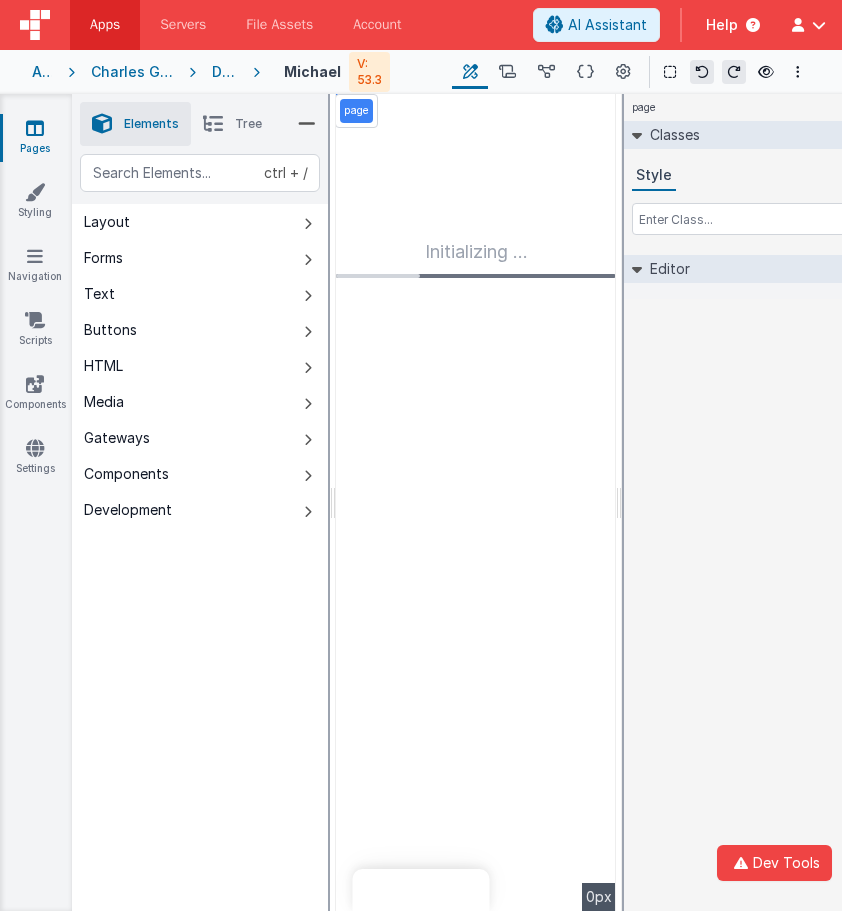scroll, scrollTop: 0, scrollLeft: 0, axis: both 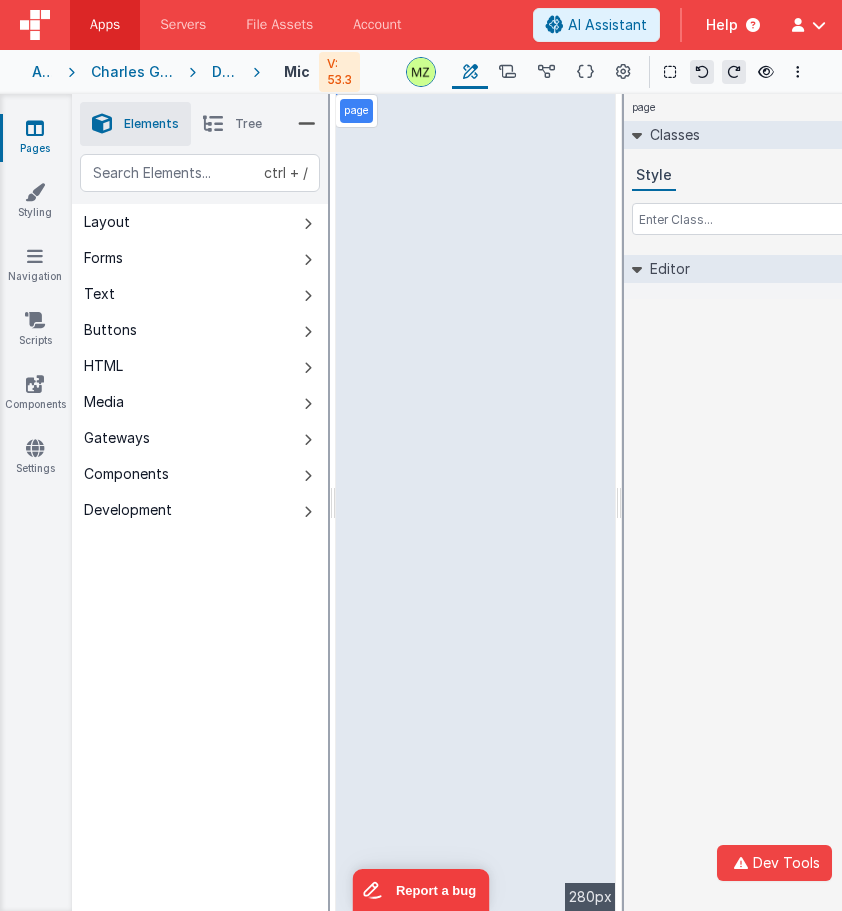 click on "Tree" at bounding box center (232, 124) 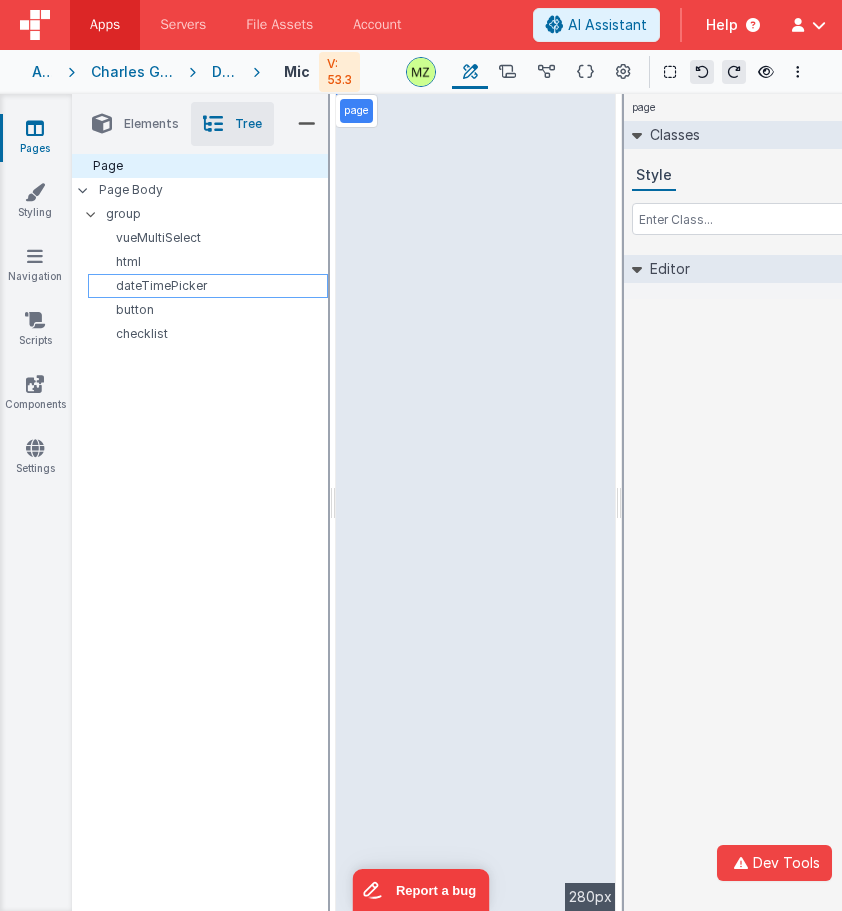 click on "dateTimePicker" at bounding box center (211, 286) 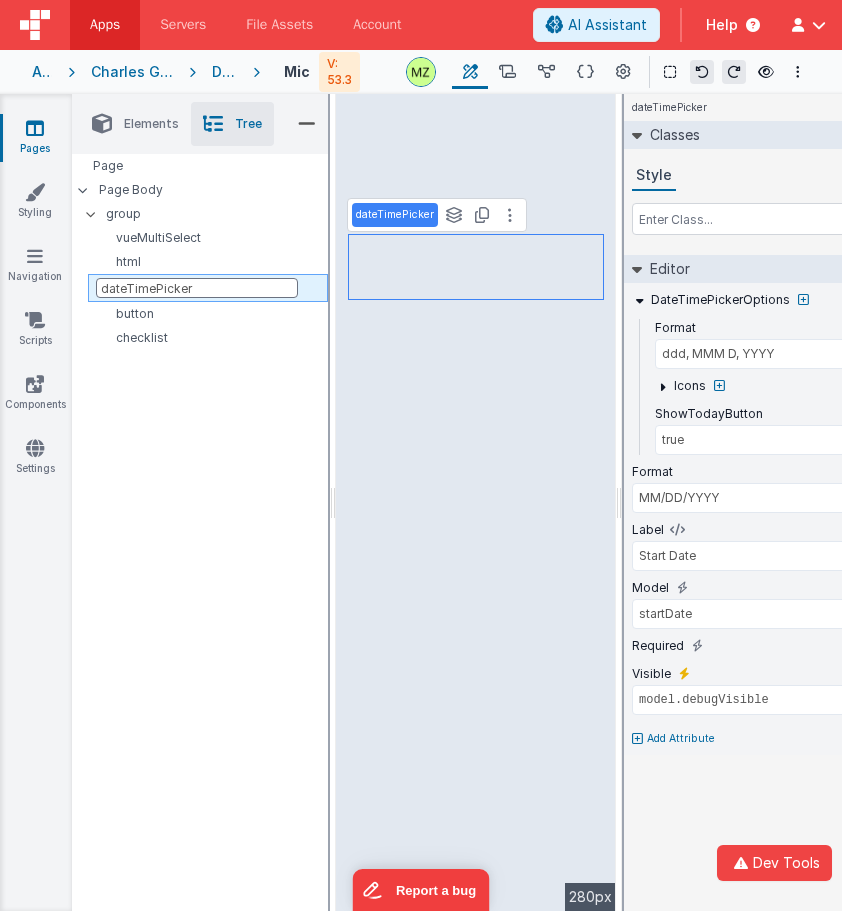 click on "dateTimePicker" at bounding box center (197, 288) 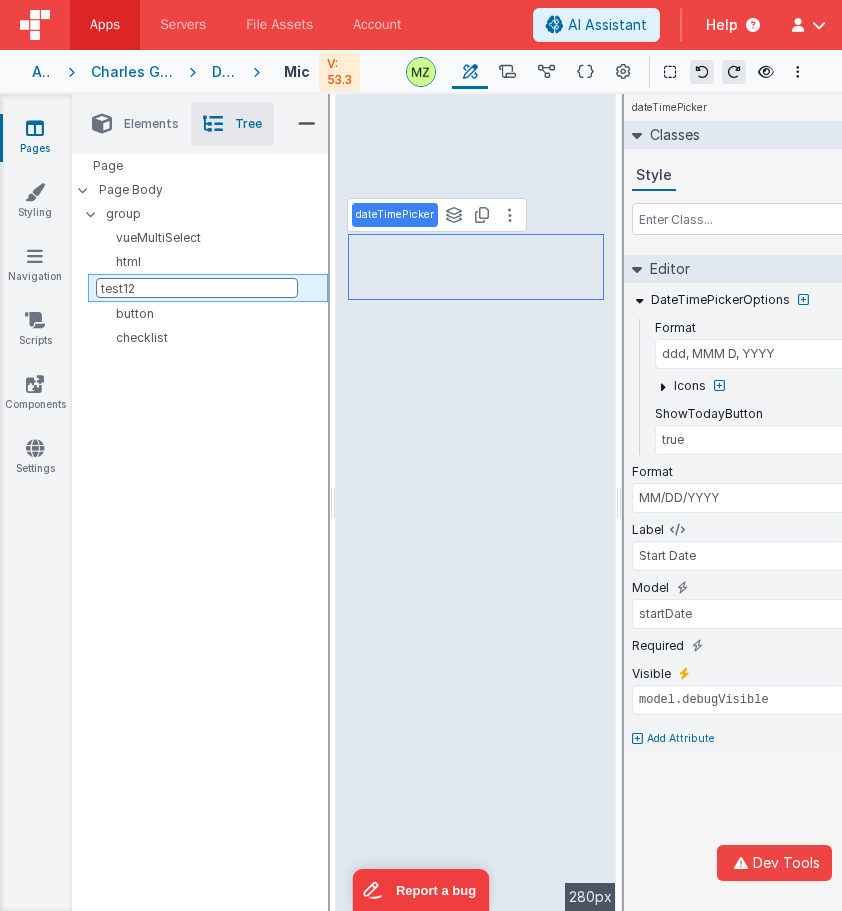 type on "test123" 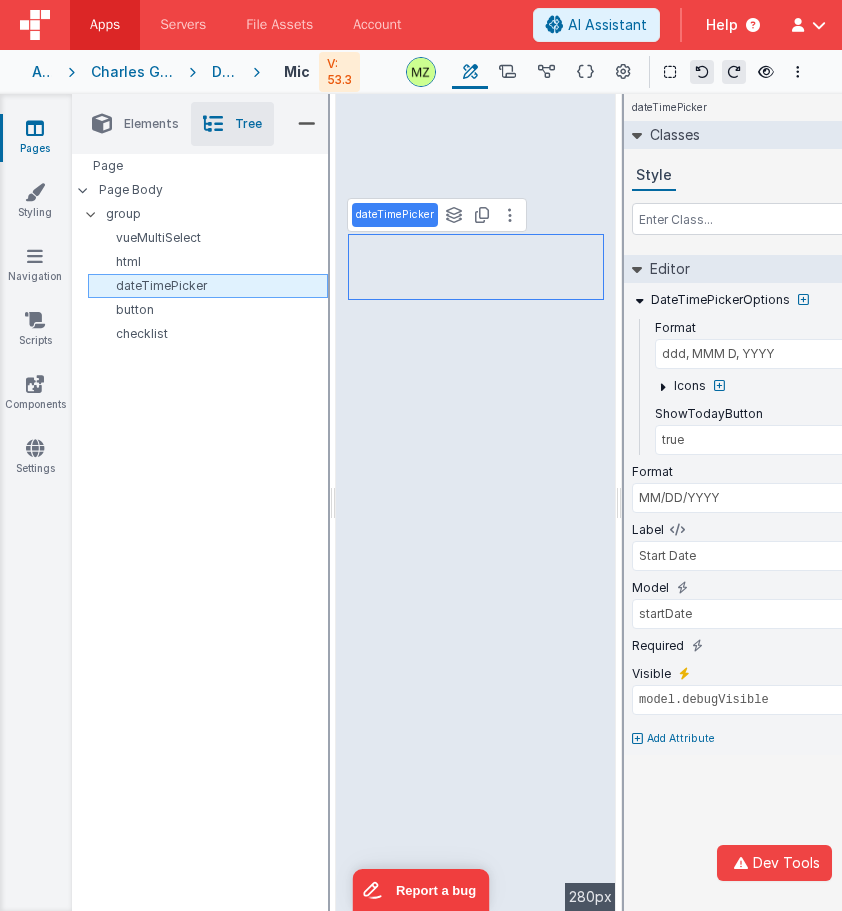 click on "dateTimePicker" at bounding box center (211, 286) 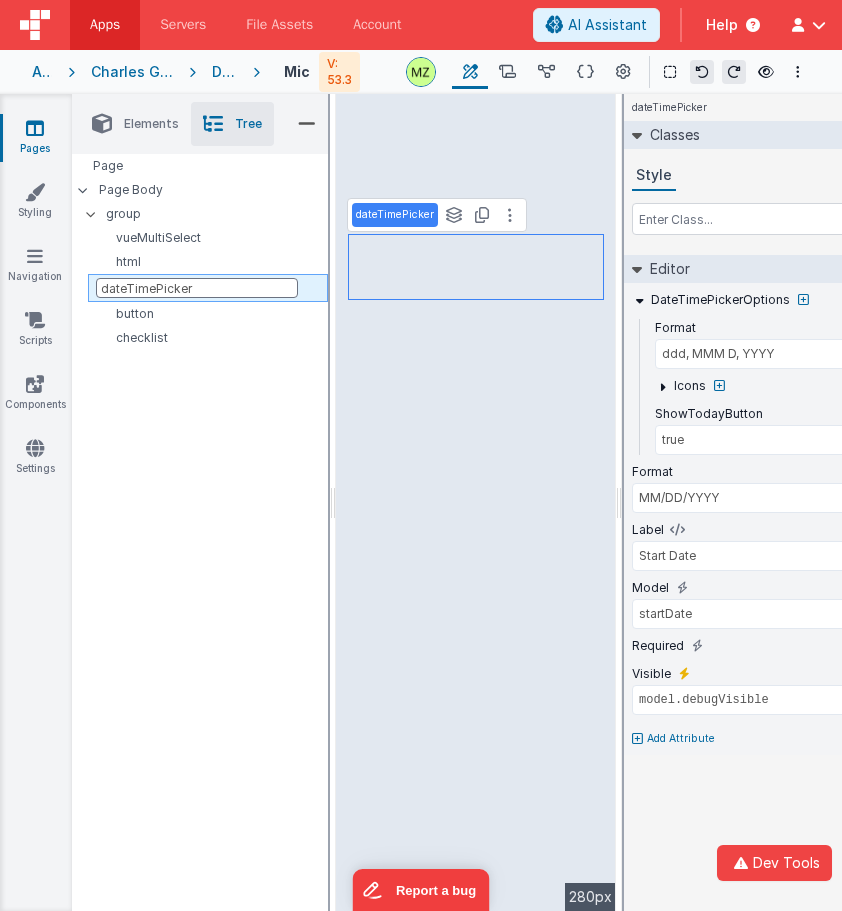 click on "dateTimePicker" at bounding box center [197, 288] 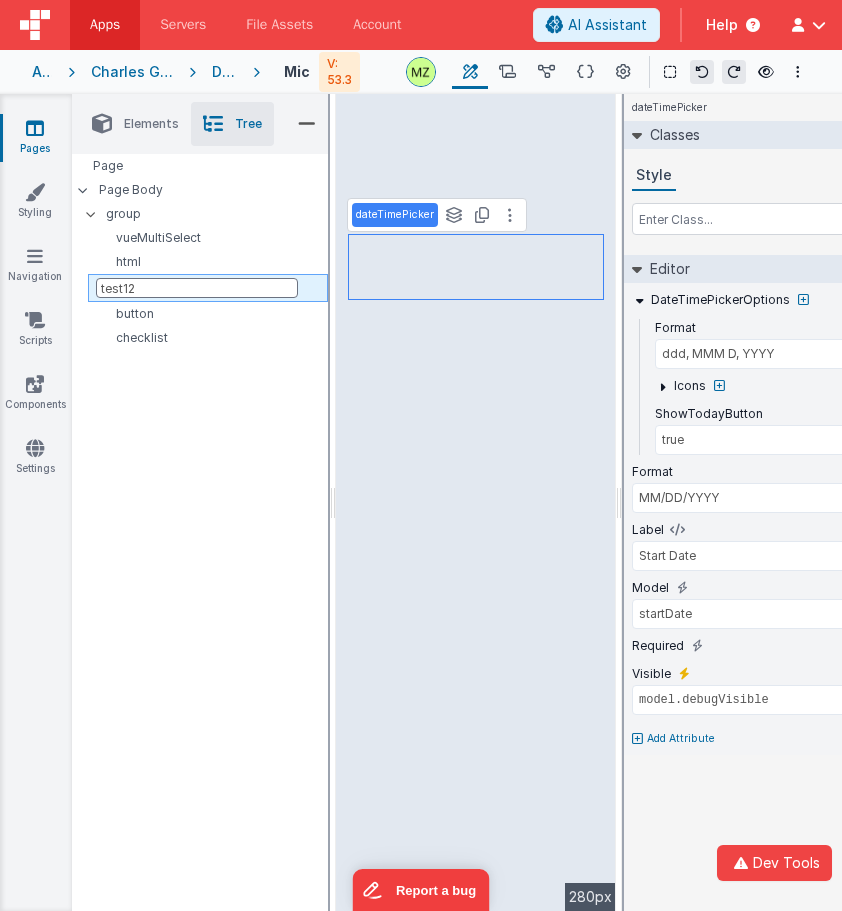 type on "test123" 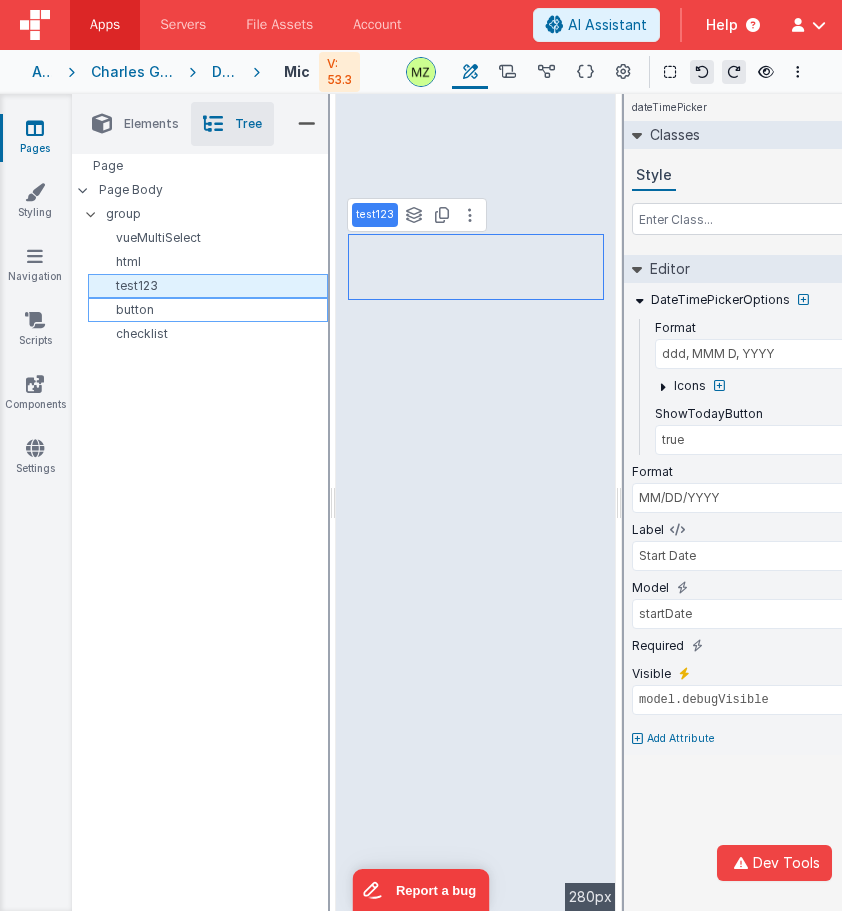 click on "button" at bounding box center [211, 310] 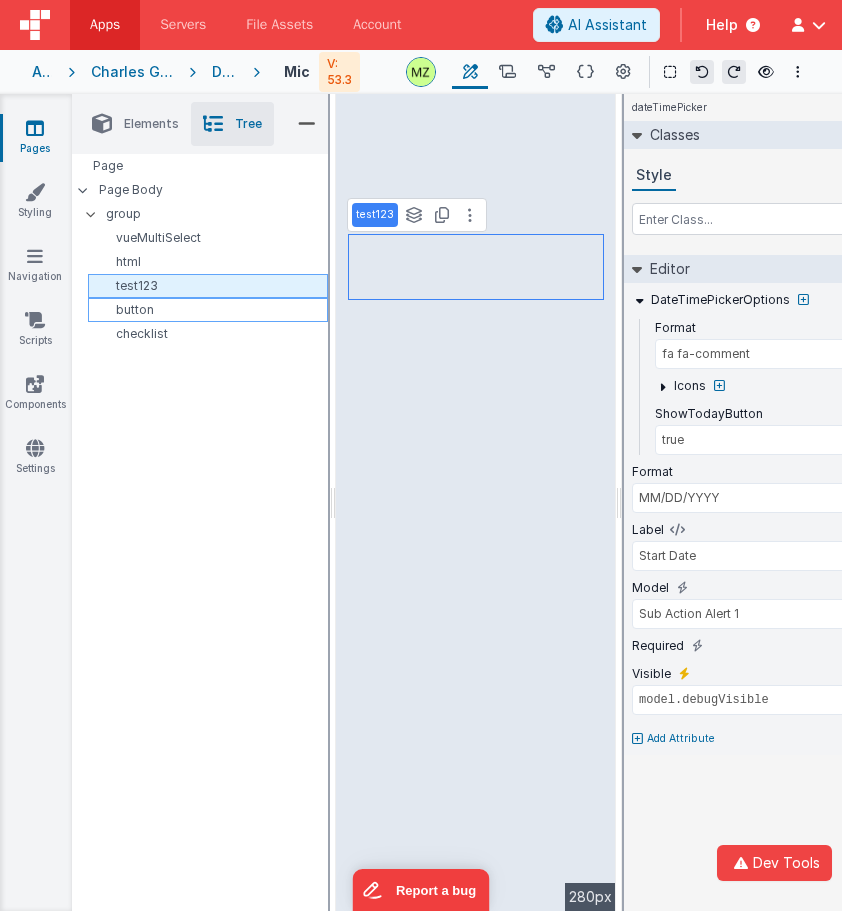 select 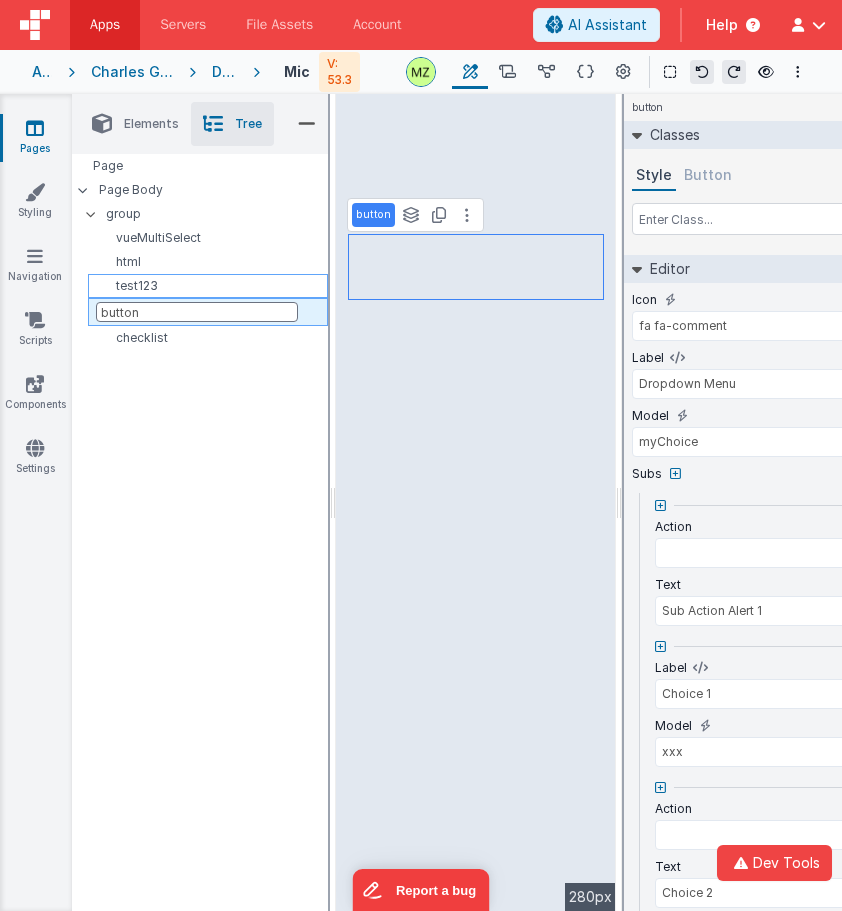 select 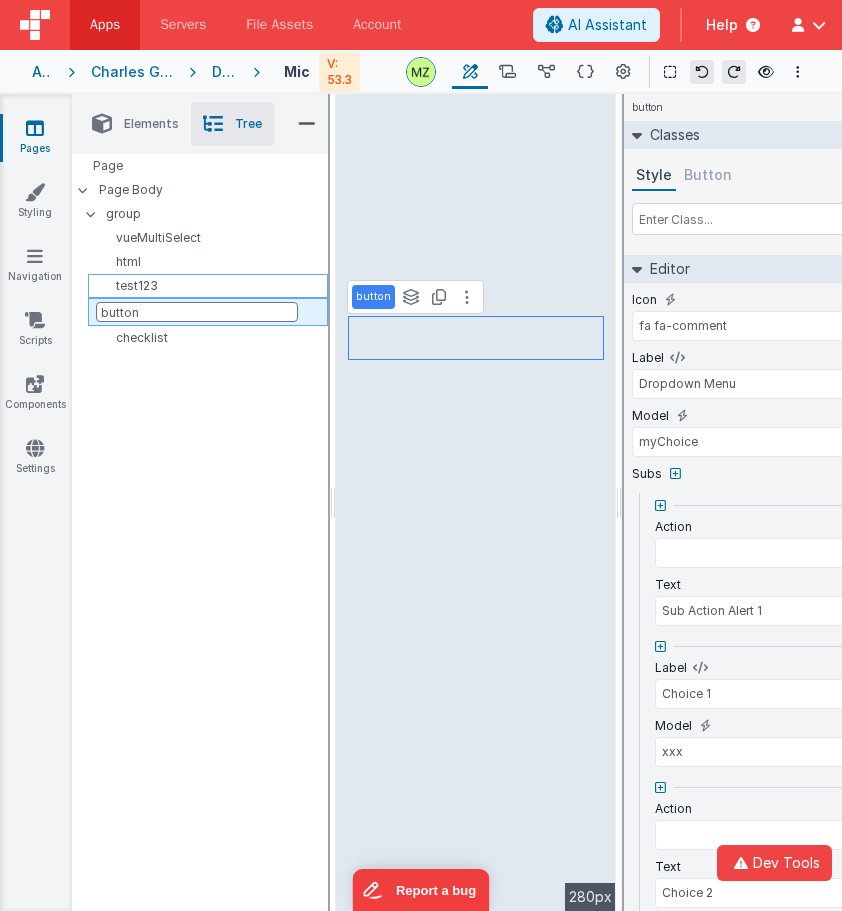 select 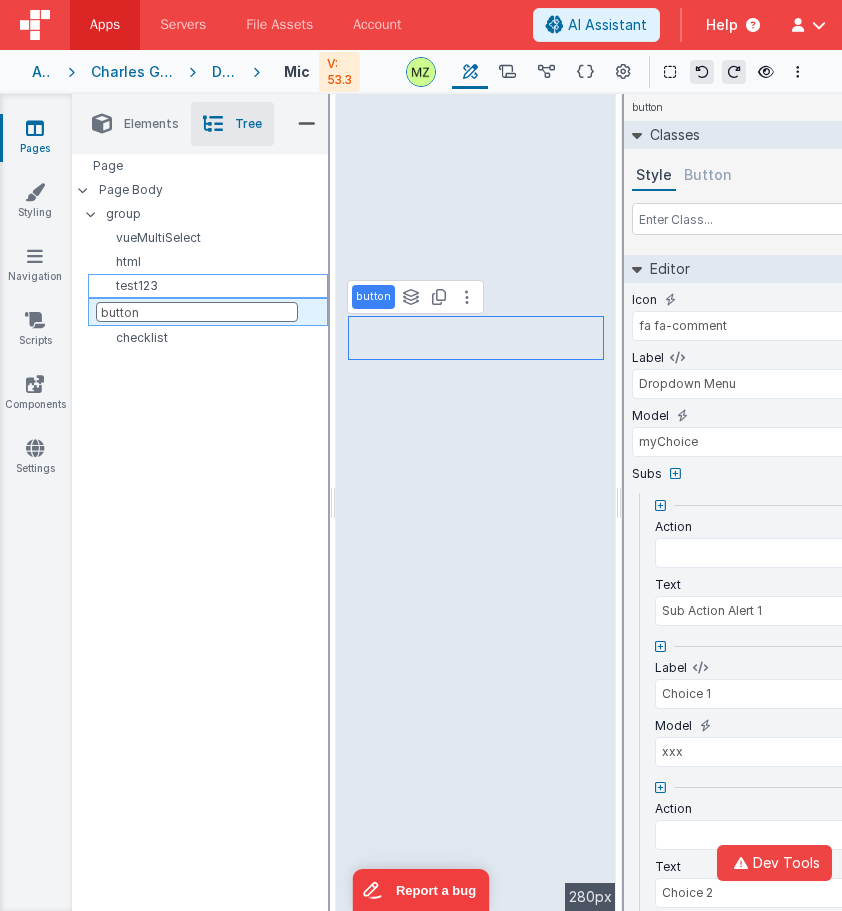 click on "button" at bounding box center [197, 312] 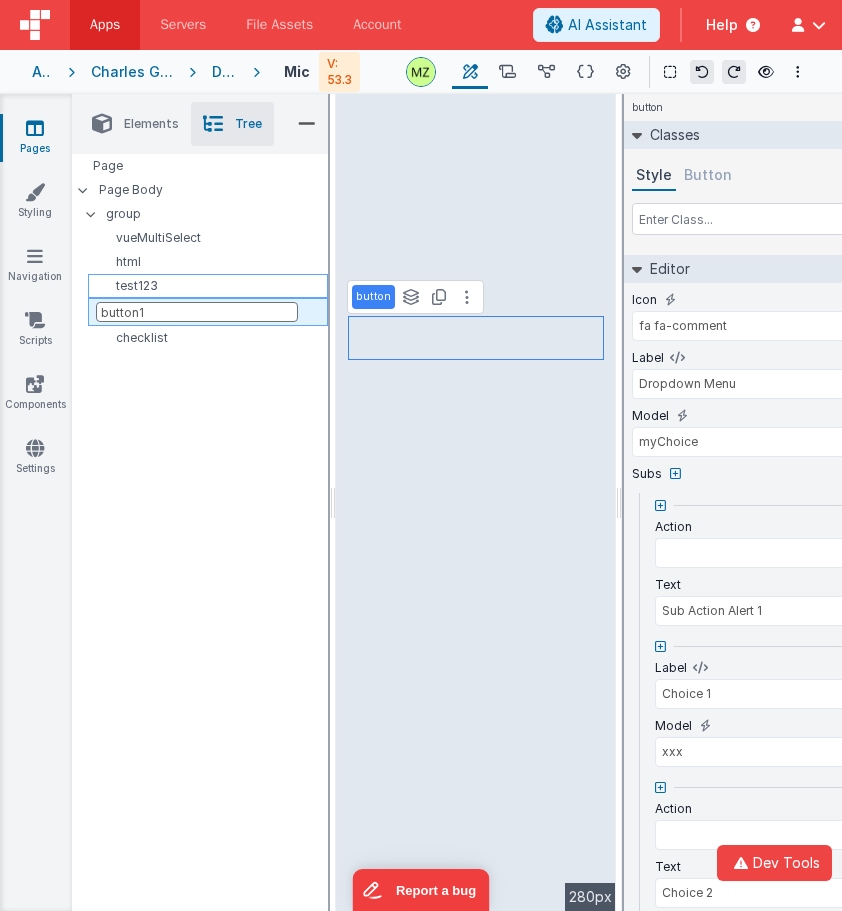 type on "button12" 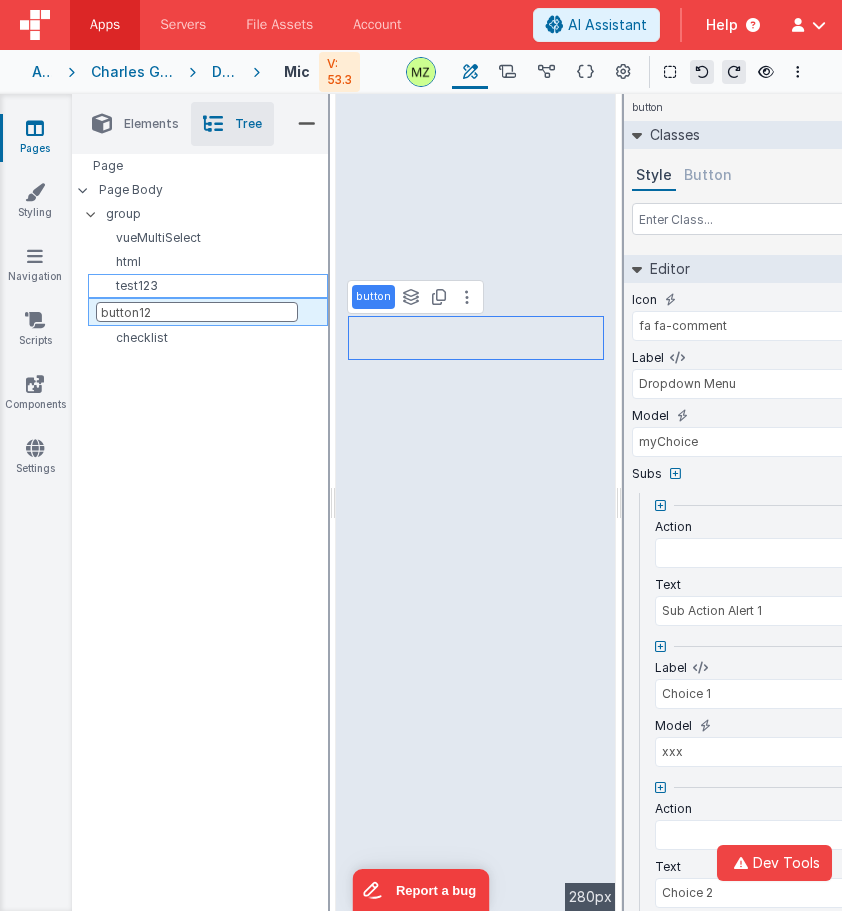 type on "button123" 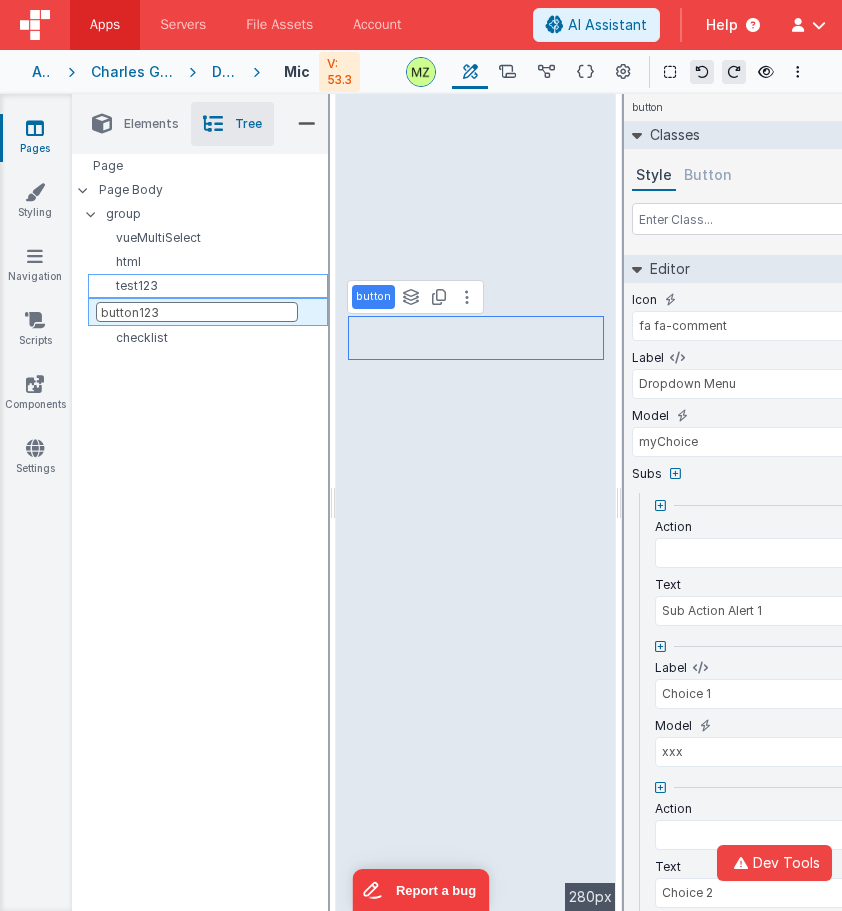 select 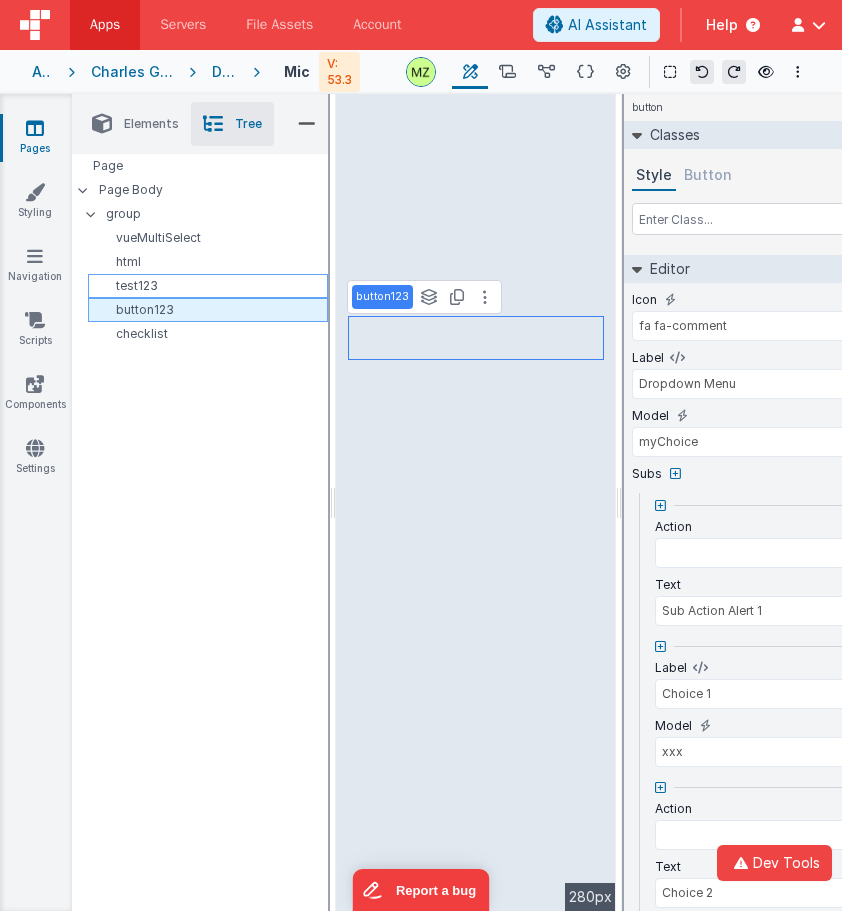 click on "Page
Page Body     group   vueMultiSelect   html   test123   button123   checklist" at bounding box center [200, 468] 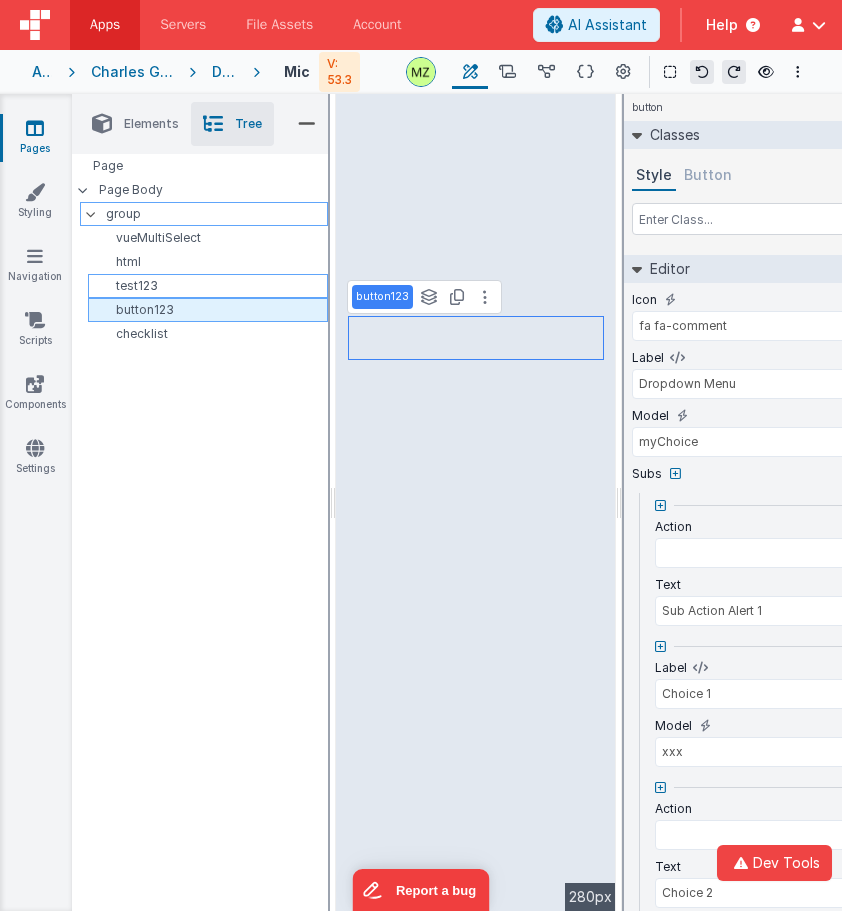 select 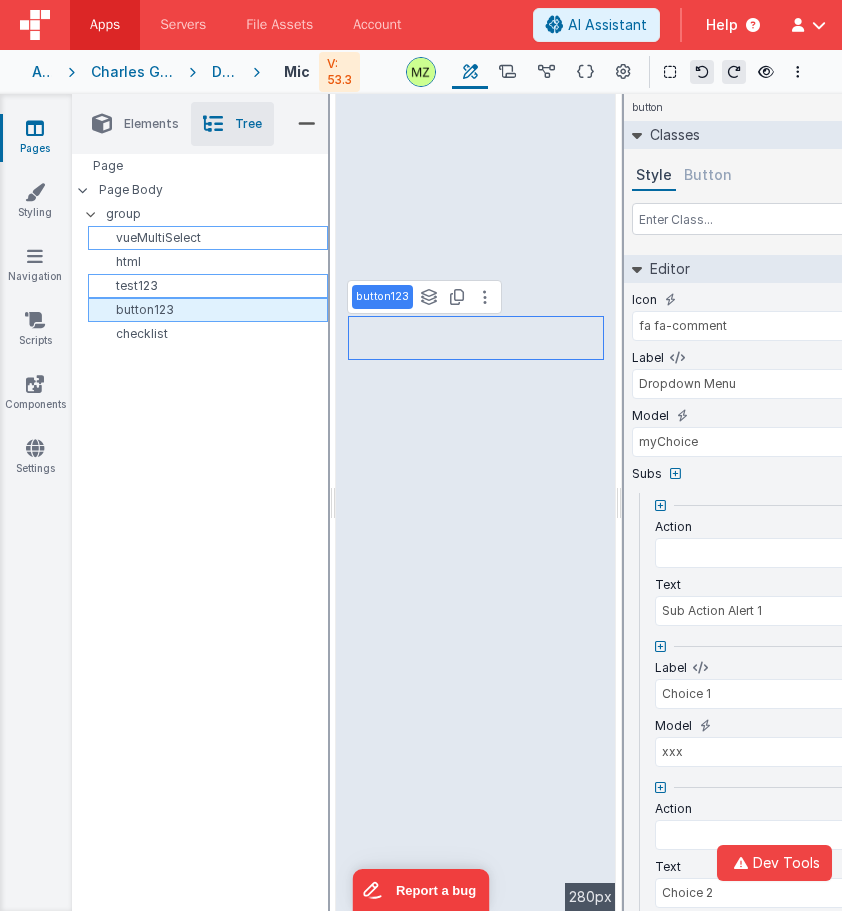 click on "vueMultiSelect" at bounding box center (211, 238) 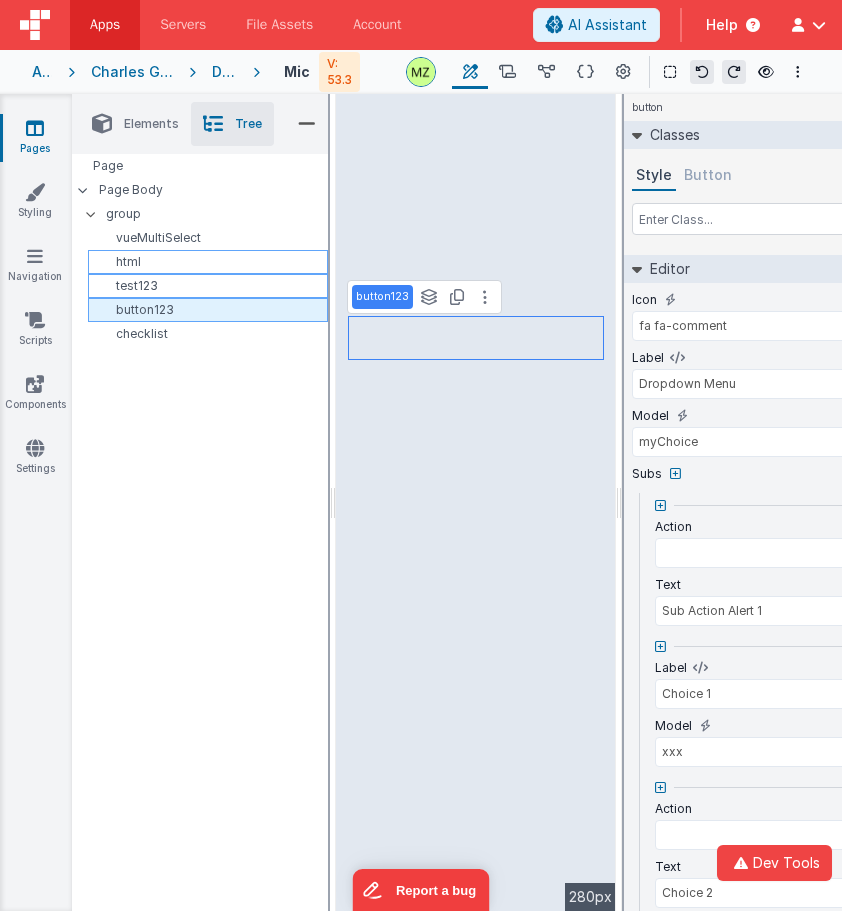 type on "Select a Toy (Select item)" 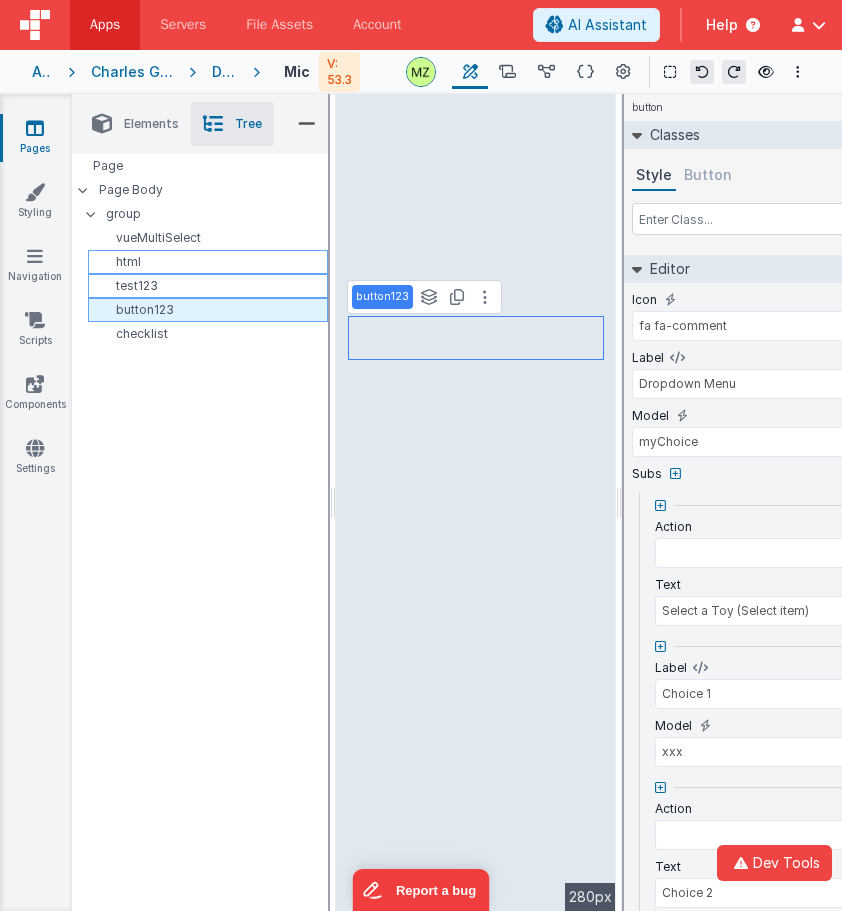 select on "required" 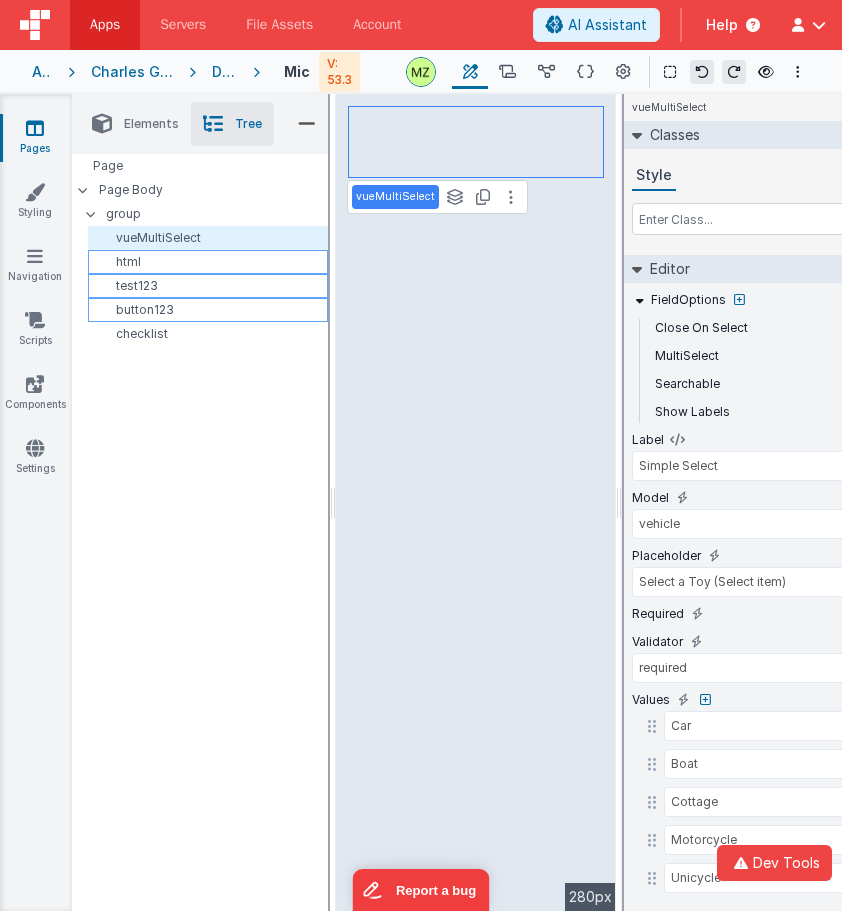 click on "html" at bounding box center [211, 262] 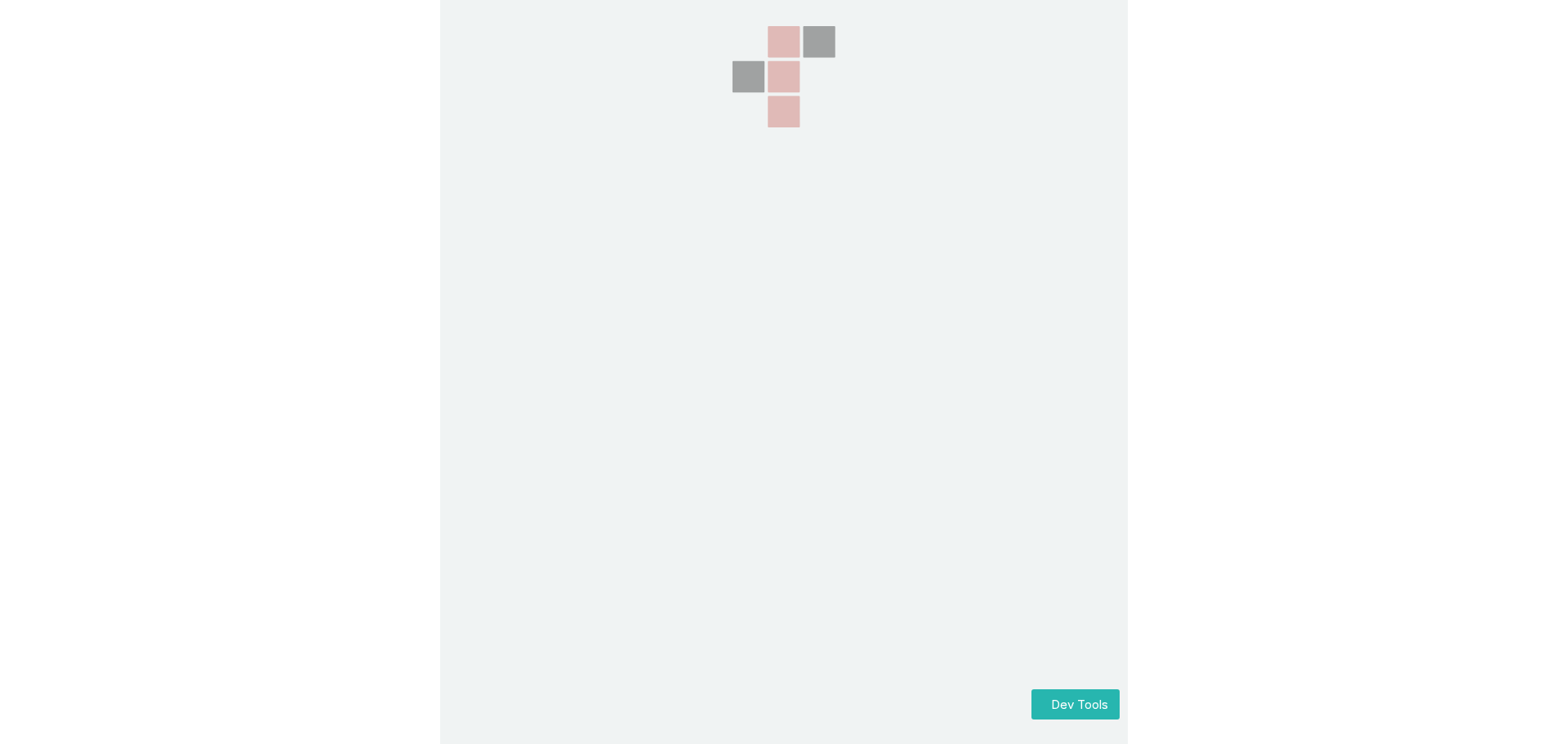 scroll, scrollTop: 0, scrollLeft: 0, axis: both 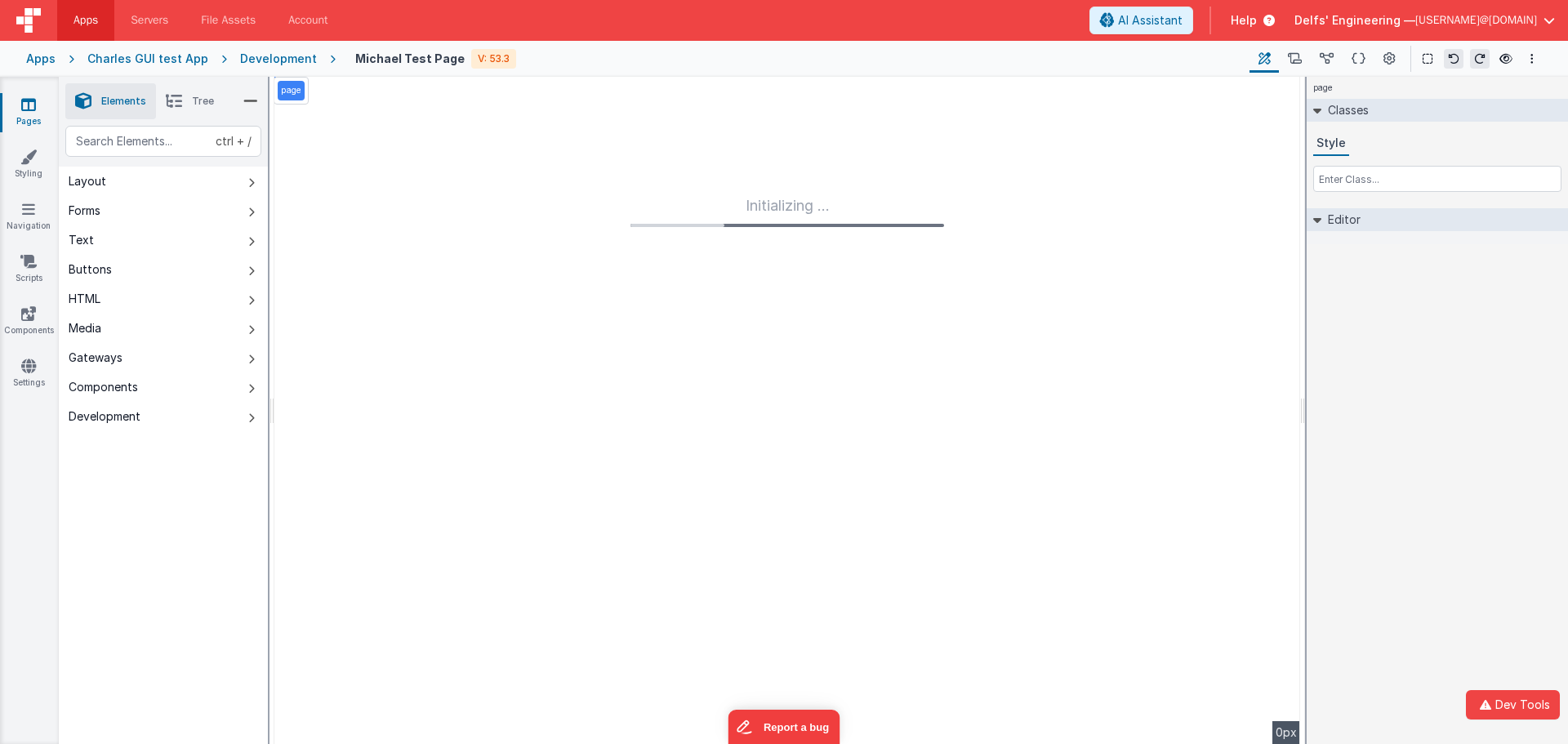 click on "Tree" at bounding box center [203, 101] 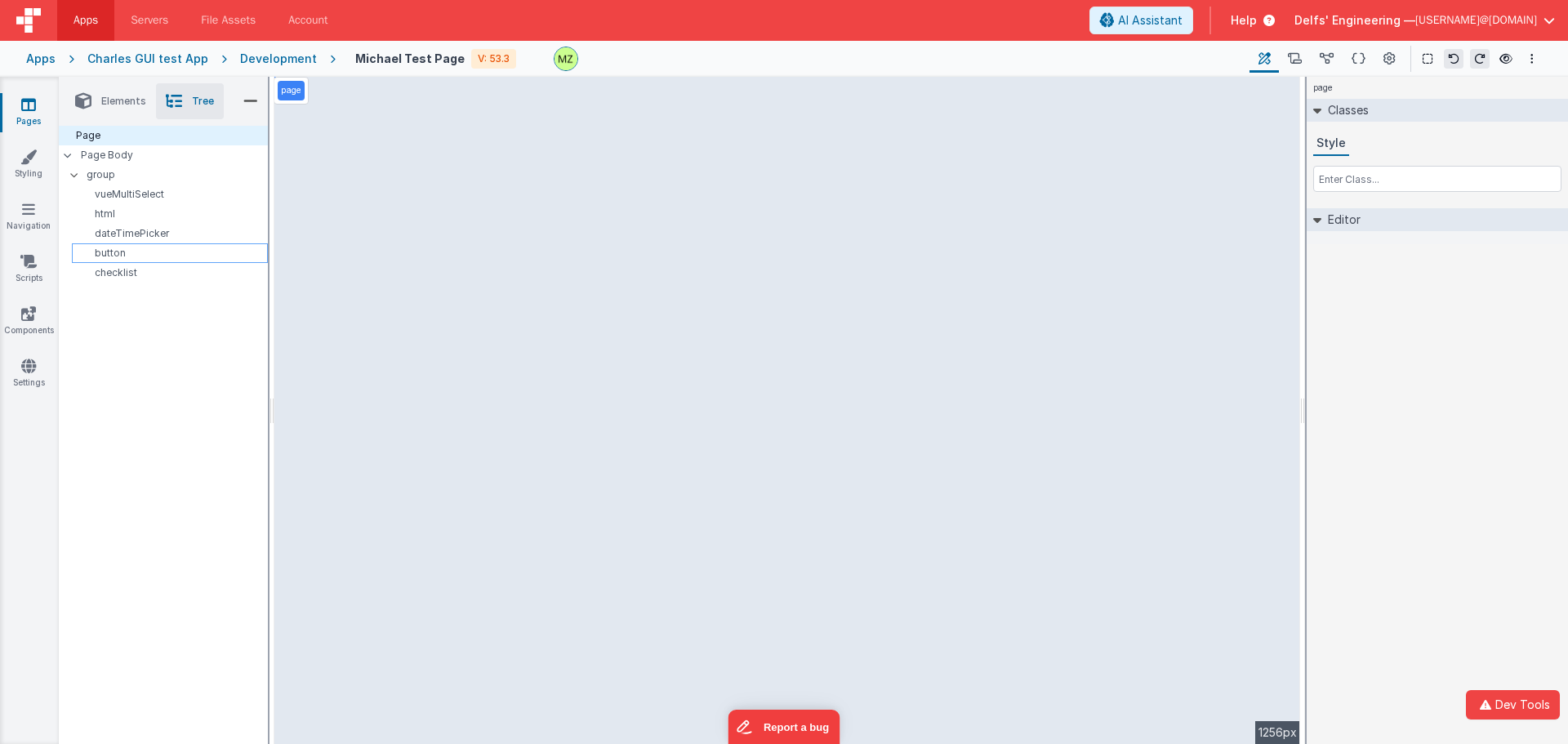 click on "button" at bounding box center [172, 253] 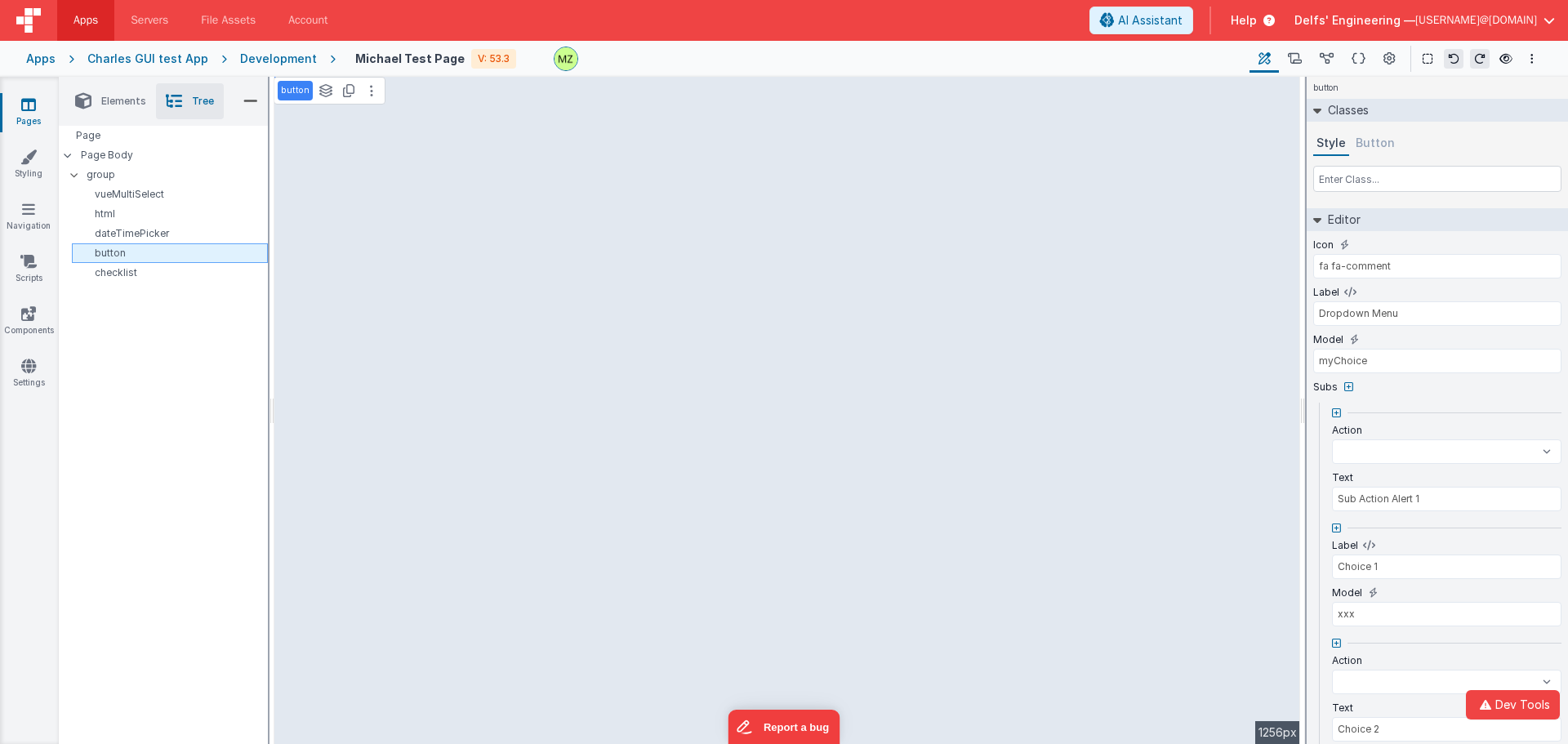 select 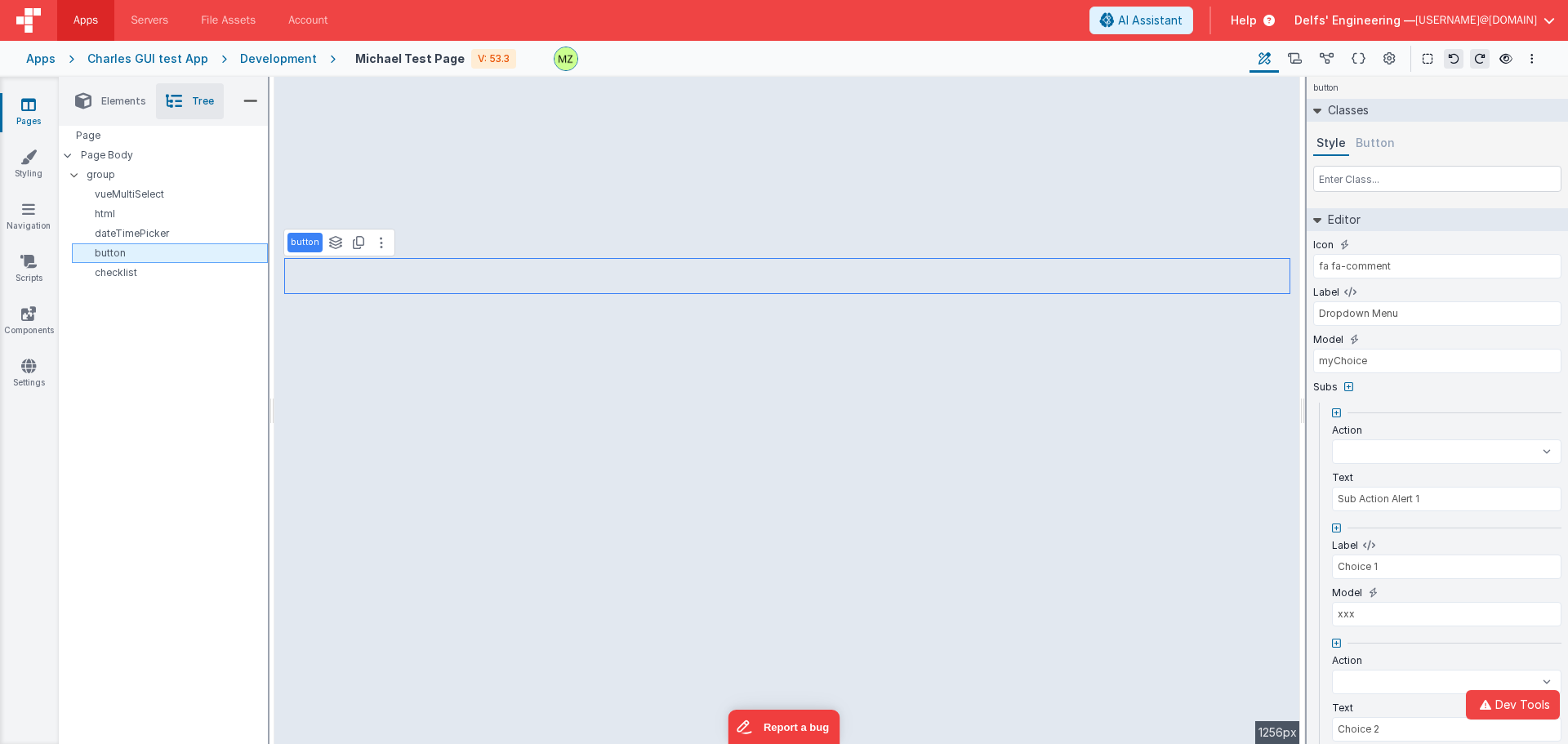 click on "button" at bounding box center [172, 253] 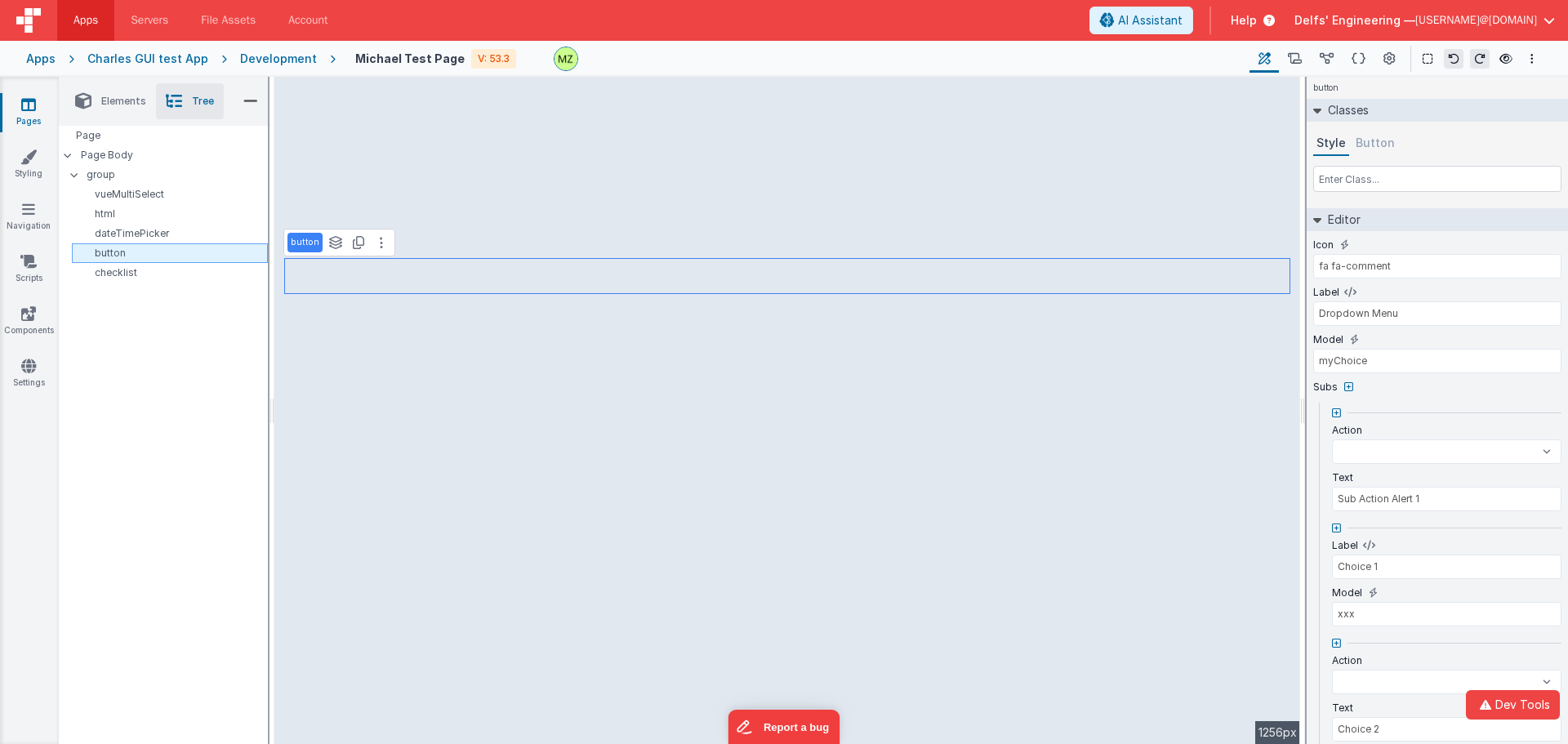 select 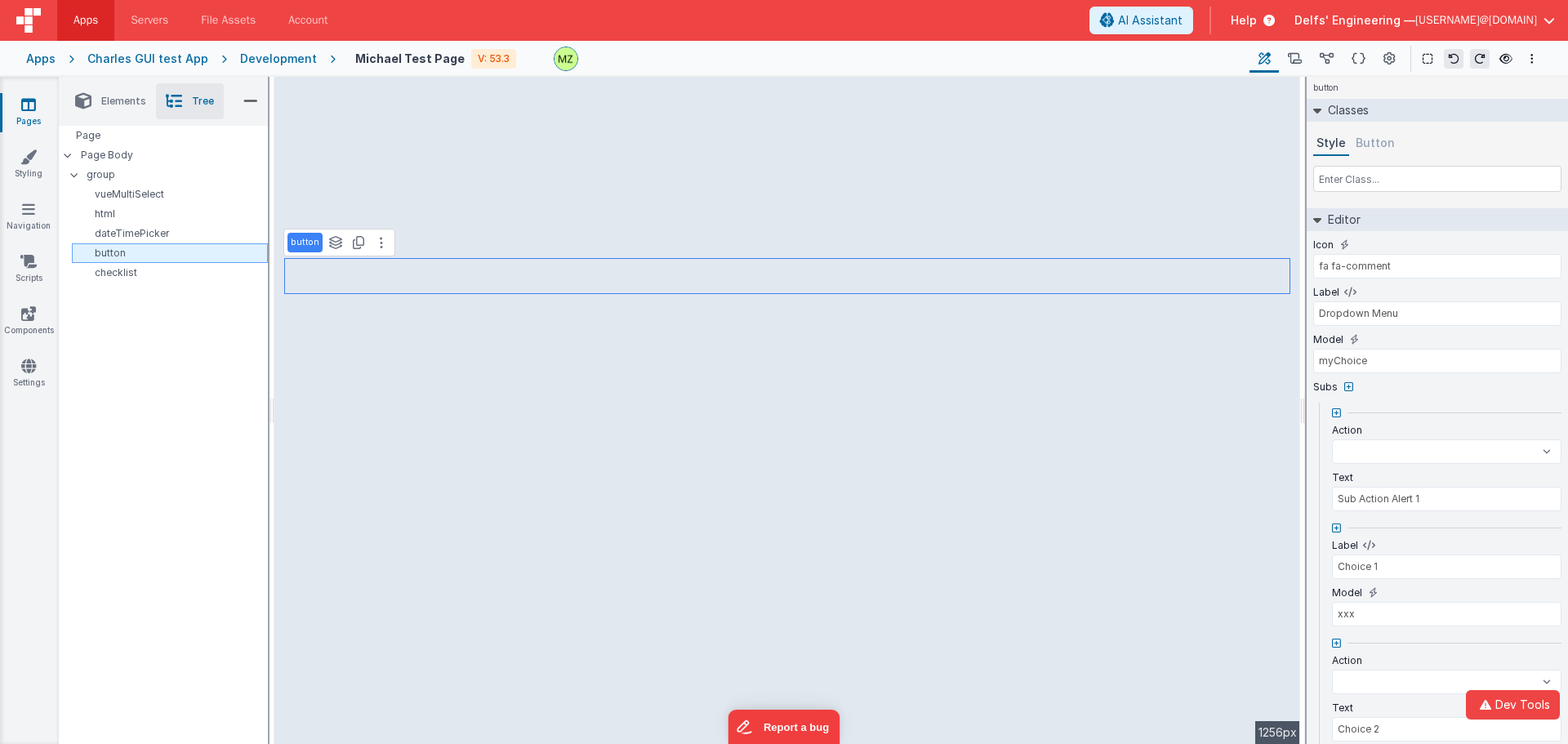 click on "button" at bounding box center (172, 253) 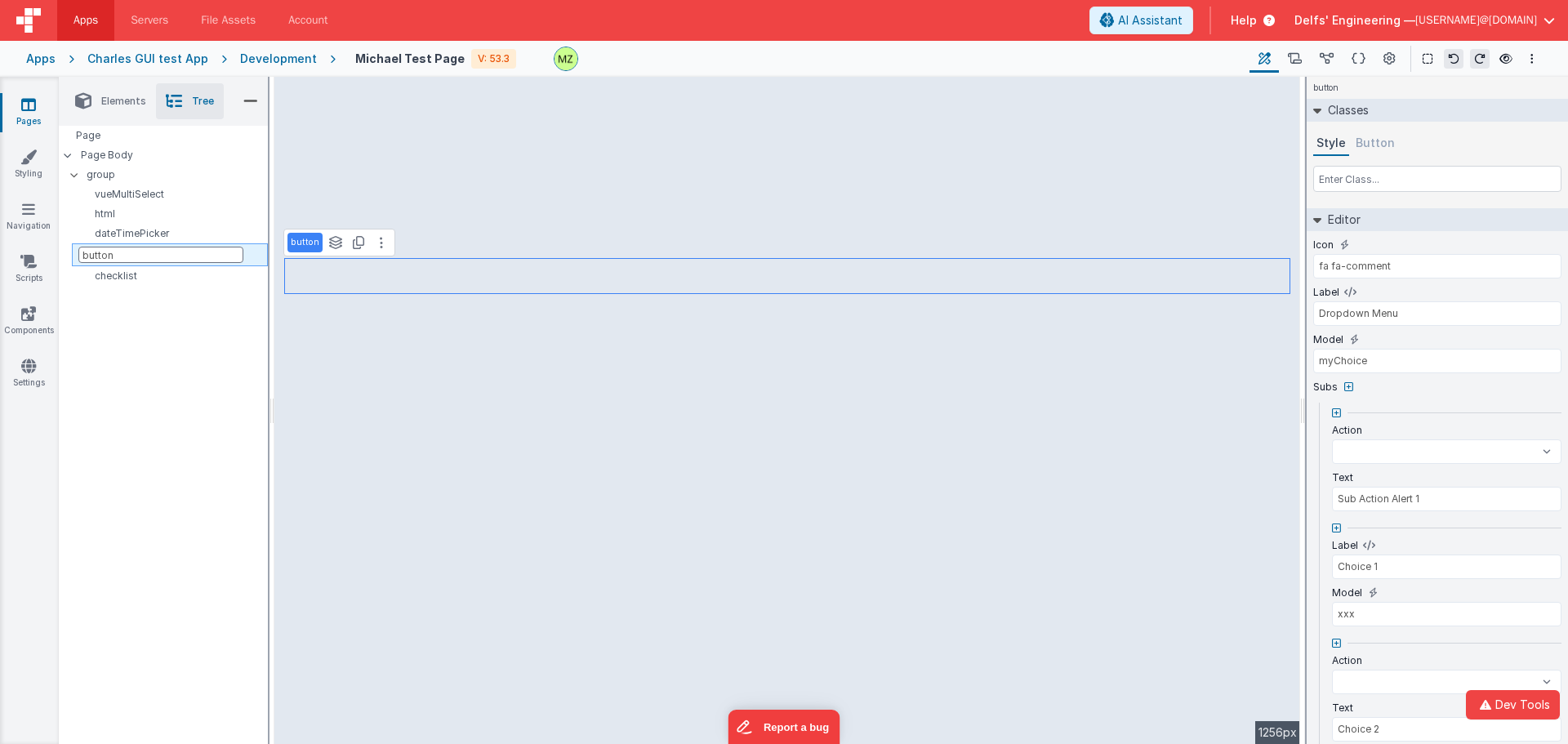 select 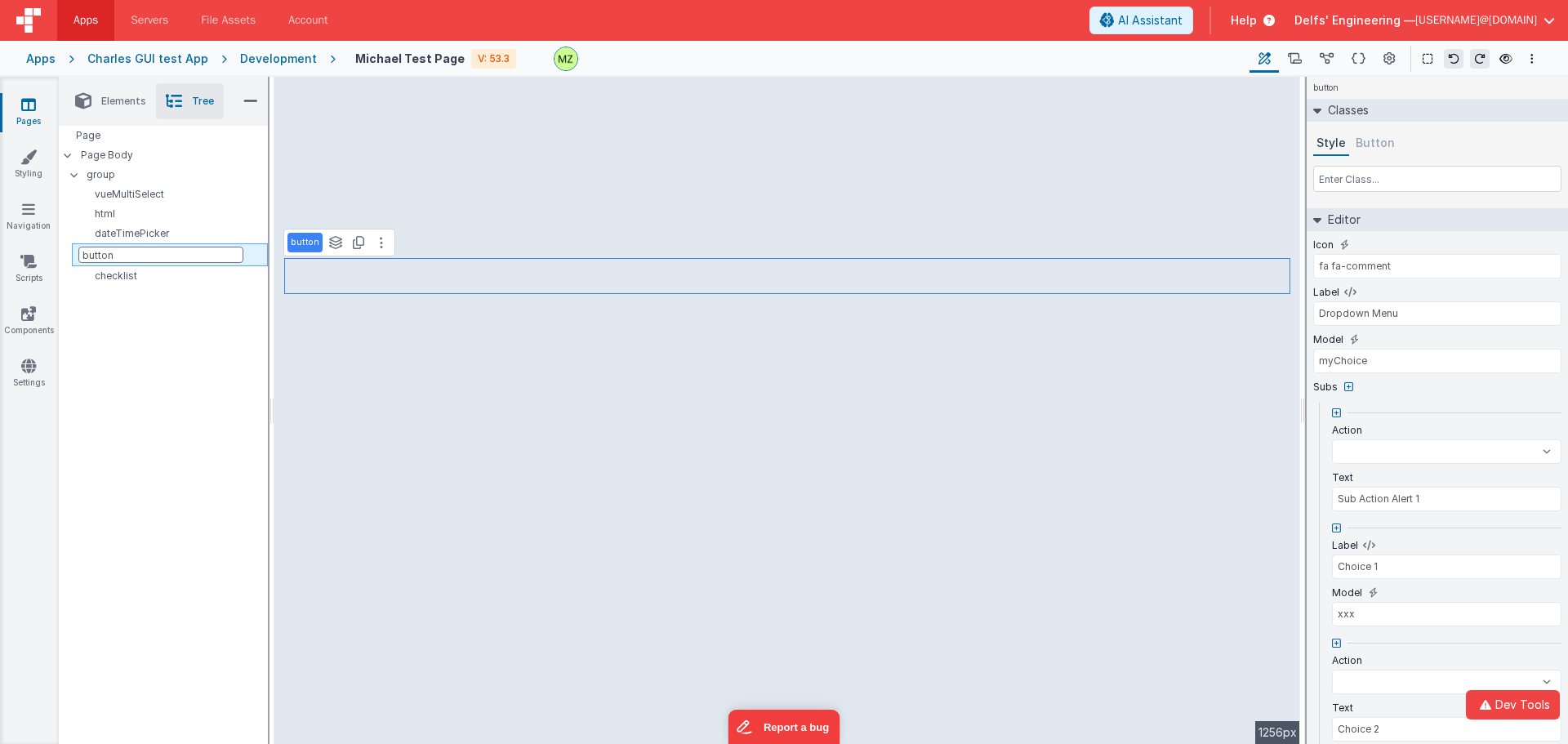 click on "button" at bounding box center (161, 255) 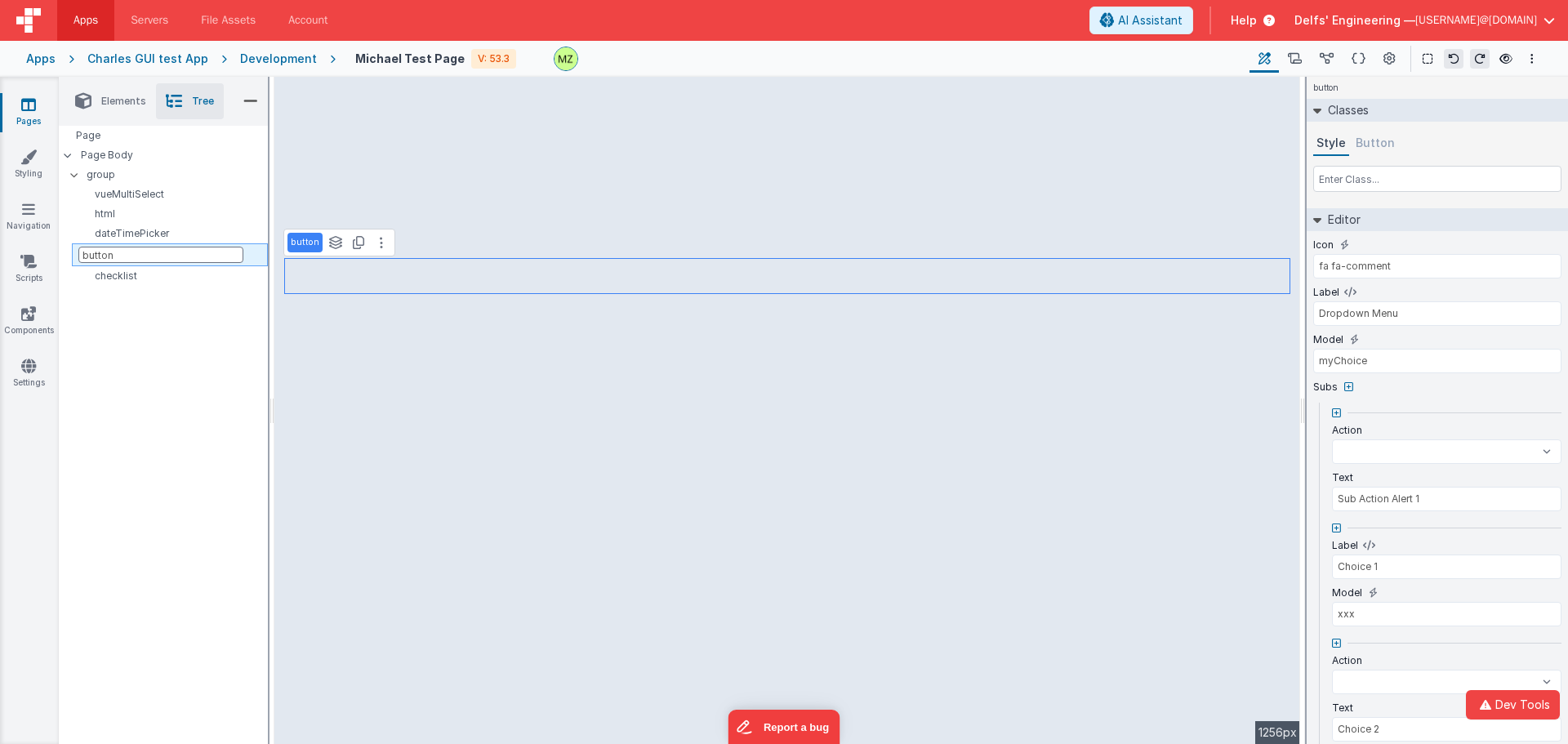 select 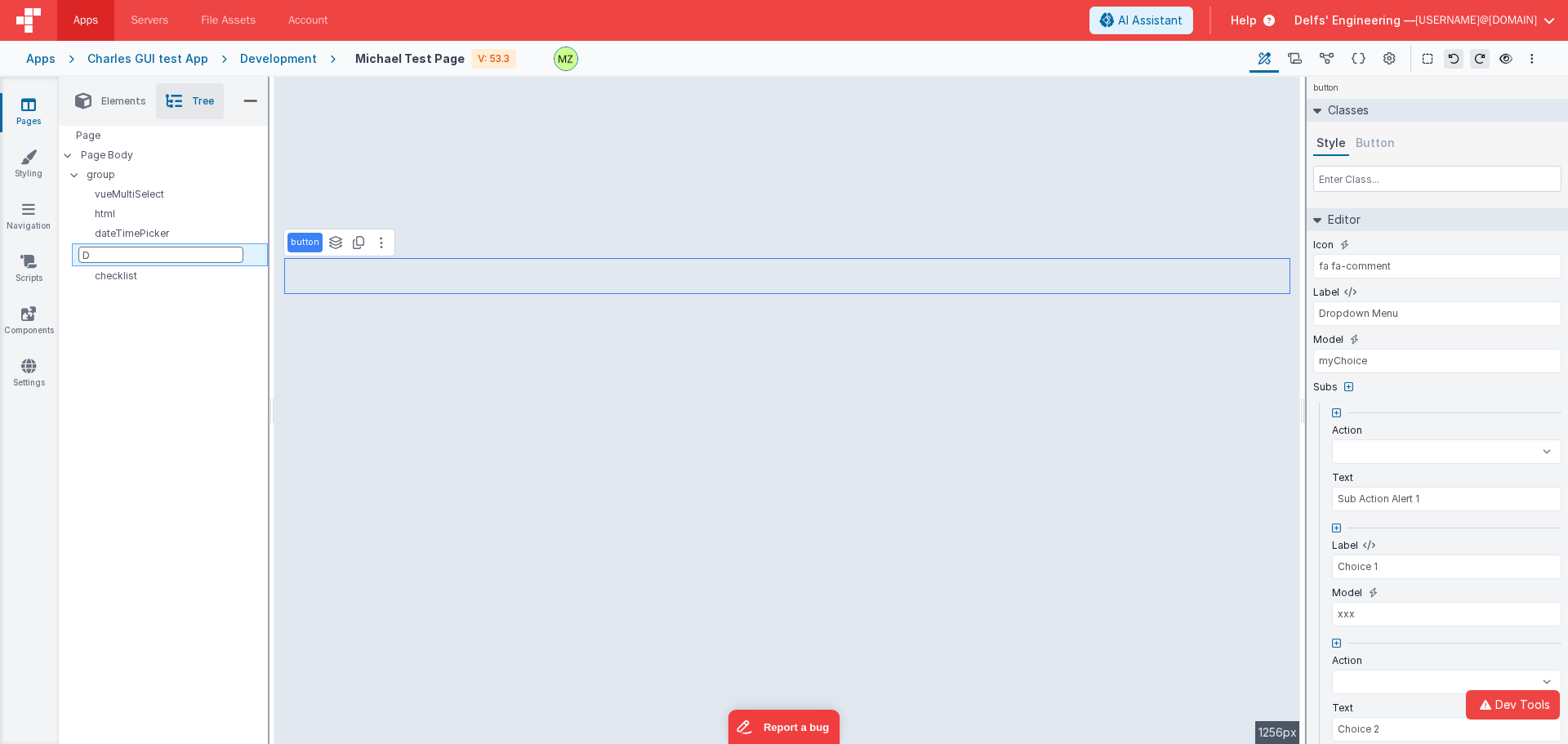 select 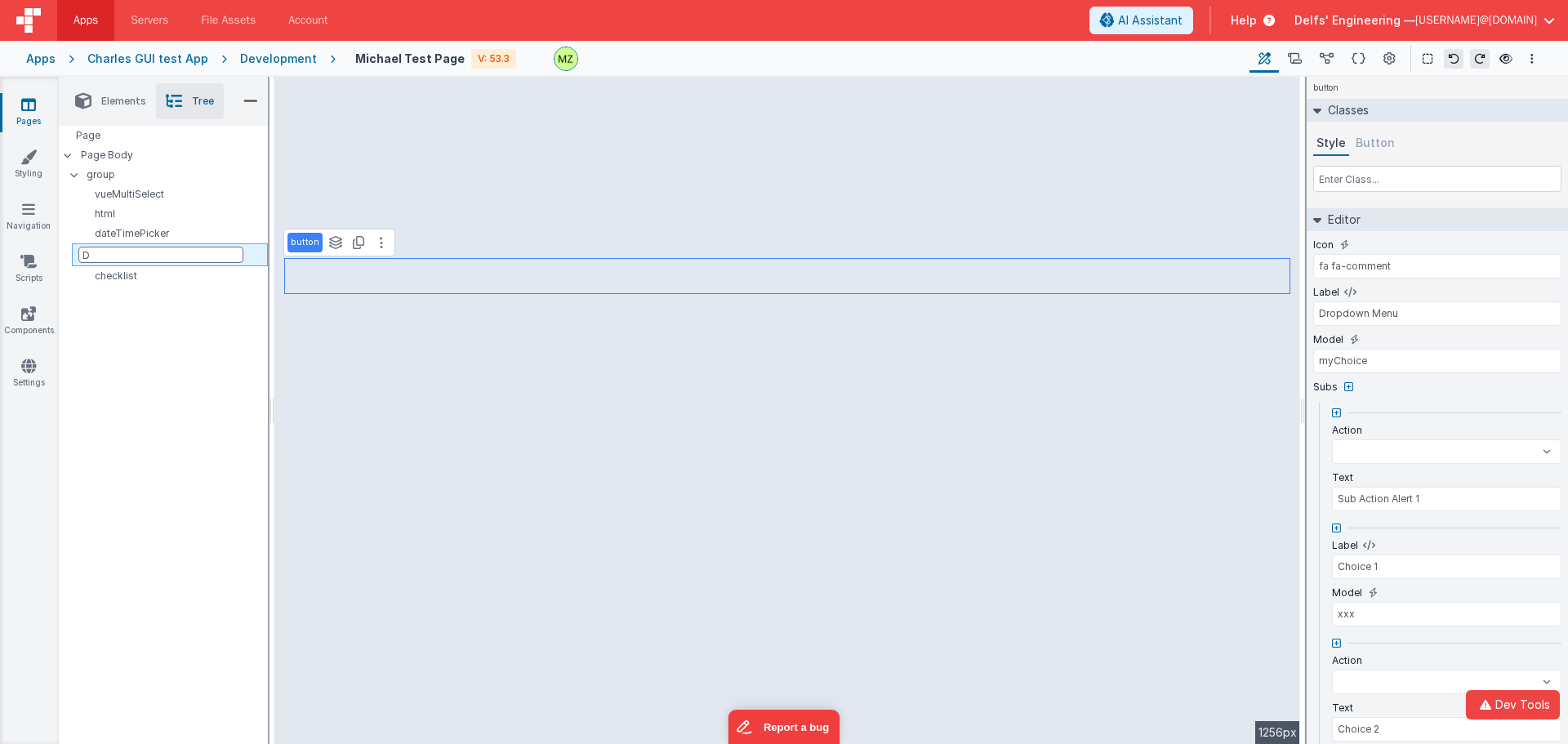select 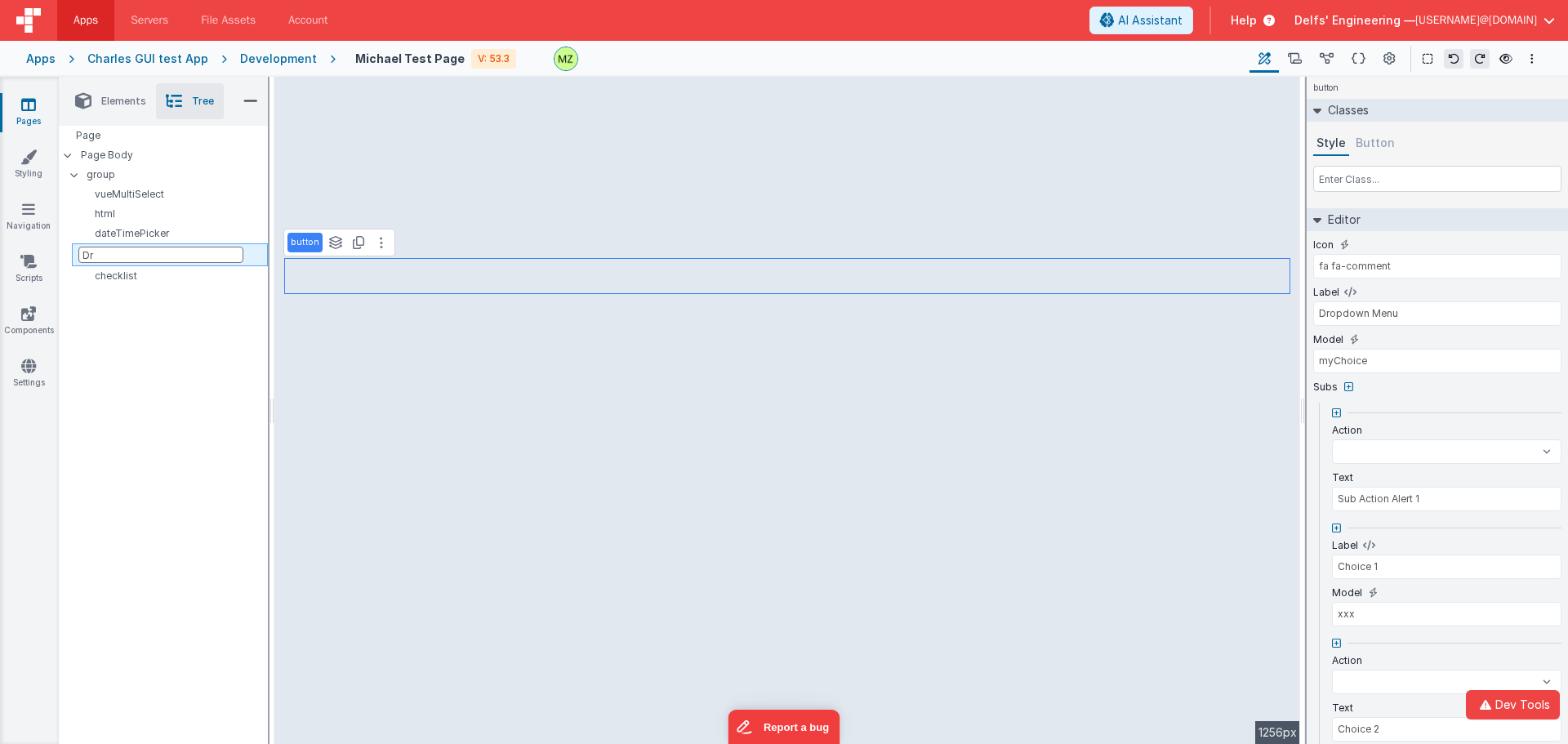 select 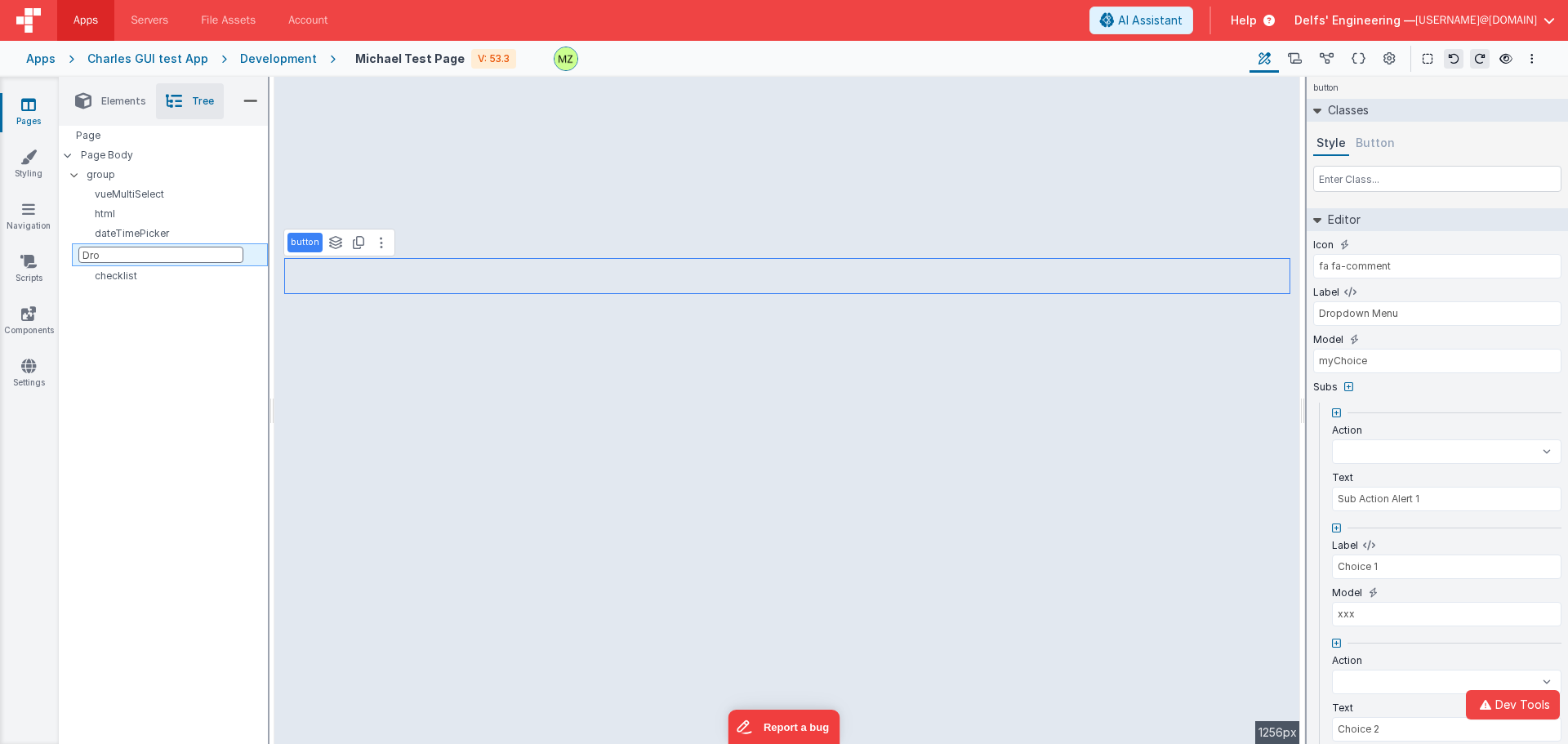 select 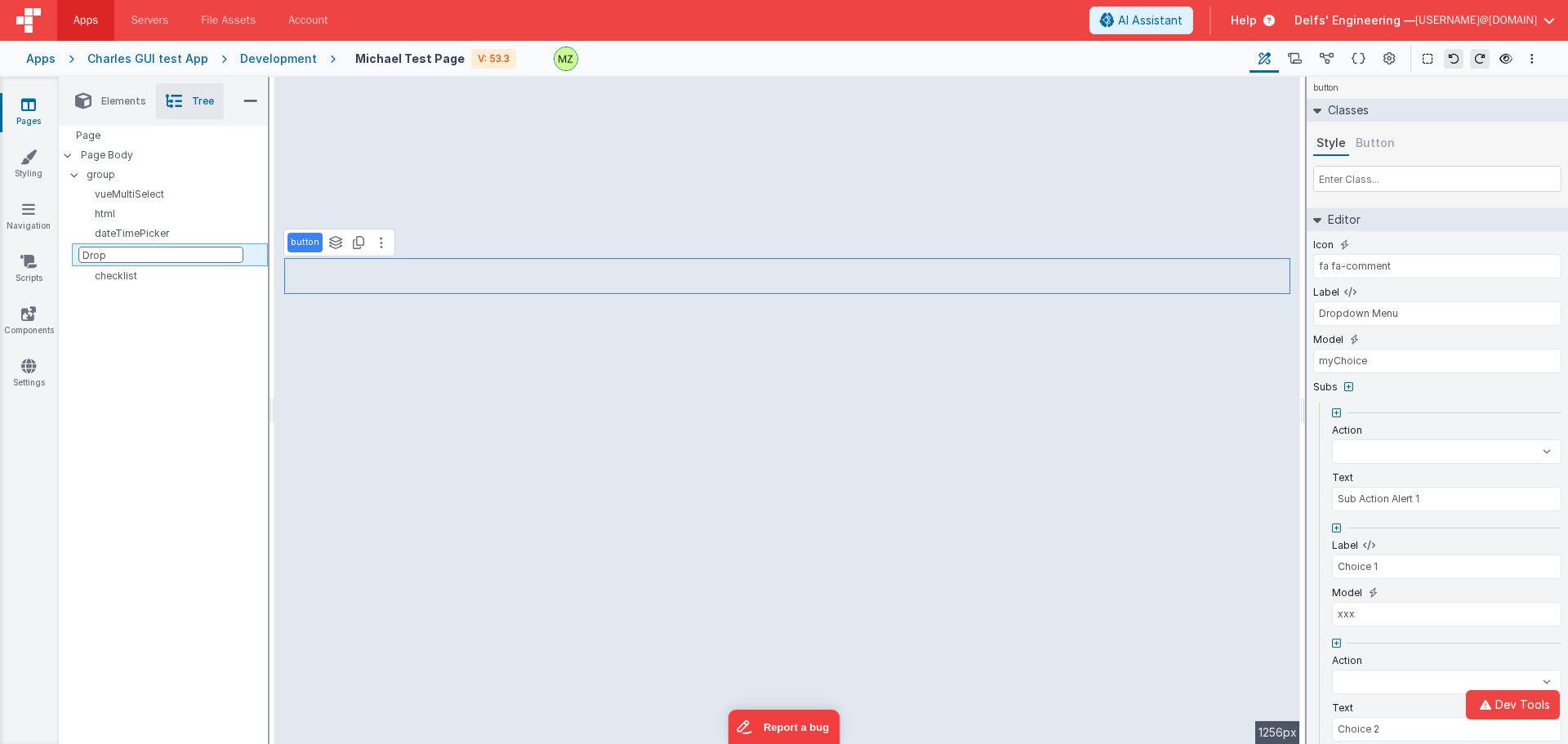 select 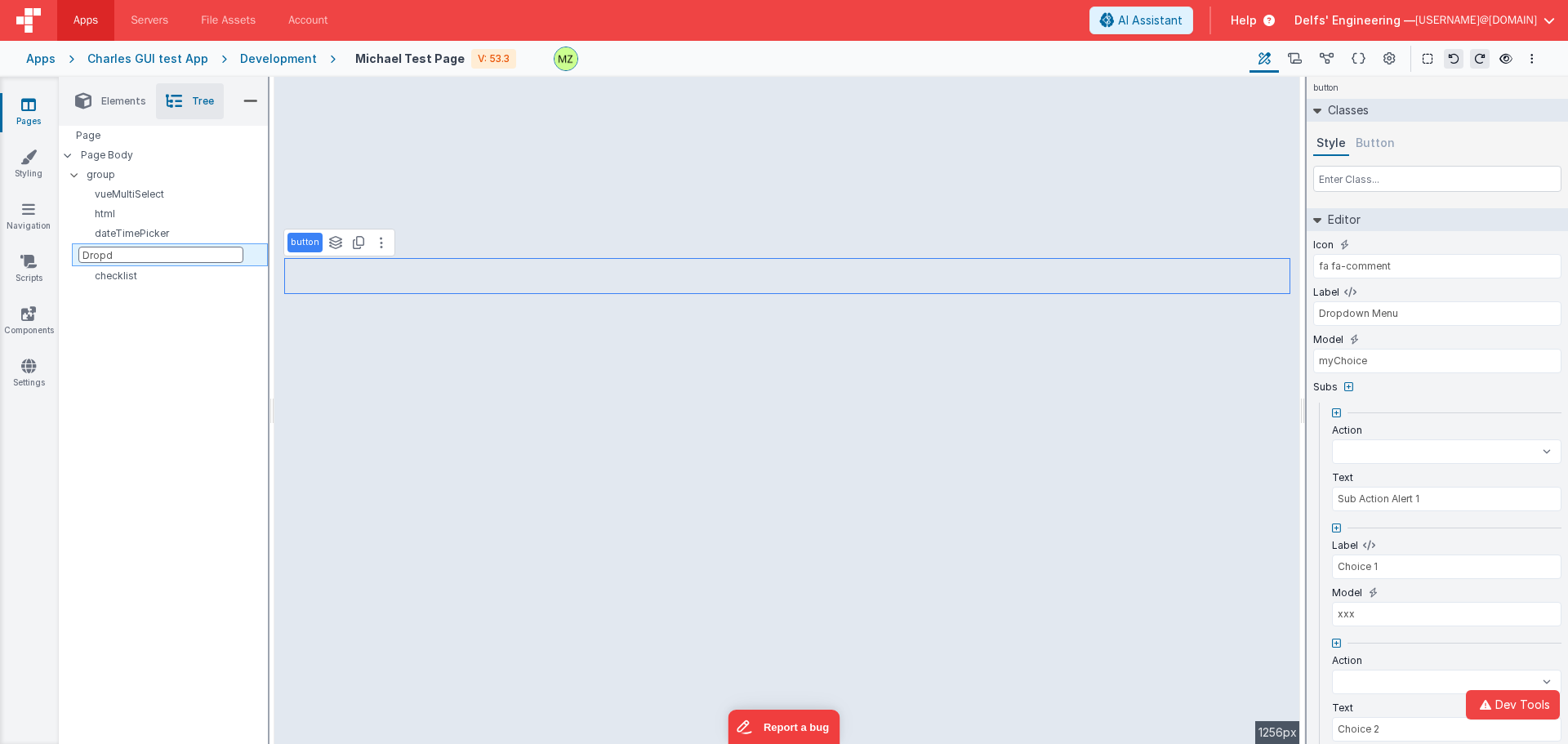 select 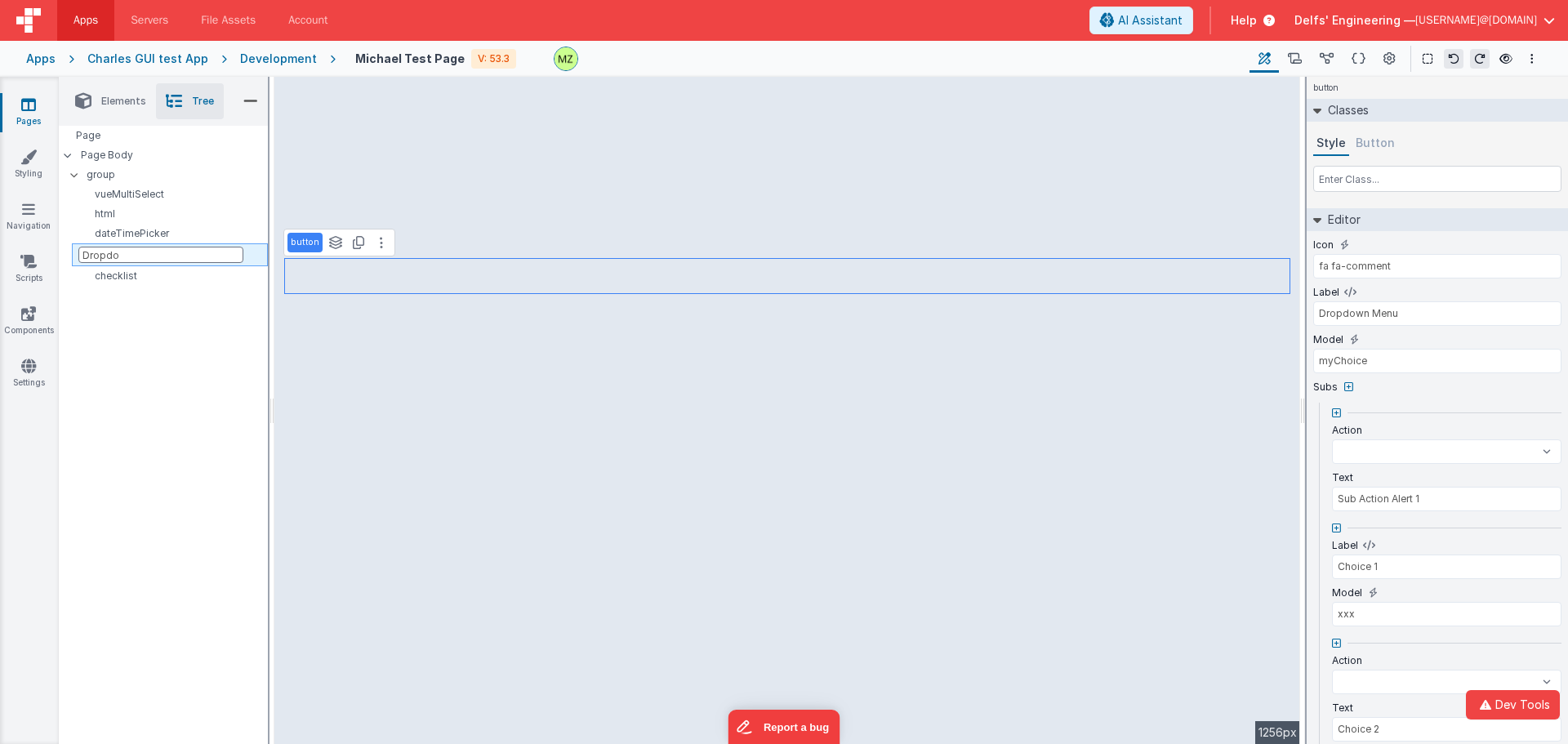 select 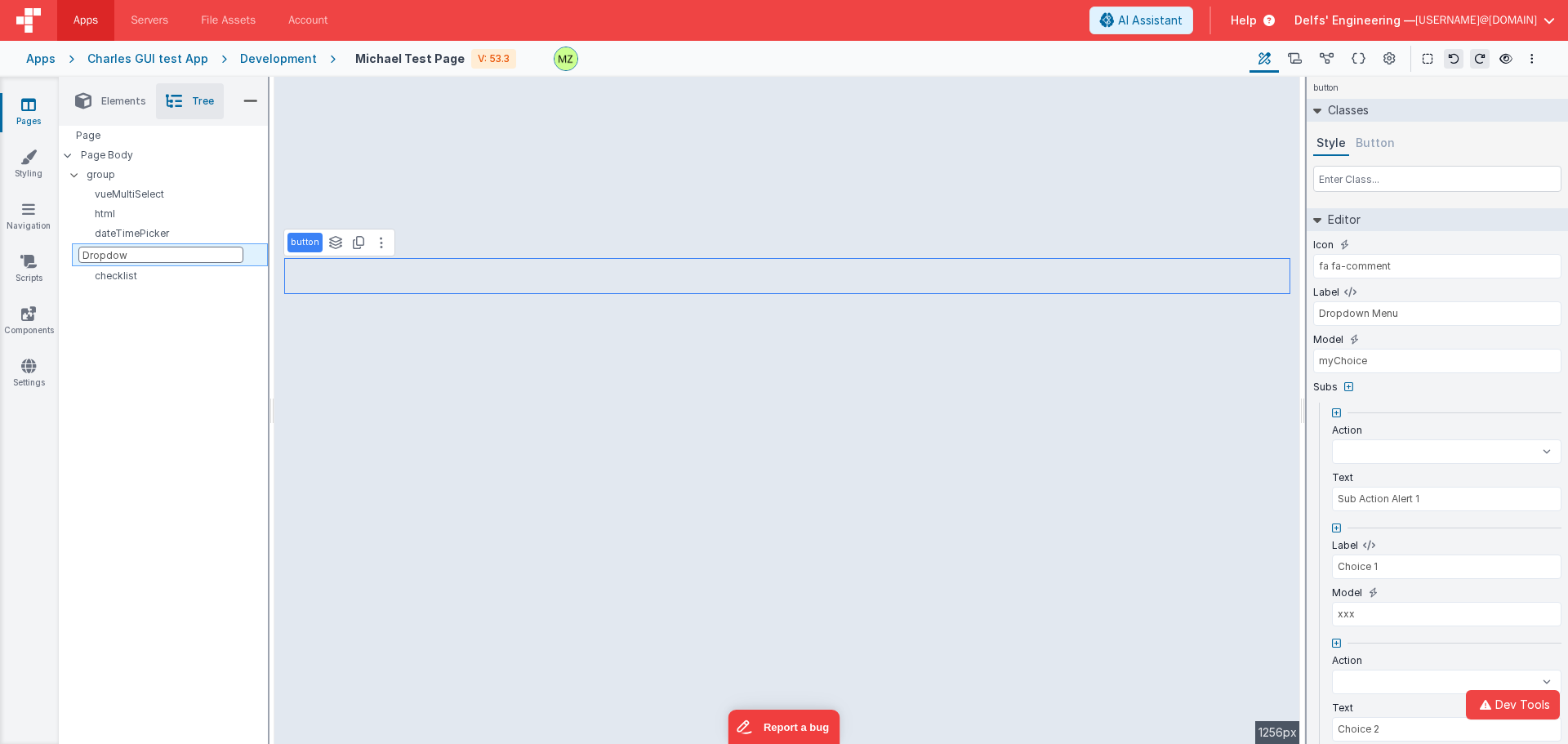 select 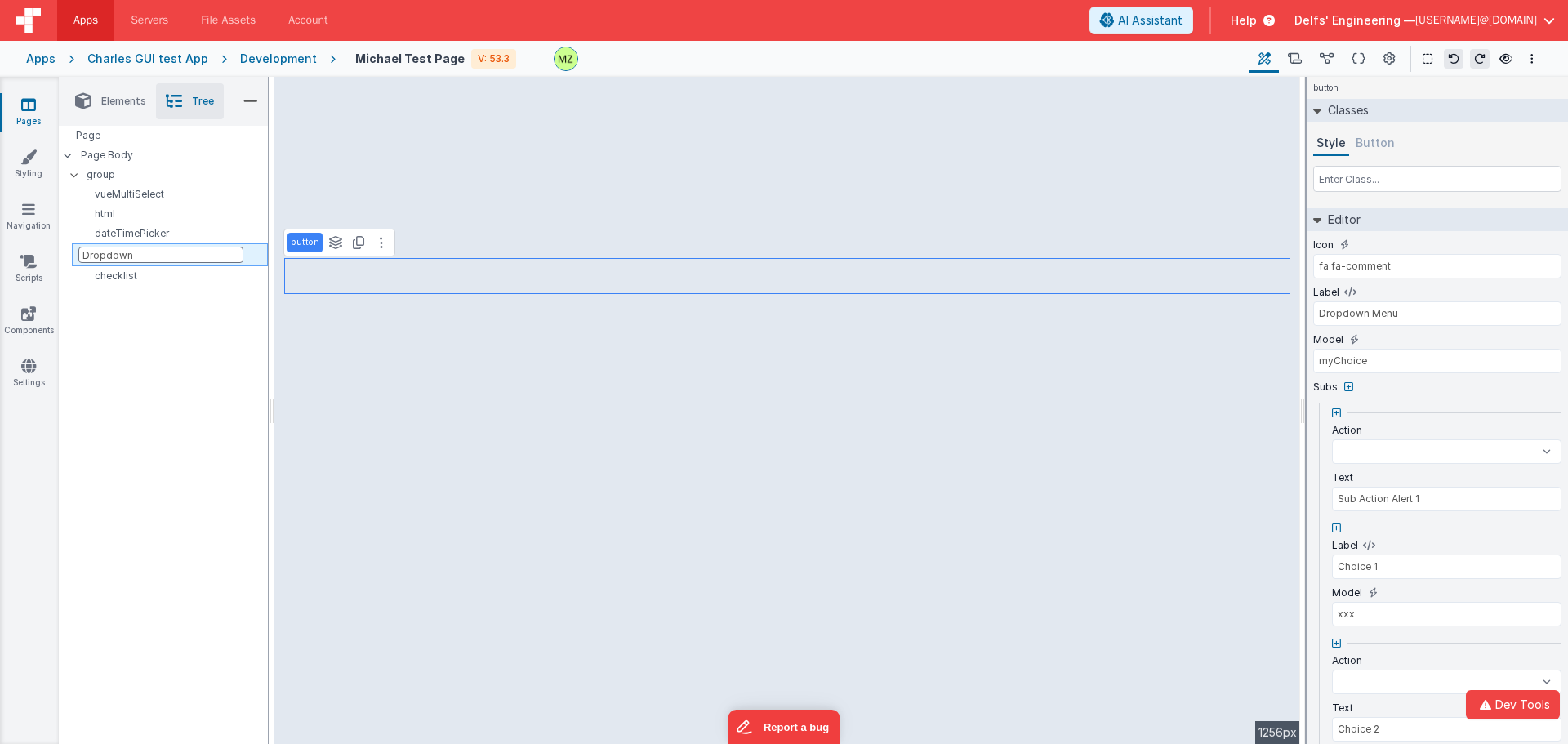 select 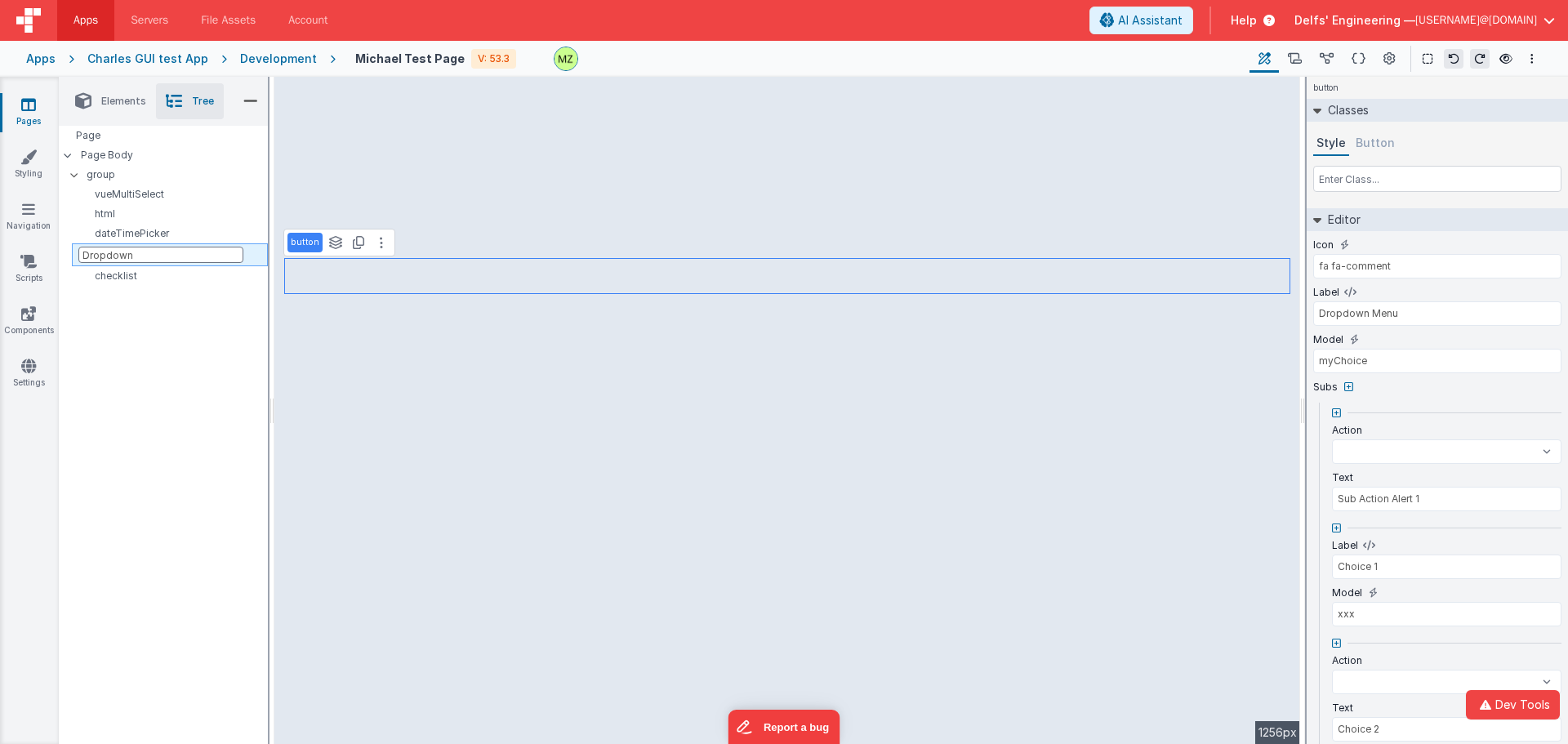select 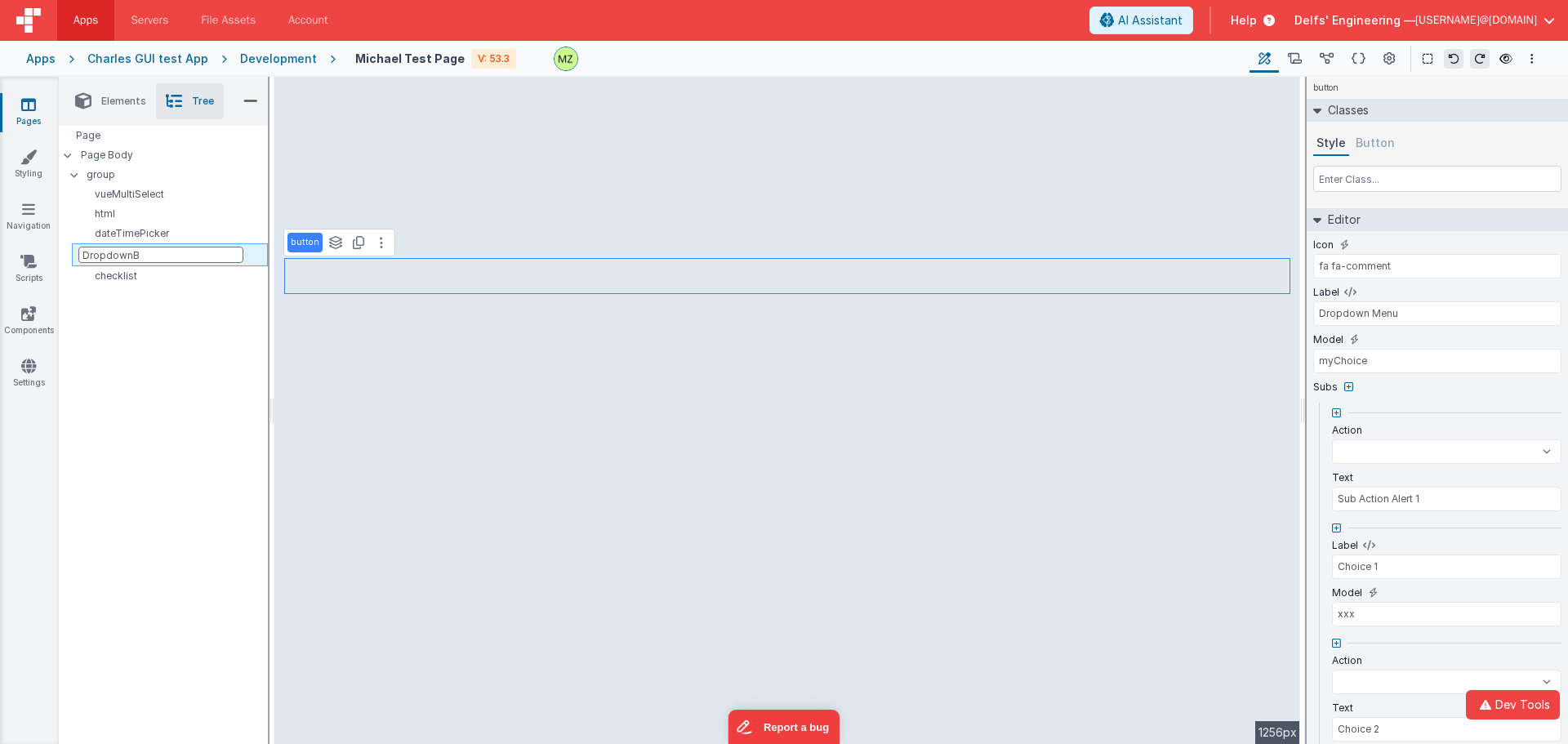 select 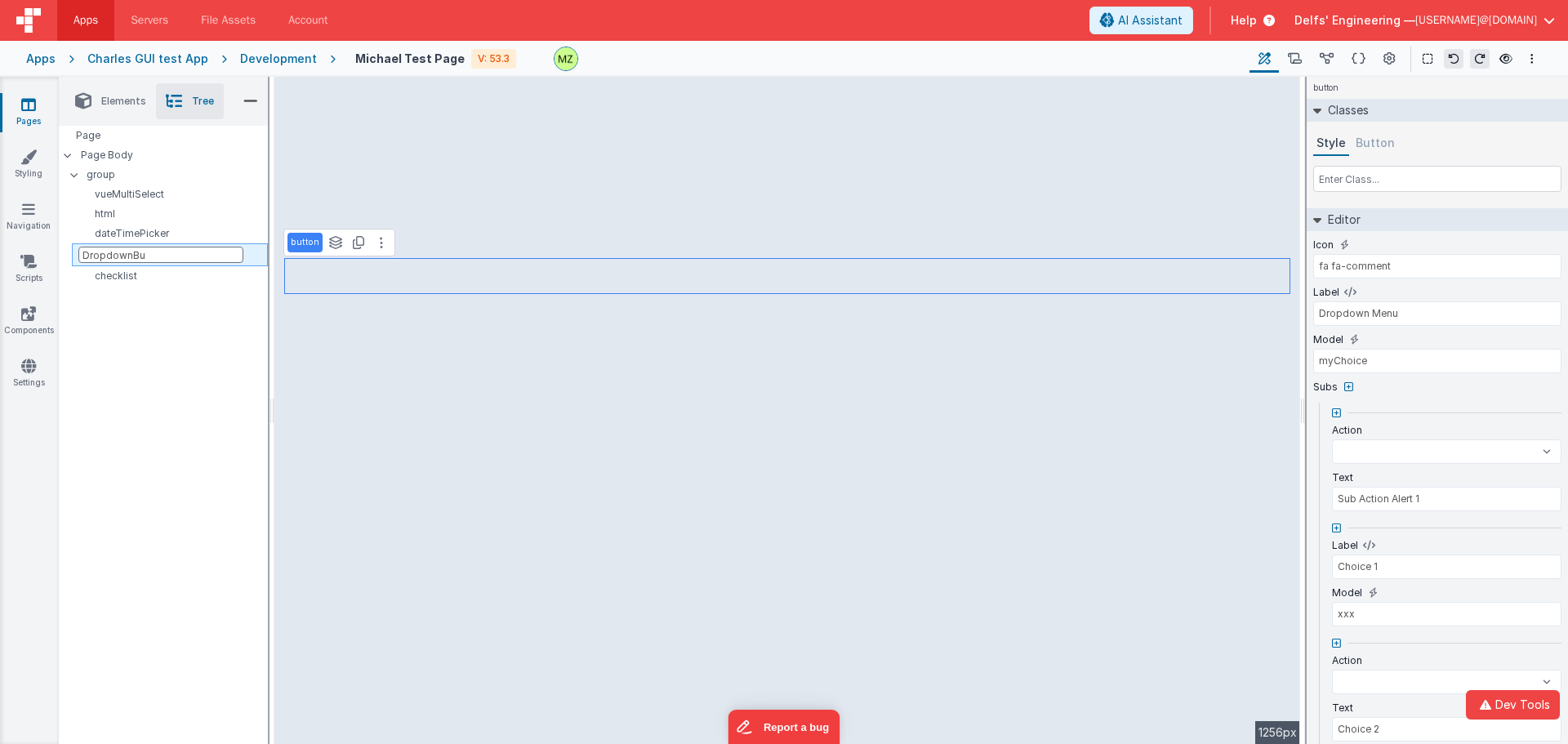 select 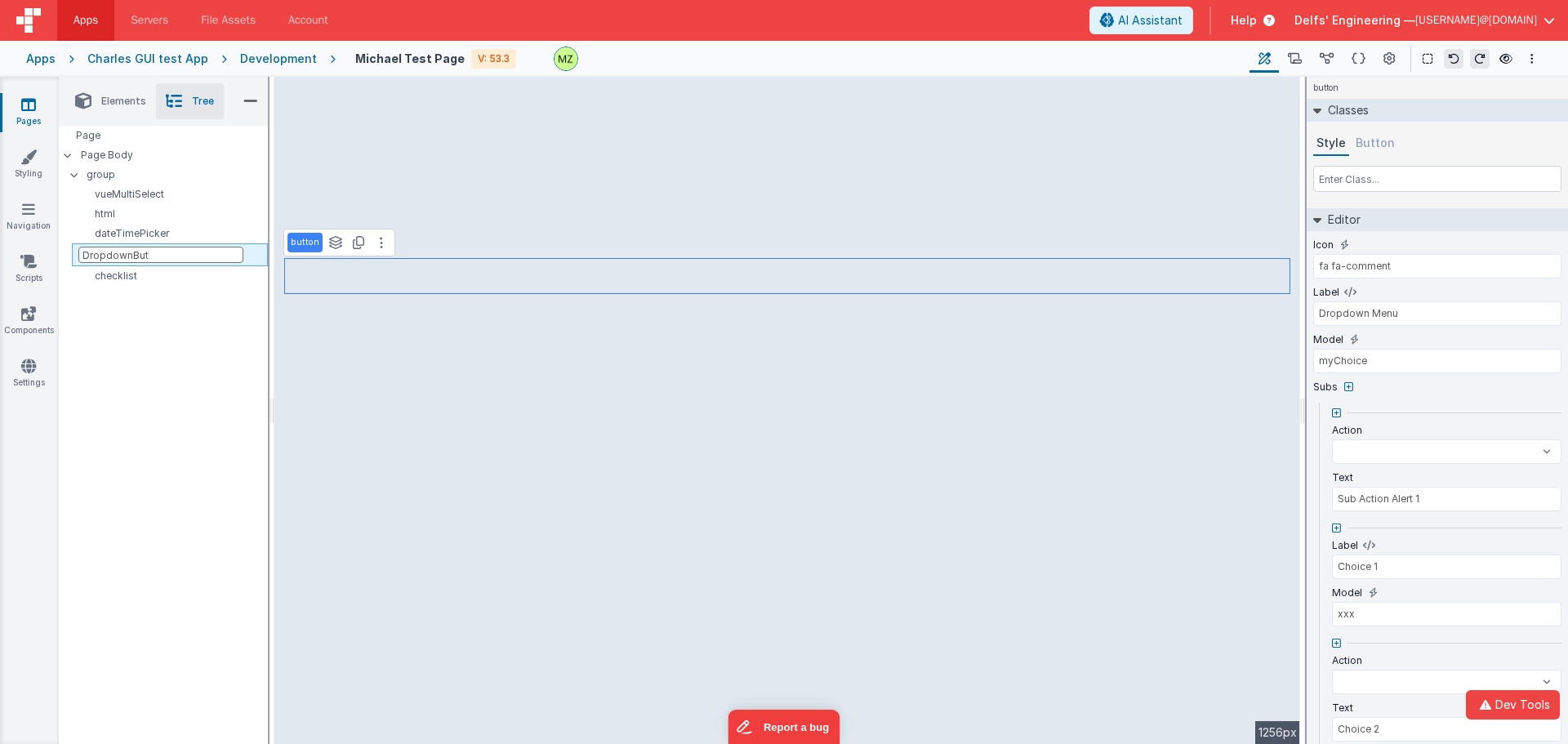select 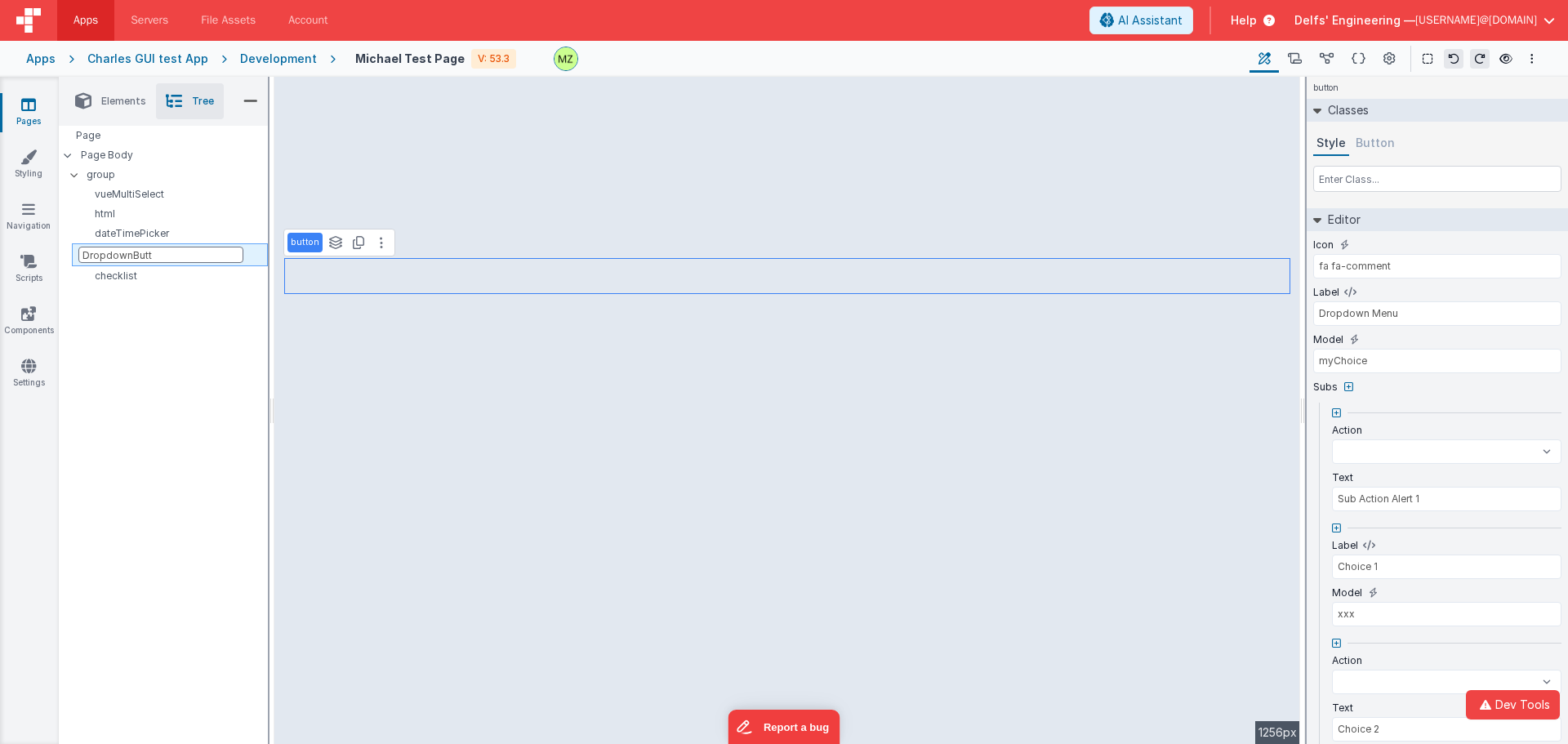 type on "DropdownButto" 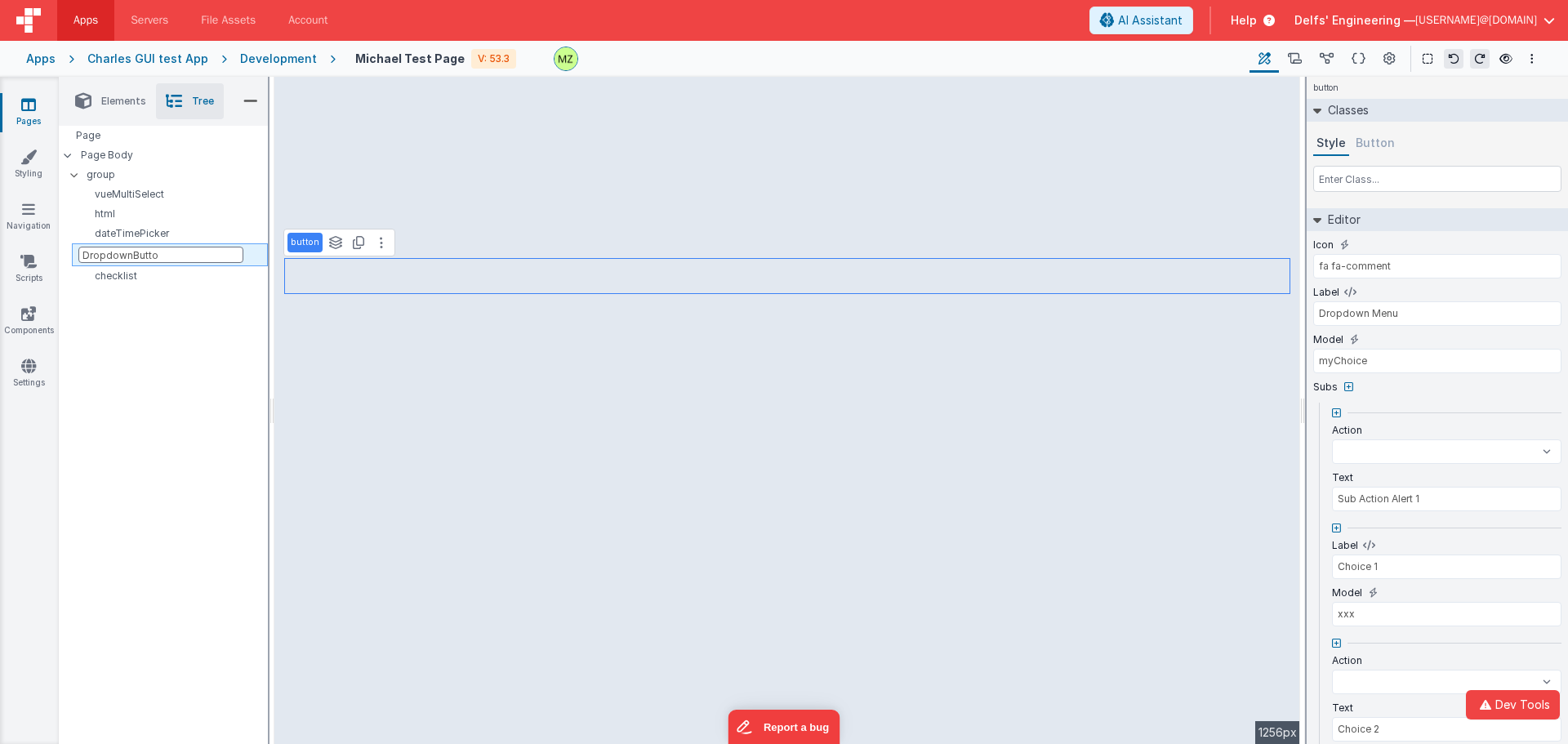 select 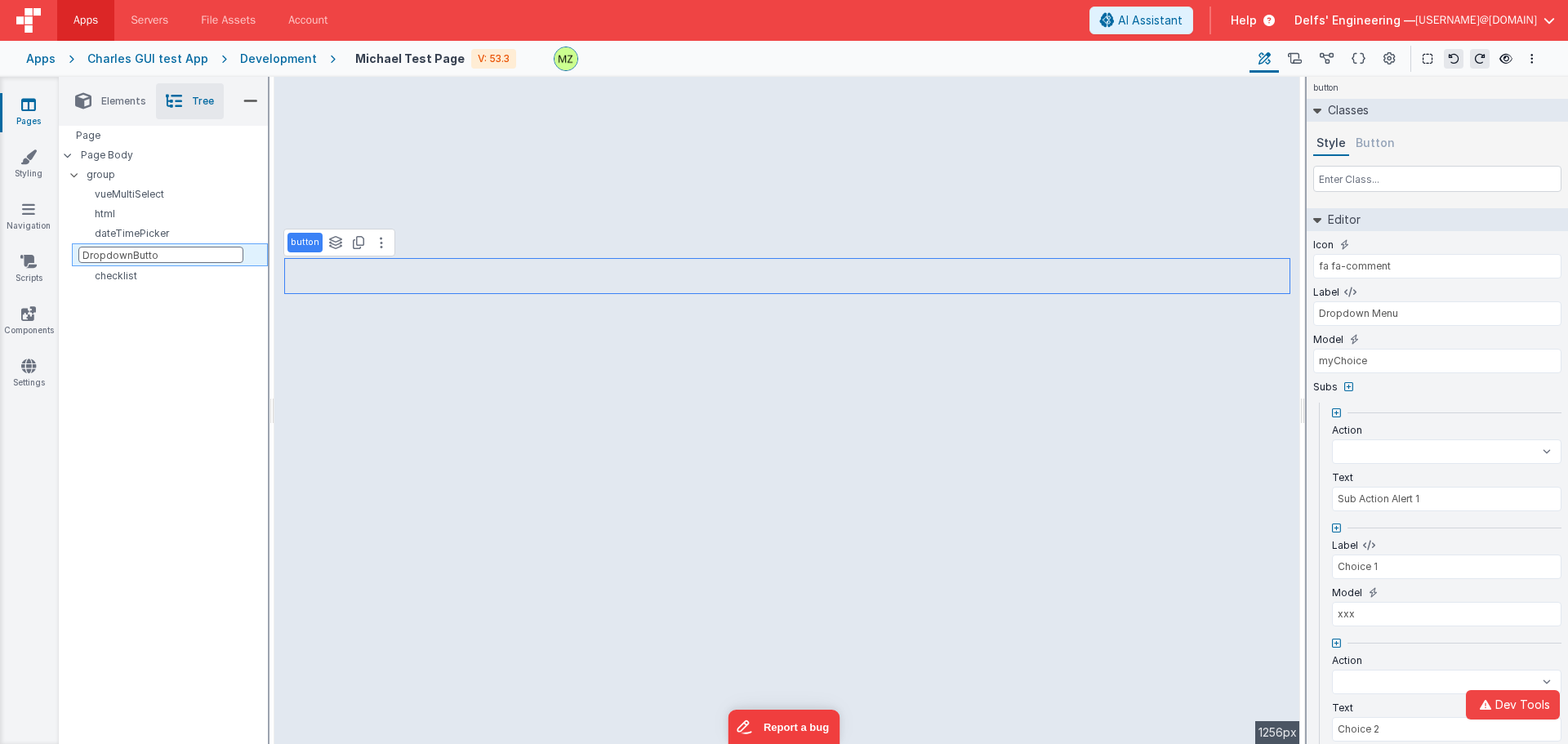 select 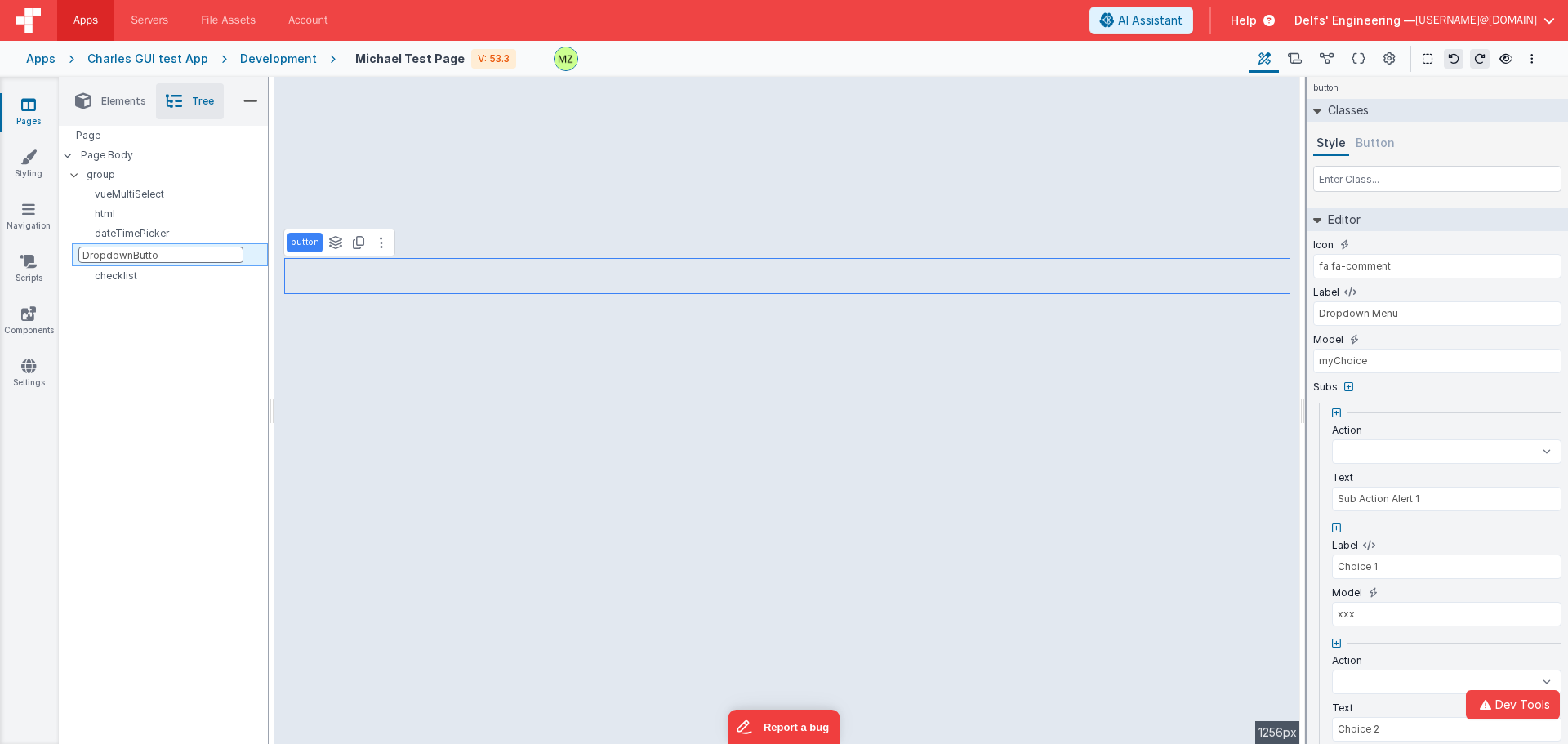 select 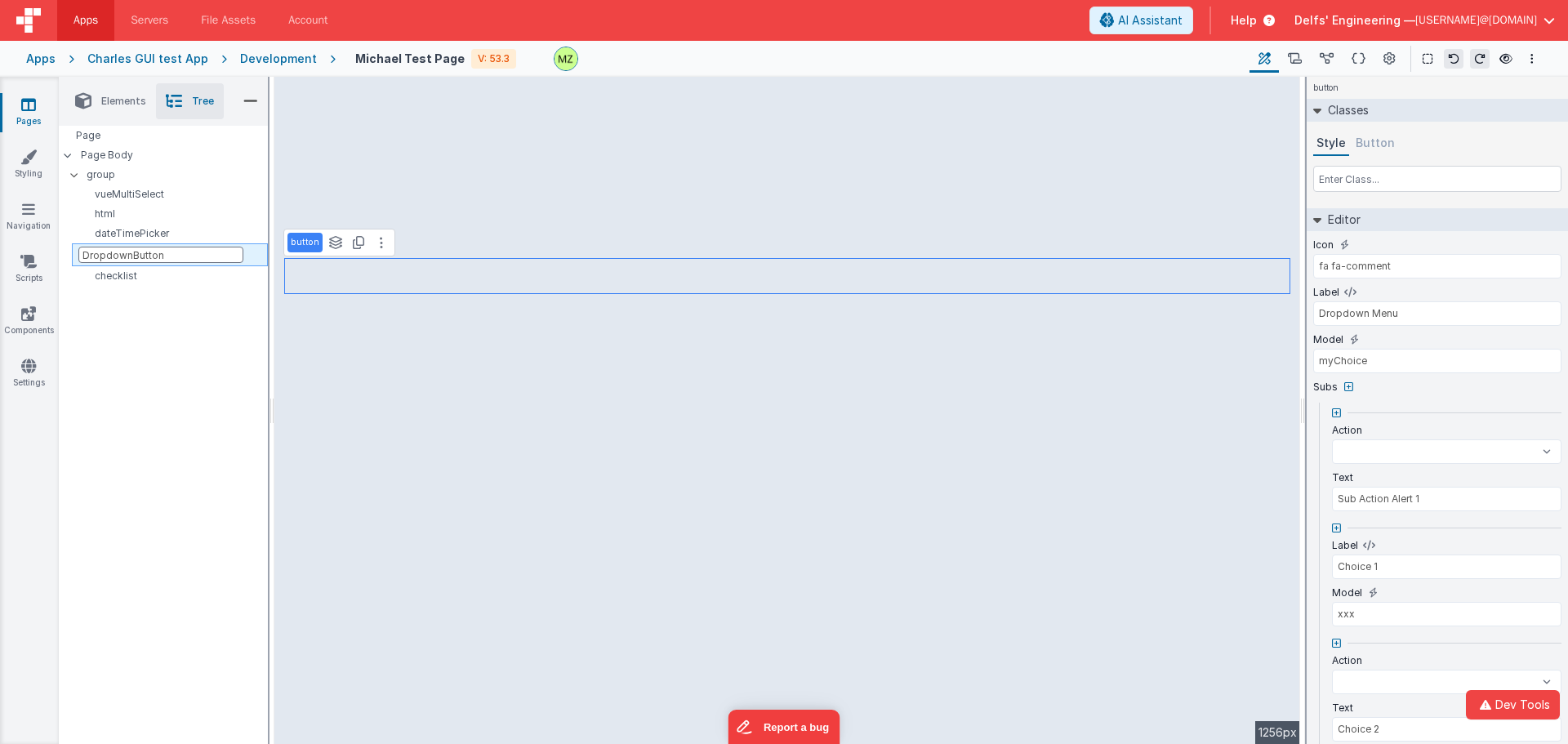 select 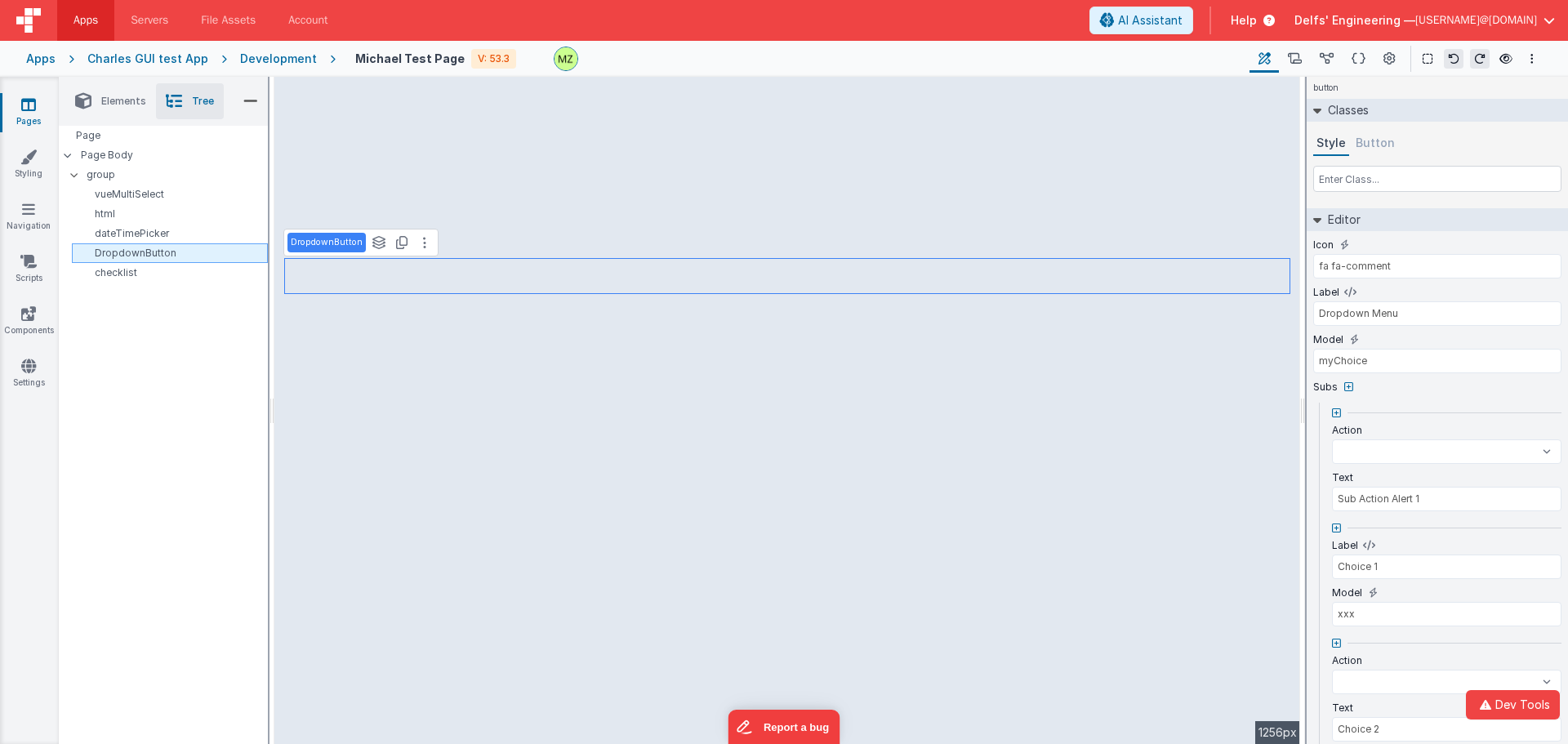 select 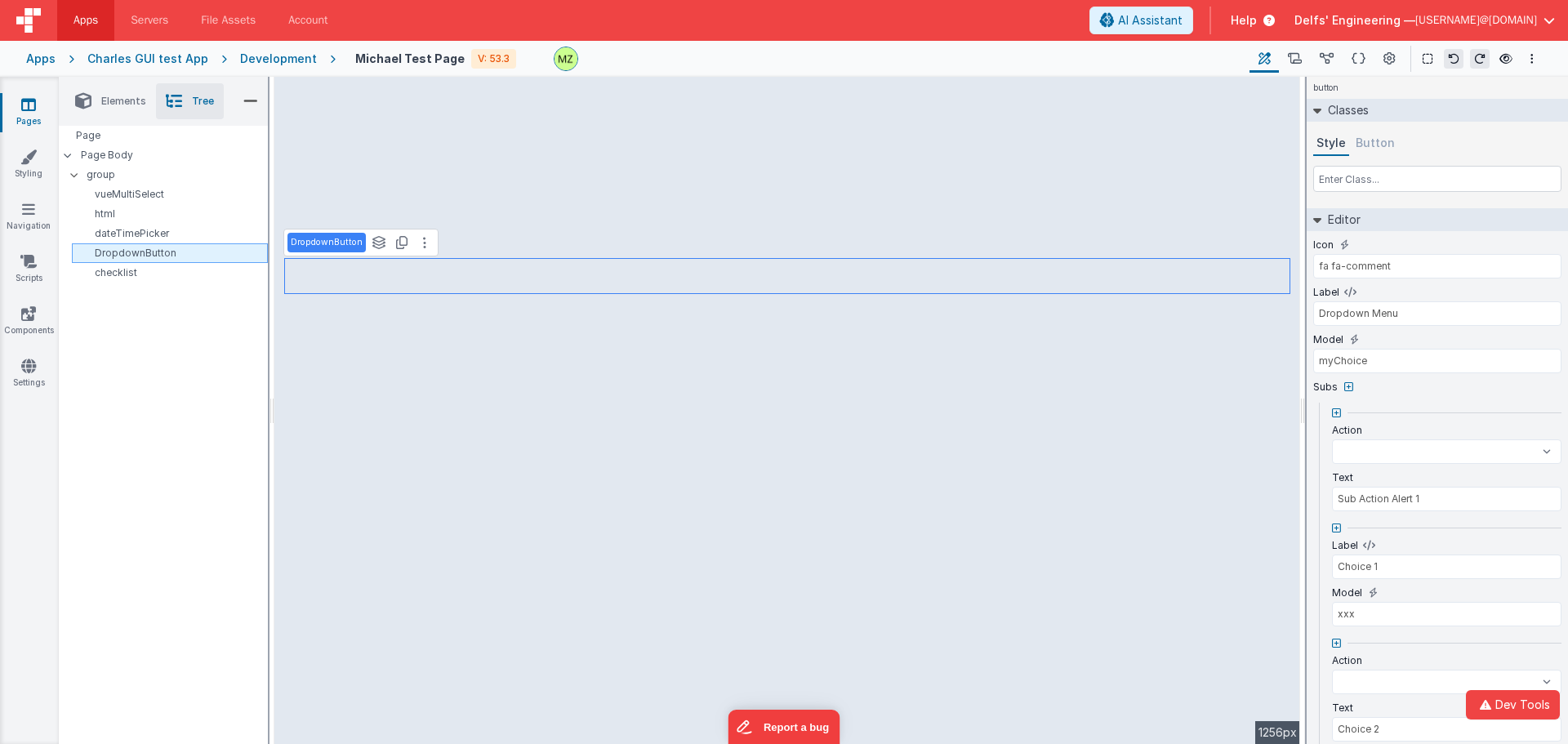 select 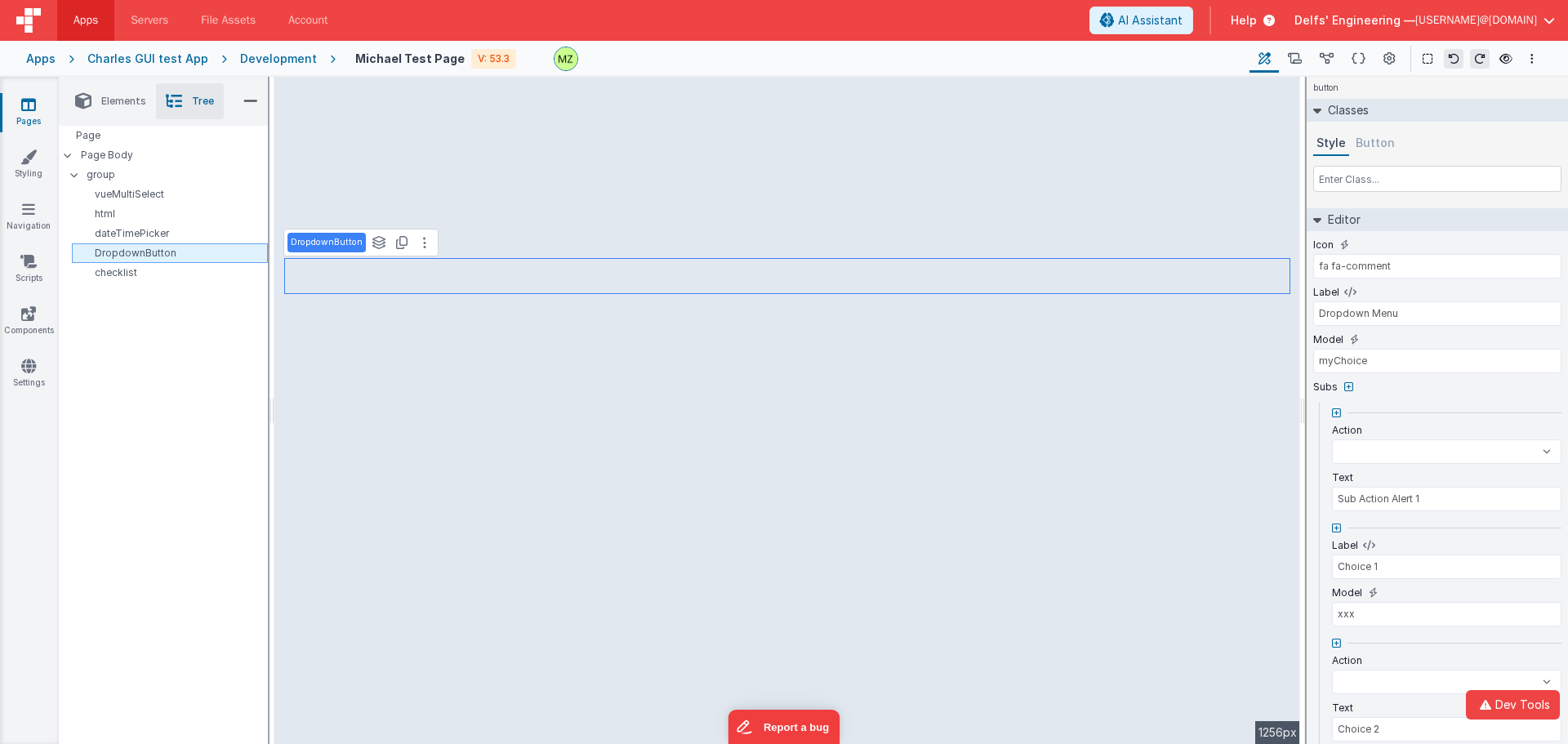 select 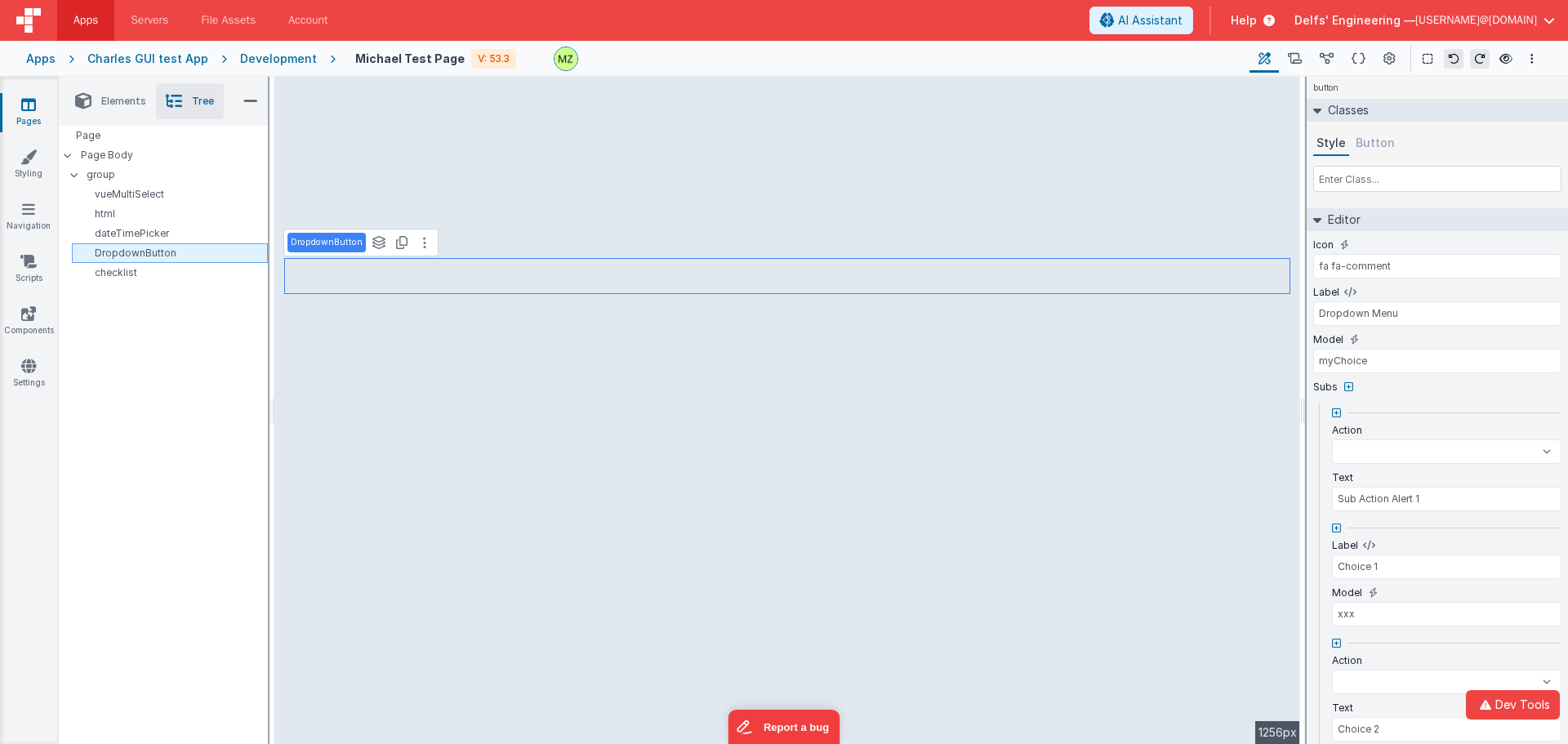 select 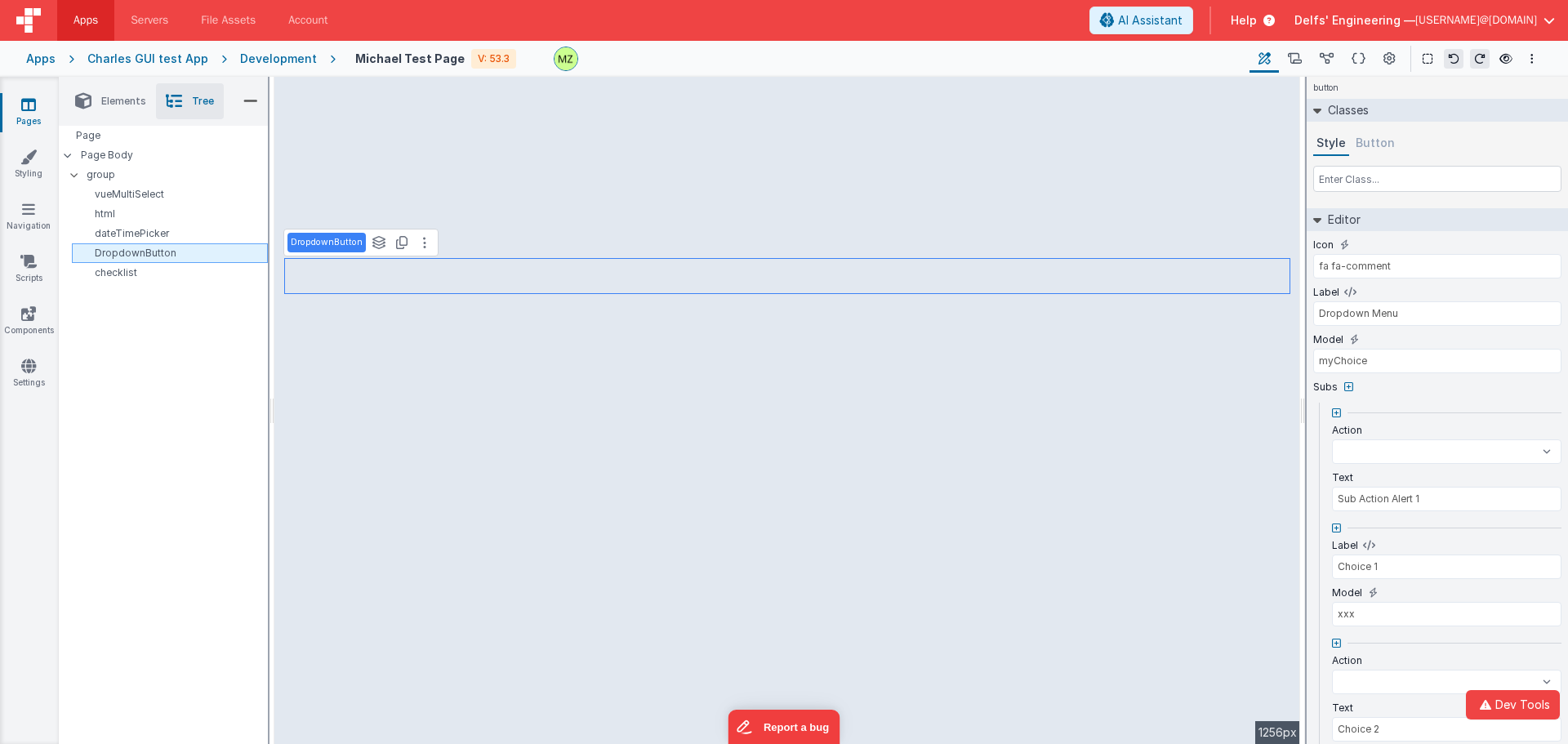 select 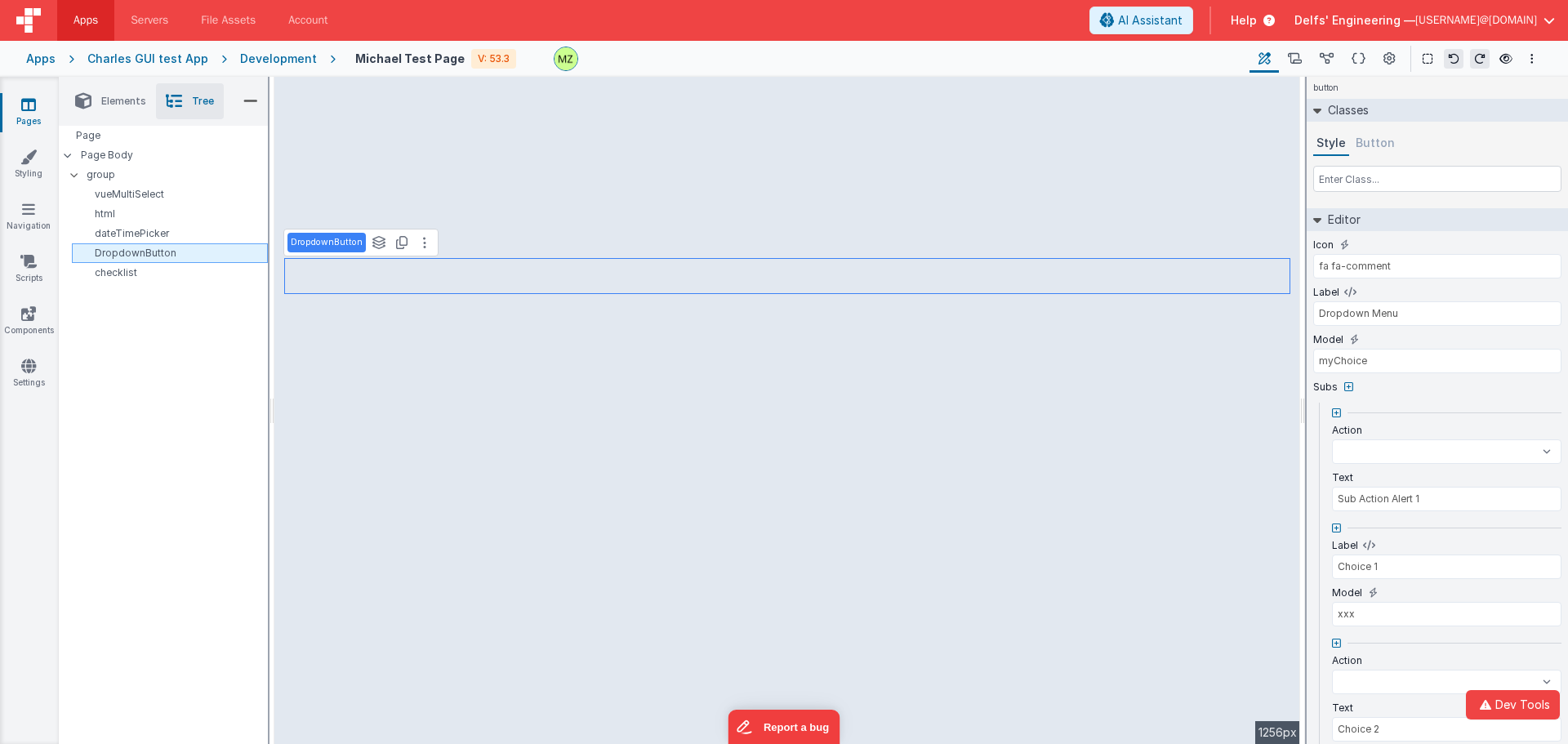 select 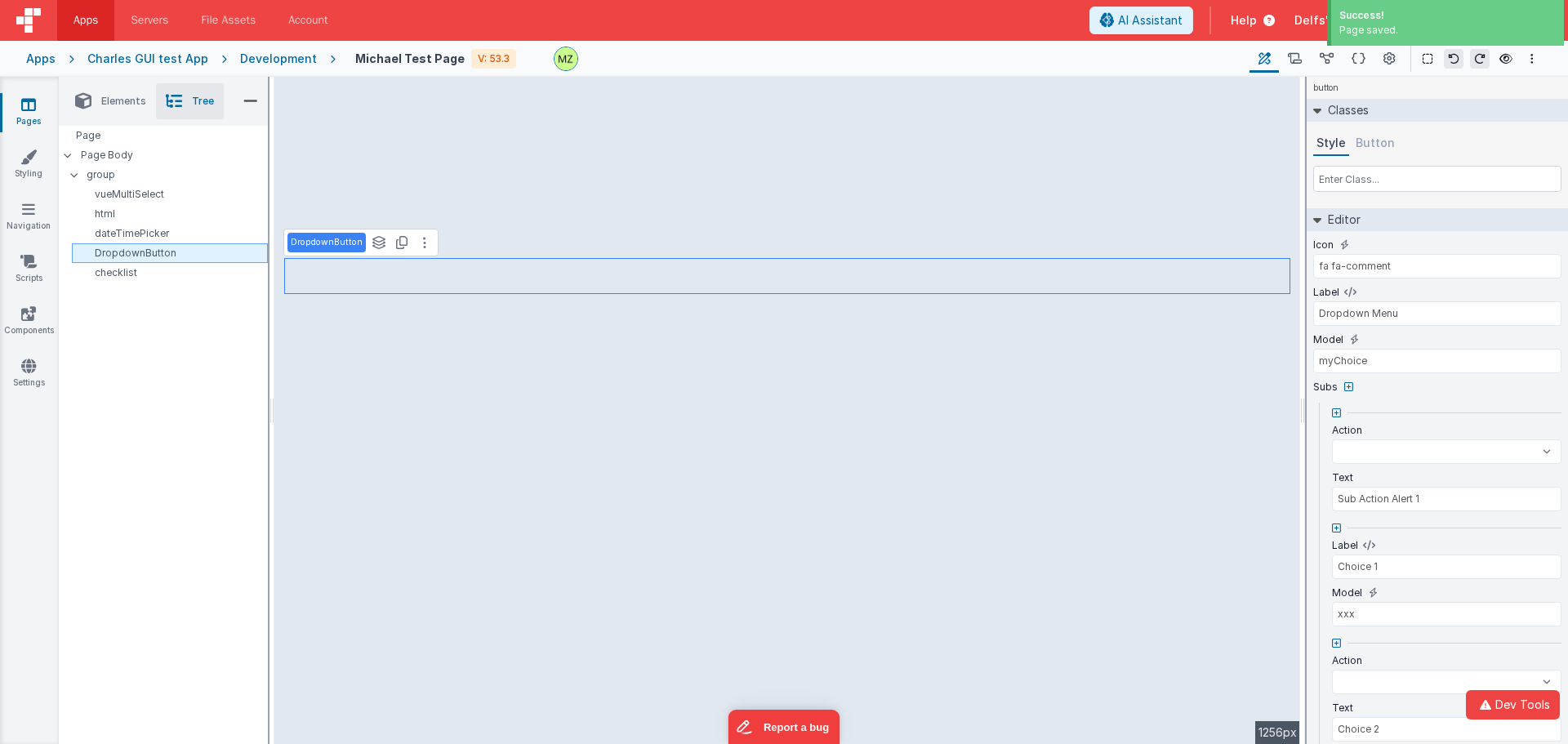 select 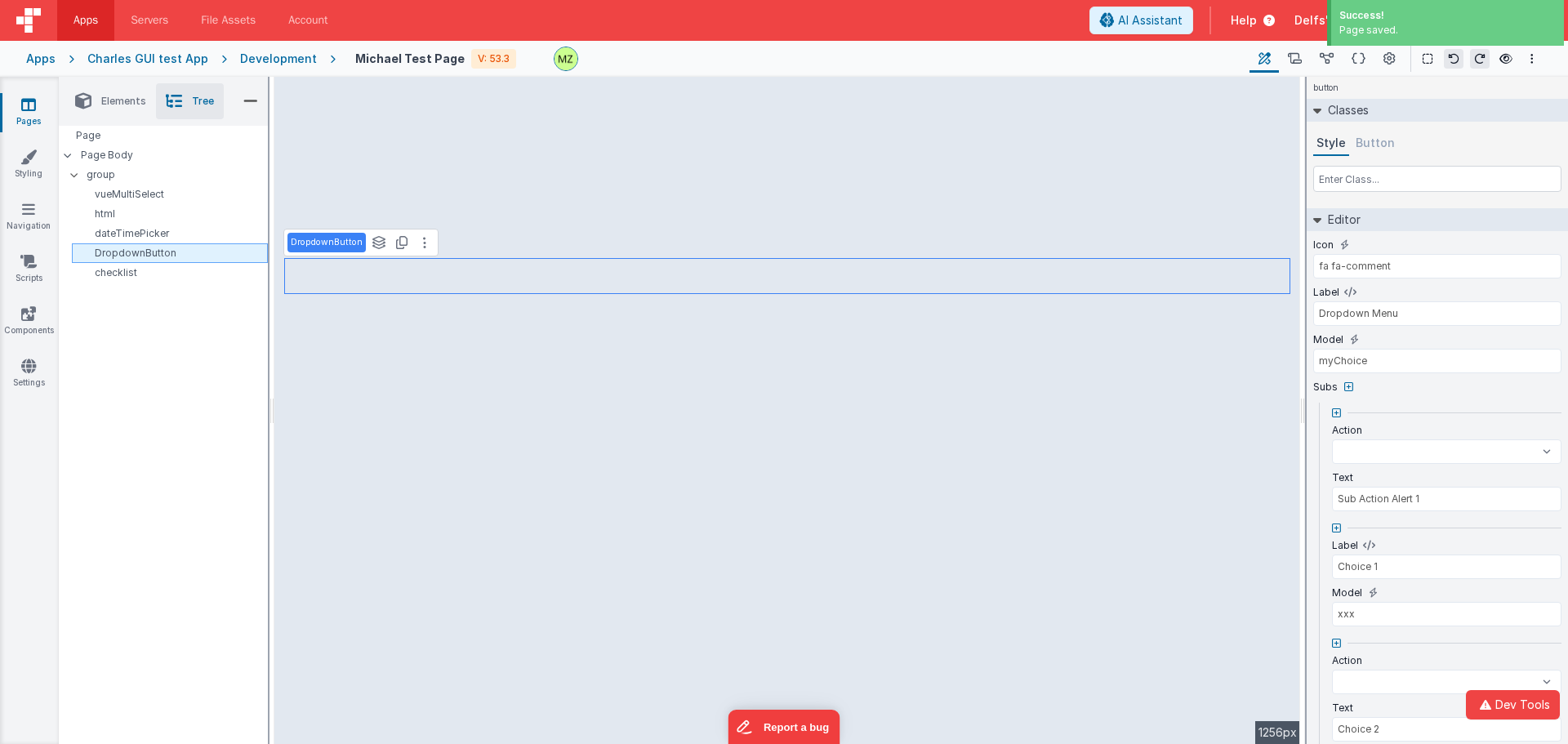select 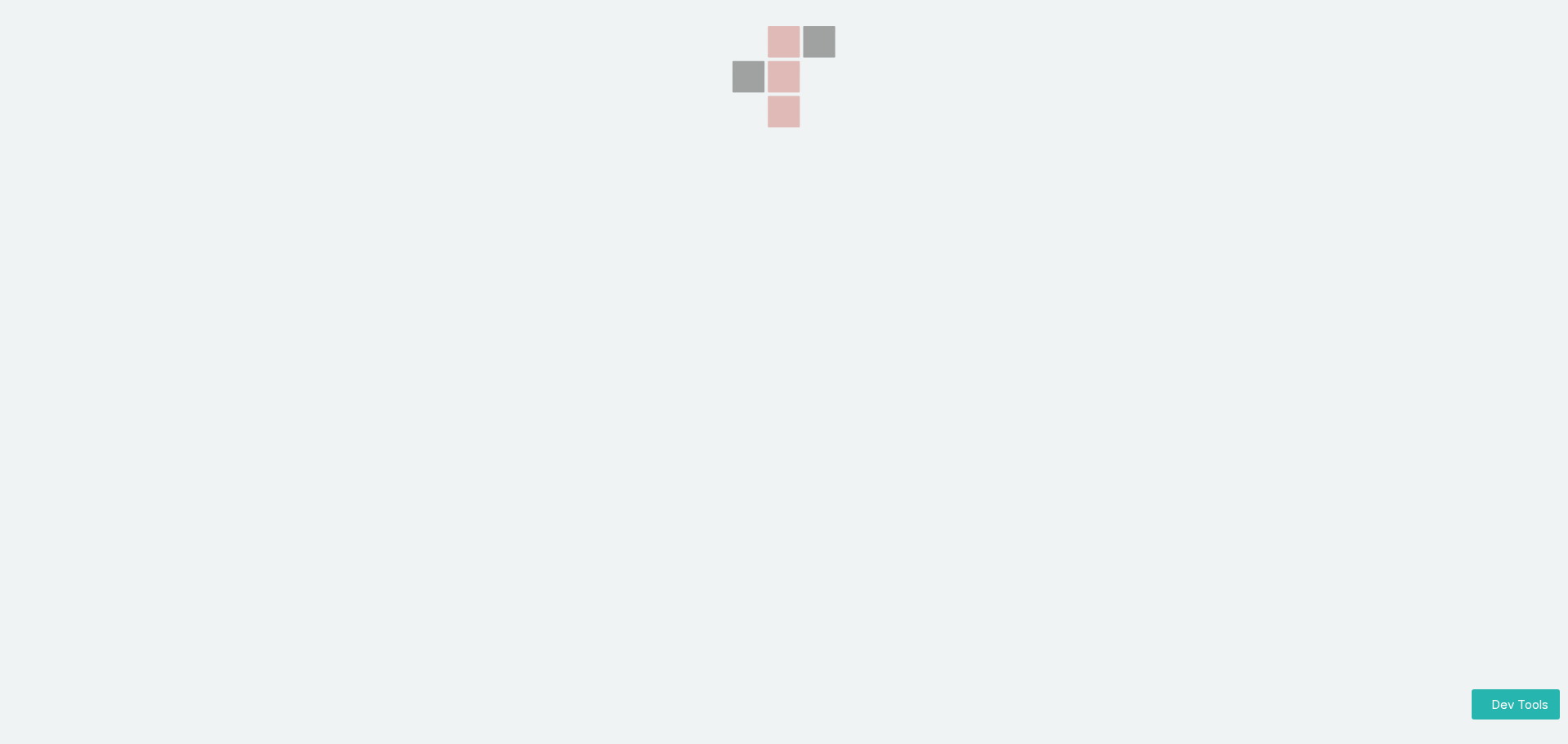 scroll, scrollTop: 0, scrollLeft: 0, axis: both 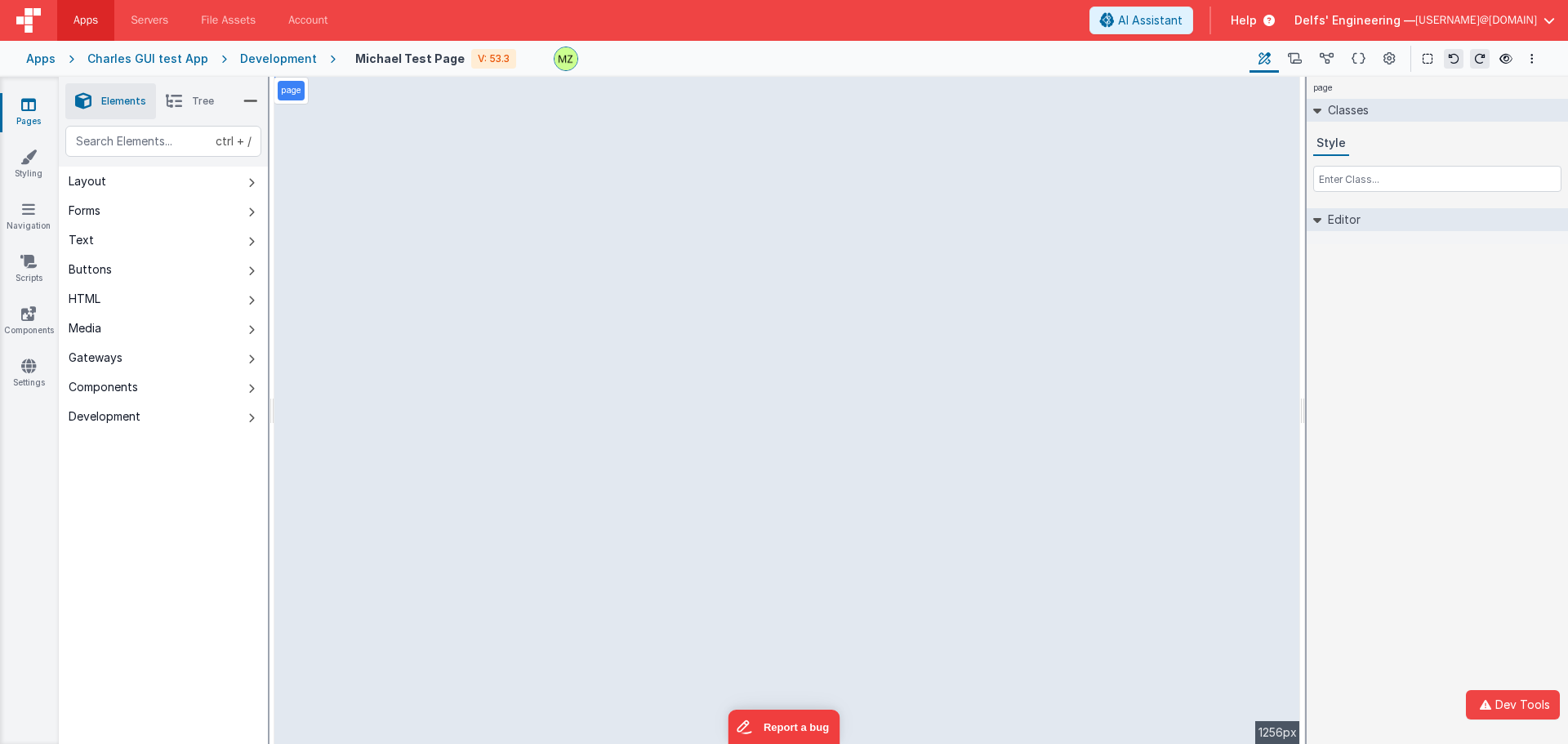 click at bounding box center (174, 101) 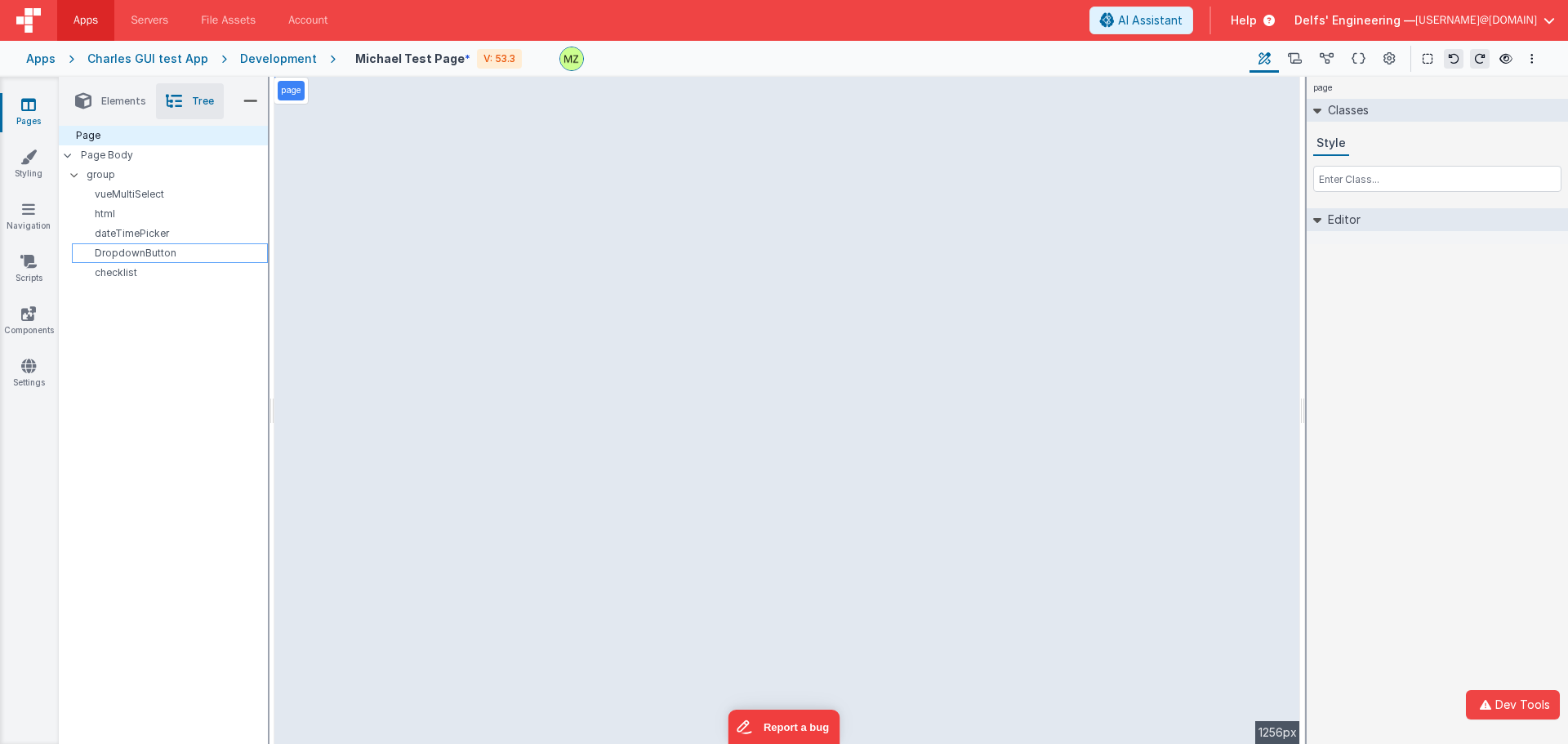 click on "DropdownButton" at bounding box center (170, 253) 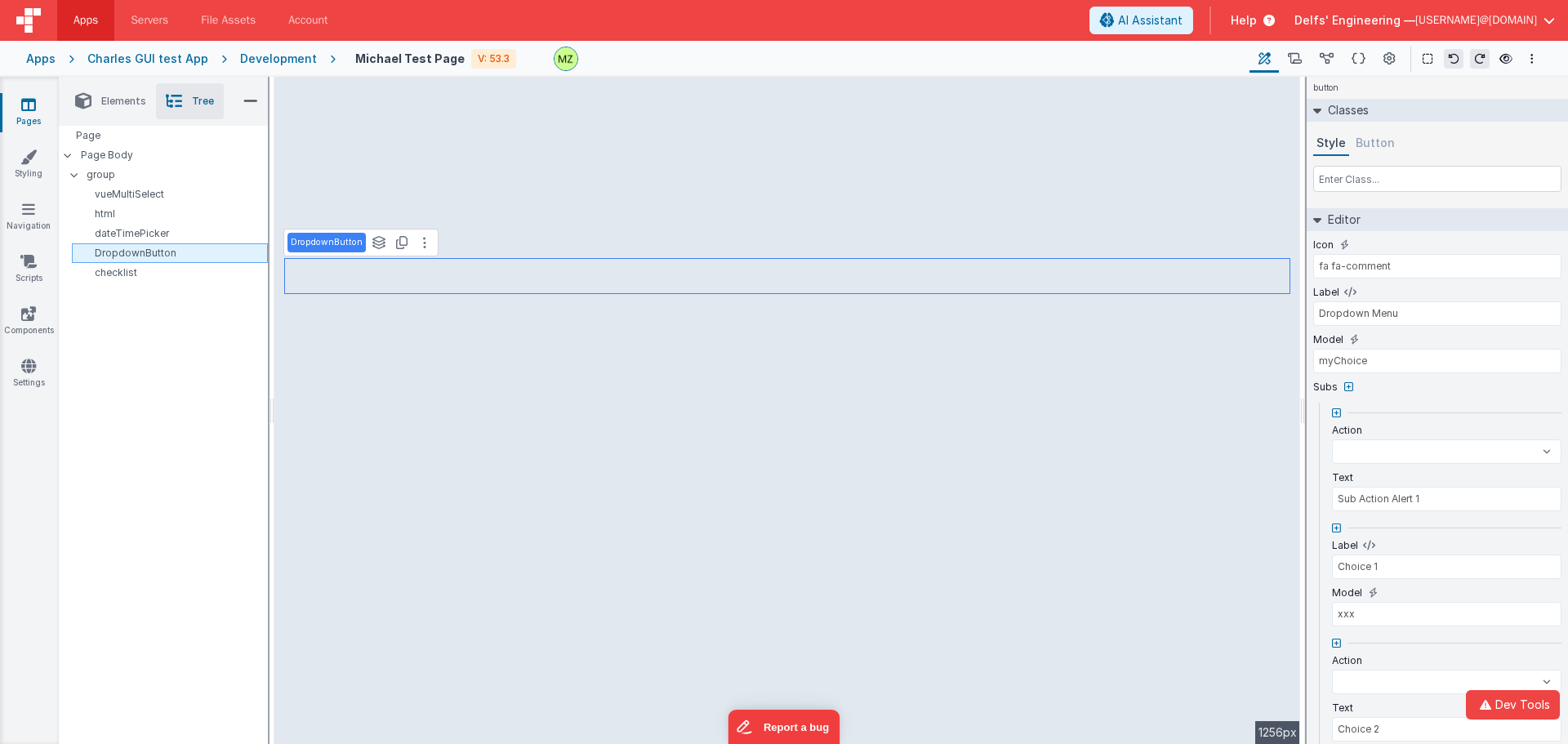select 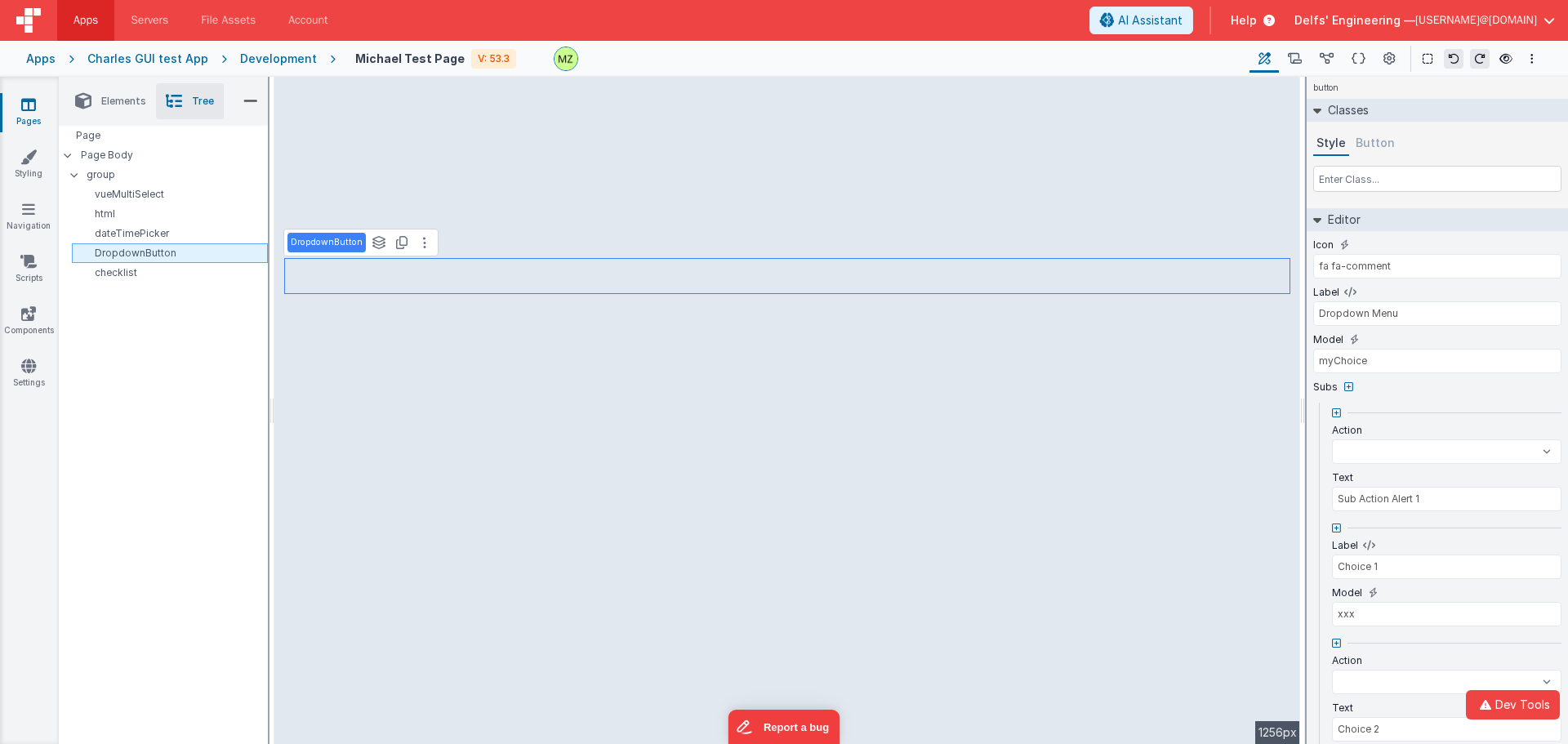 click on "DropdownButton" at bounding box center [172, 253] 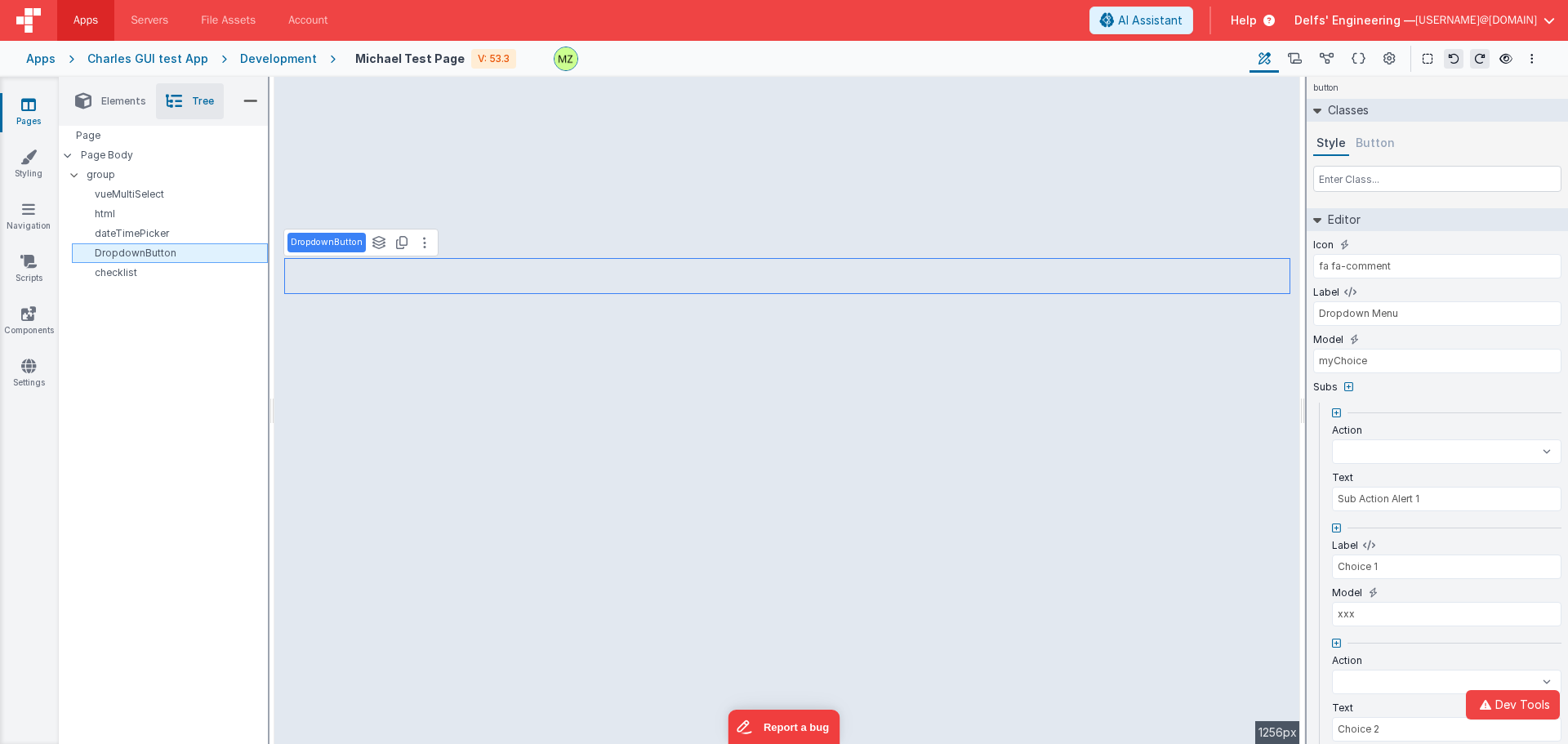 click on "DropdownButton" at bounding box center (172, 253) 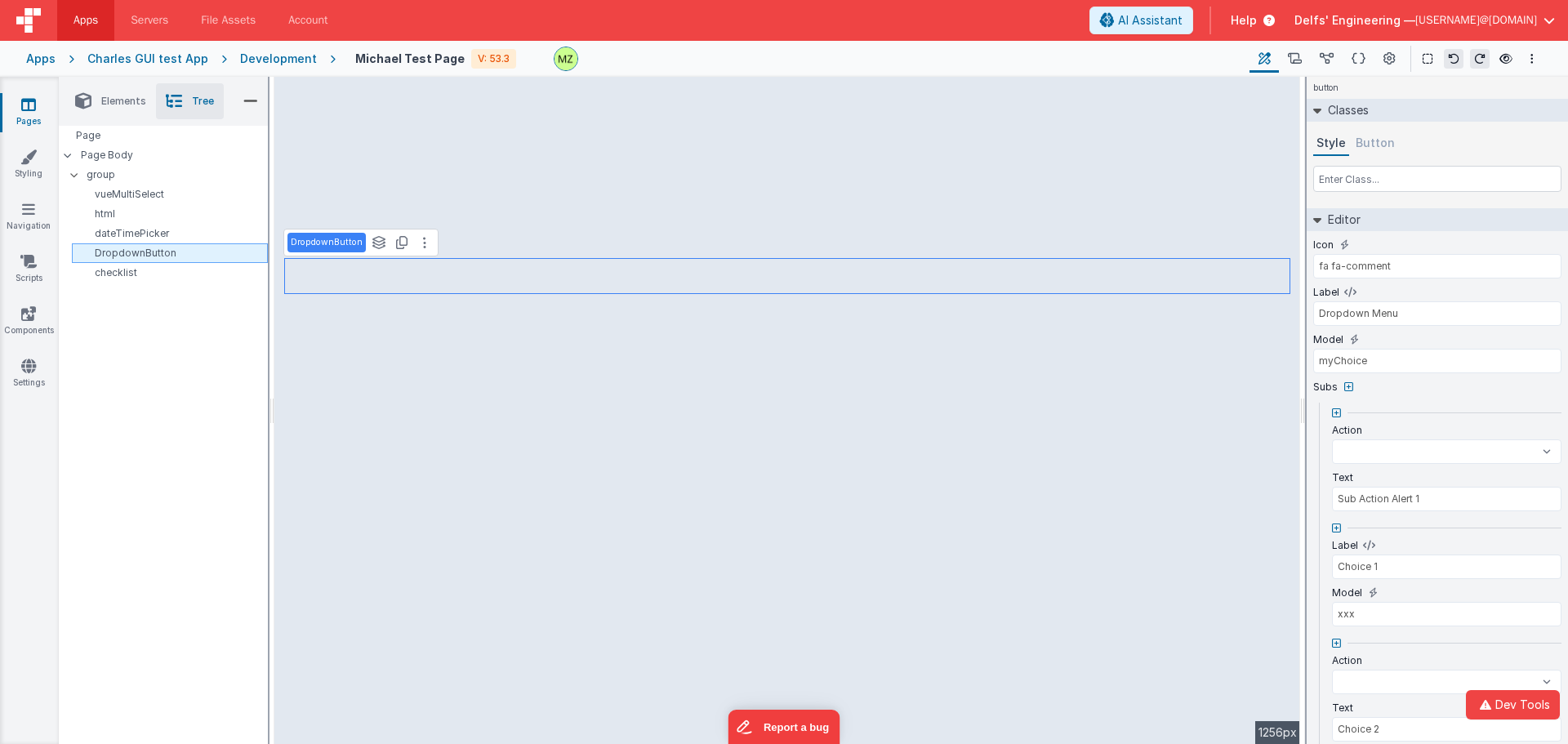 select 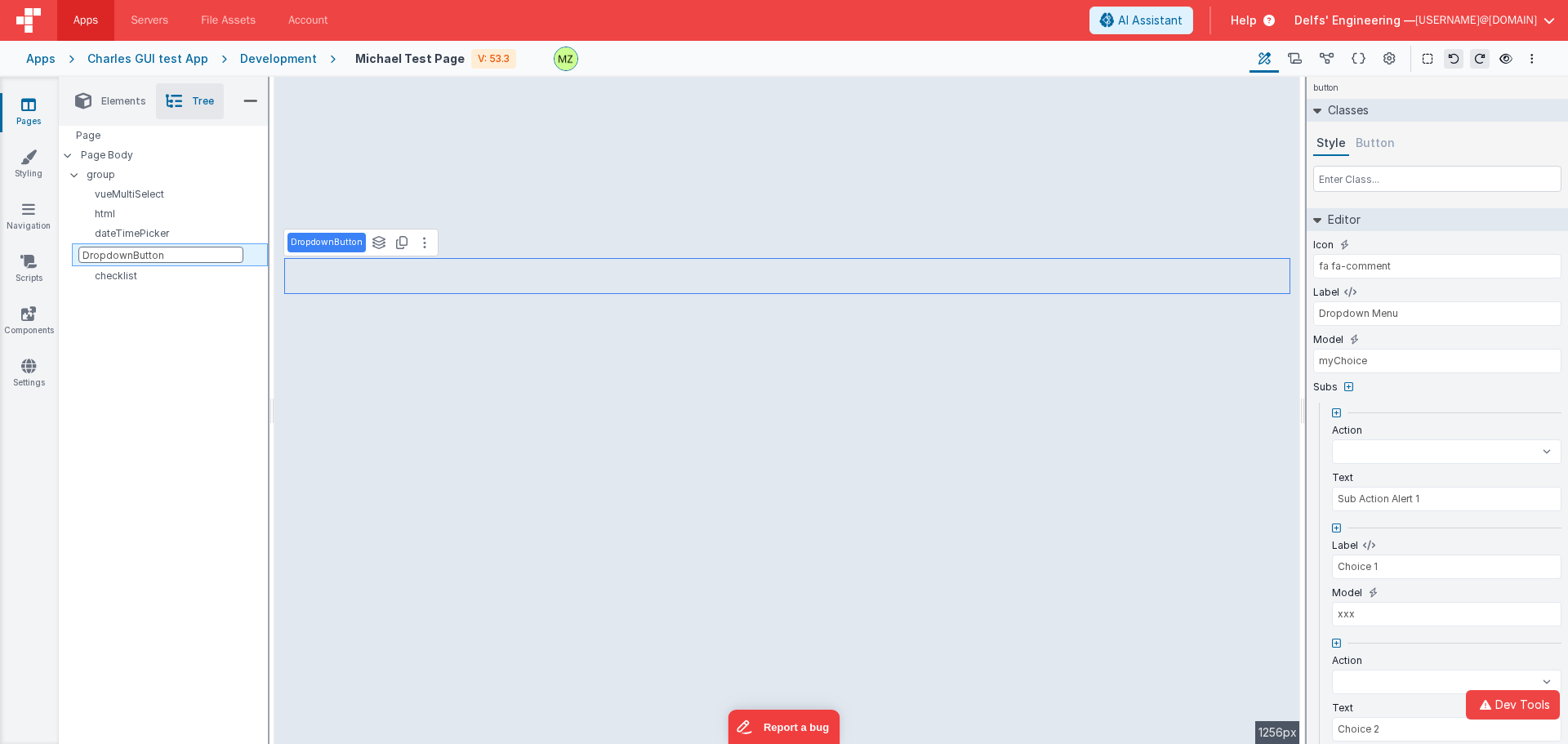 select 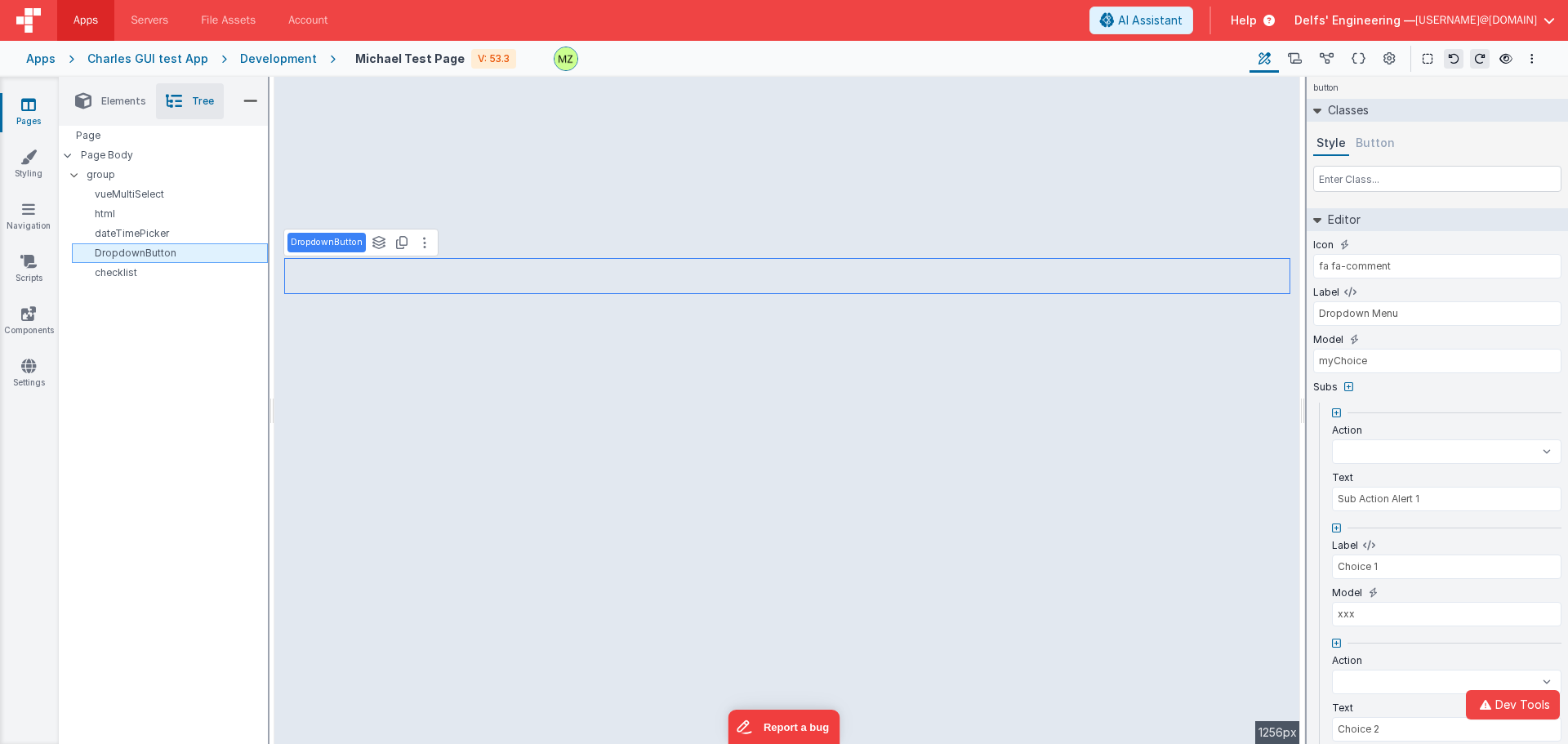 select 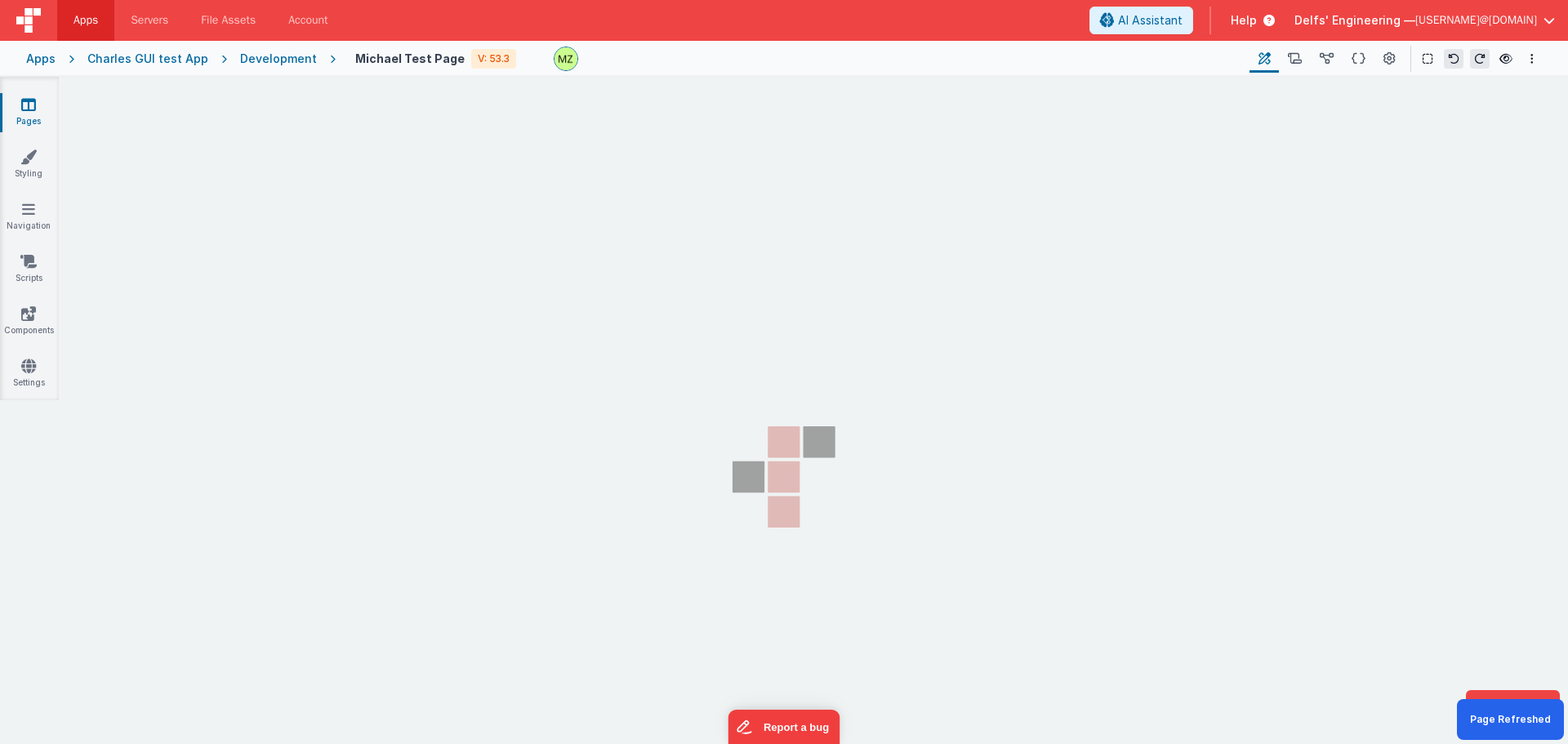 click on "Pages
Styling
Navigation
Scripts
Components
Settings" at bounding box center [784, 425] 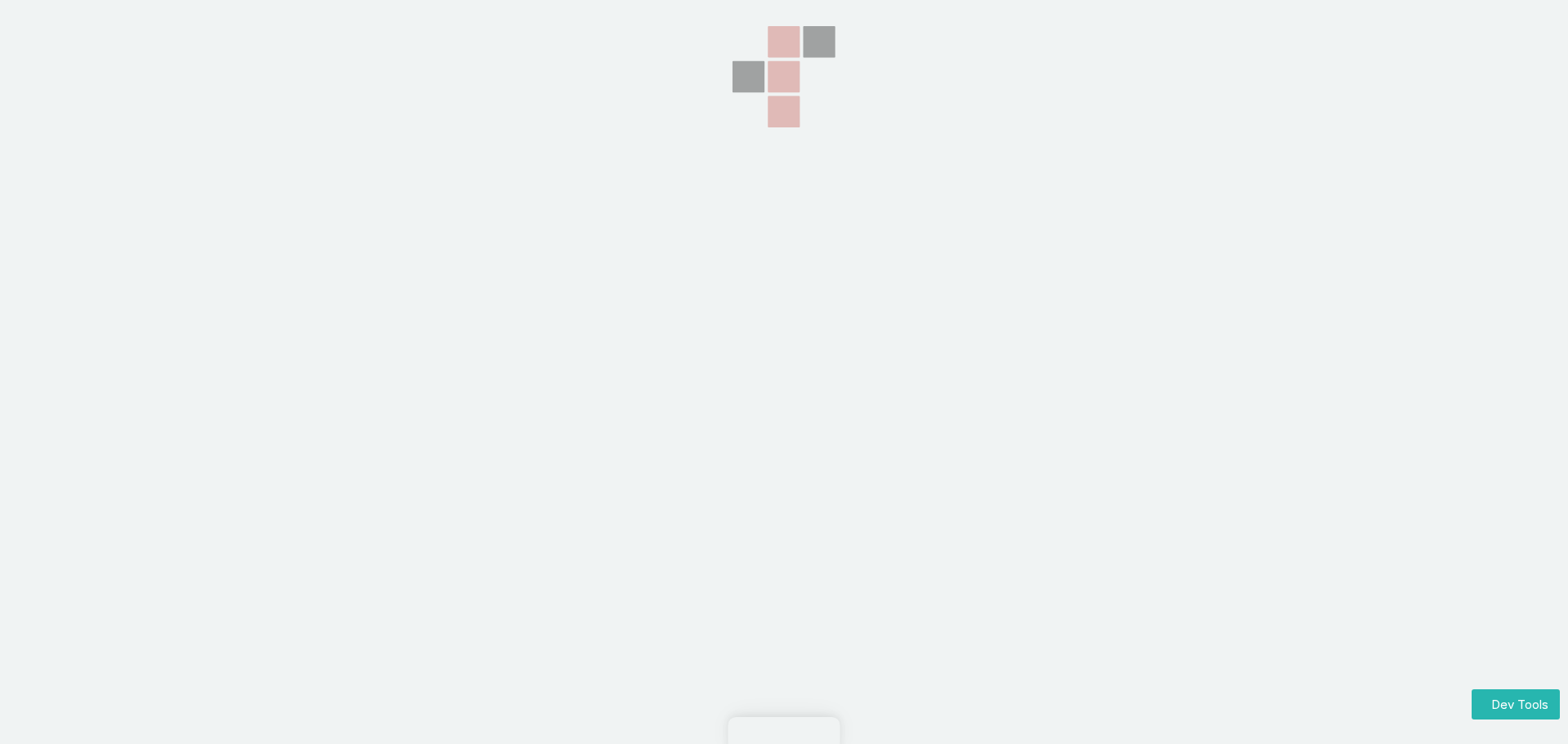 scroll, scrollTop: 0, scrollLeft: 0, axis: both 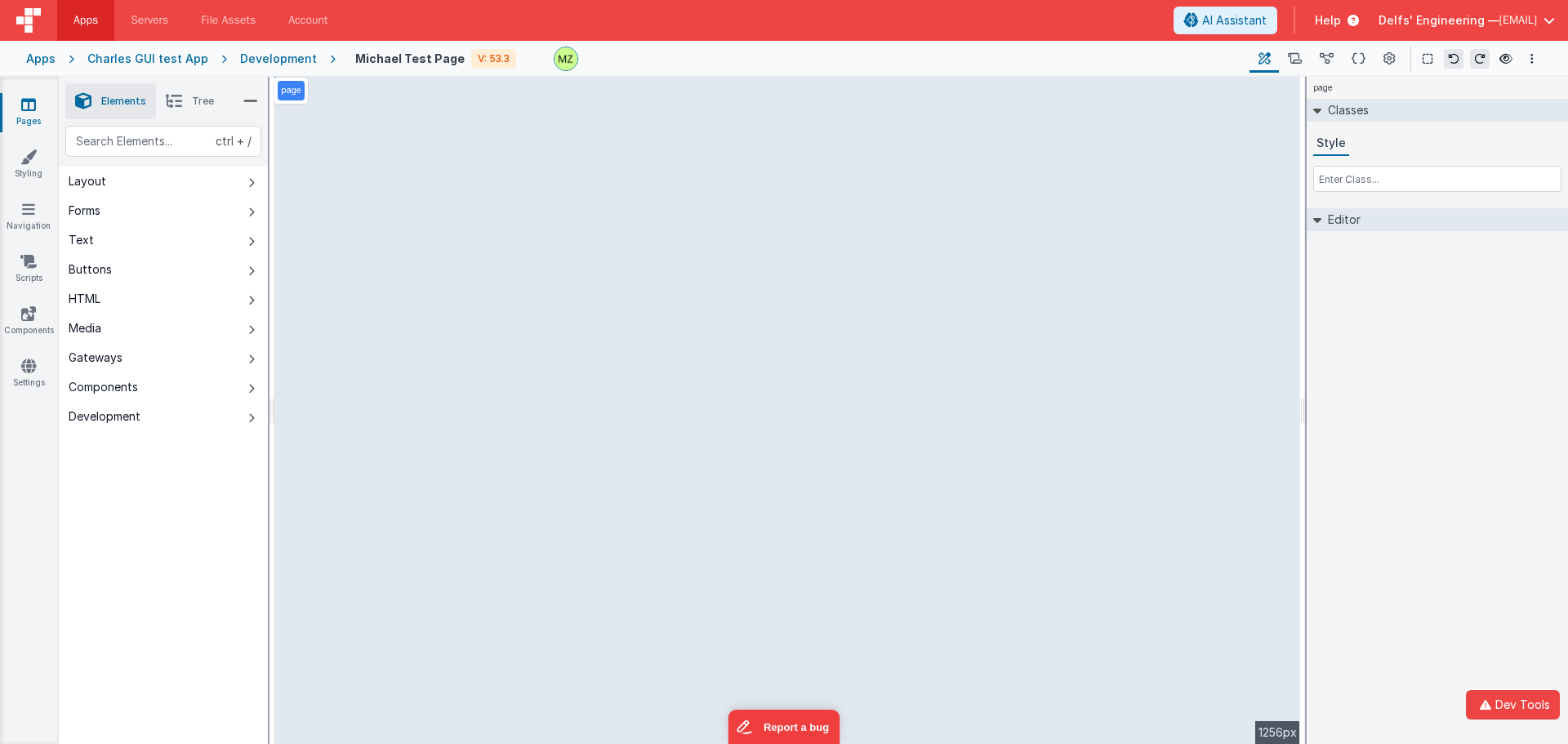 click at bounding box center [174, 101] 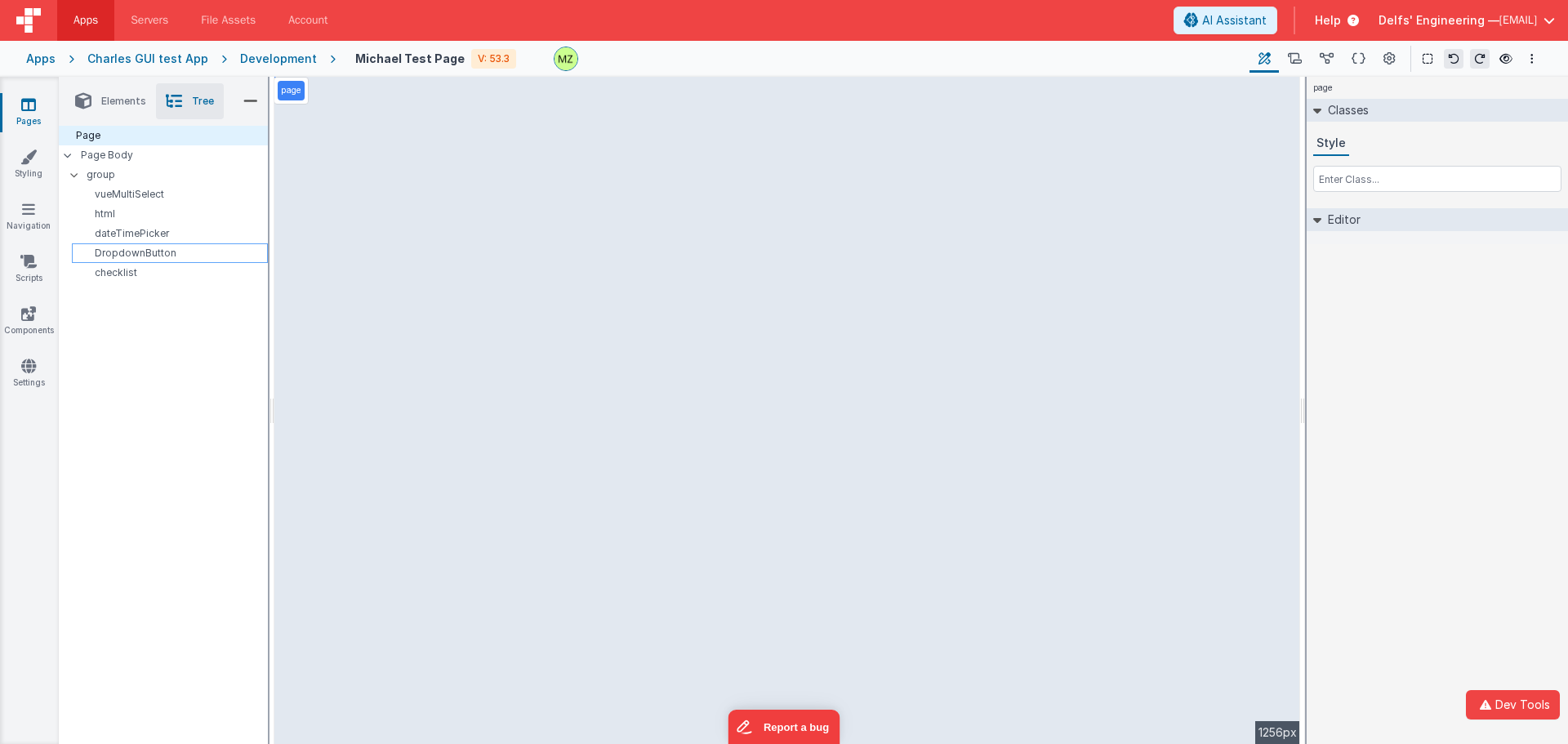 click on "DropdownButton" at bounding box center [172, 253] 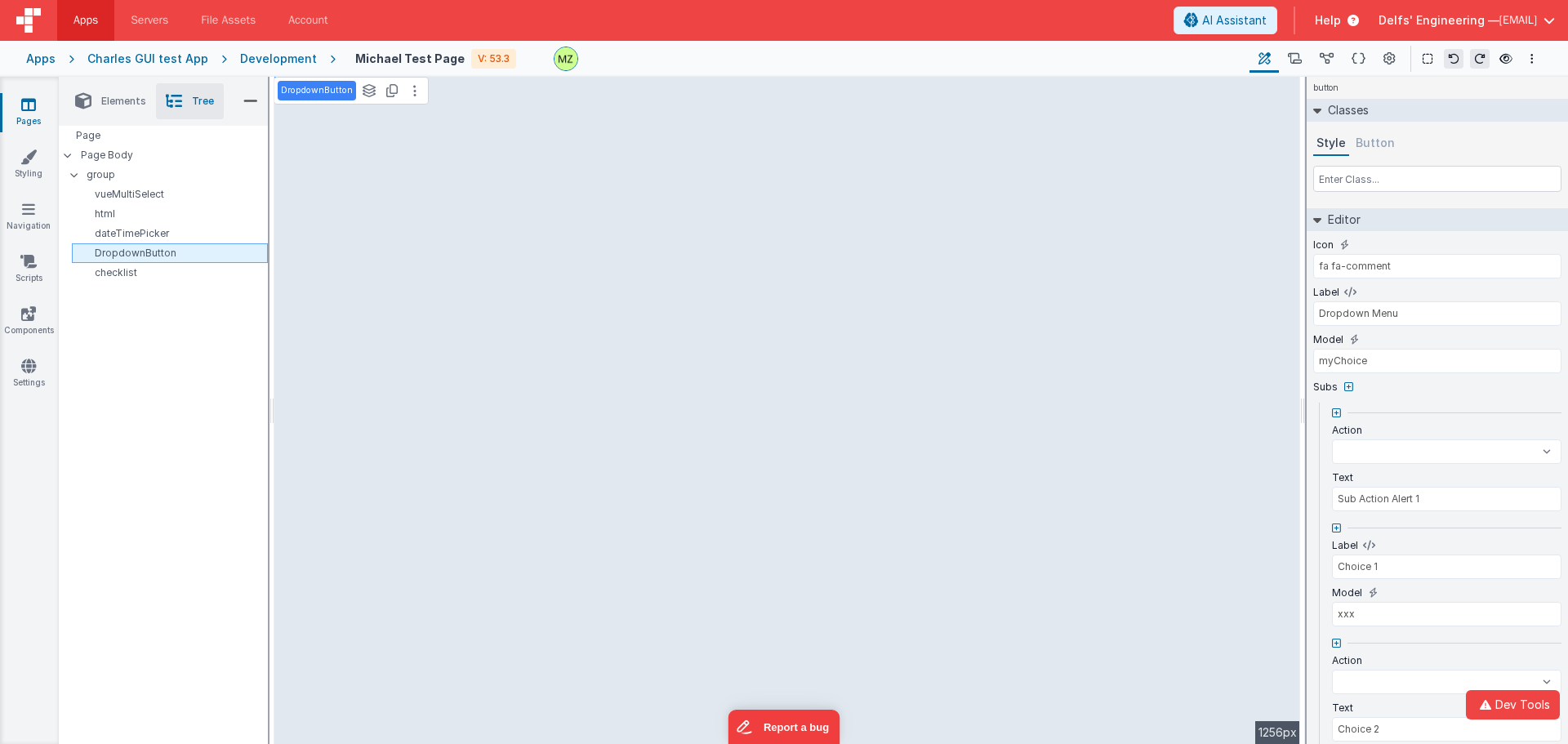 click on "DropdownButton" at bounding box center [172, 253] 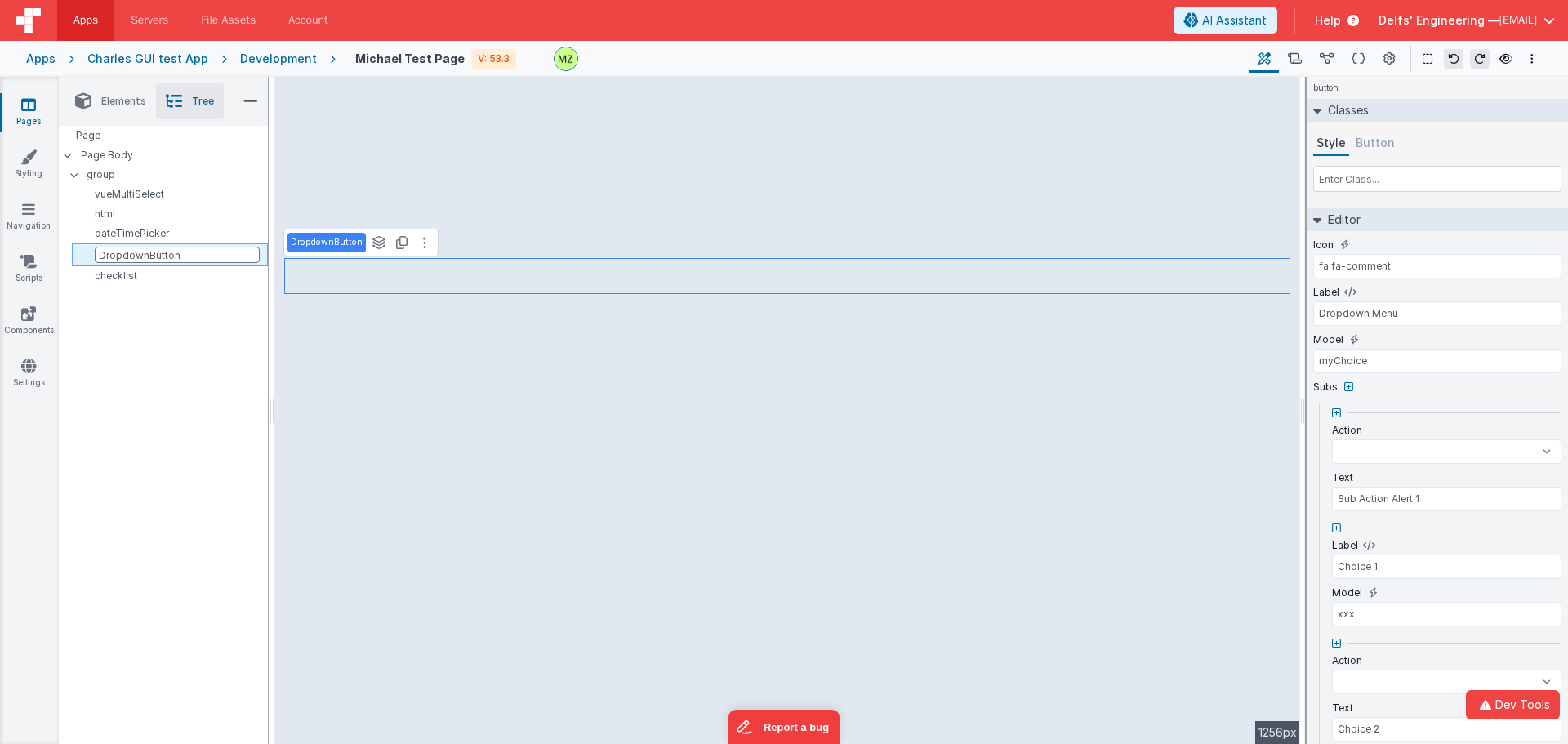 select 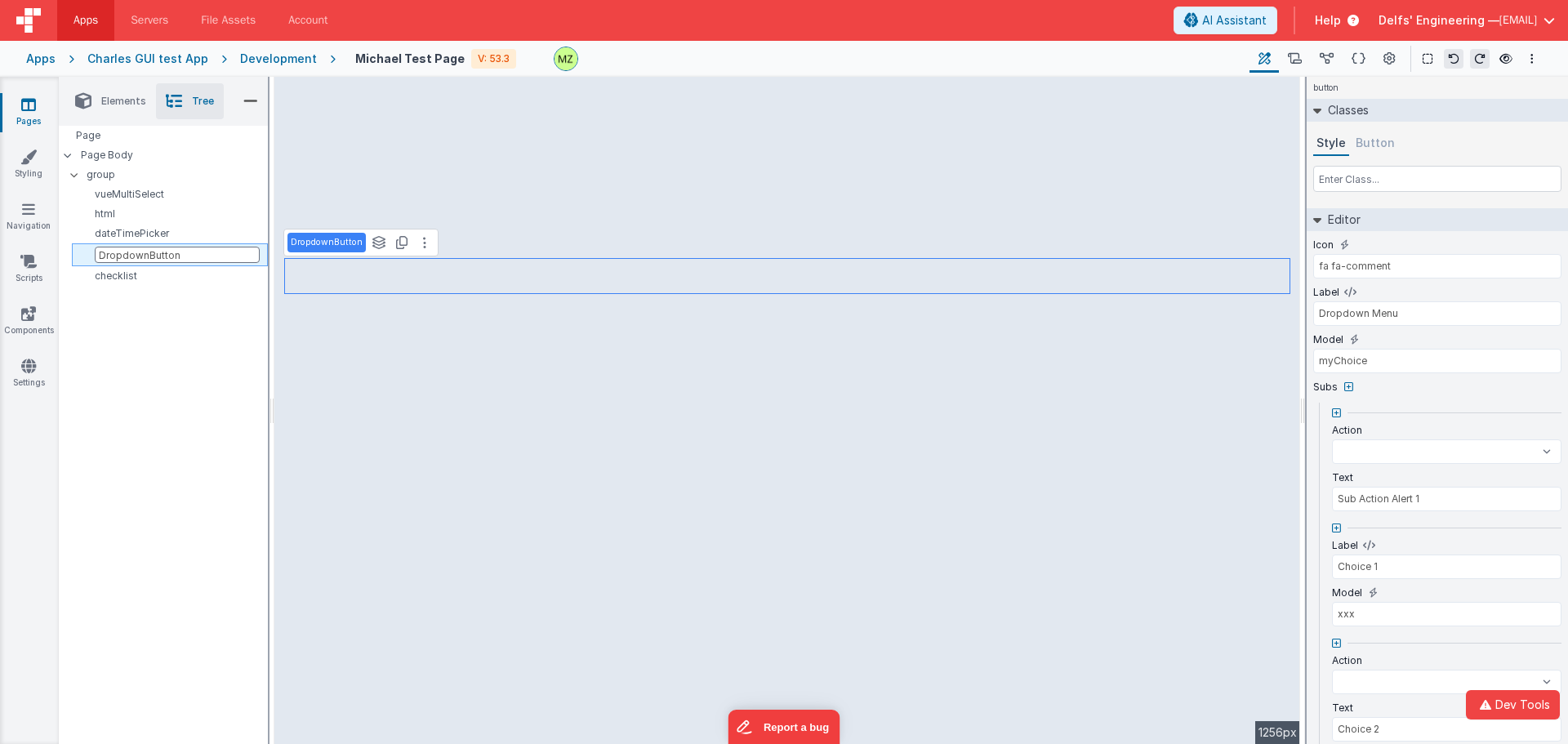 select 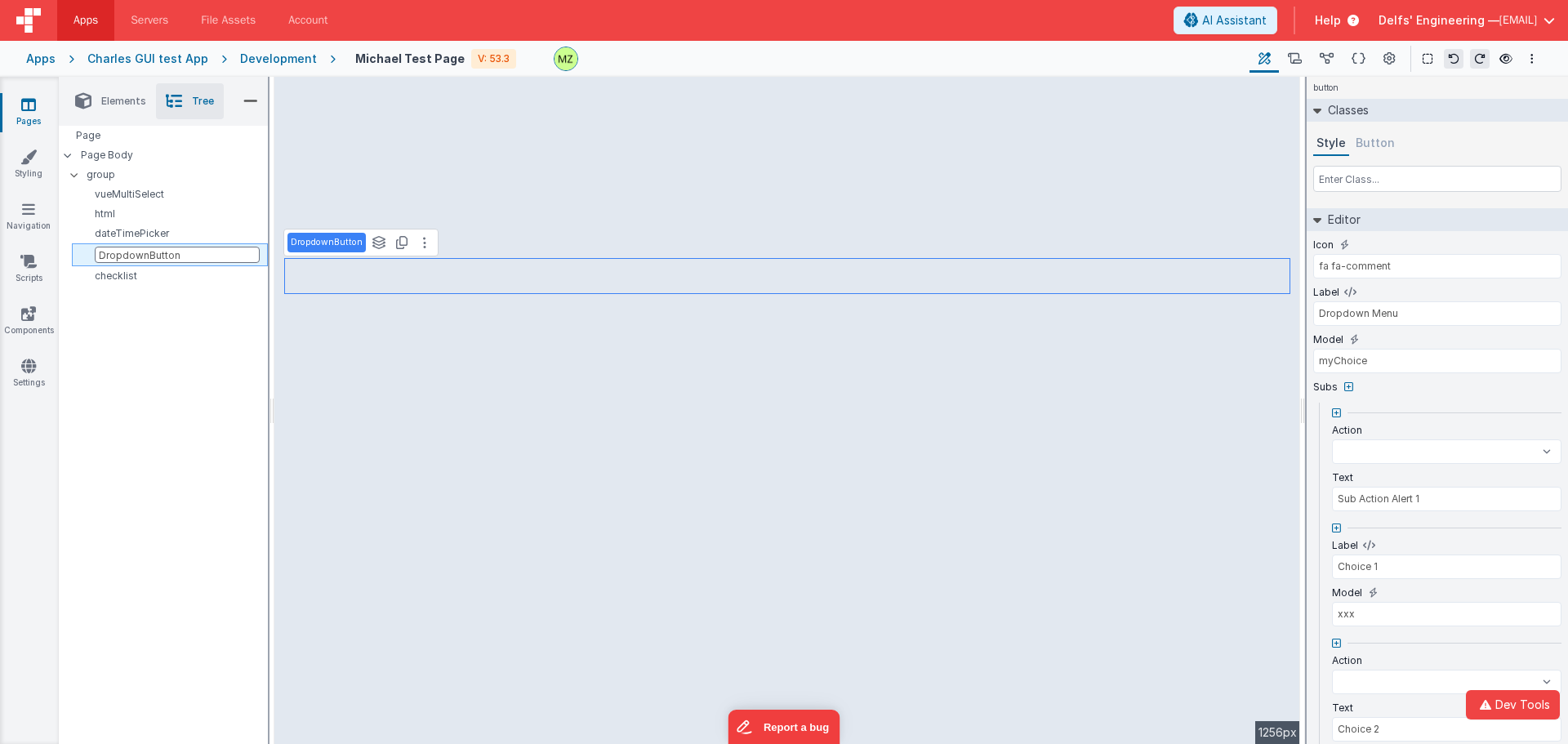 click on "DropdownButton" at bounding box center [177, 255] 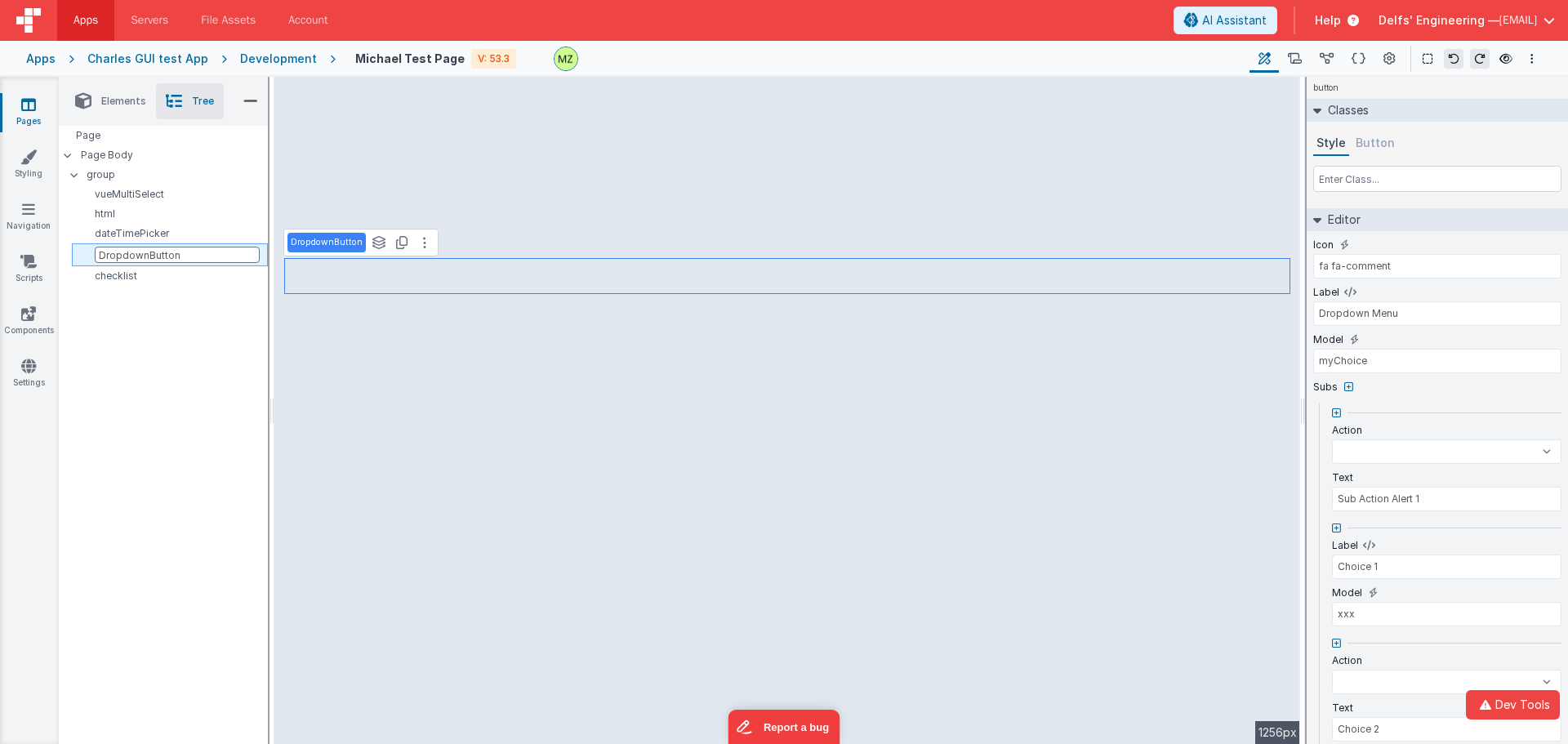 click on "DropdownButton" at bounding box center (177, 255) 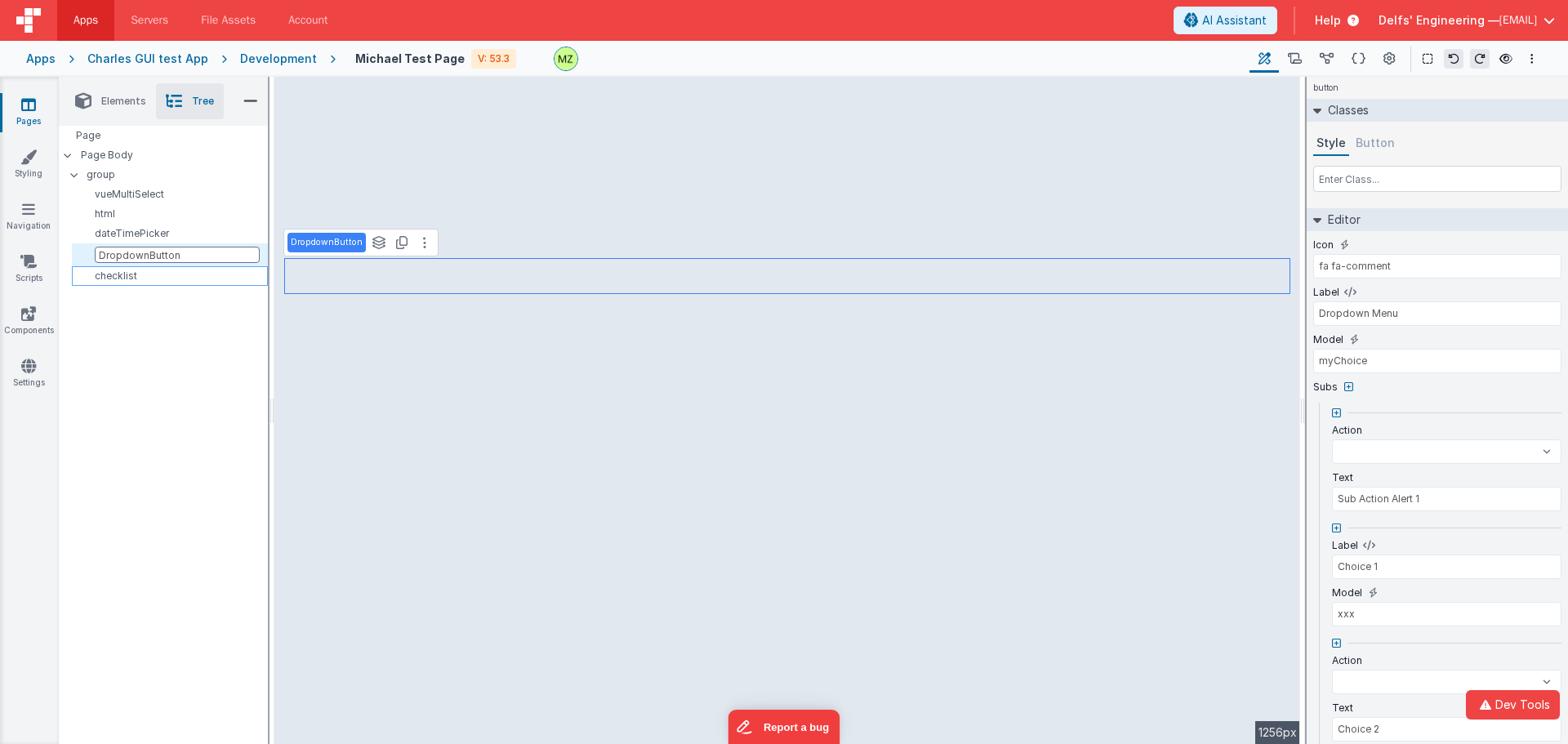 select 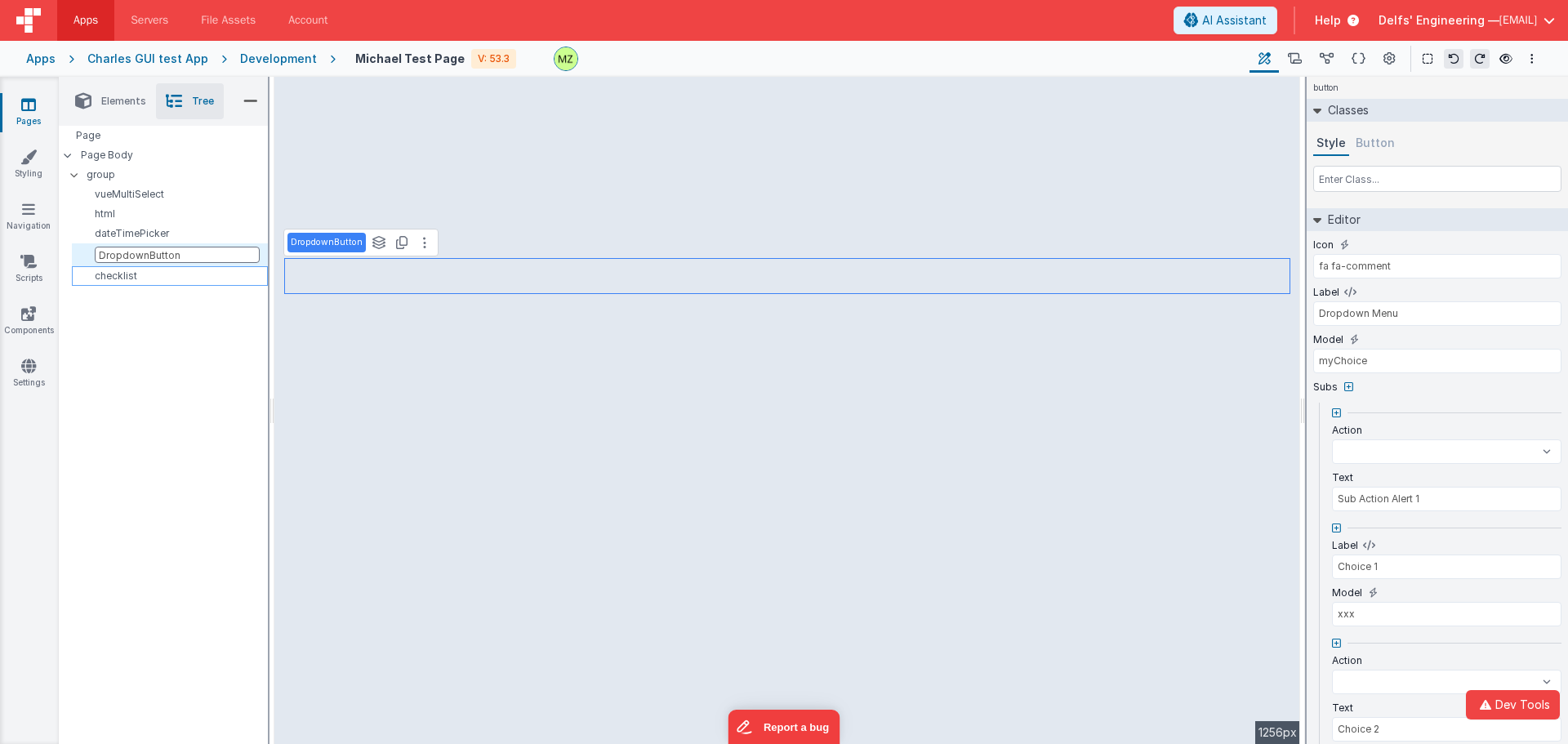 select 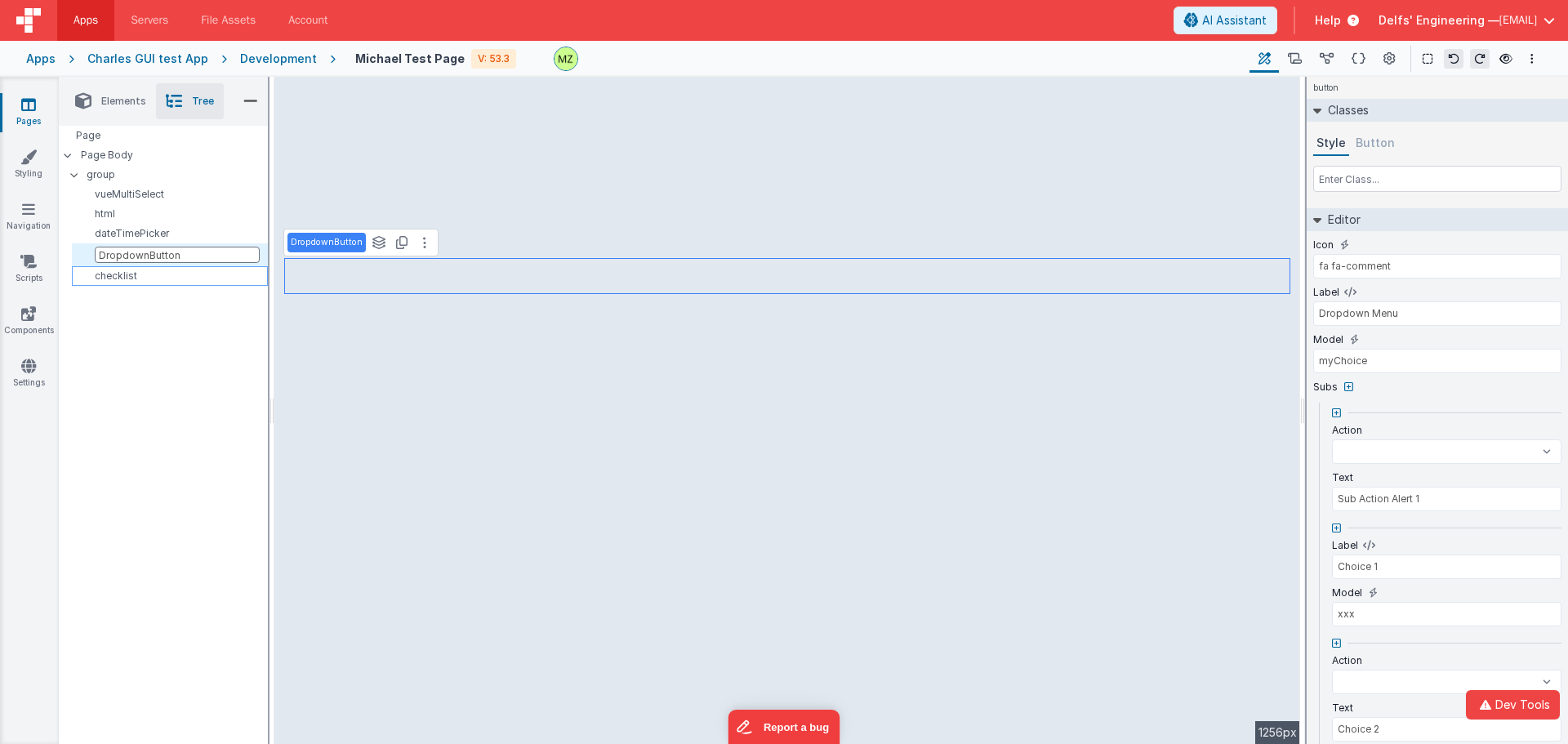 select 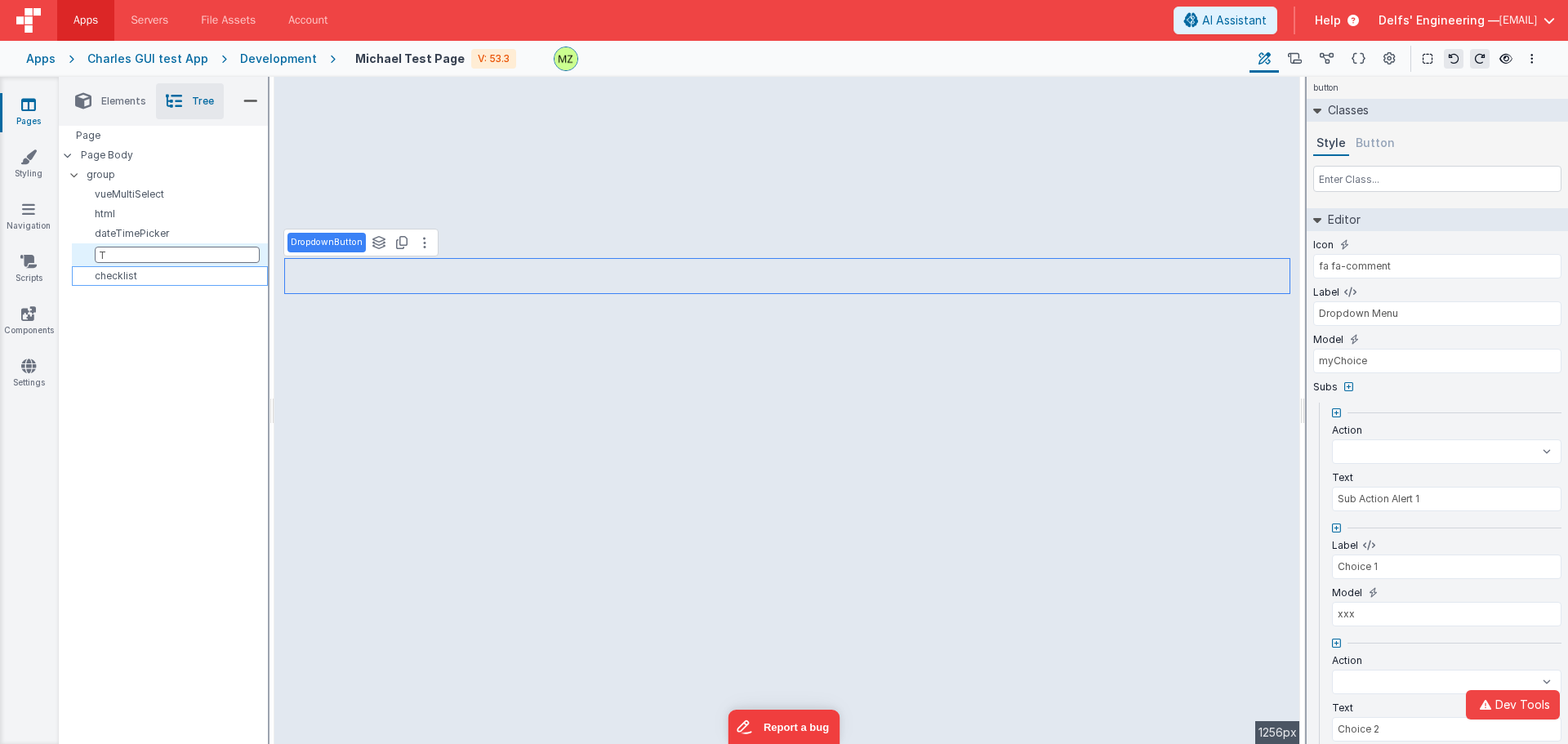 select 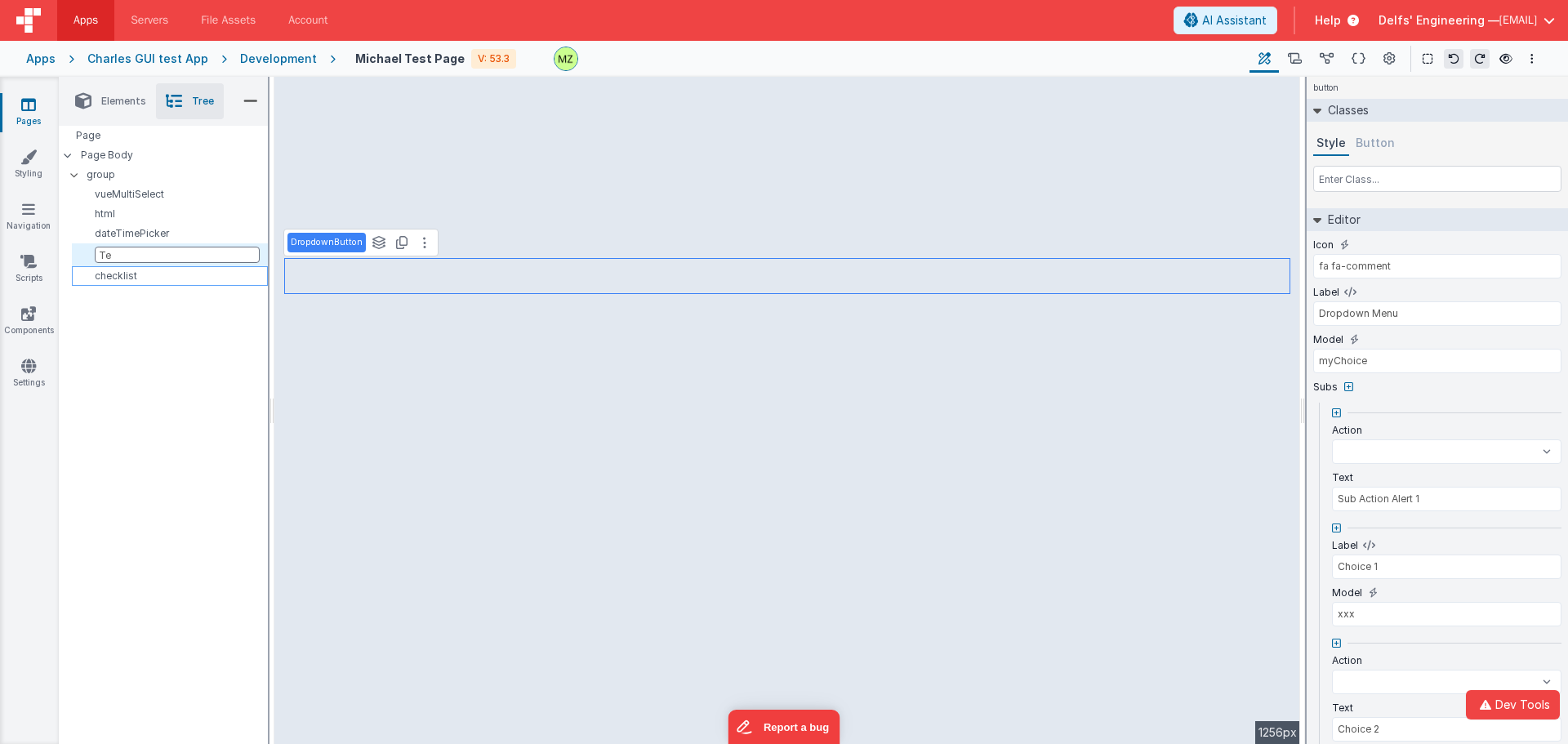 select 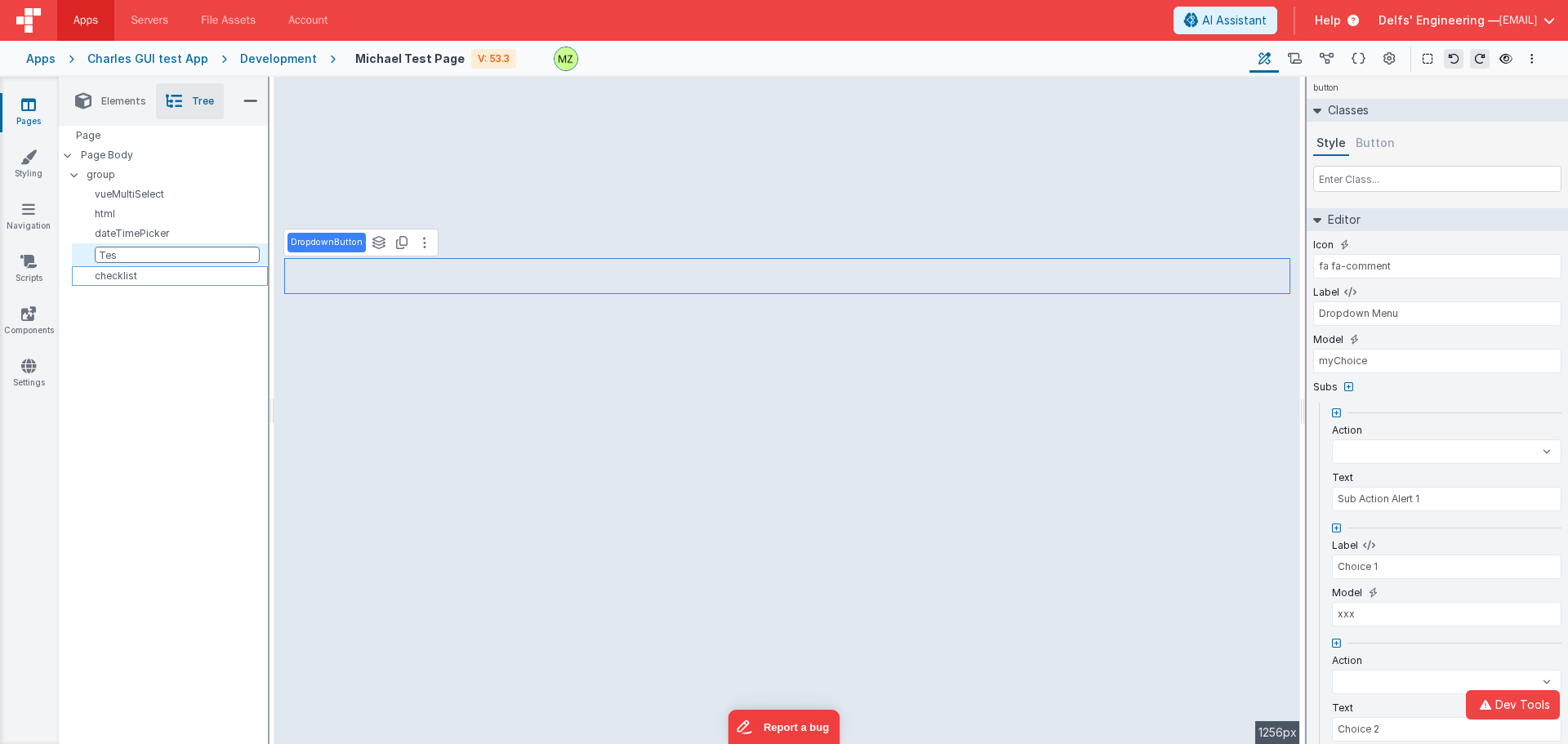 select 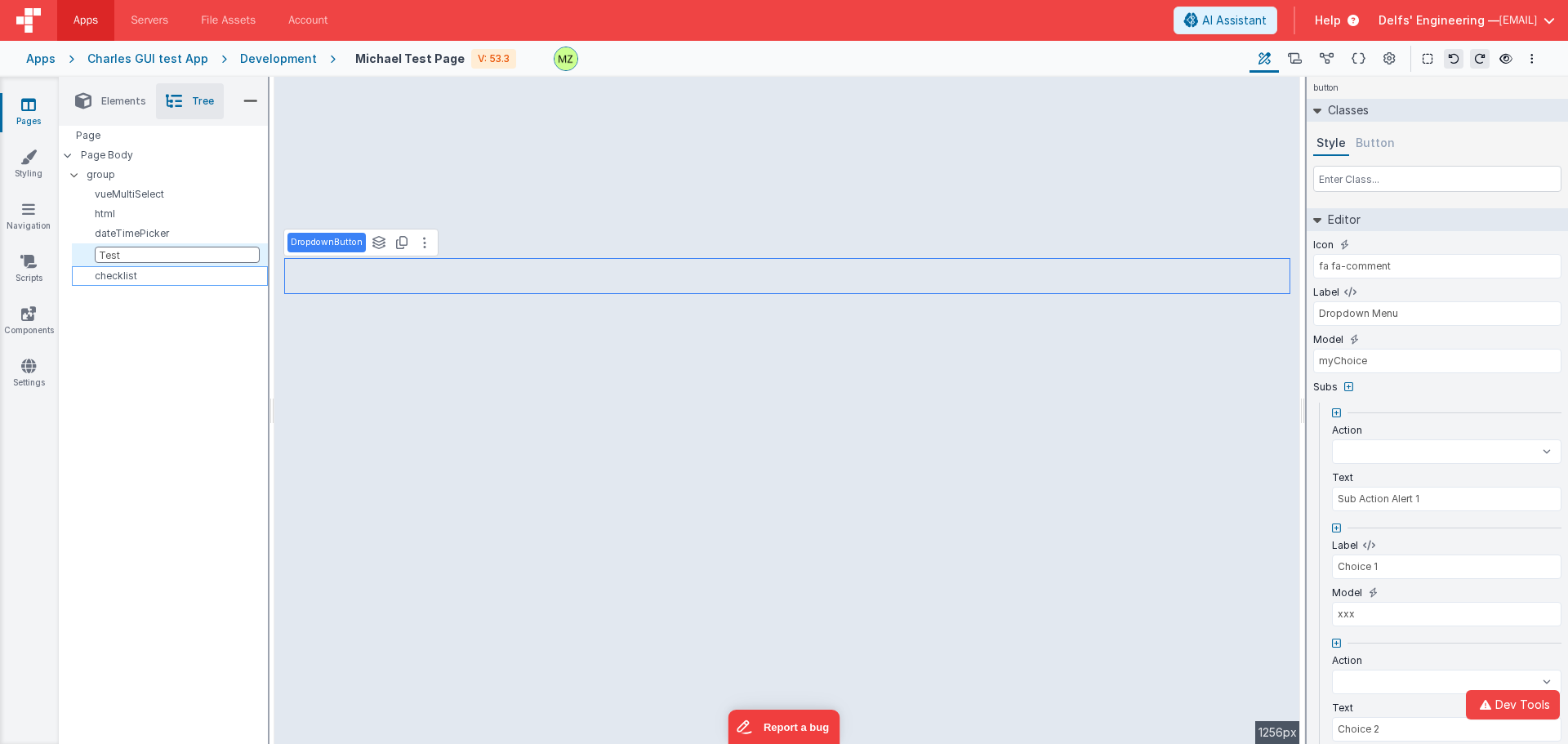 select 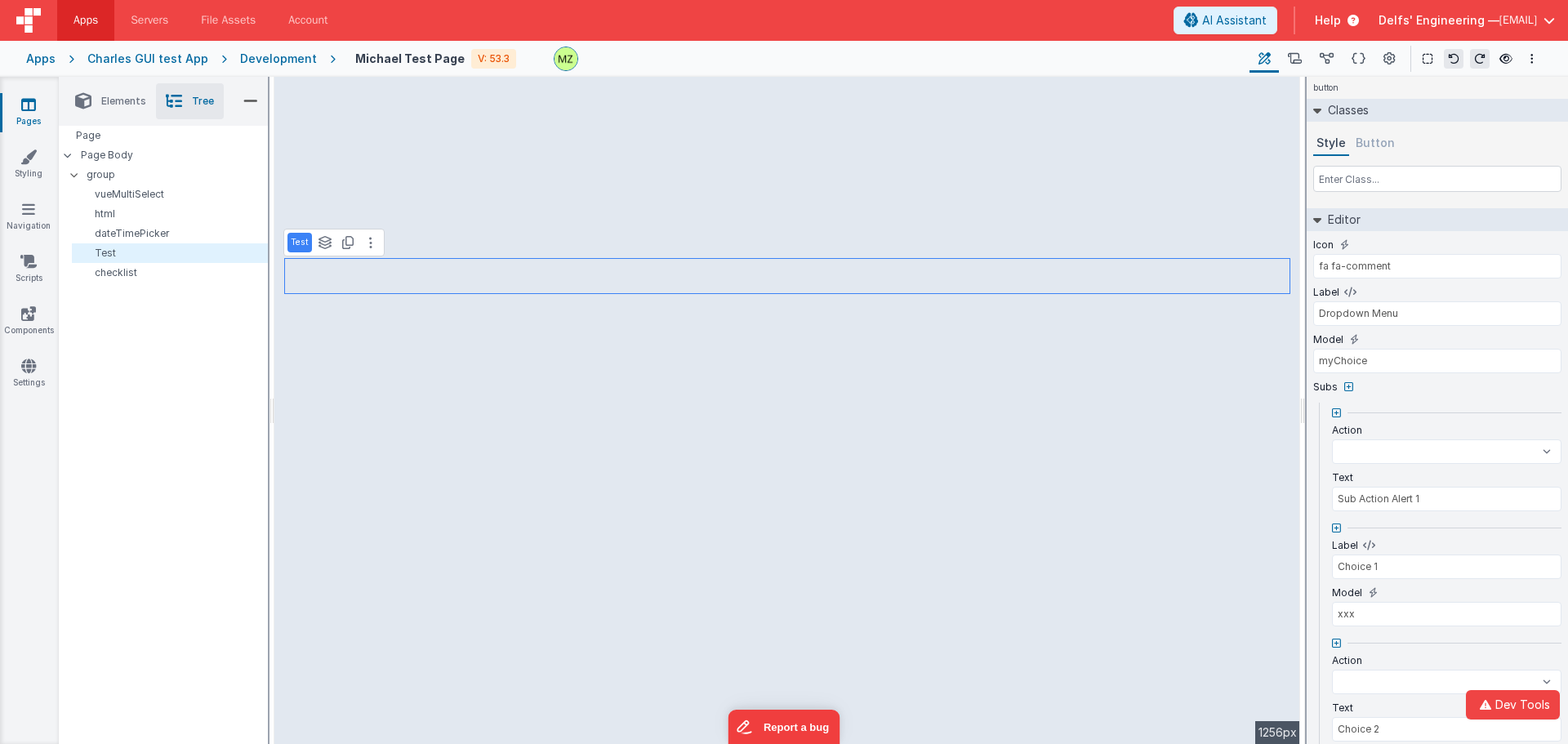 select 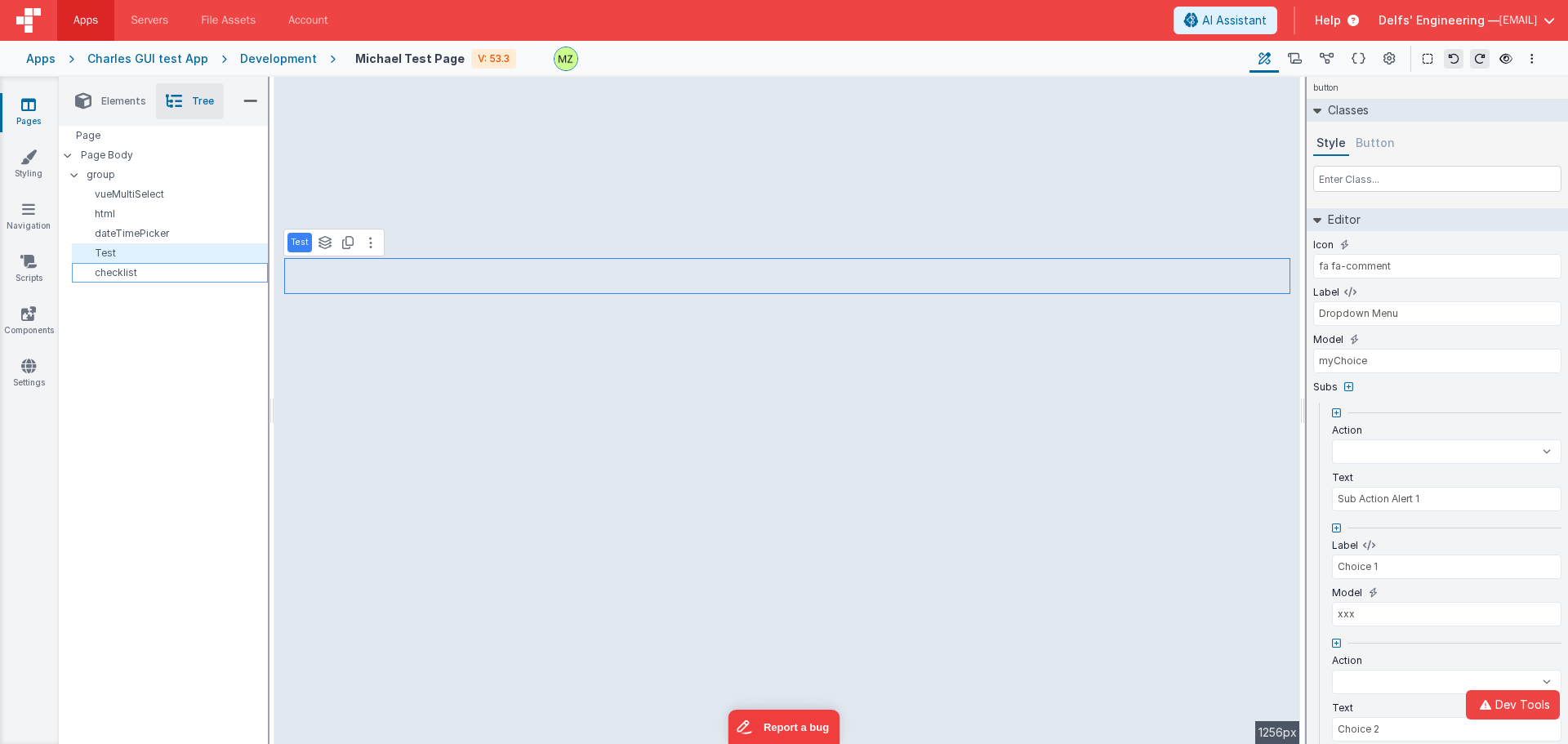 select 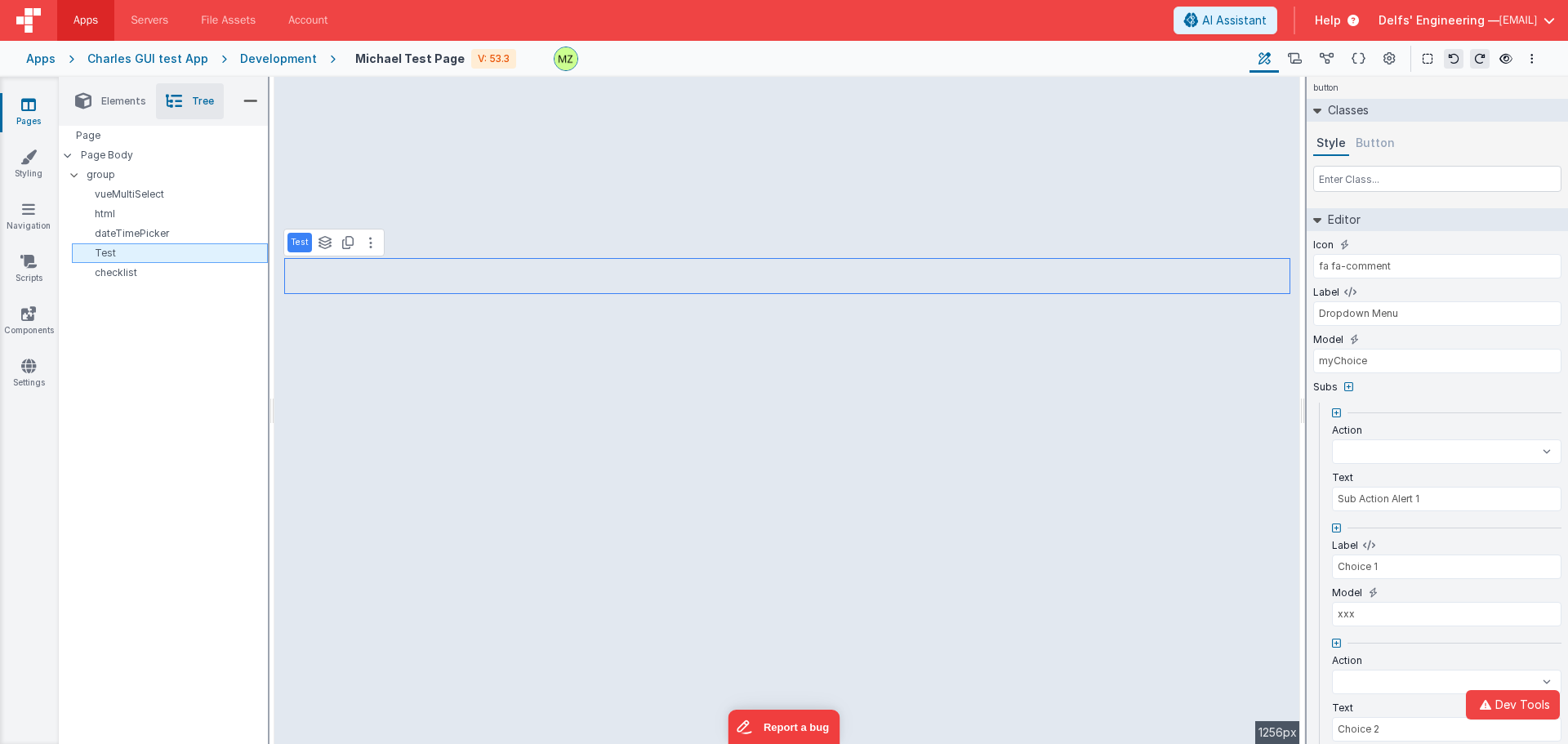 click on "Test" at bounding box center [172, 253] 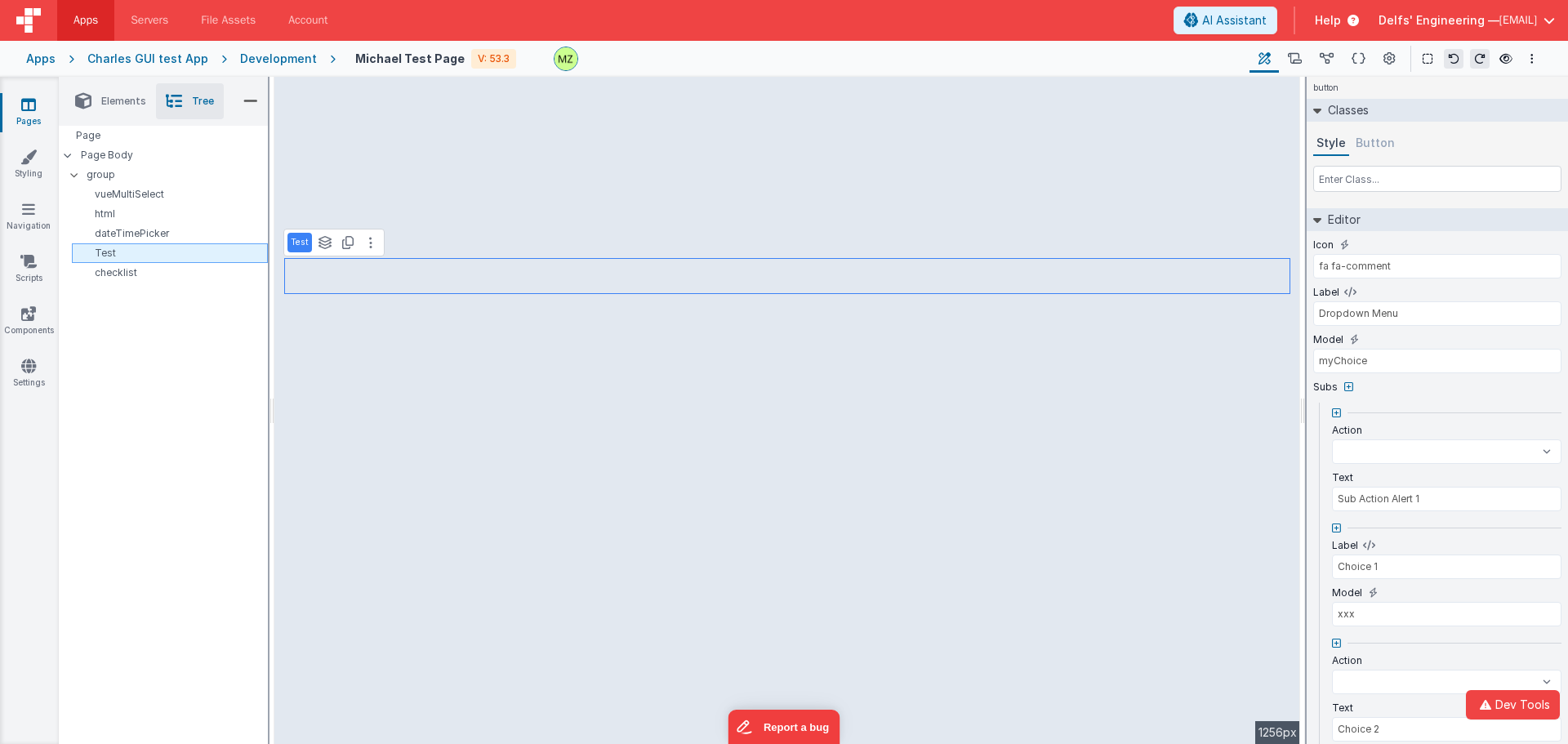 select 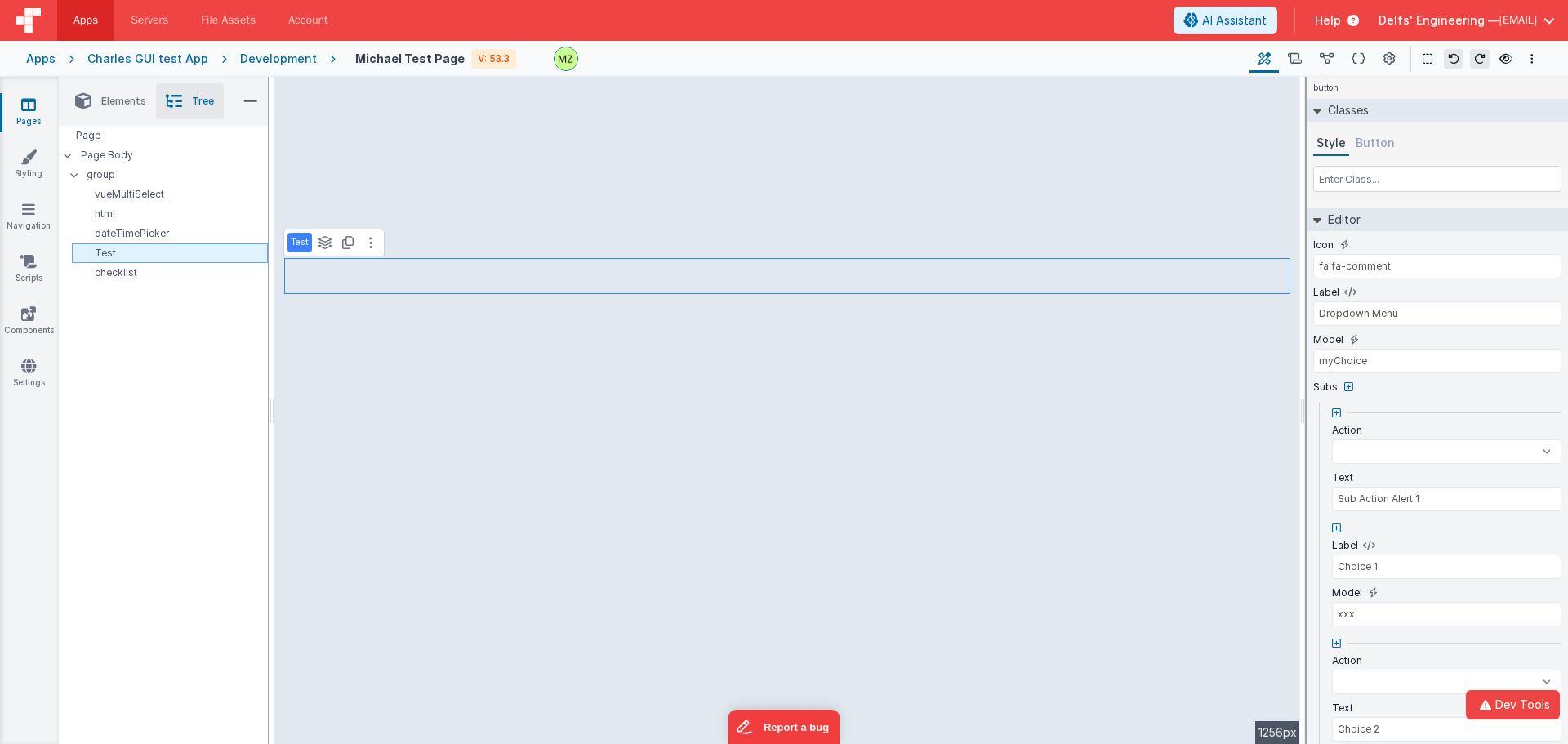 click on "Test" at bounding box center (172, 253) 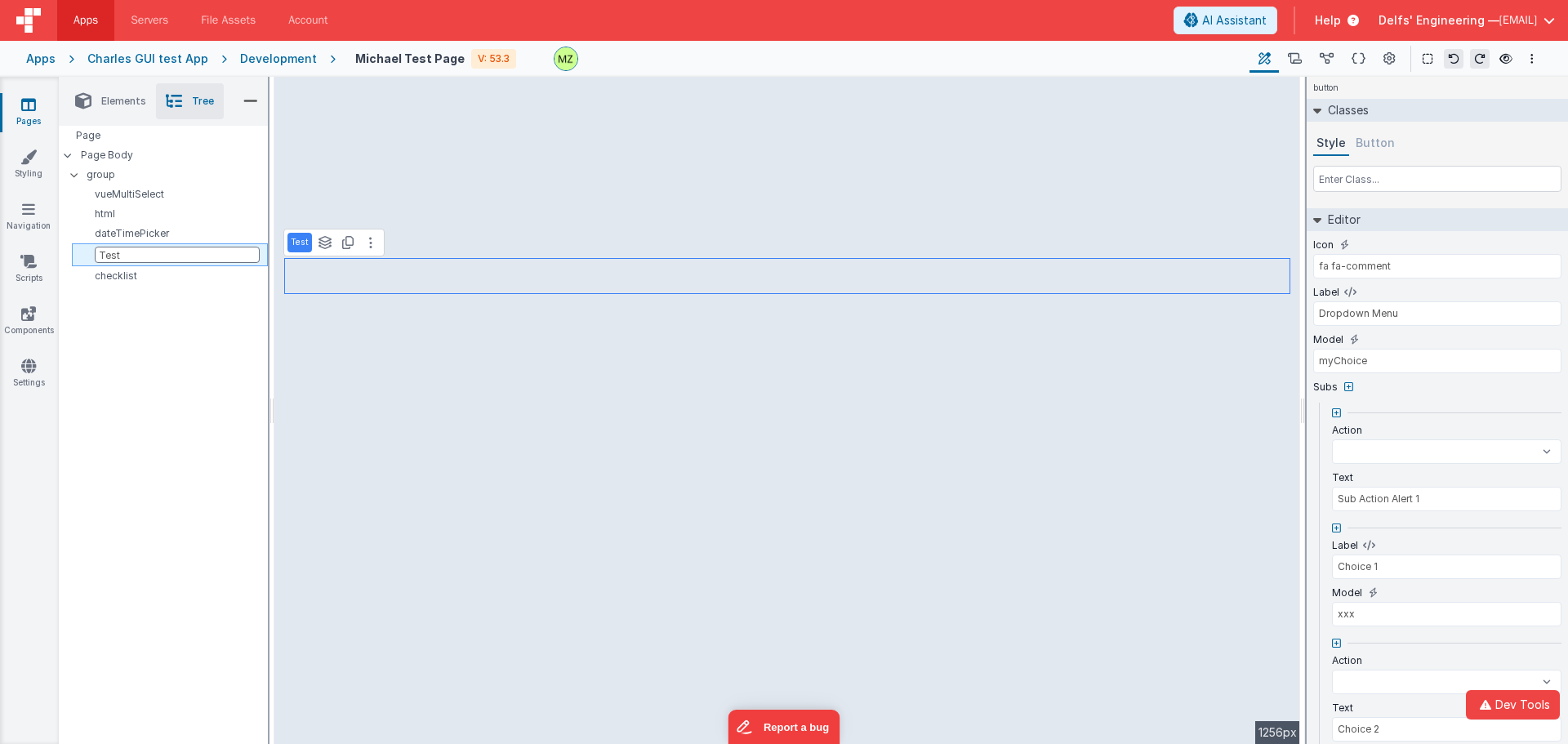 select 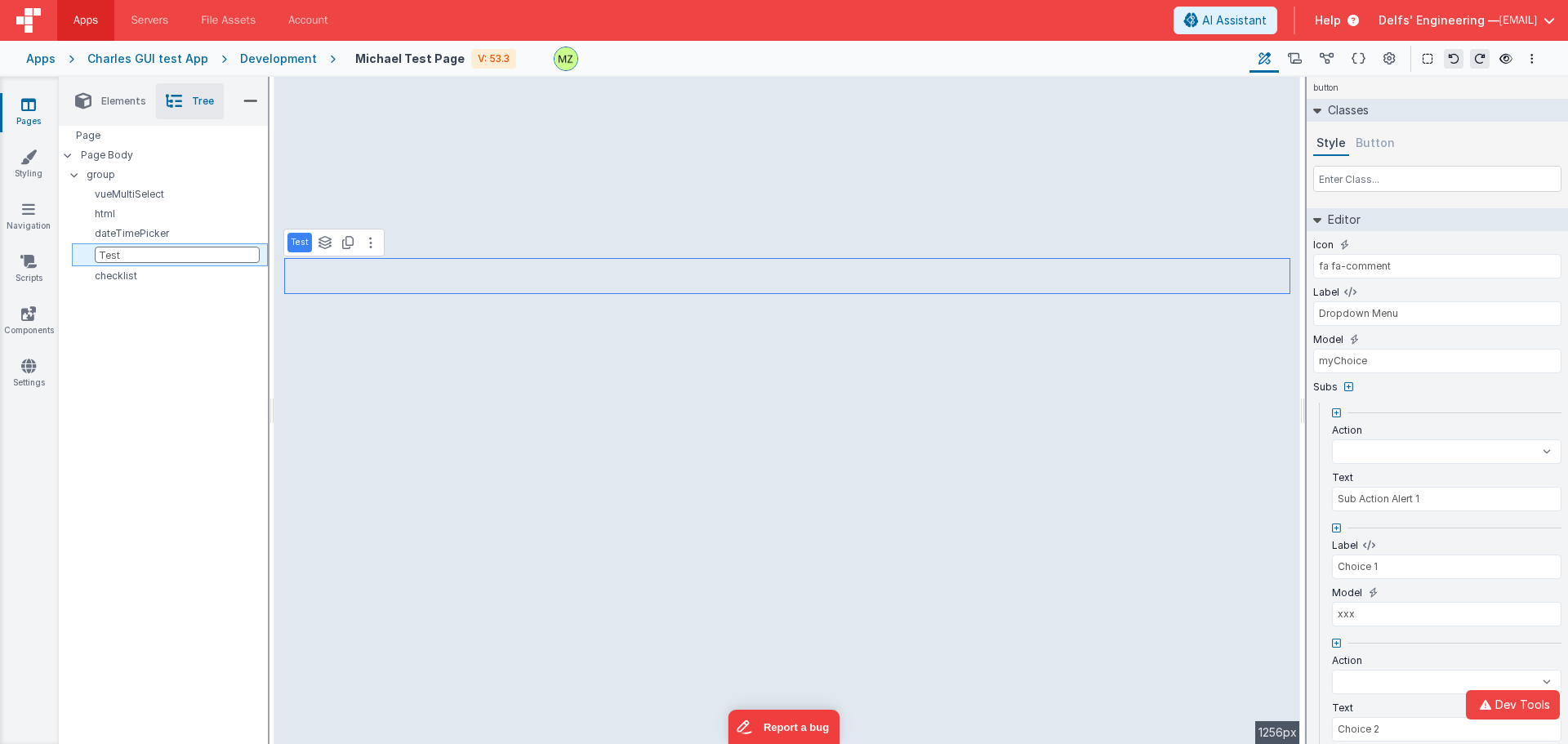select 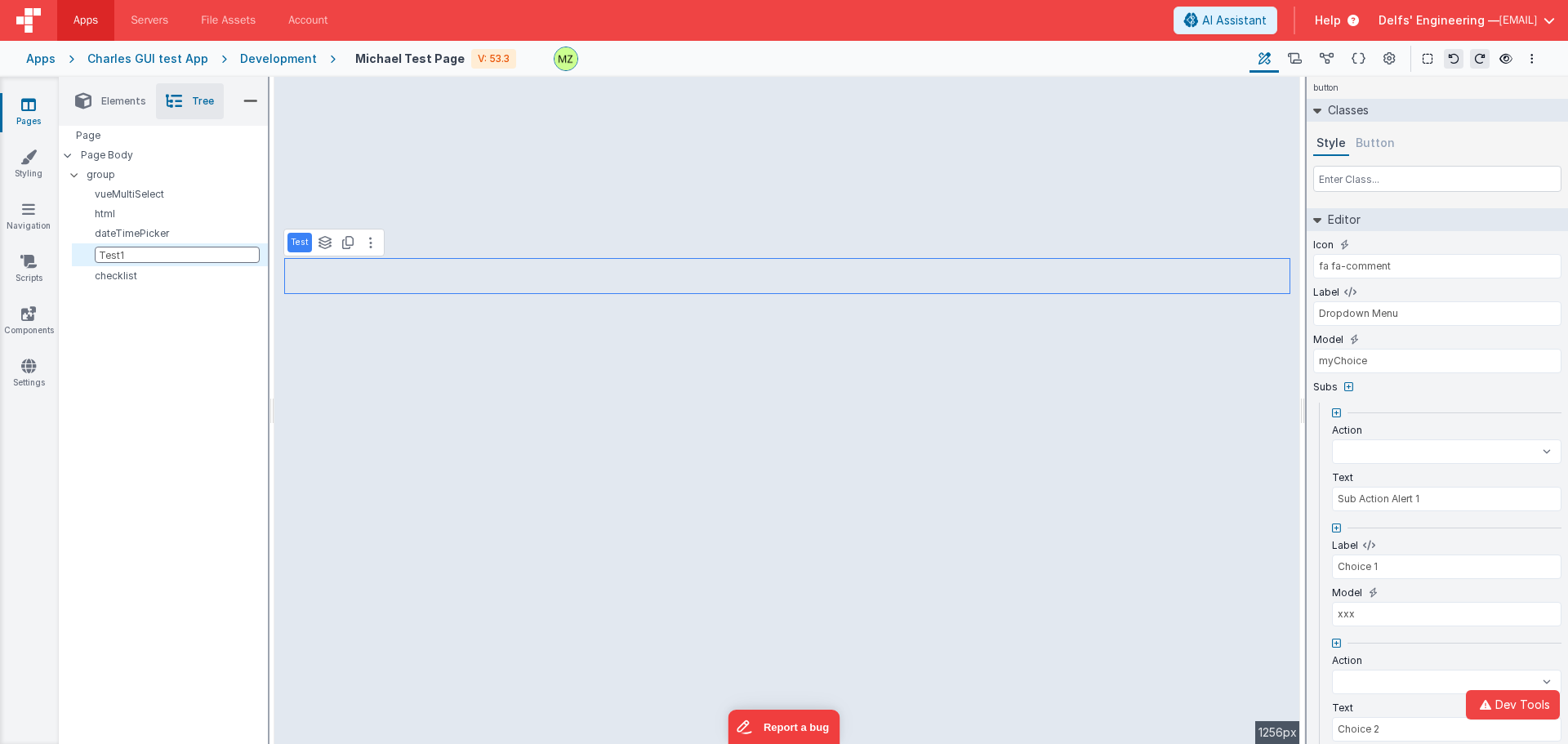 select 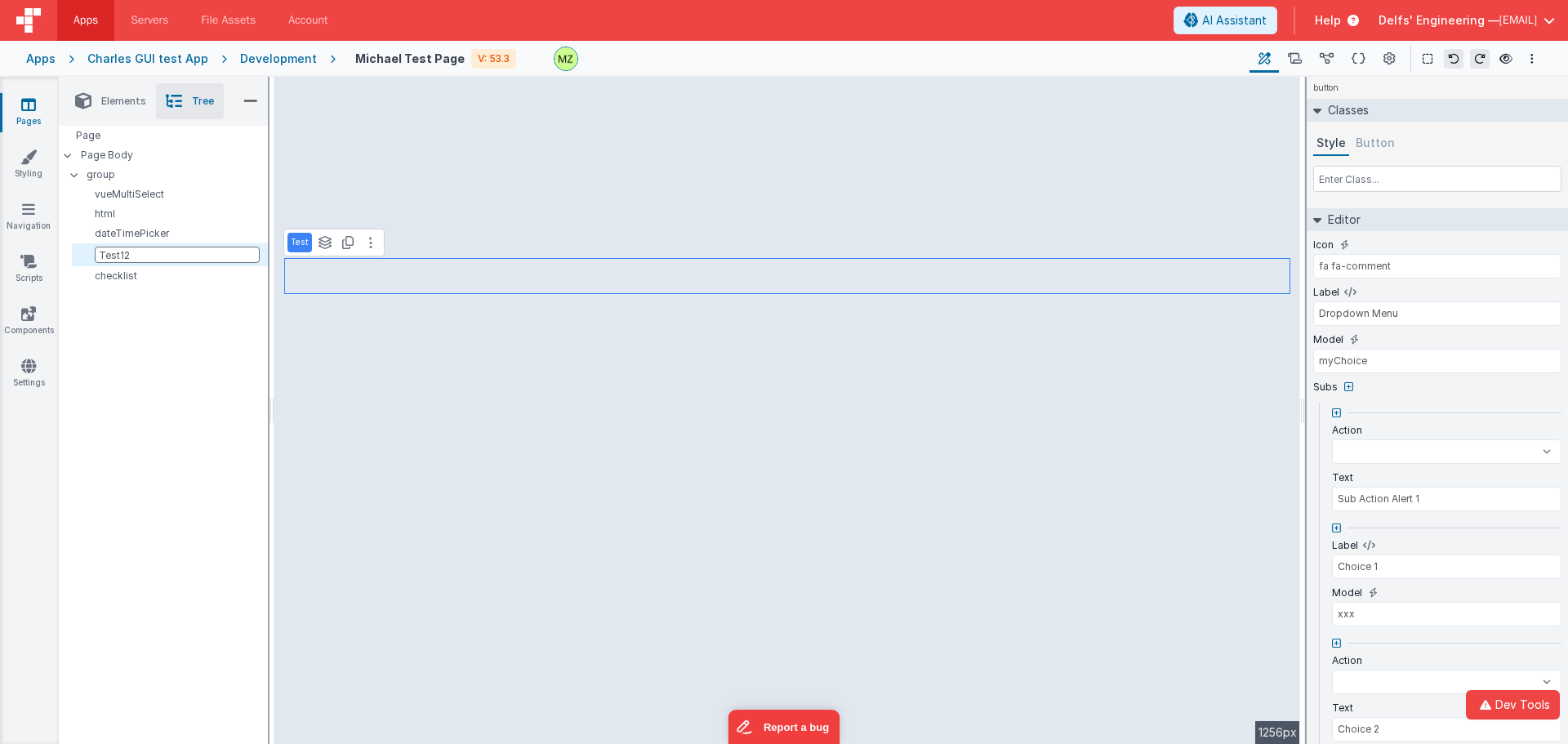 select 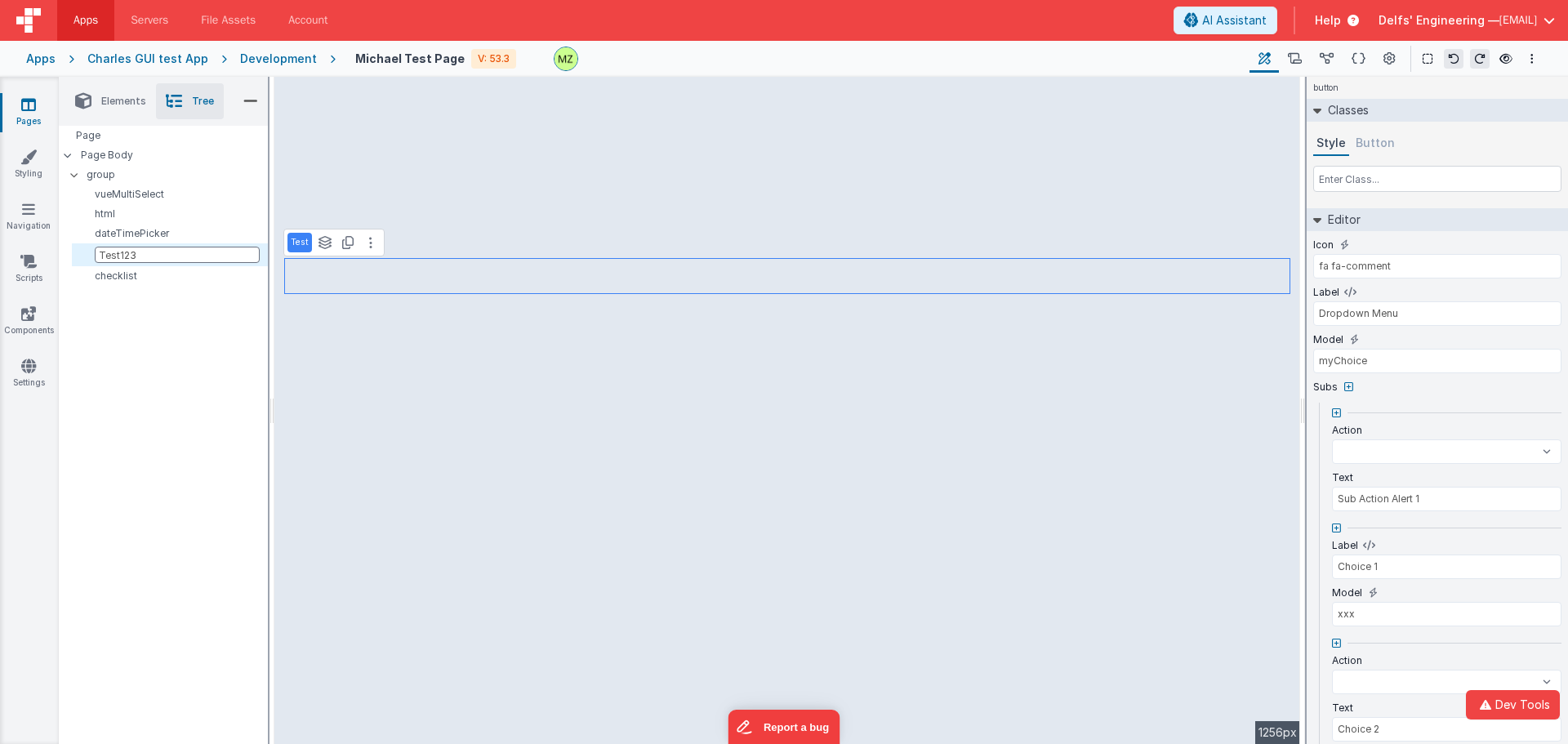 select 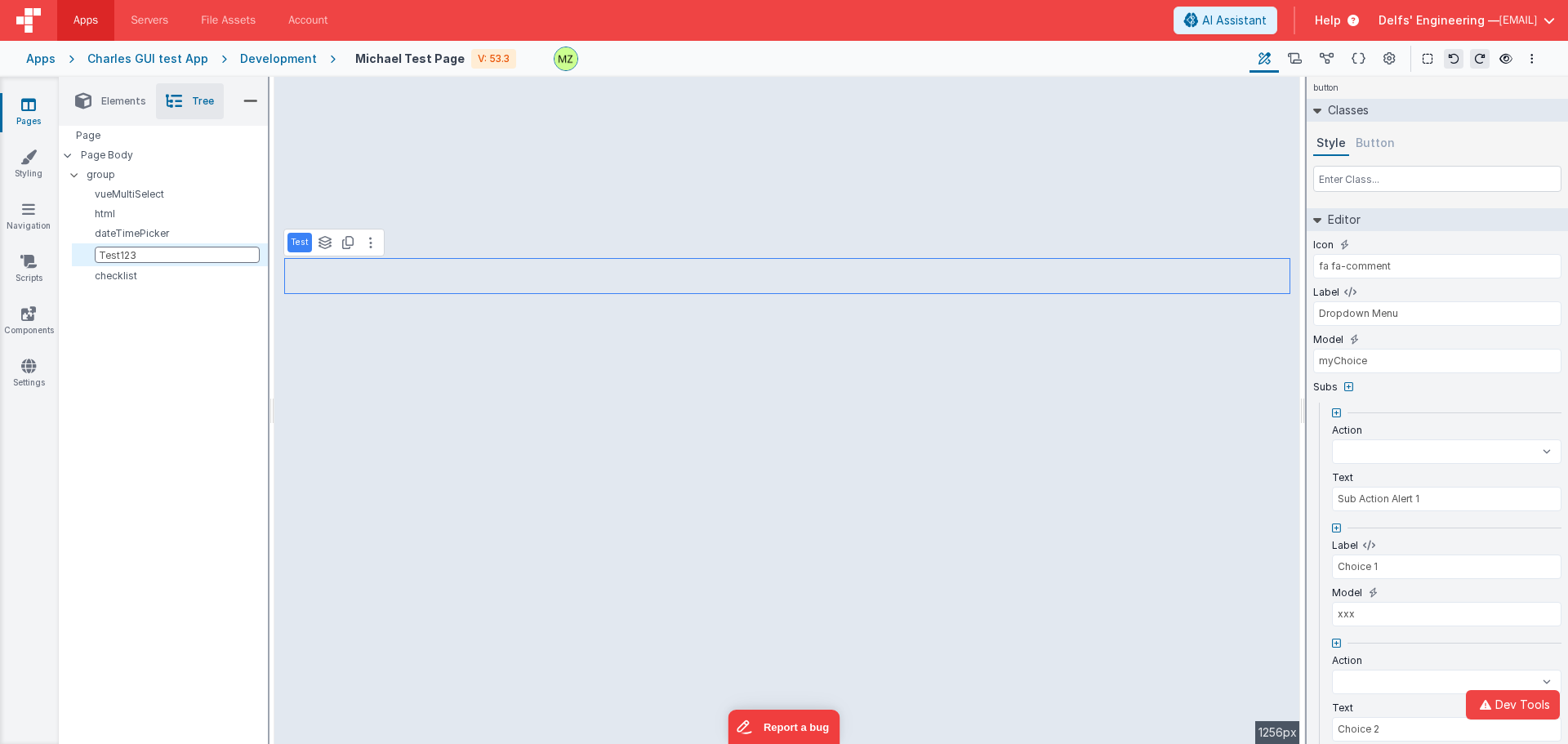 select 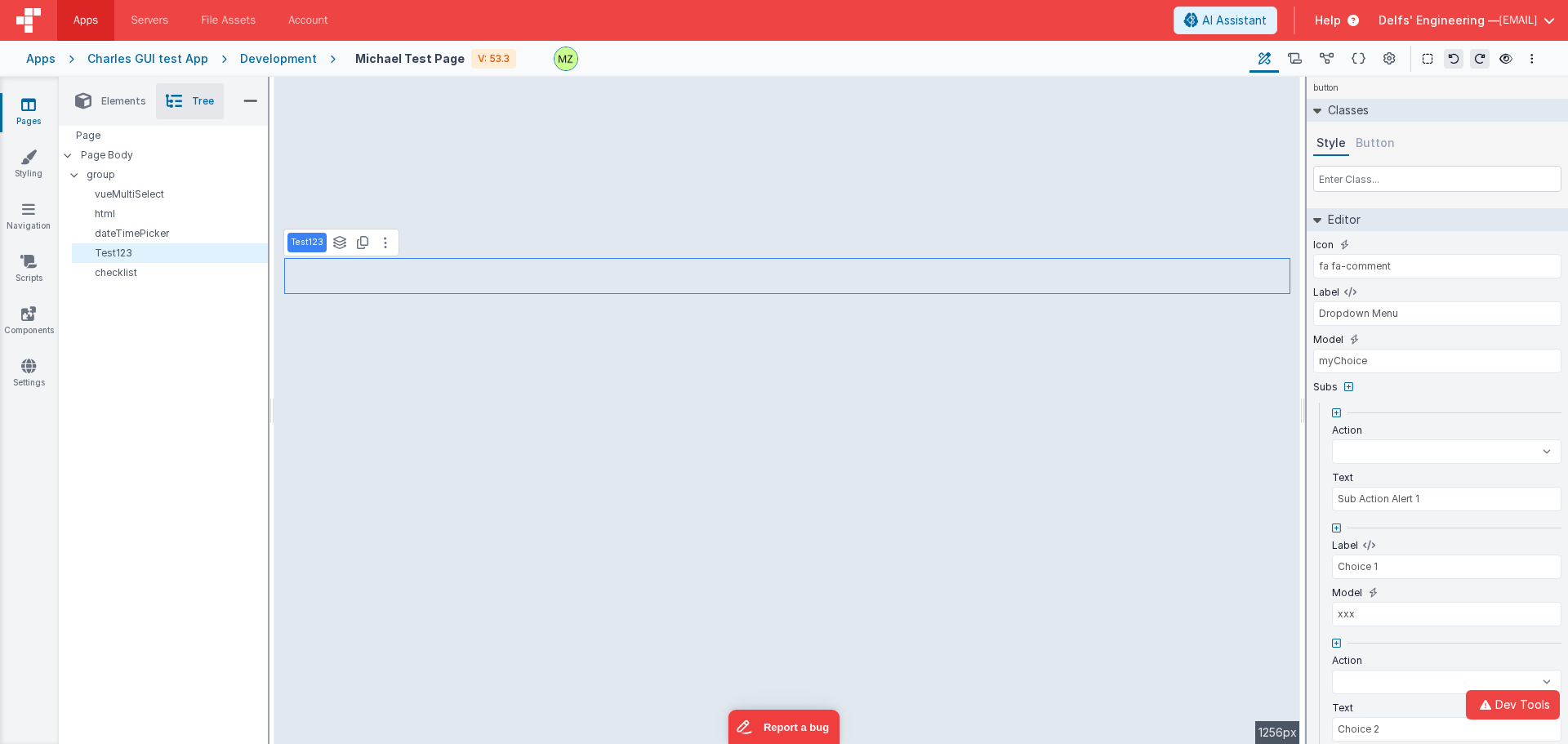 select 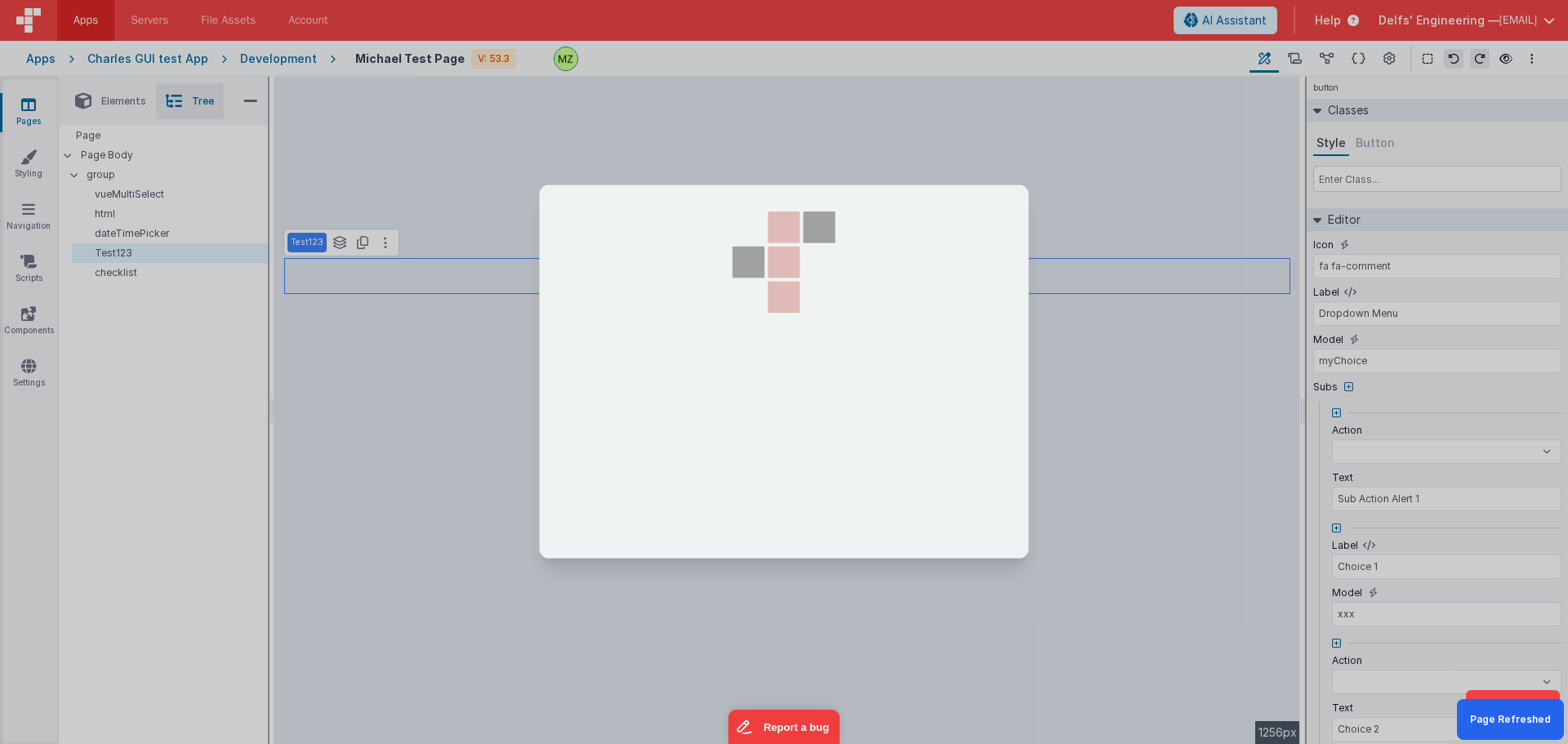 select 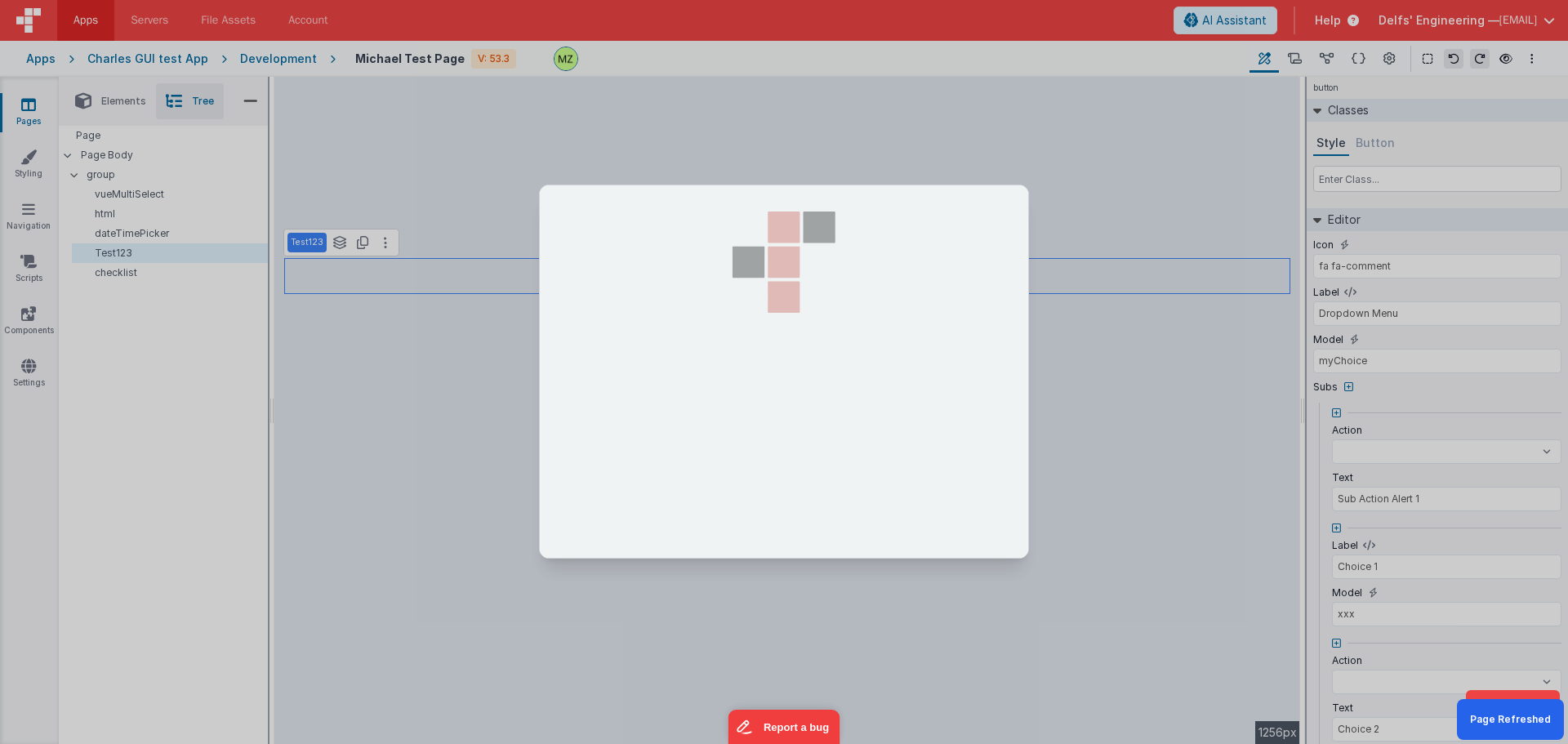 select 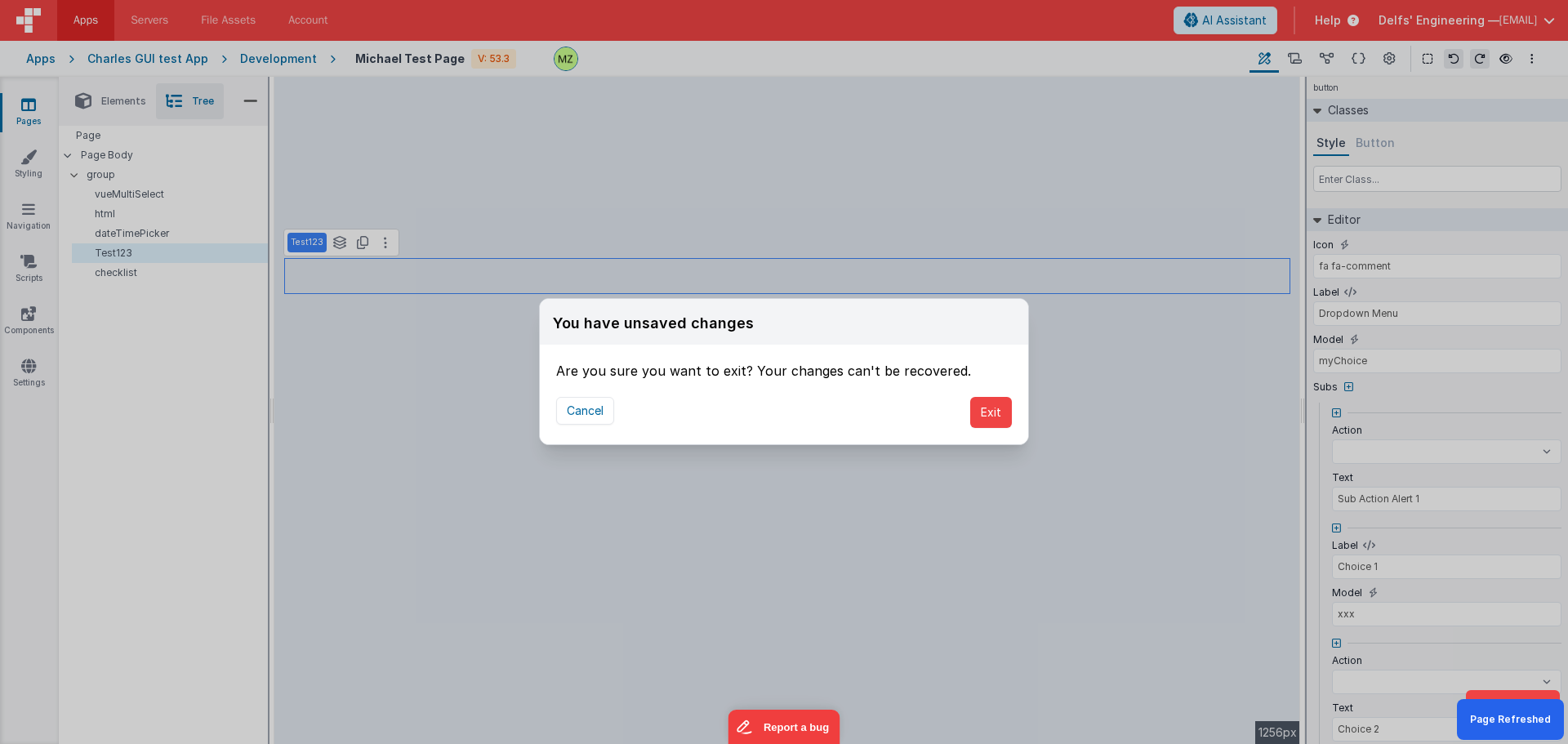select 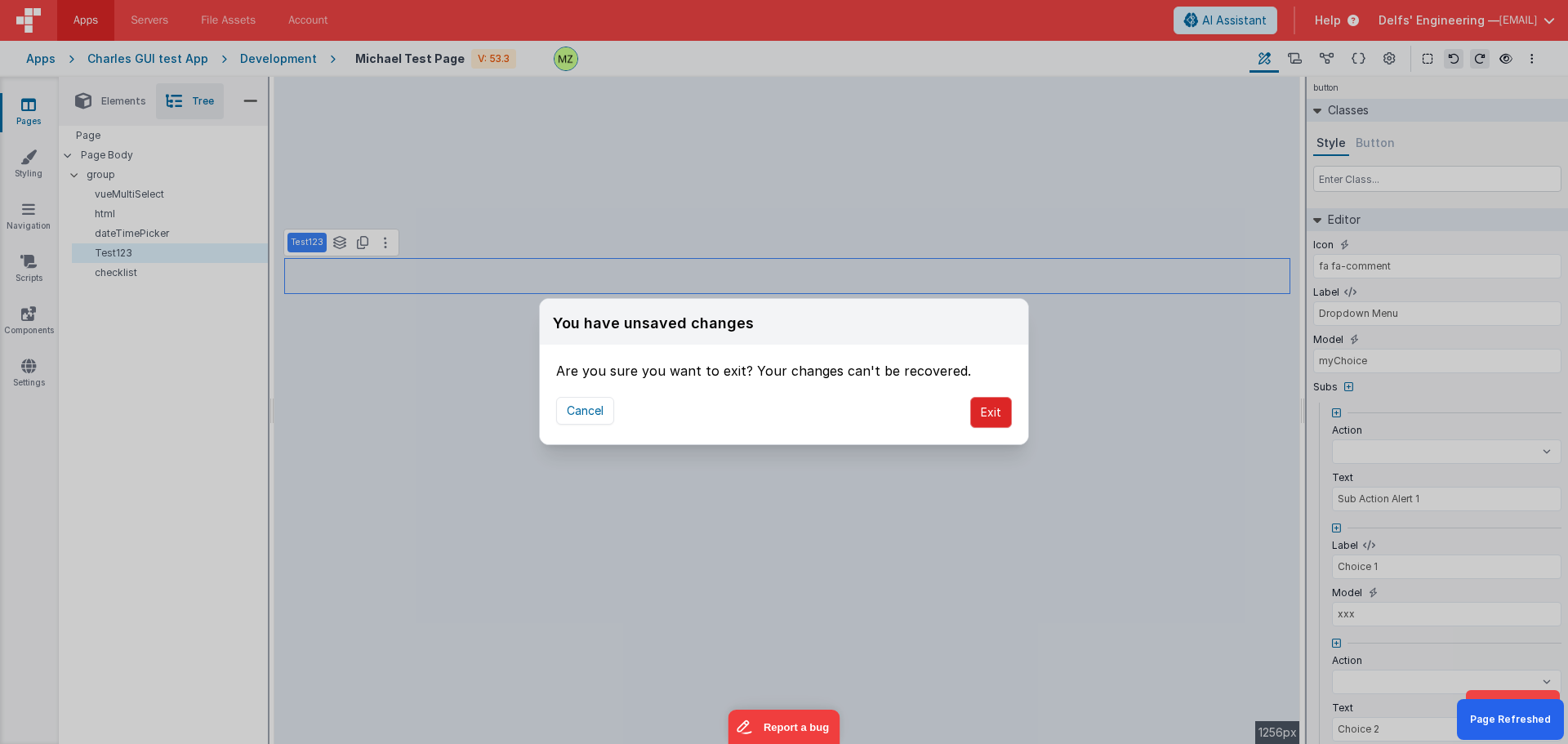 click on "Exit" at bounding box center [991, 412] 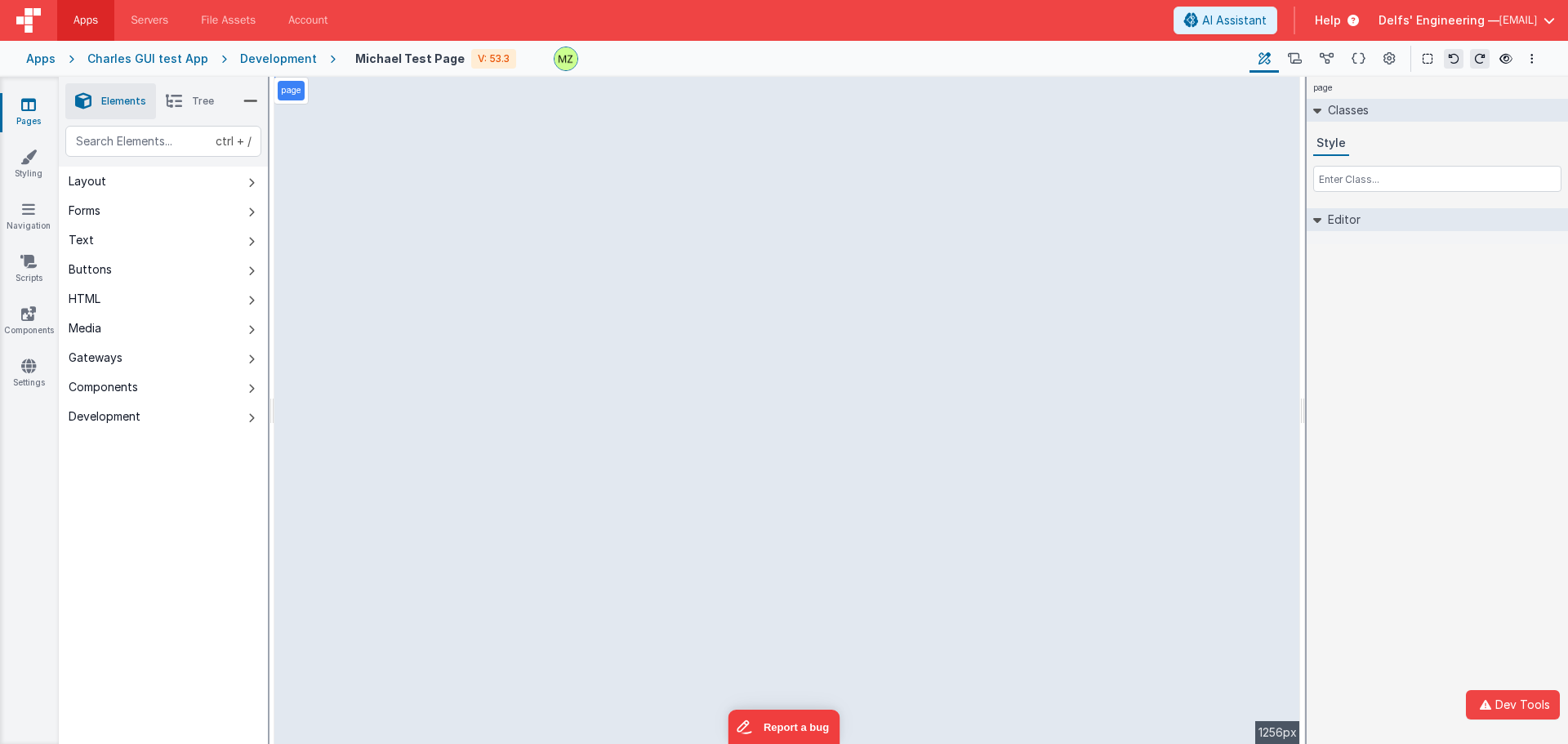 click at bounding box center [174, 101] 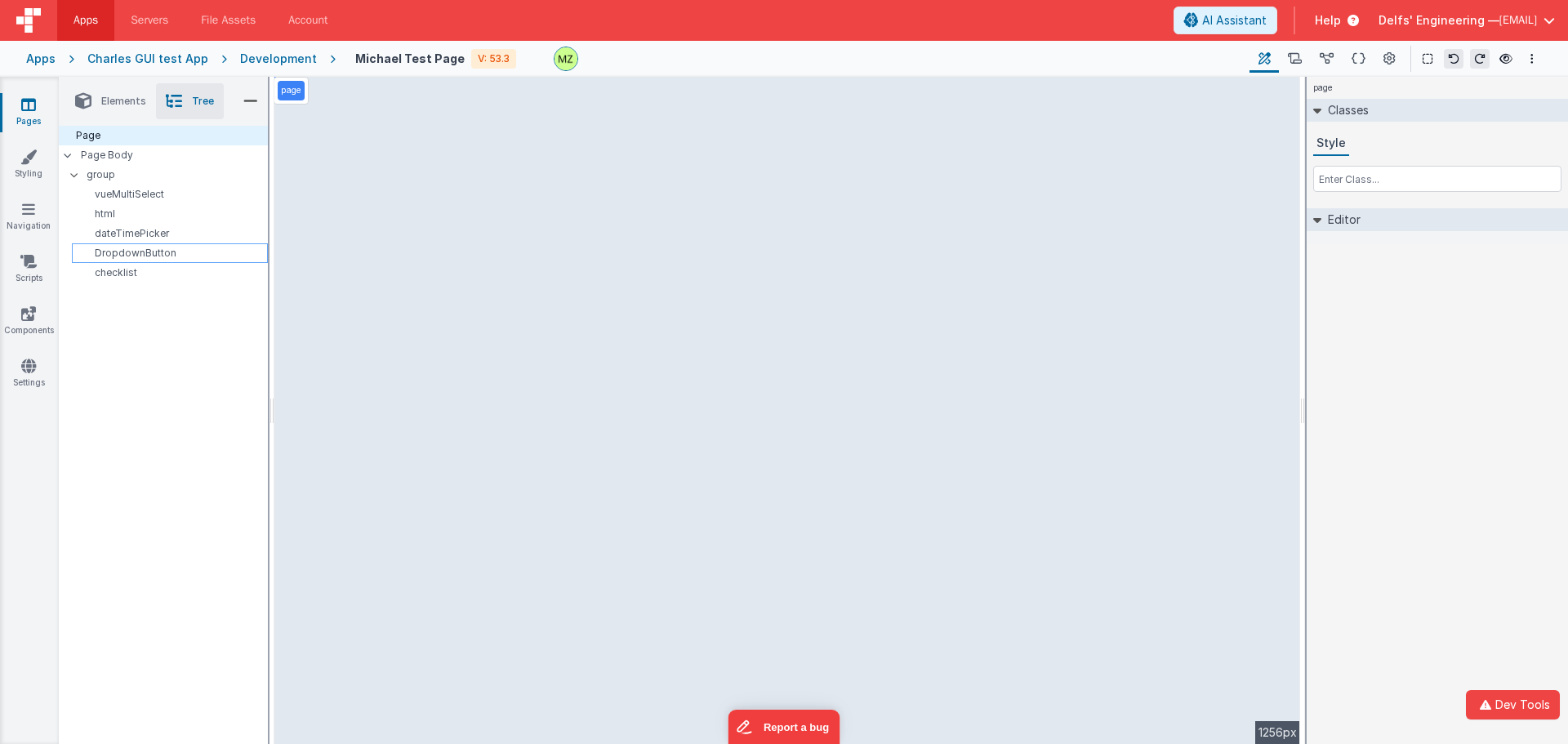 click on "DropdownButton" at bounding box center (172, 253) 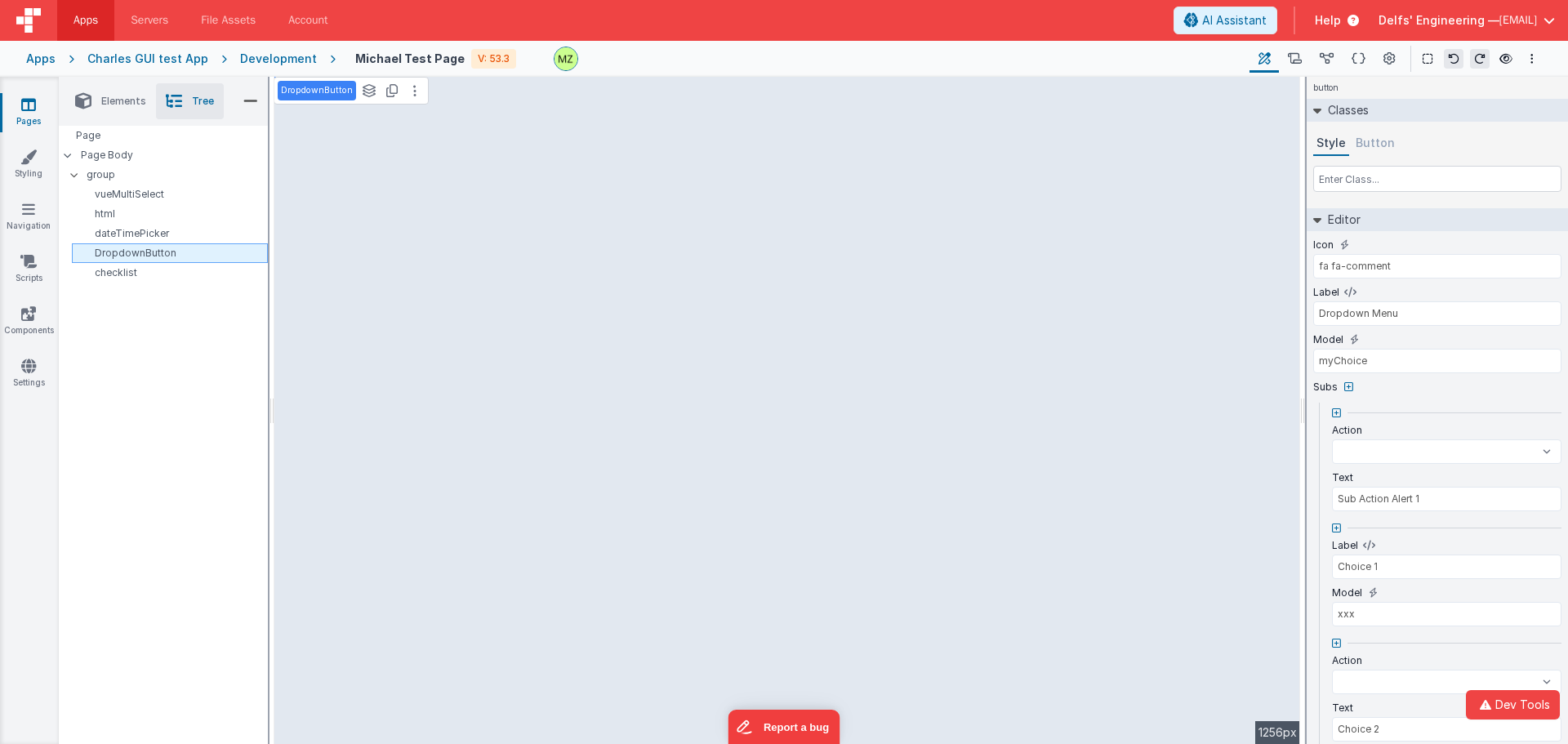 select 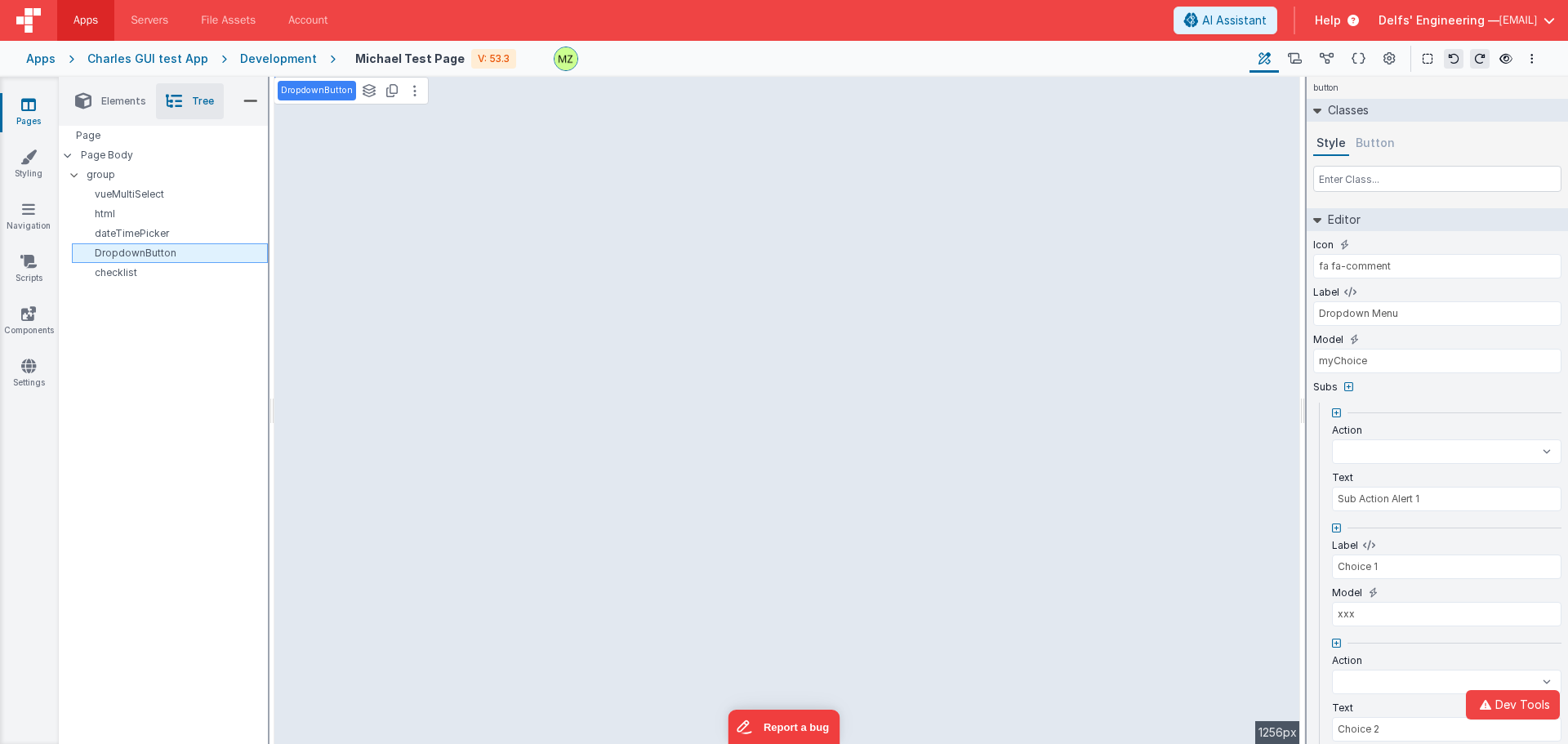 click on "DropdownButton" at bounding box center [172, 253] 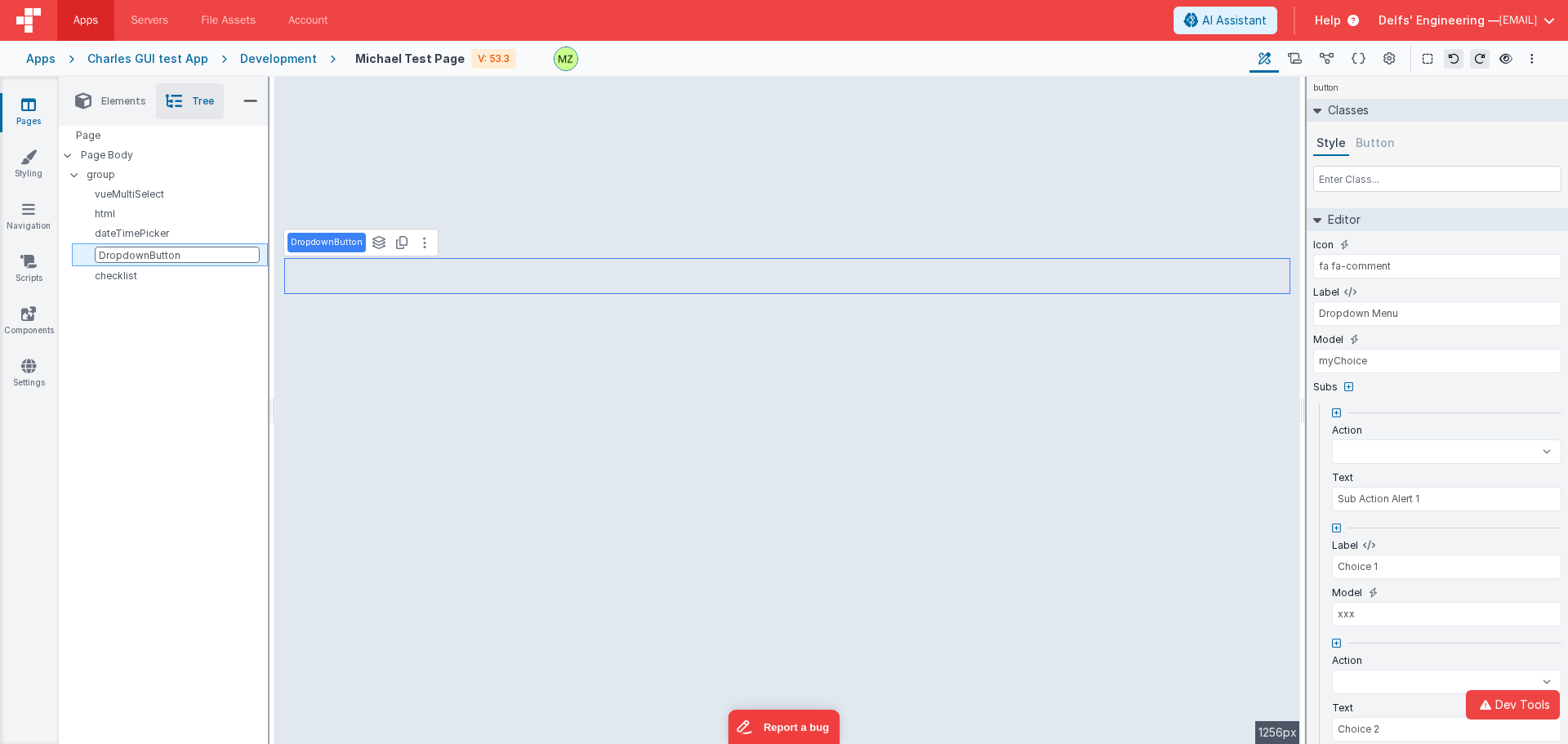 select 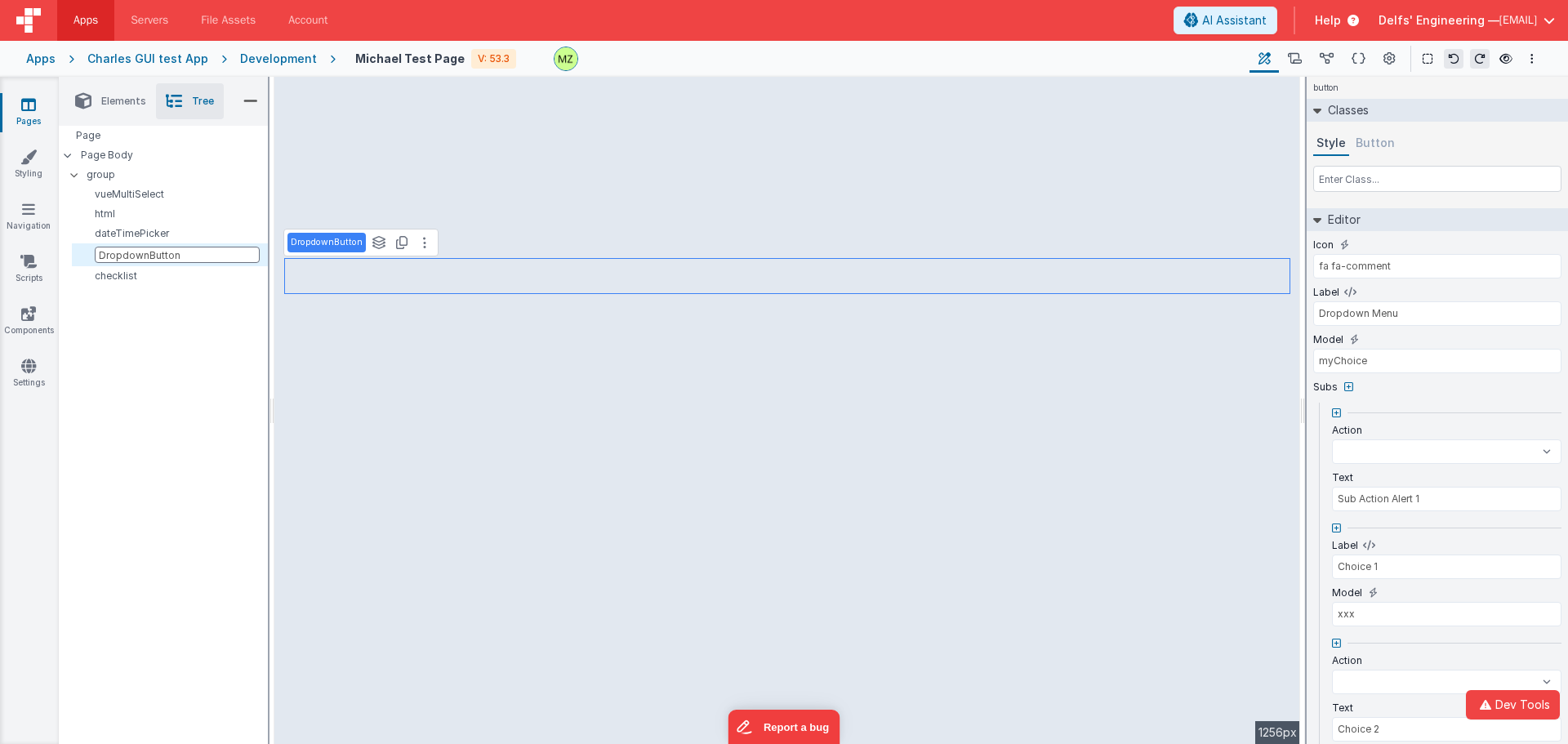 select 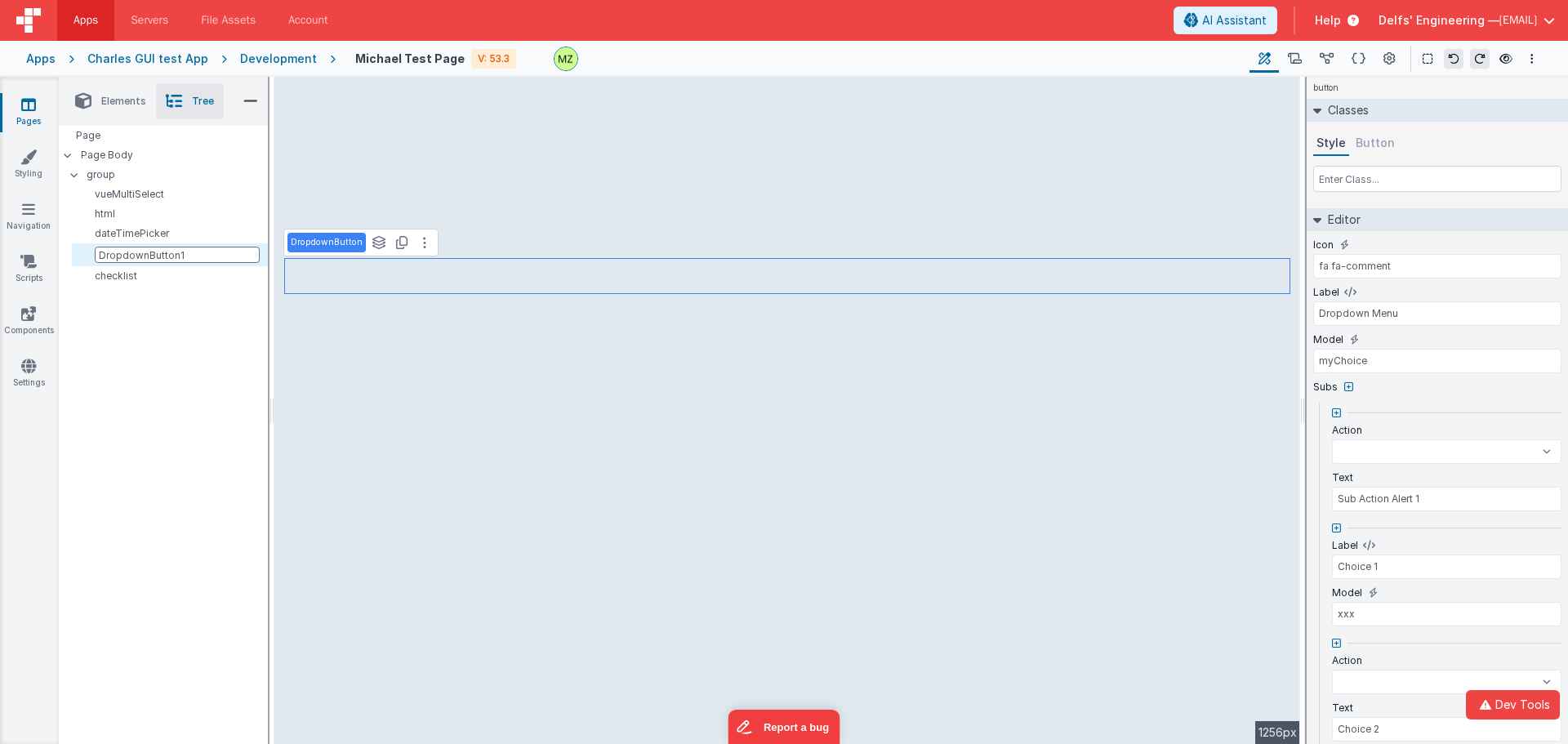 select 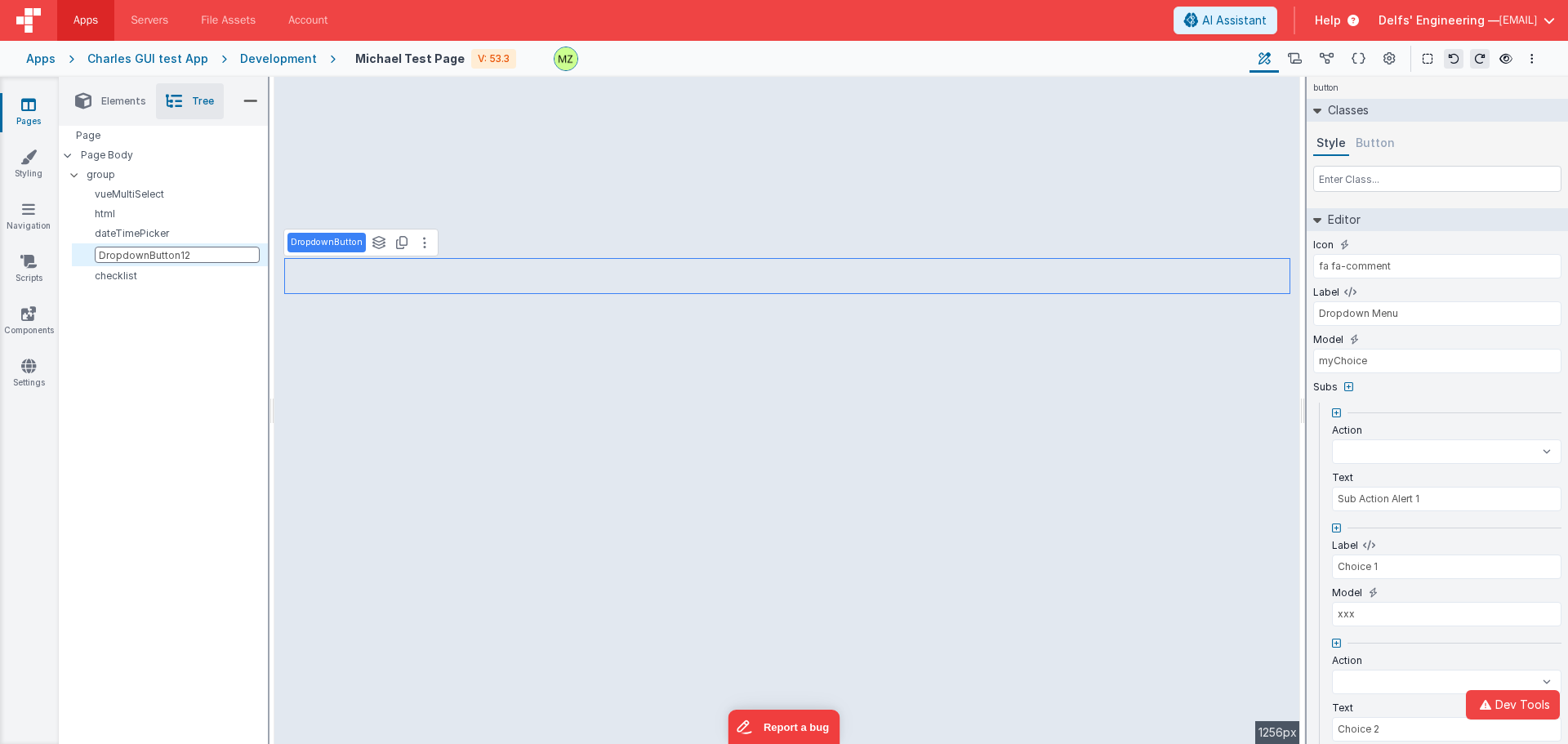 select 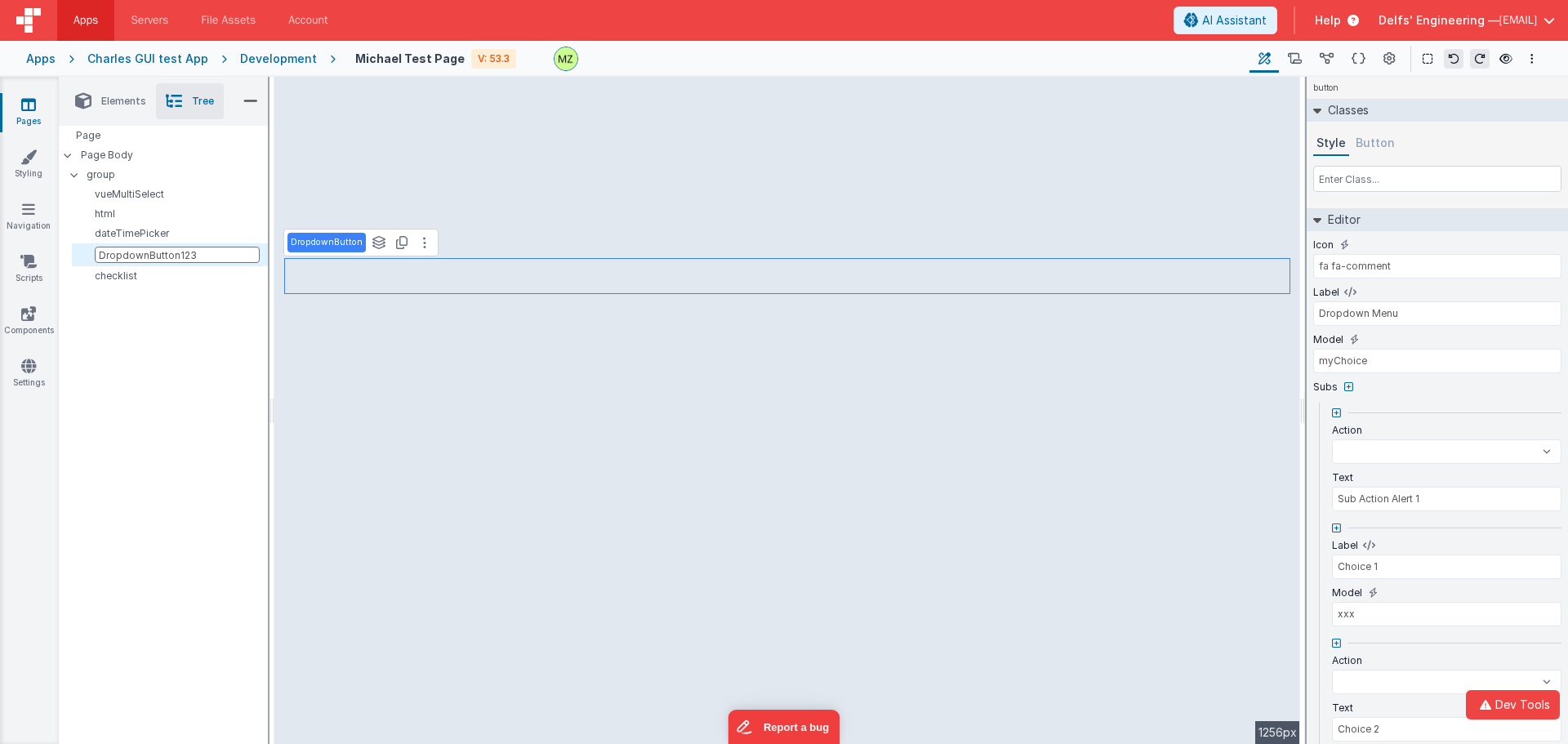 select 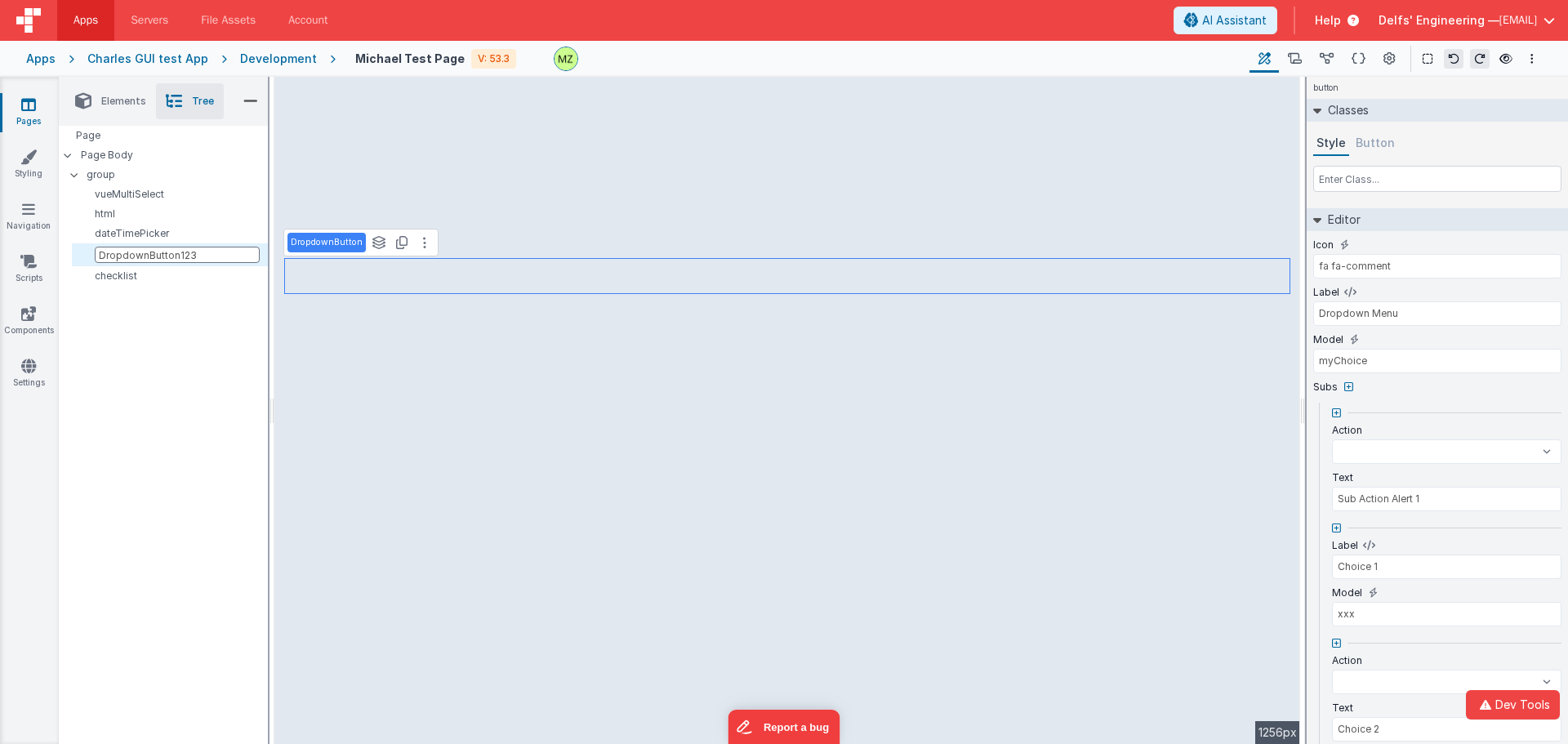 click on "Page
Page Body     group   vueMultiSelect   html   dateTimePicker   DropdownButton123   checklist" at bounding box center [163, 382] 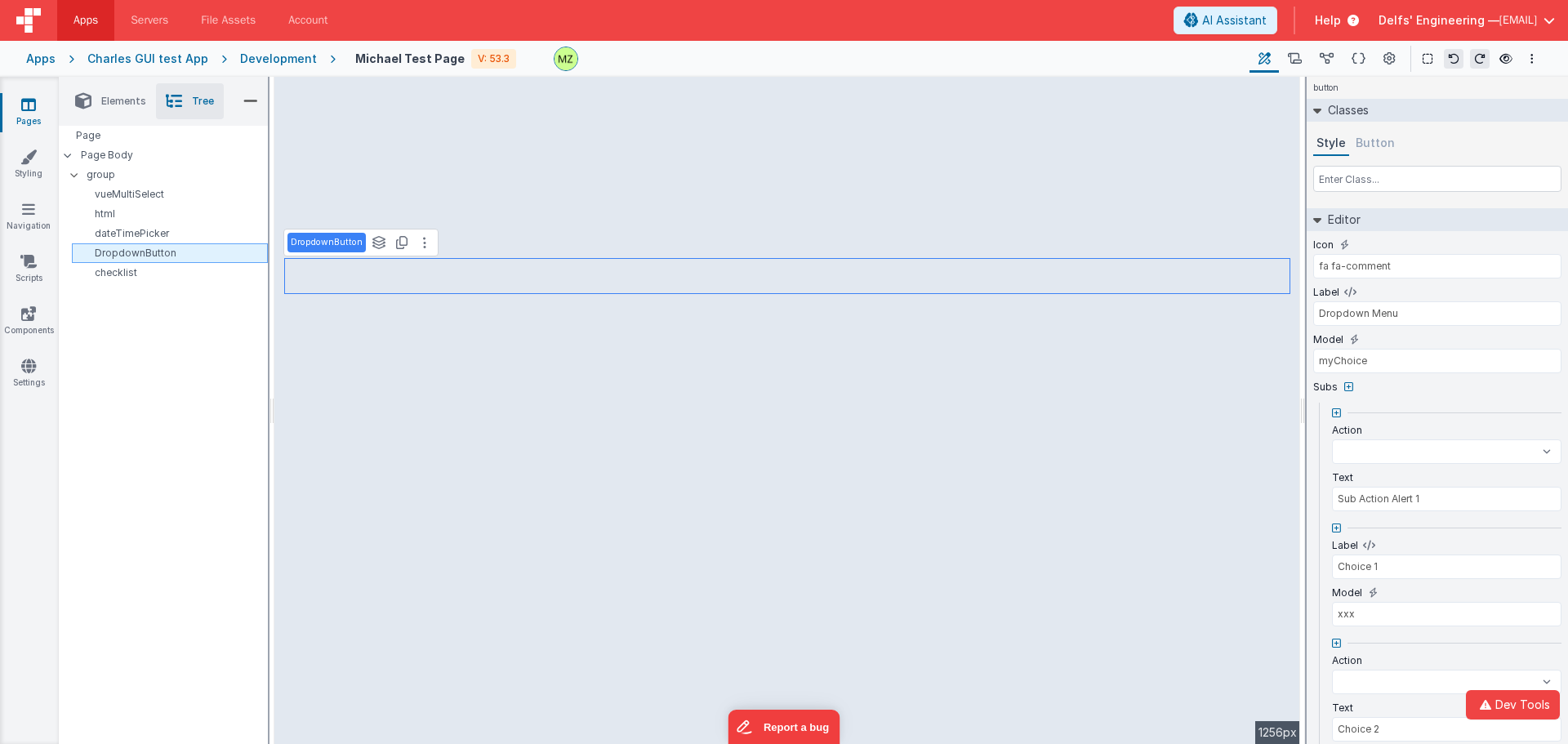 click on "DropdownButton" at bounding box center (172, 253) 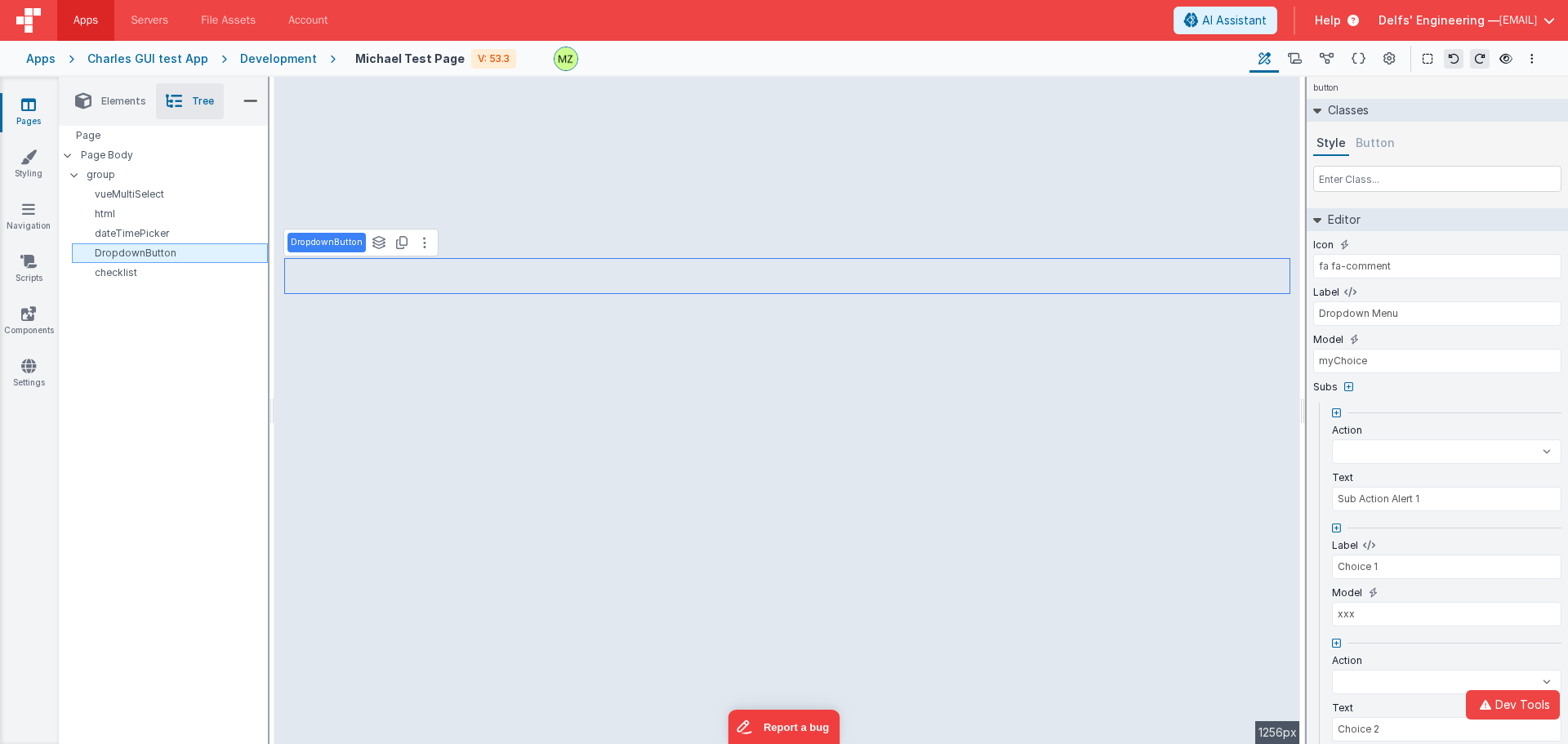 click on "DropdownButton" at bounding box center [172, 253] 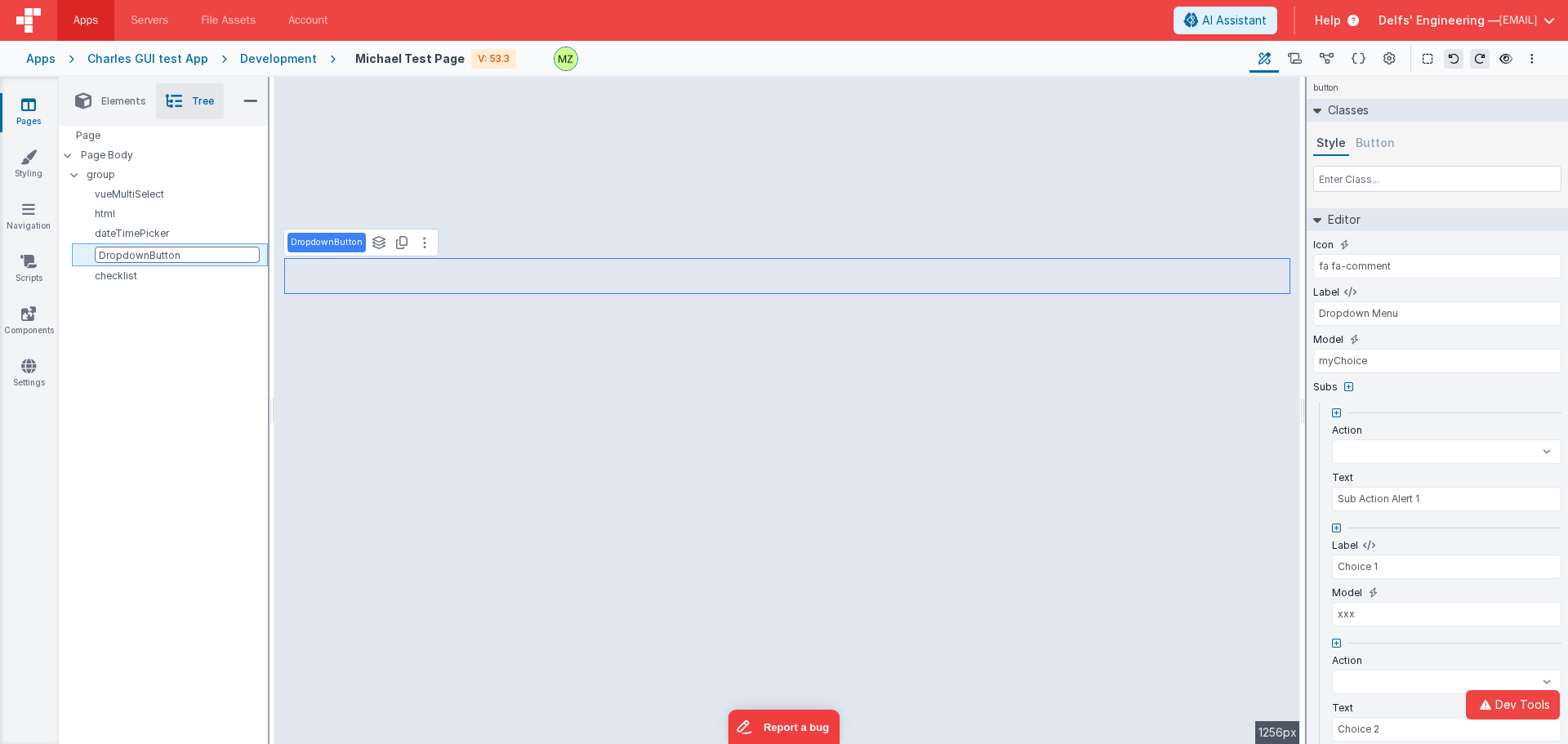 click on "DropdownButton" at bounding box center (177, 255) 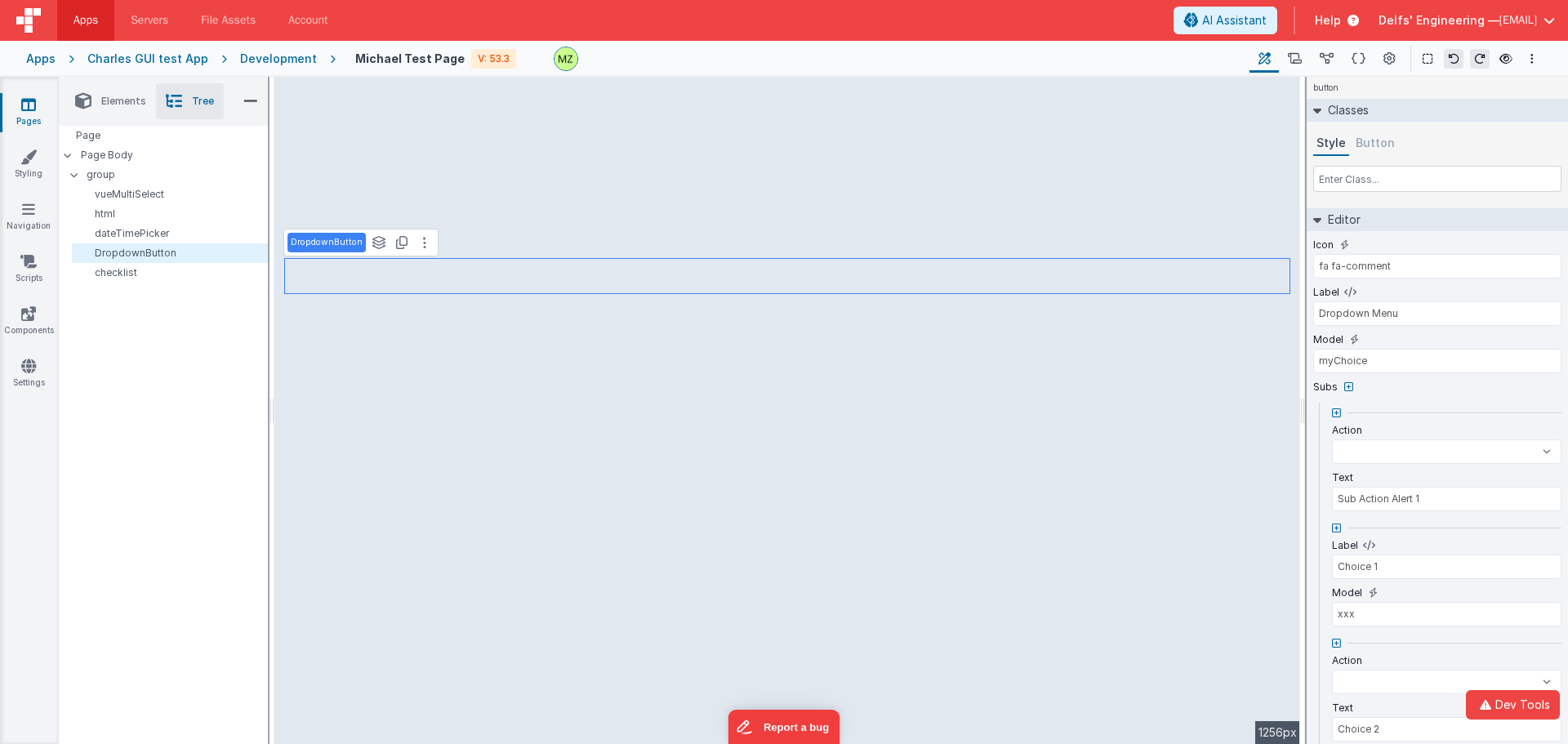 click on "Page
Page Body     group   vueMultiSelect   html   dateTimePicker   DropdownButton   checklist" at bounding box center (163, 382) 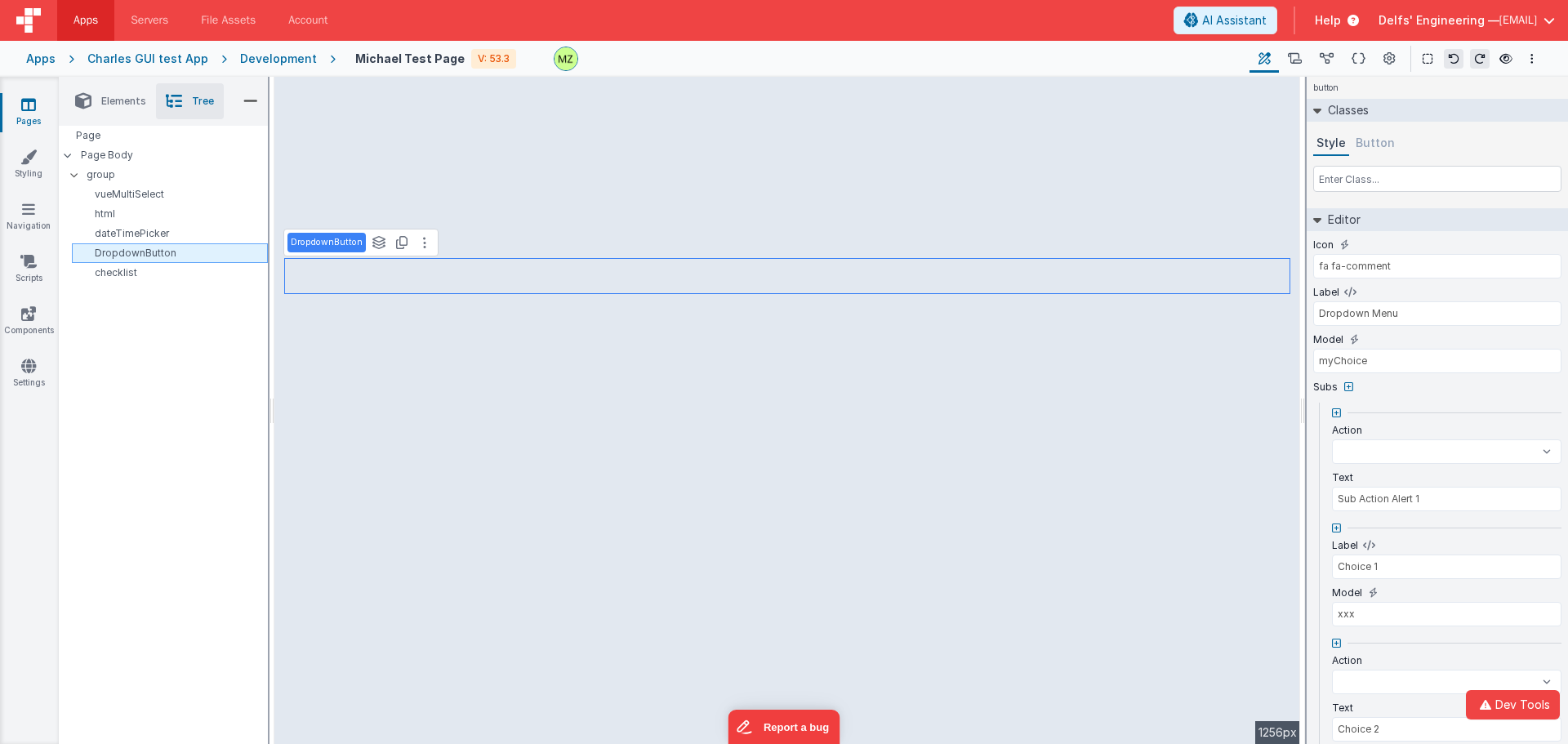 click on "DropdownButton" at bounding box center [172, 253] 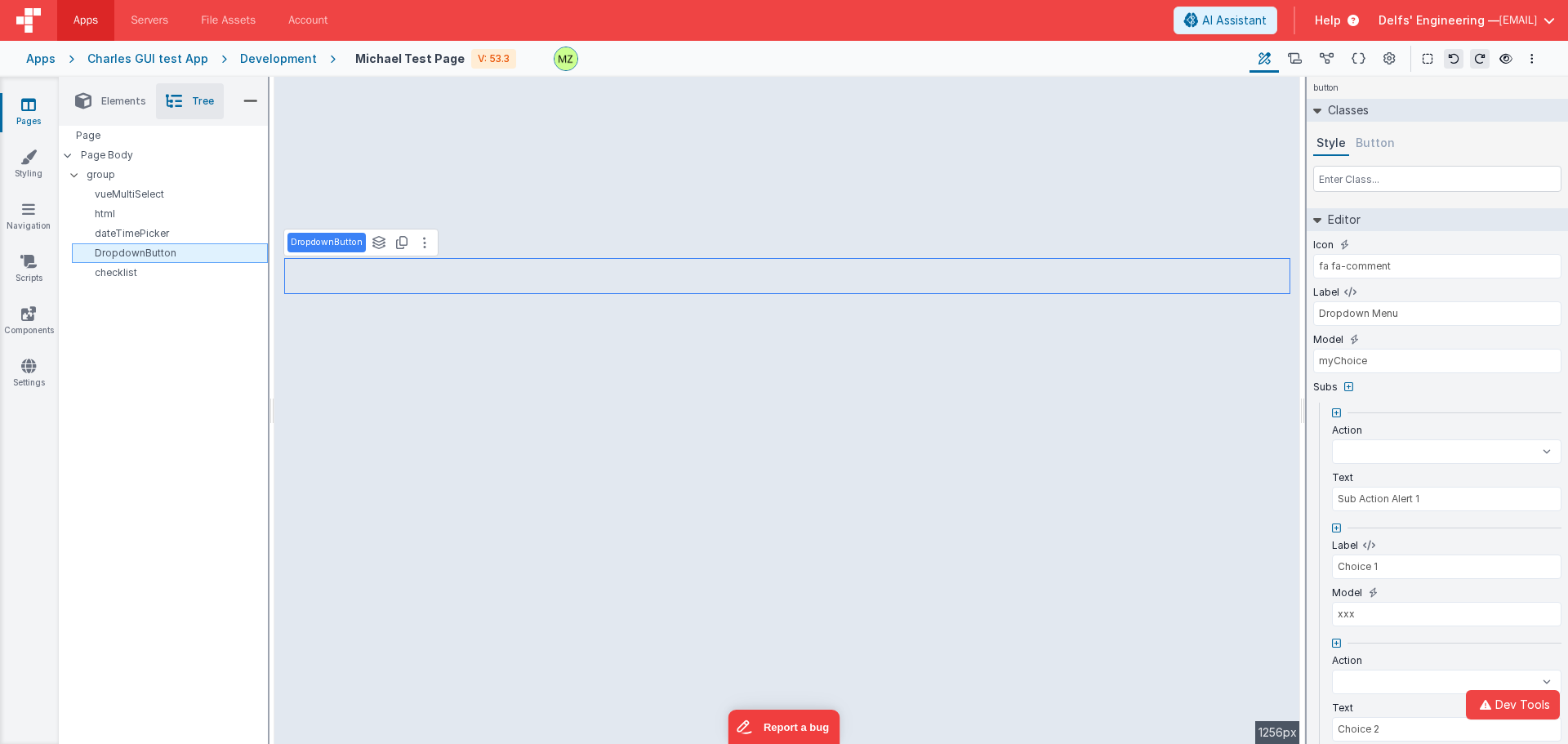 click on "DropdownButton" at bounding box center (172, 253) 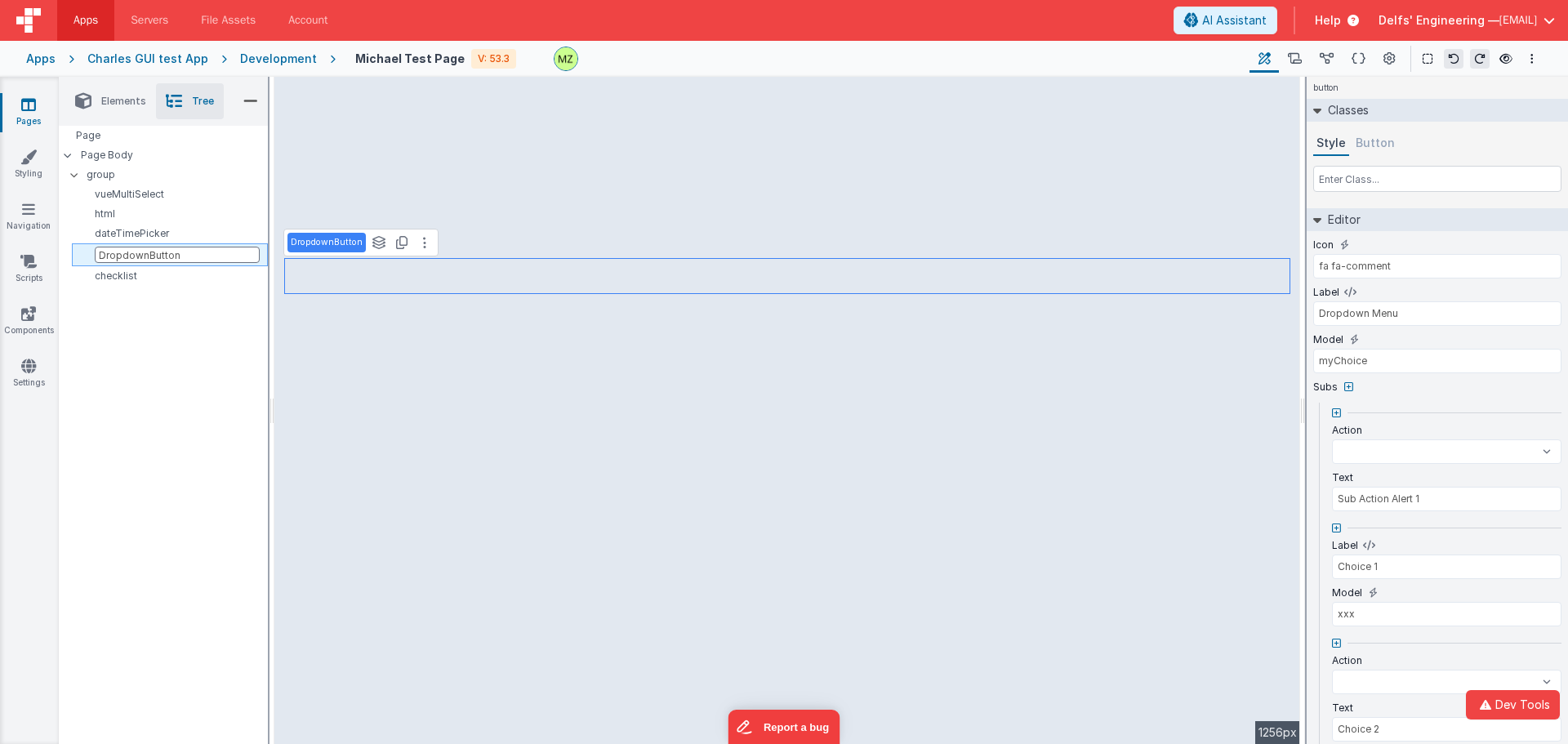 click on "DropdownButton" at bounding box center [177, 255] 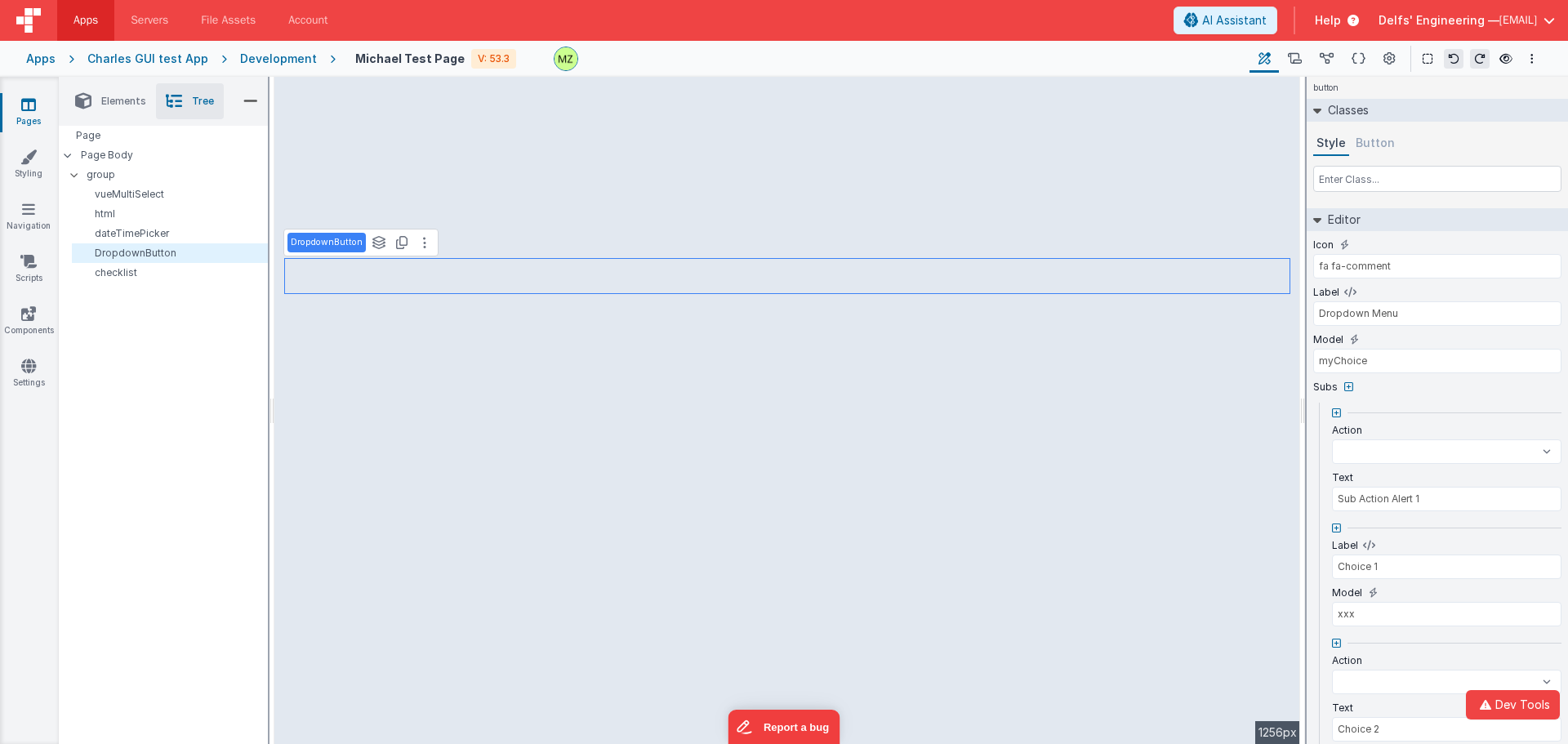 click on "Page
Page Body     group   vueMultiSelect   html   dateTimePicker   DropdownButton   checklist" at bounding box center [163, 382] 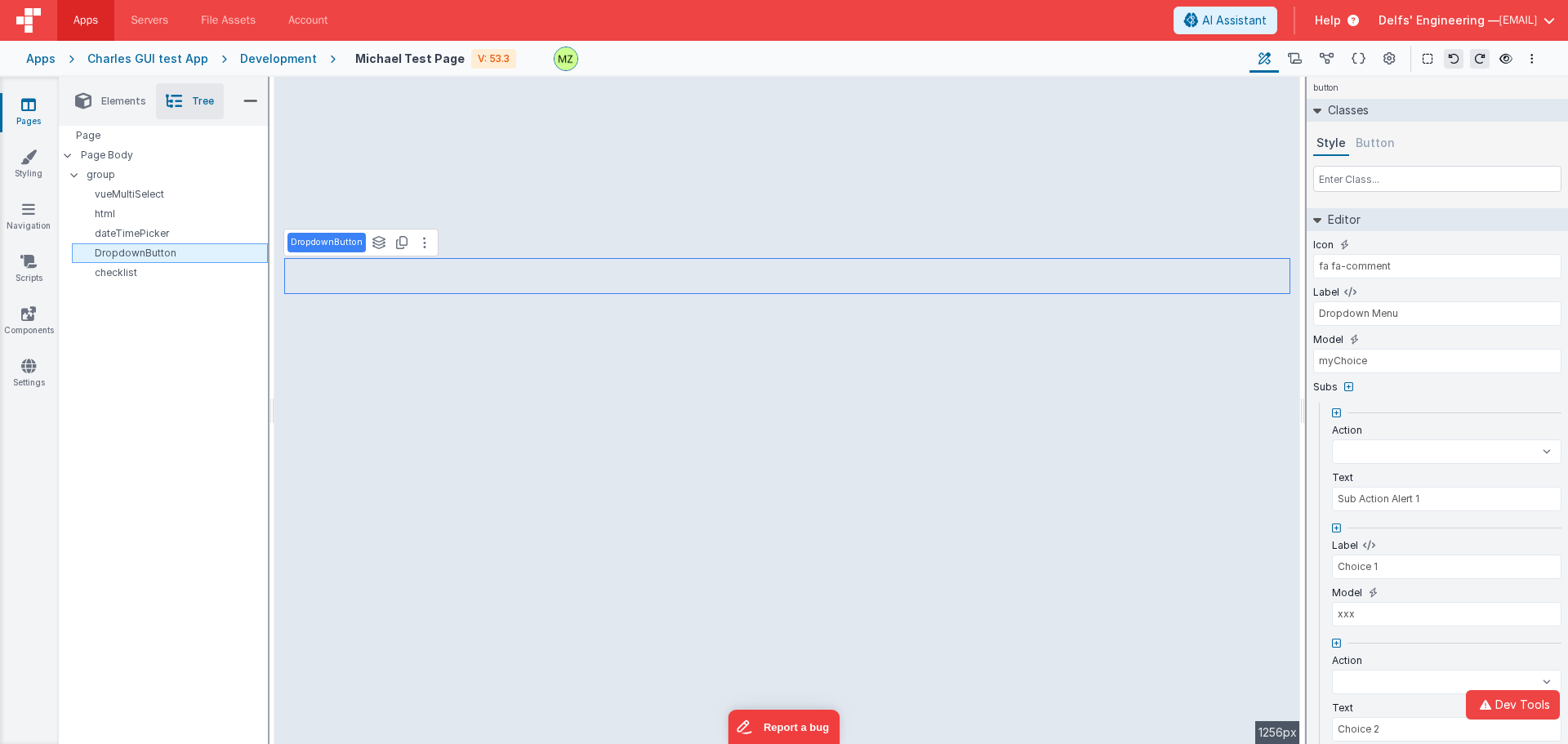 click on "DropdownButton" at bounding box center [172, 253] 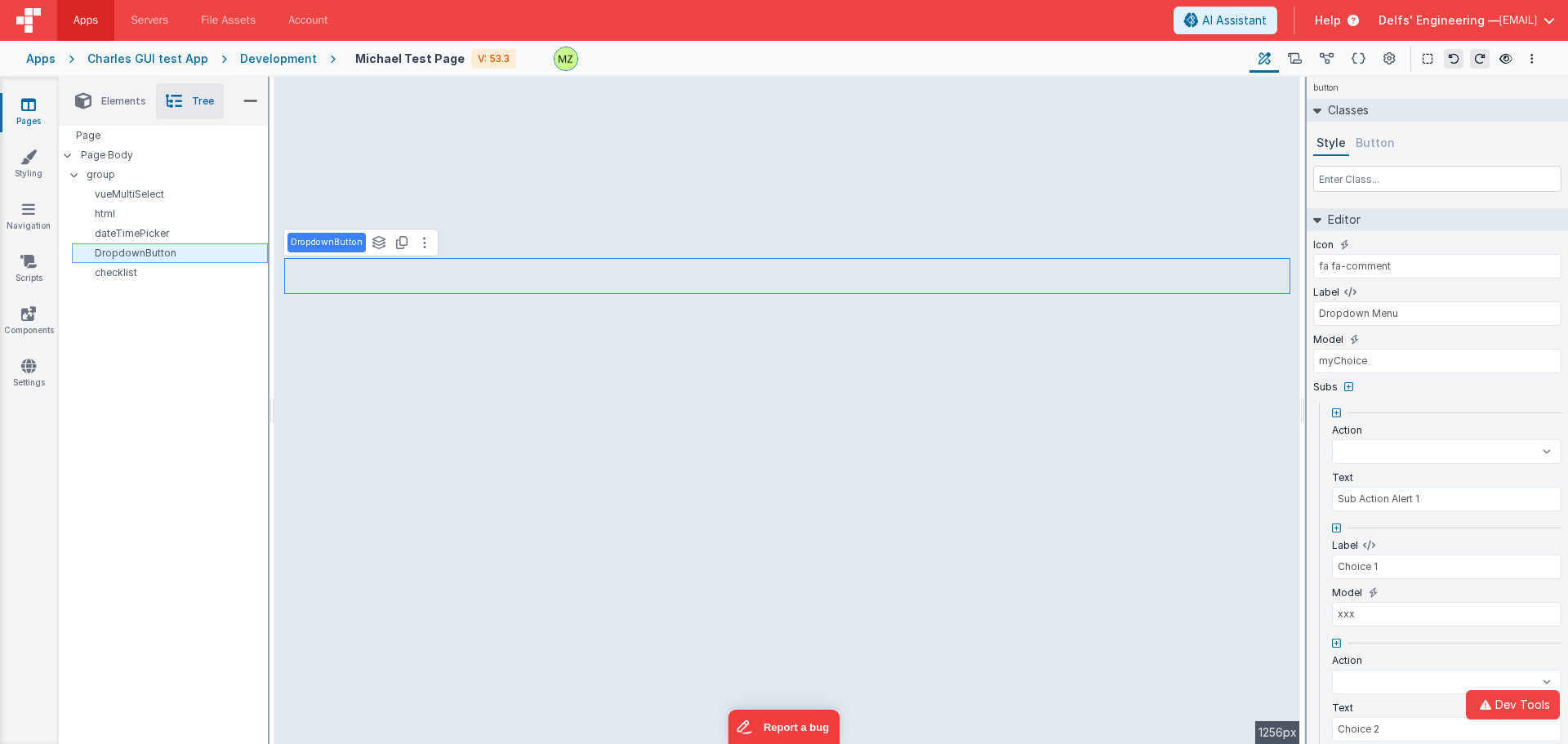click on "DropdownButton" at bounding box center [172, 253] 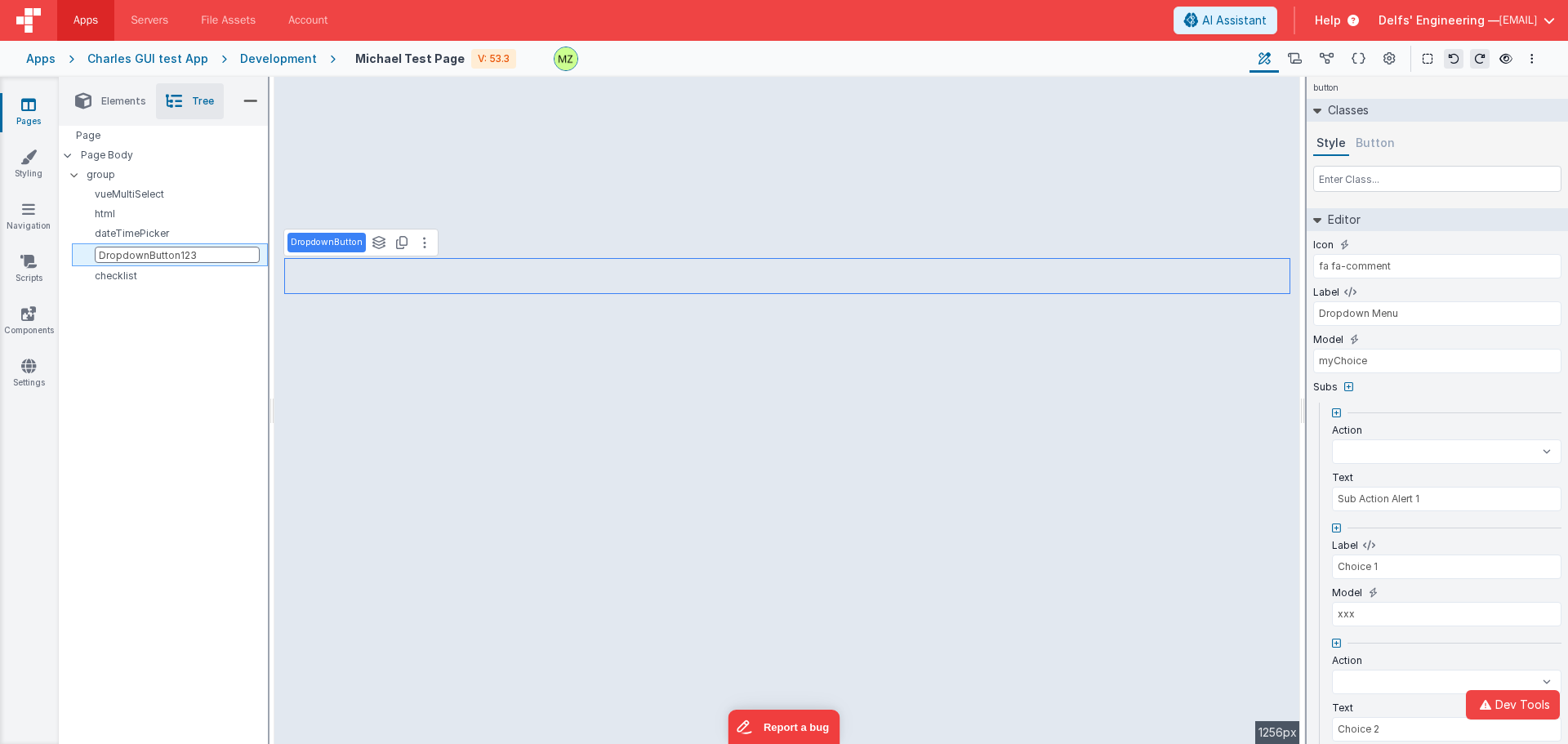 click on "Page
Page Body     group   vueMultiSelect   html   dateTimePicker   DropdownButton123   checklist" at bounding box center [163, 382] 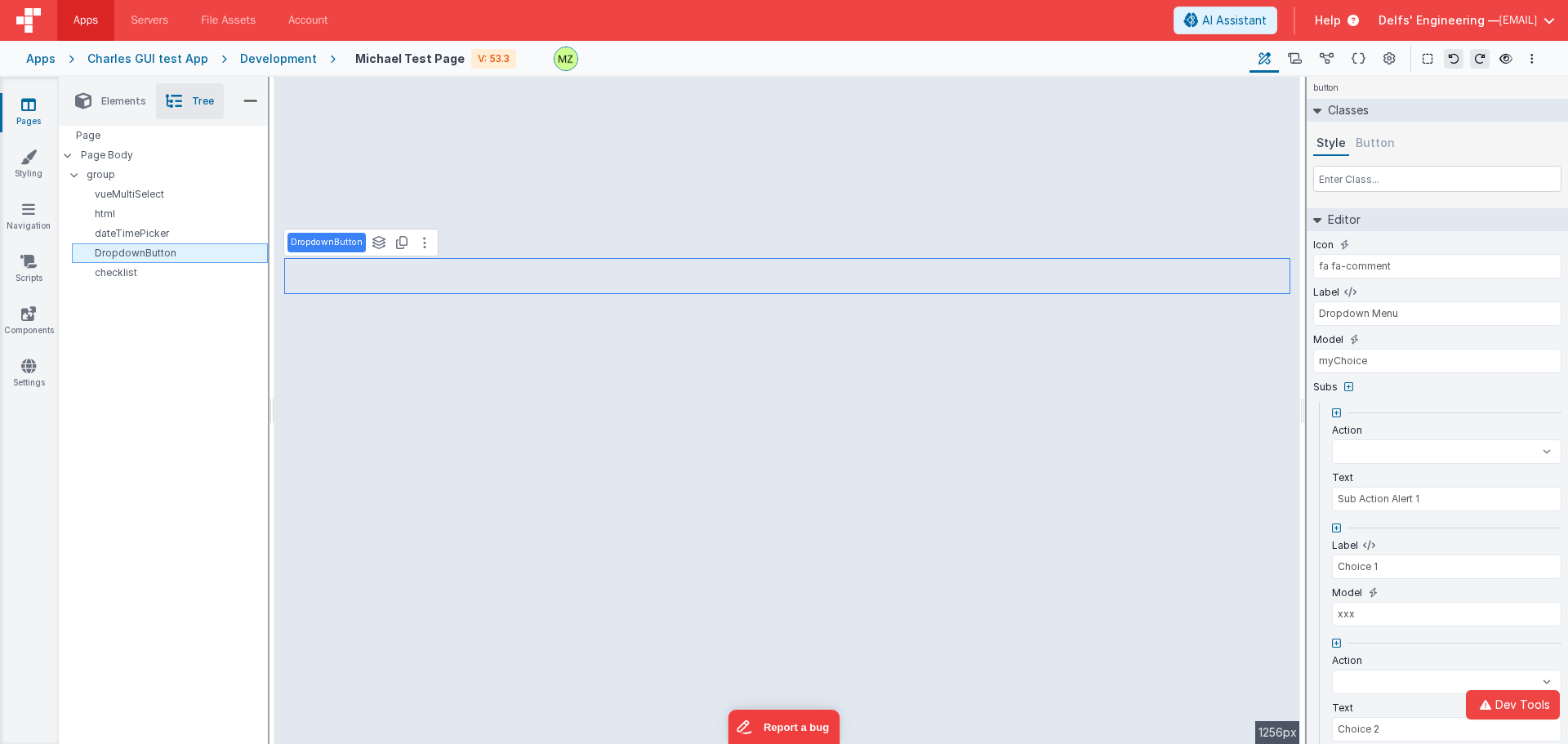 click on "DropdownButton" at bounding box center (172, 253) 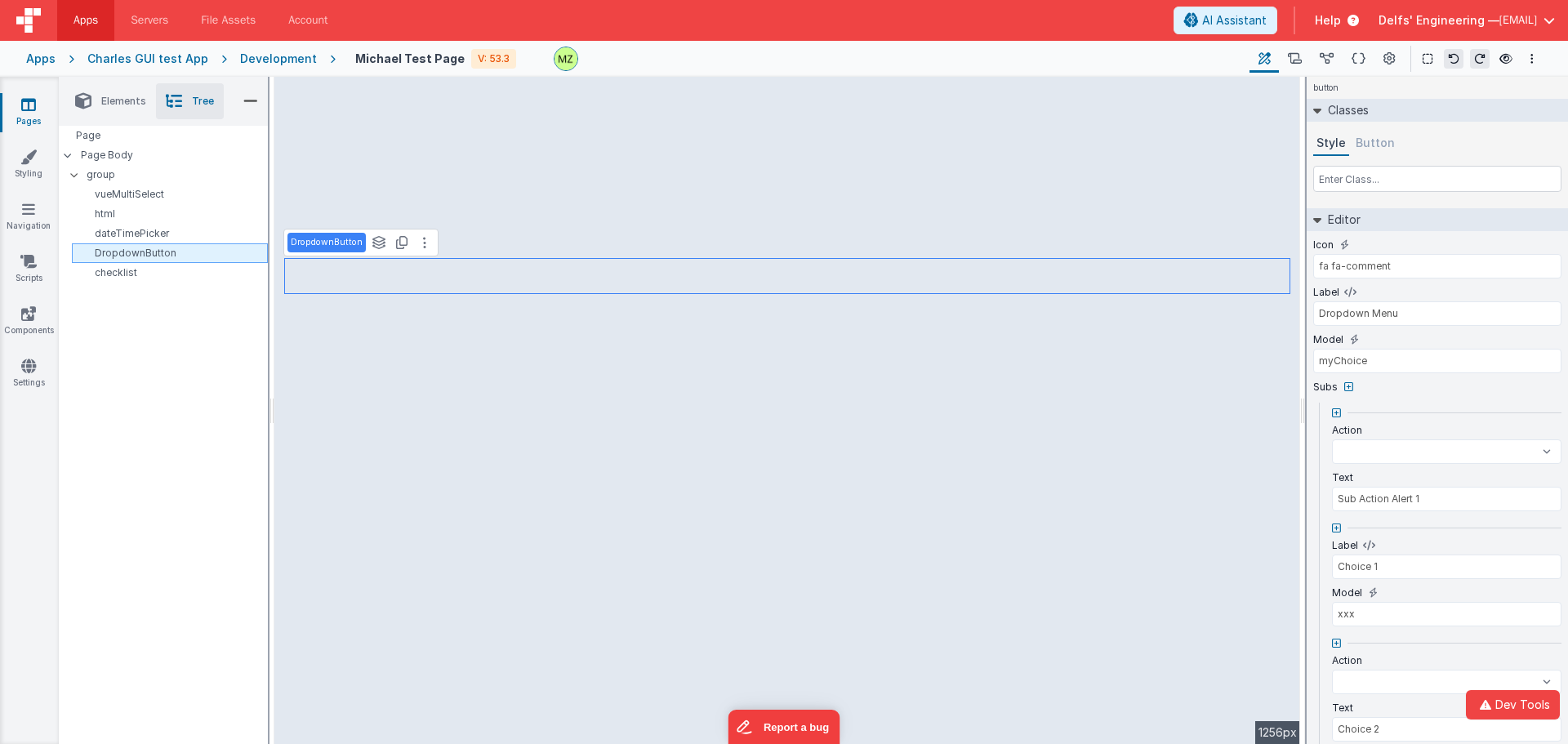 click on "DropdownButton" at bounding box center (172, 253) 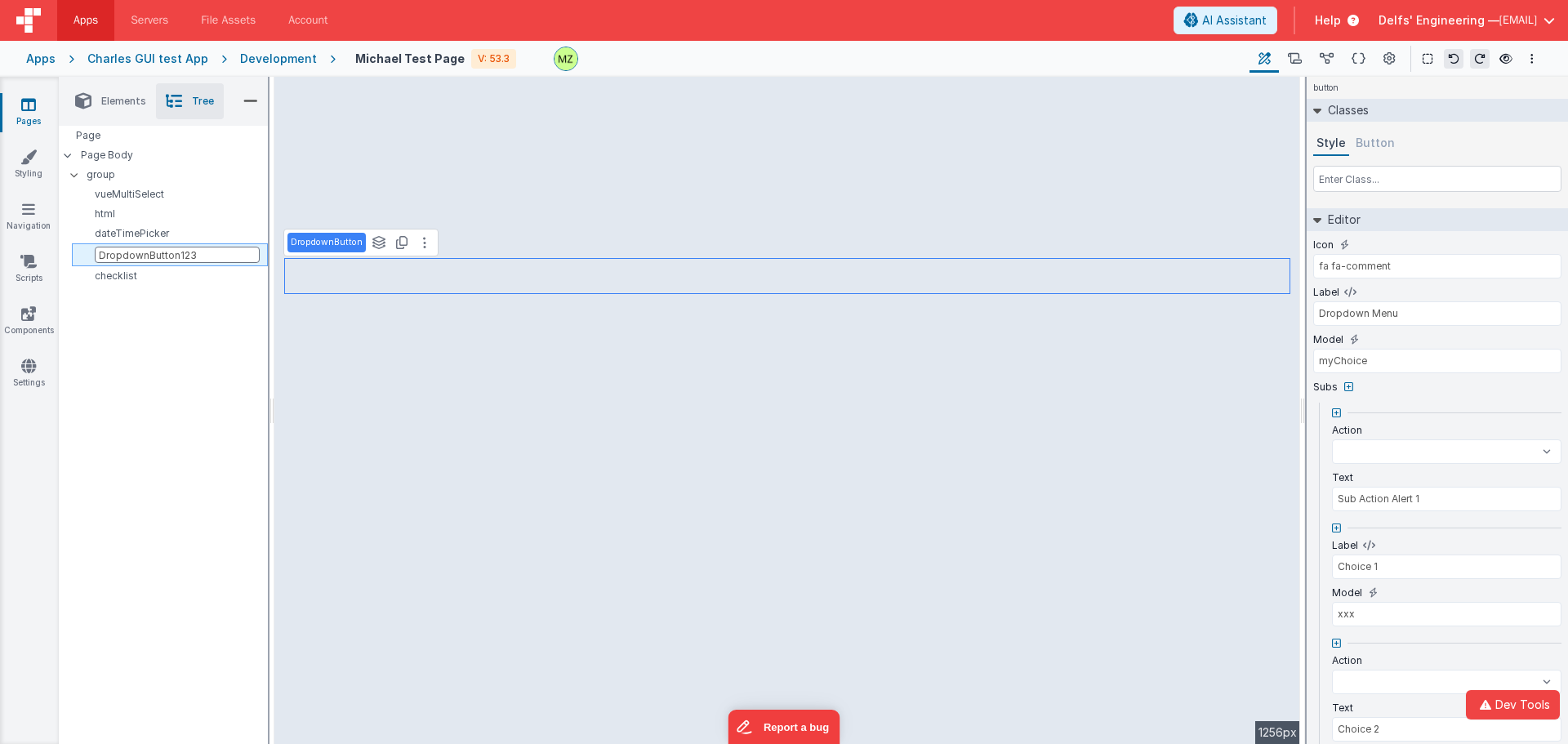 click on "Page
Page Body     group   vueMultiSelect   html   dateTimePicker   DropdownButton123   checklist" at bounding box center [163, 382] 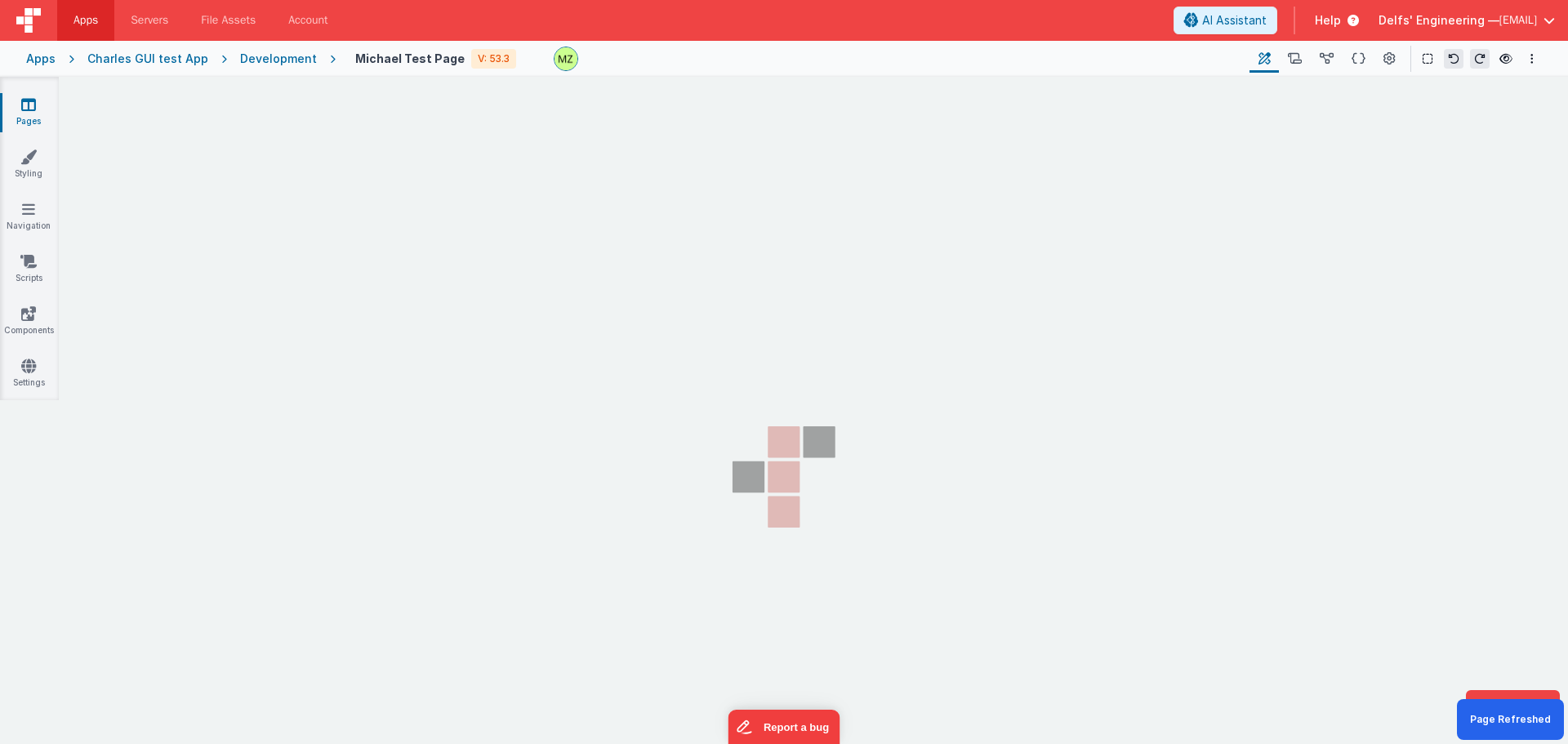 click on "Pages
Styling
Navigation
Scripts
Components
Settings" at bounding box center [784, 425] 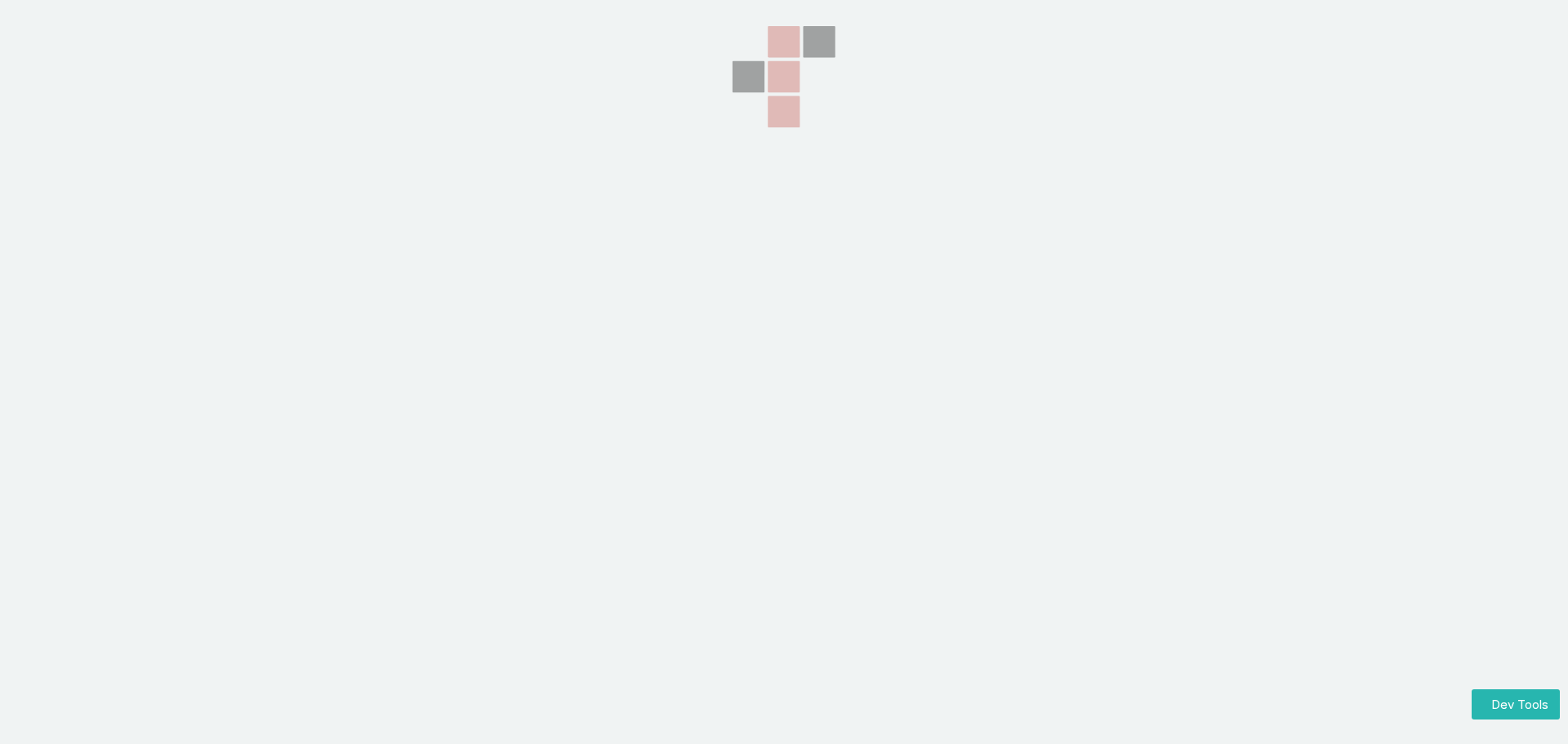 scroll, scrollTop: 0, scrollLeft: 0, axis: both 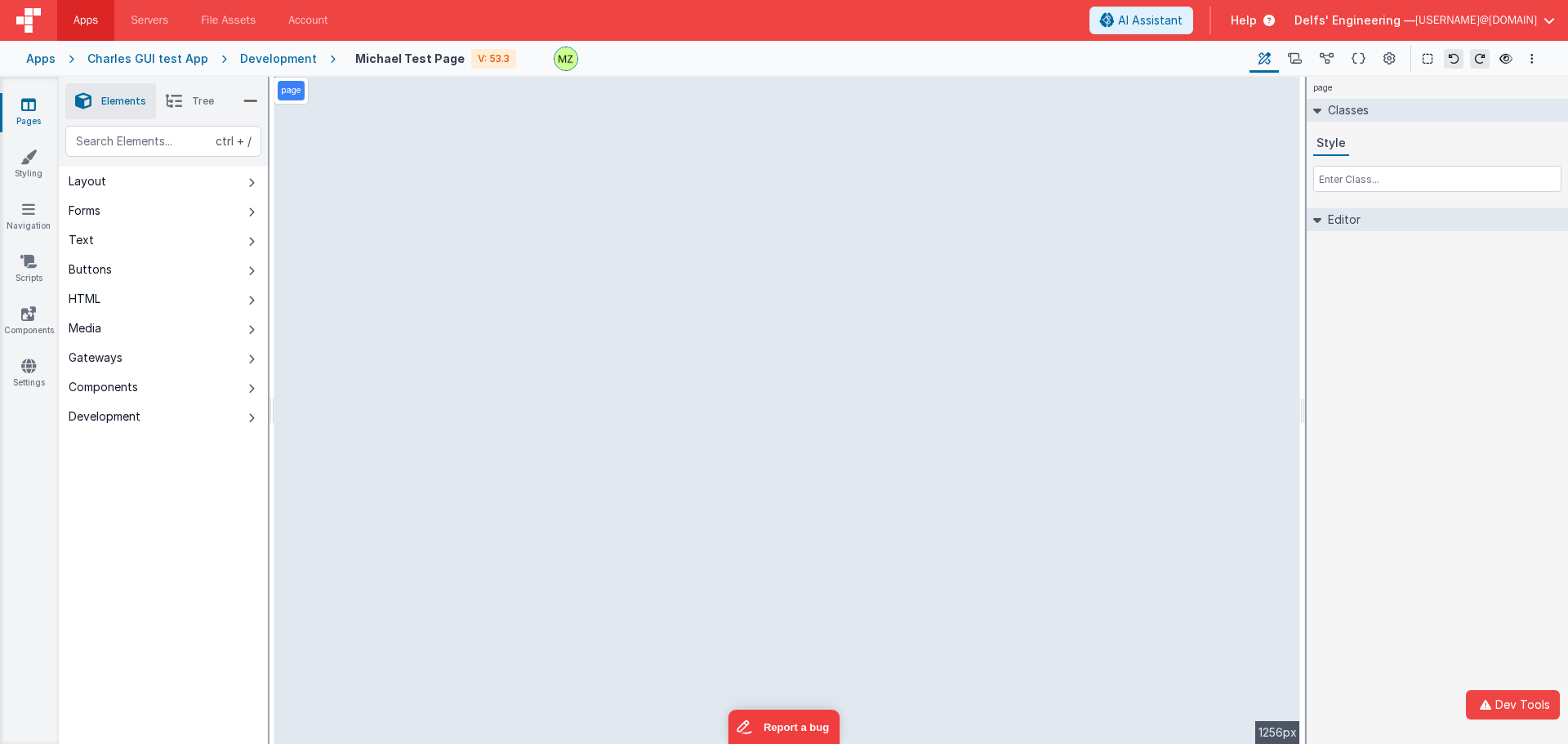 click on "Tree" at bounding box center (189, 101) 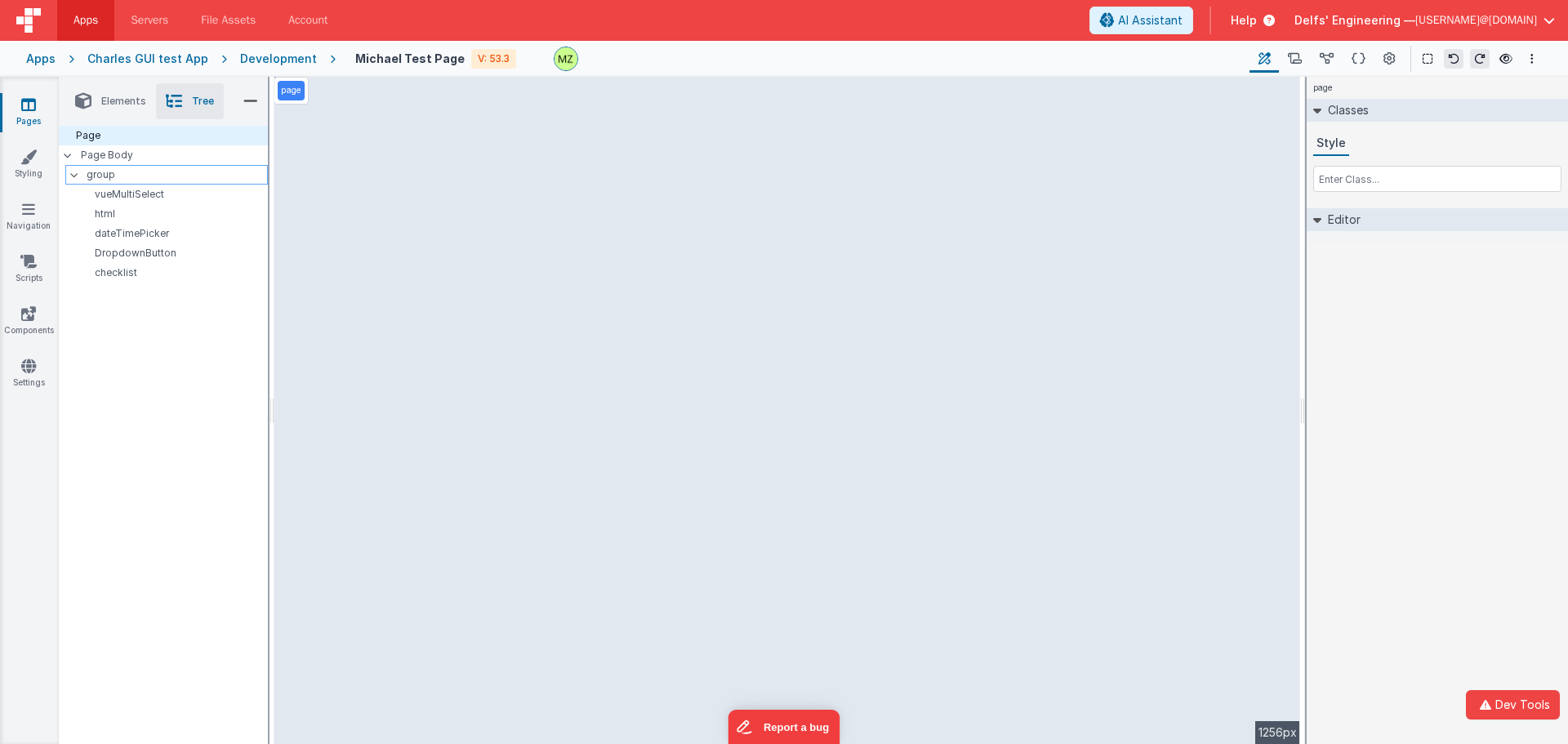 click on "group" at bounding box center (176, 175) 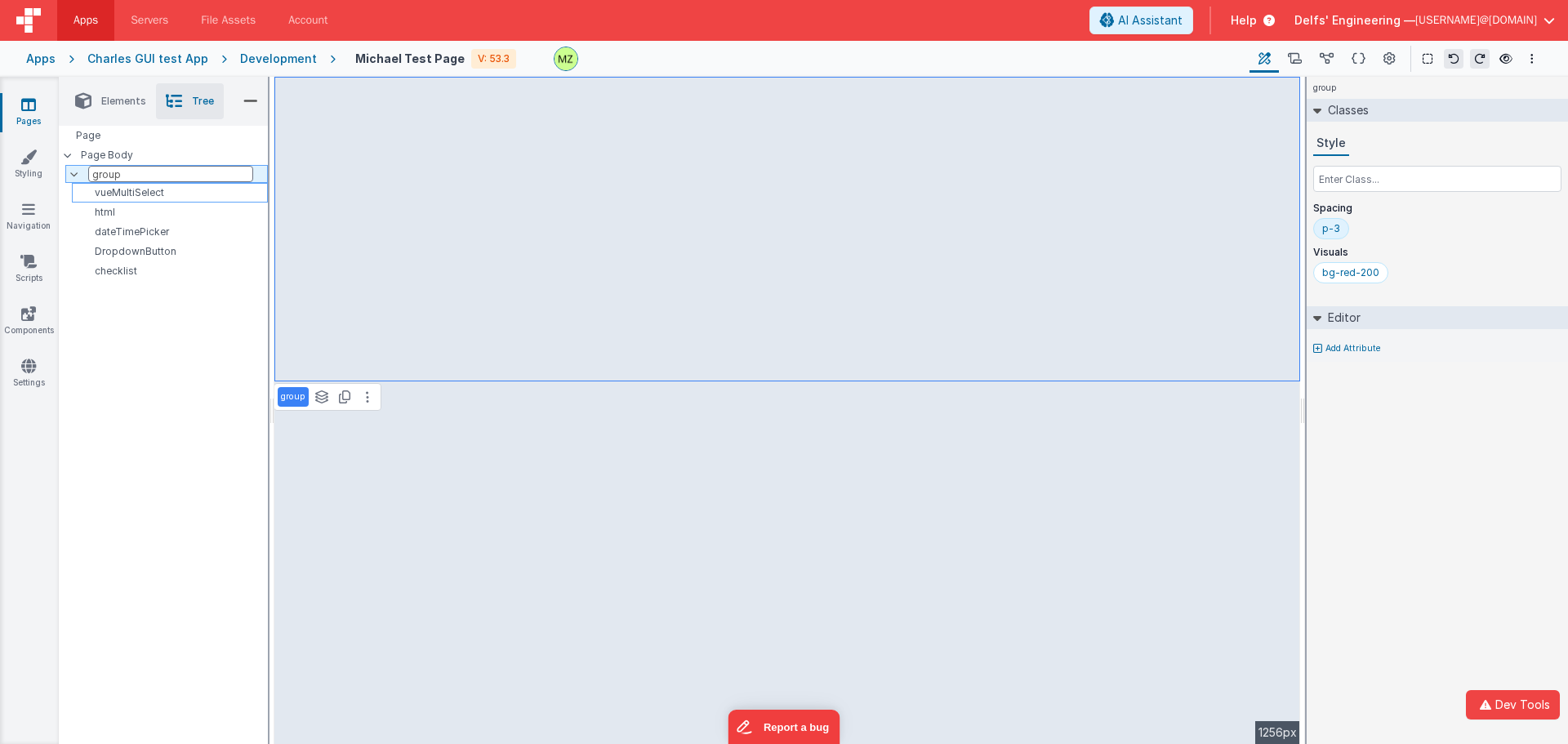 click on "vueMultiSelect" at bounding box center [172, 193] 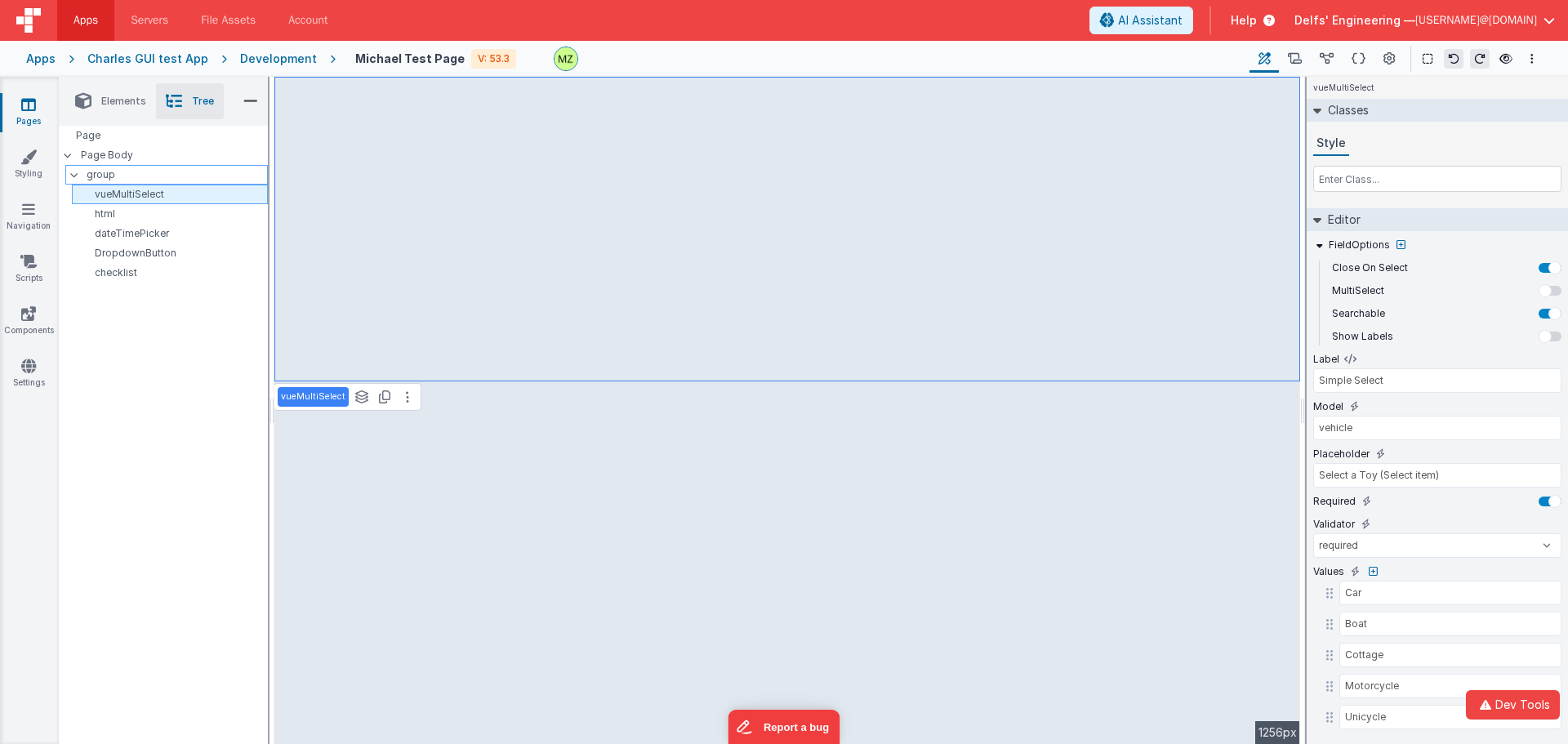click on "vueMultiSelect" at bounding box center (172, 194) 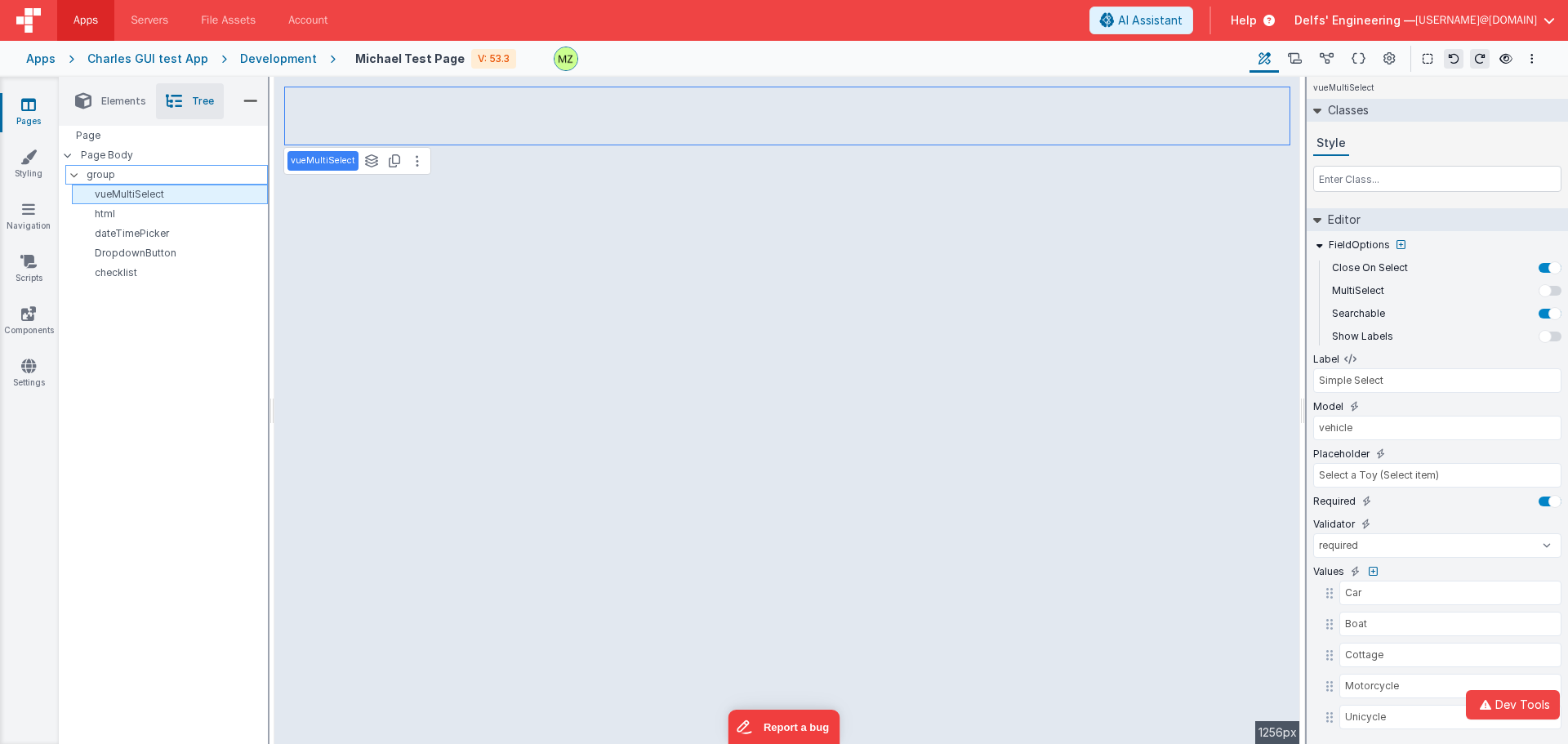 click on "group" at bounding box center (176, 175) 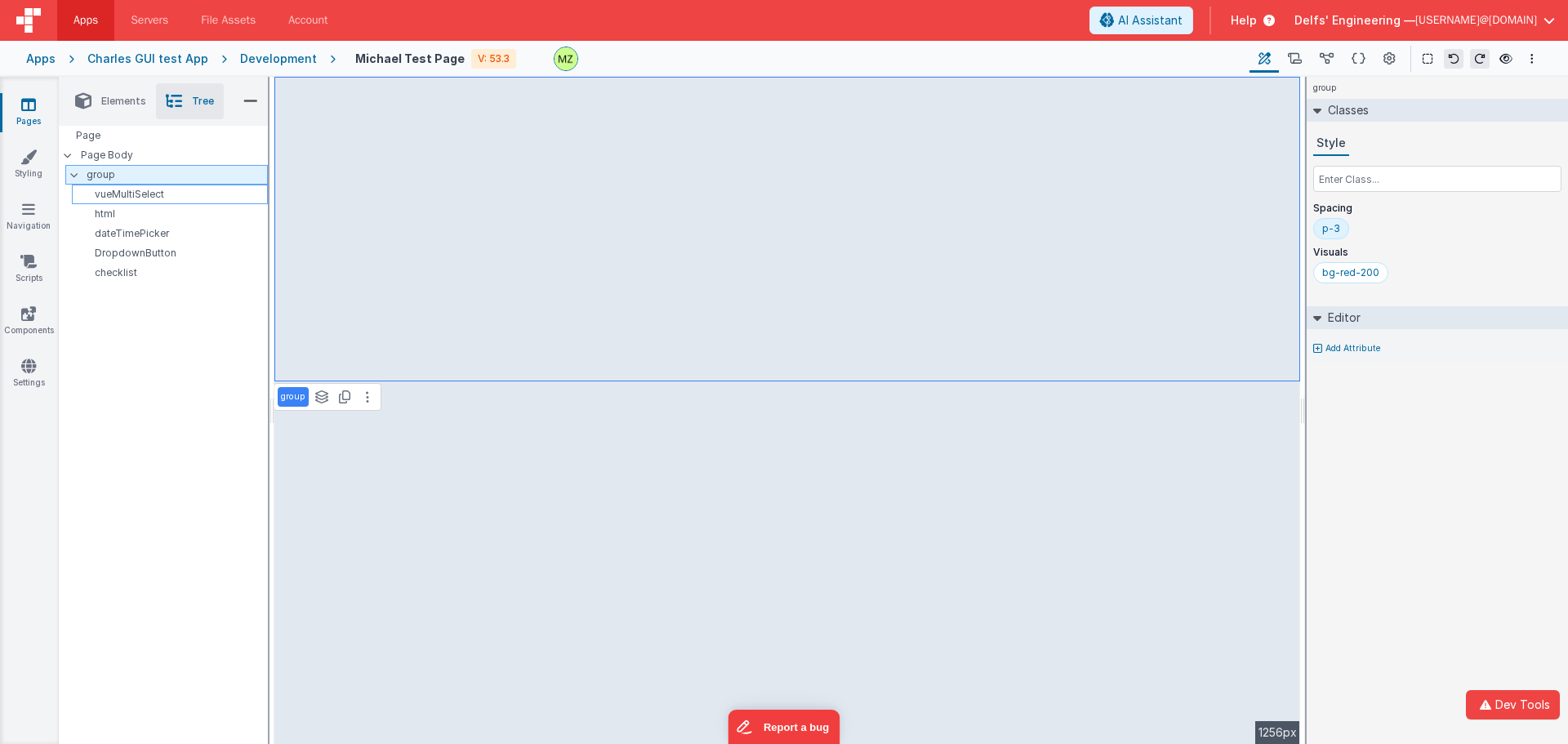 click on "group" at bounding box center (176, 175) 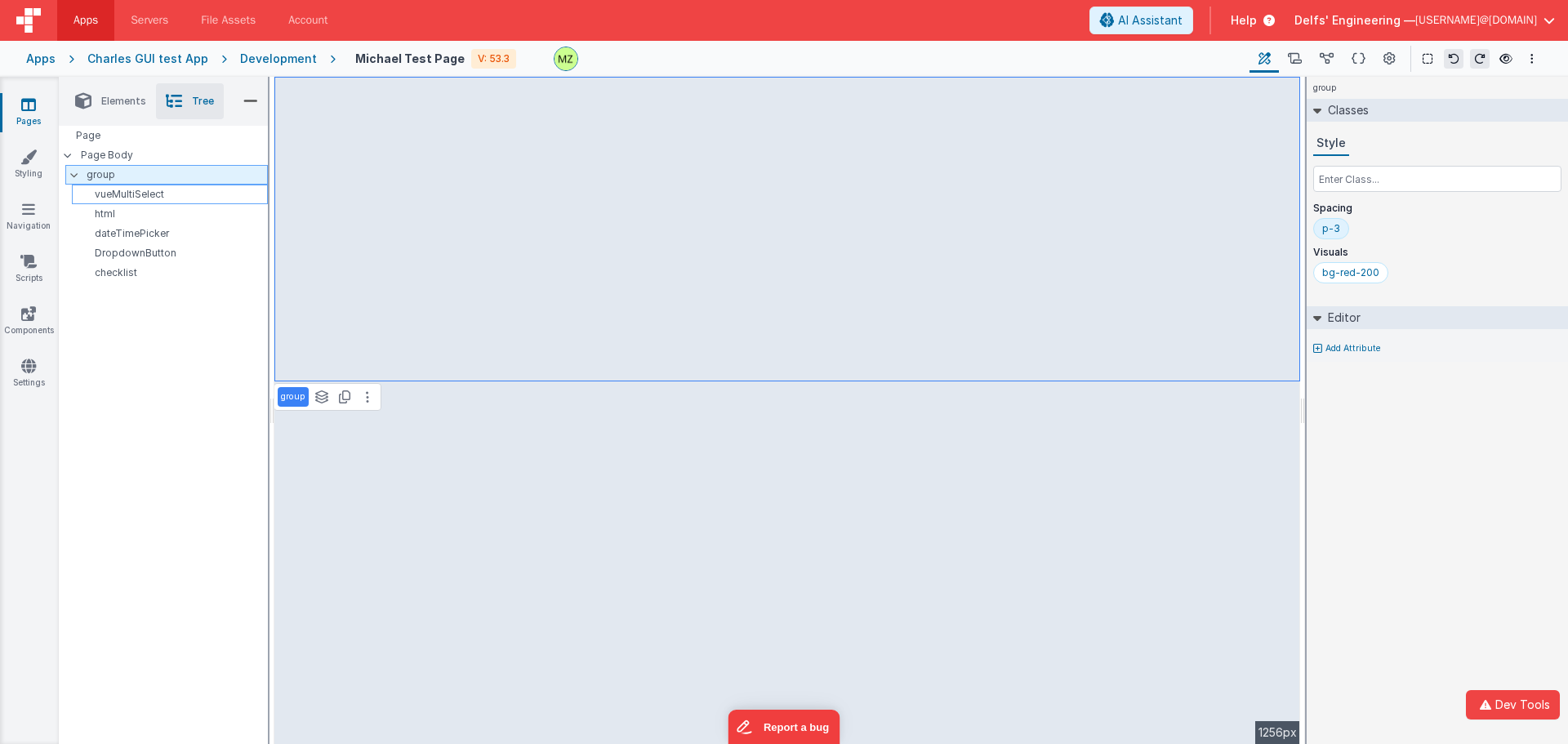 click on "group" at bounding box center [176, 175] 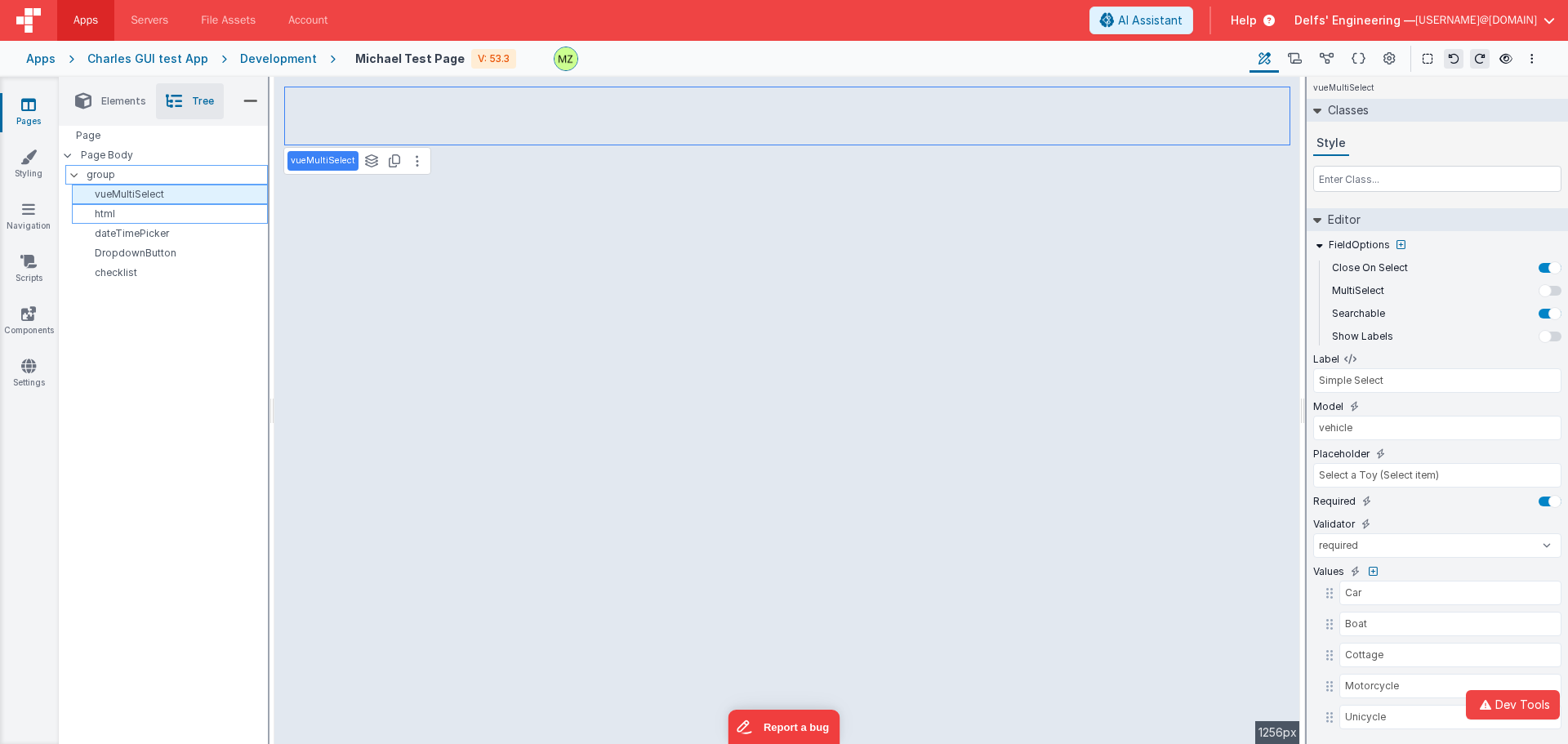 click on "html" at bounding box center (172, 214) 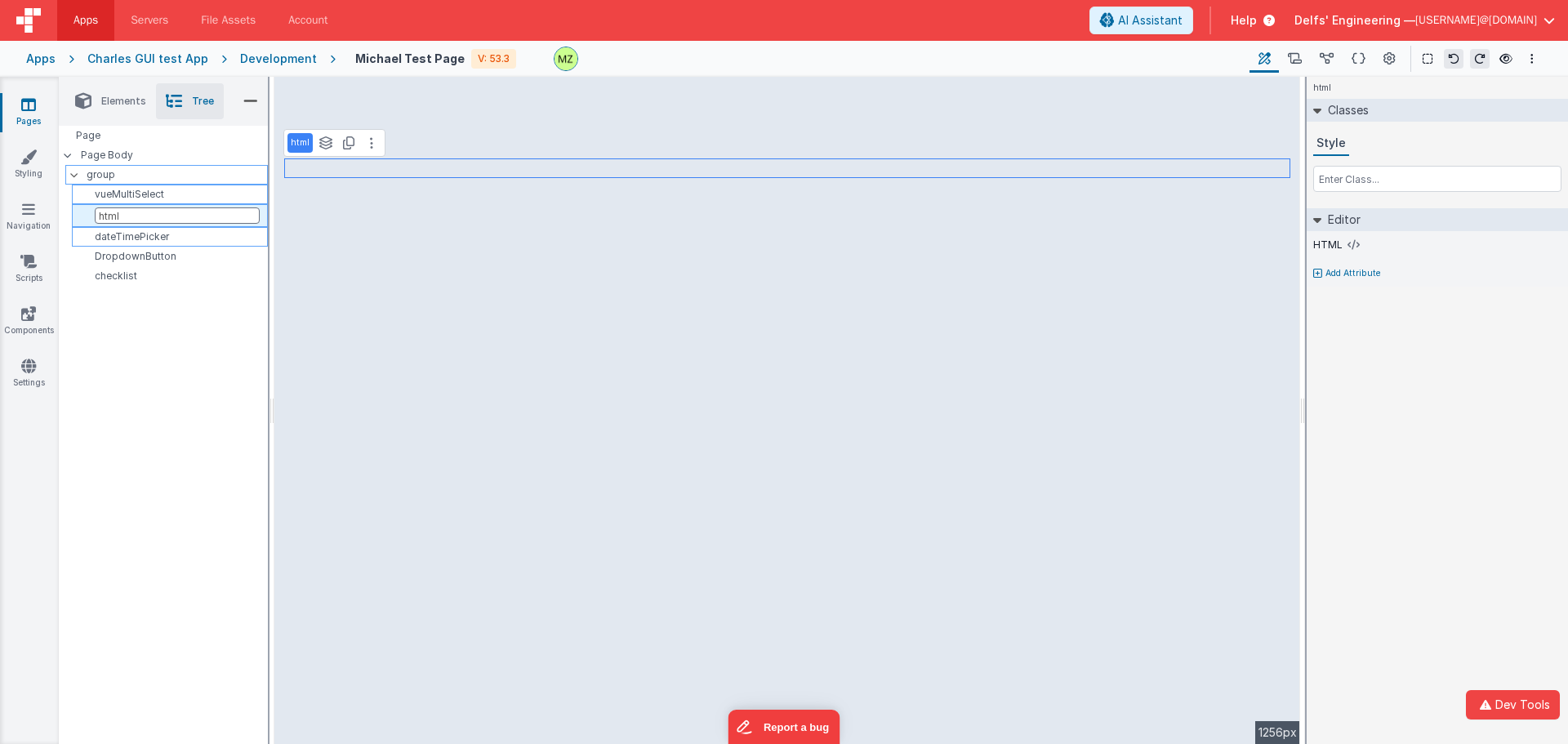 click on "dateTimePicker" at bounding box center [172, 237] 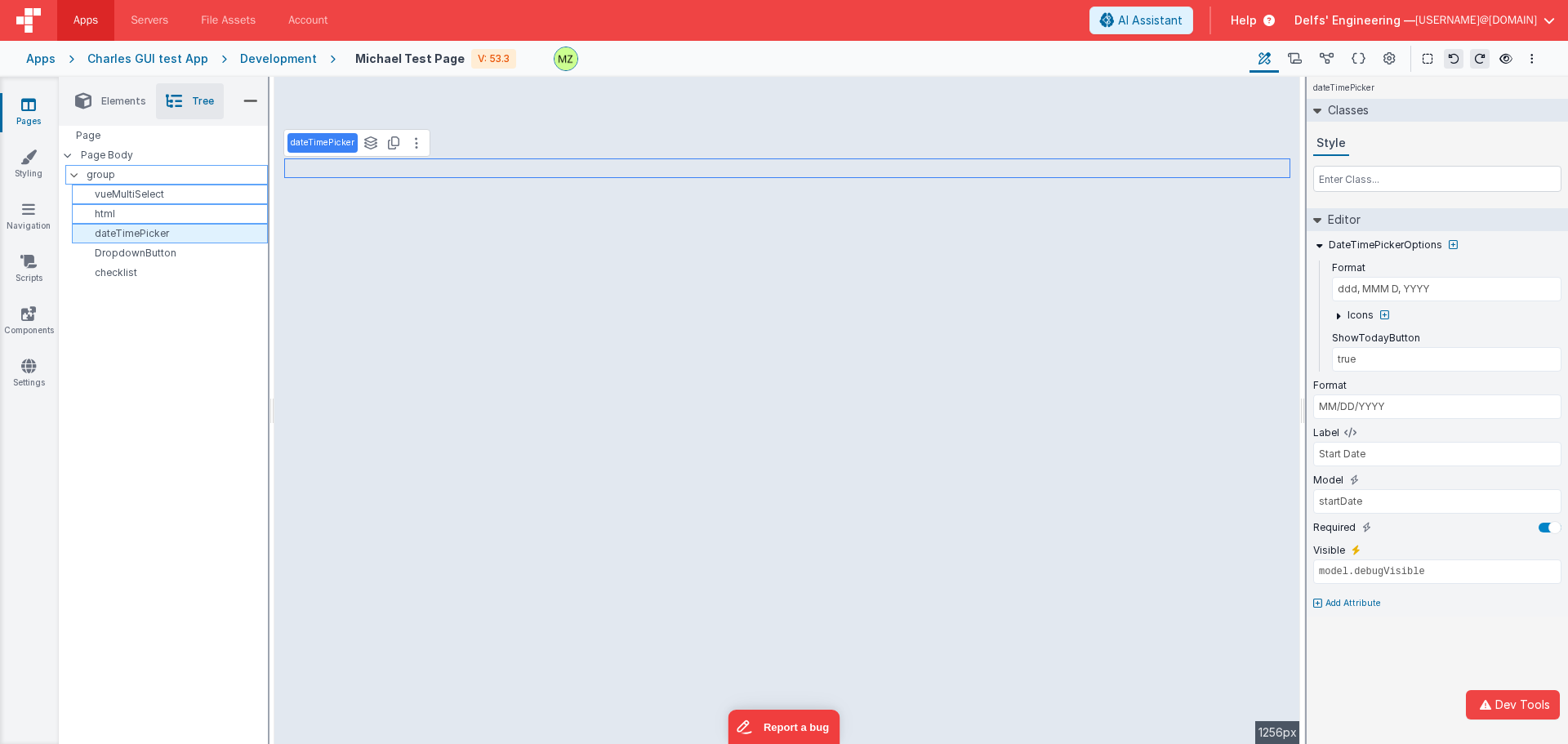 click on "dateTimePicker" at bounding box center [172, 234] 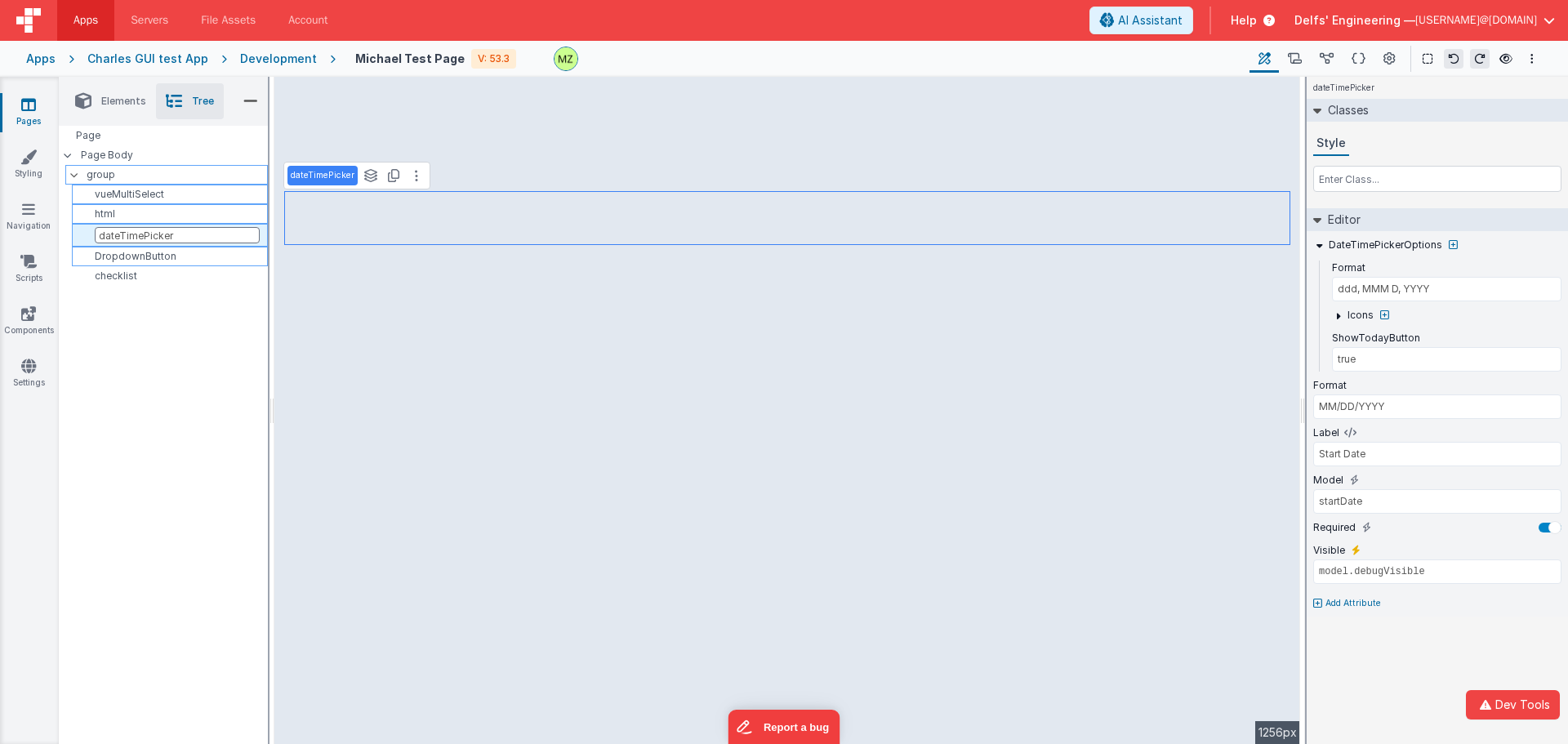 click on "DropdownButton" at bounding box center (172, 256) 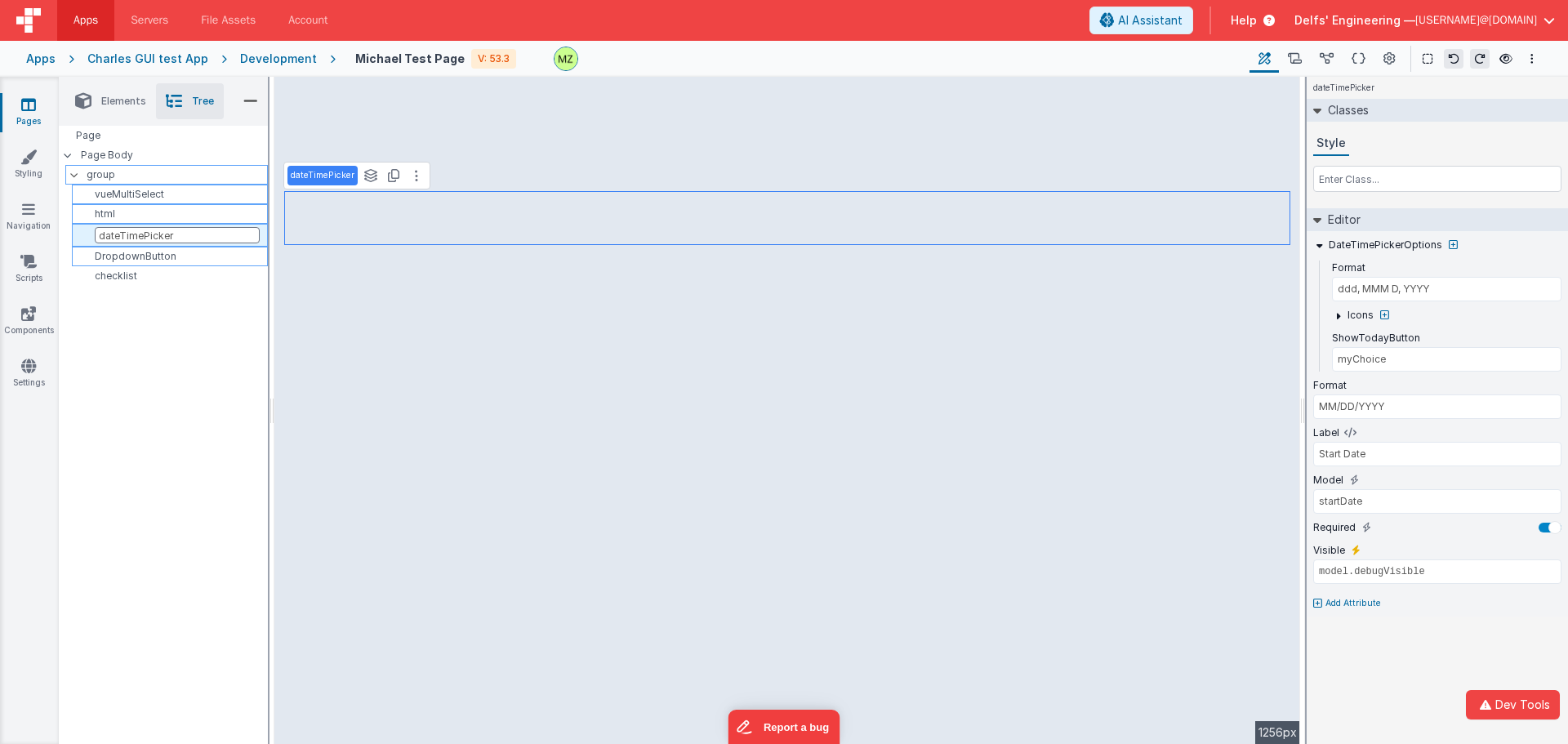 select 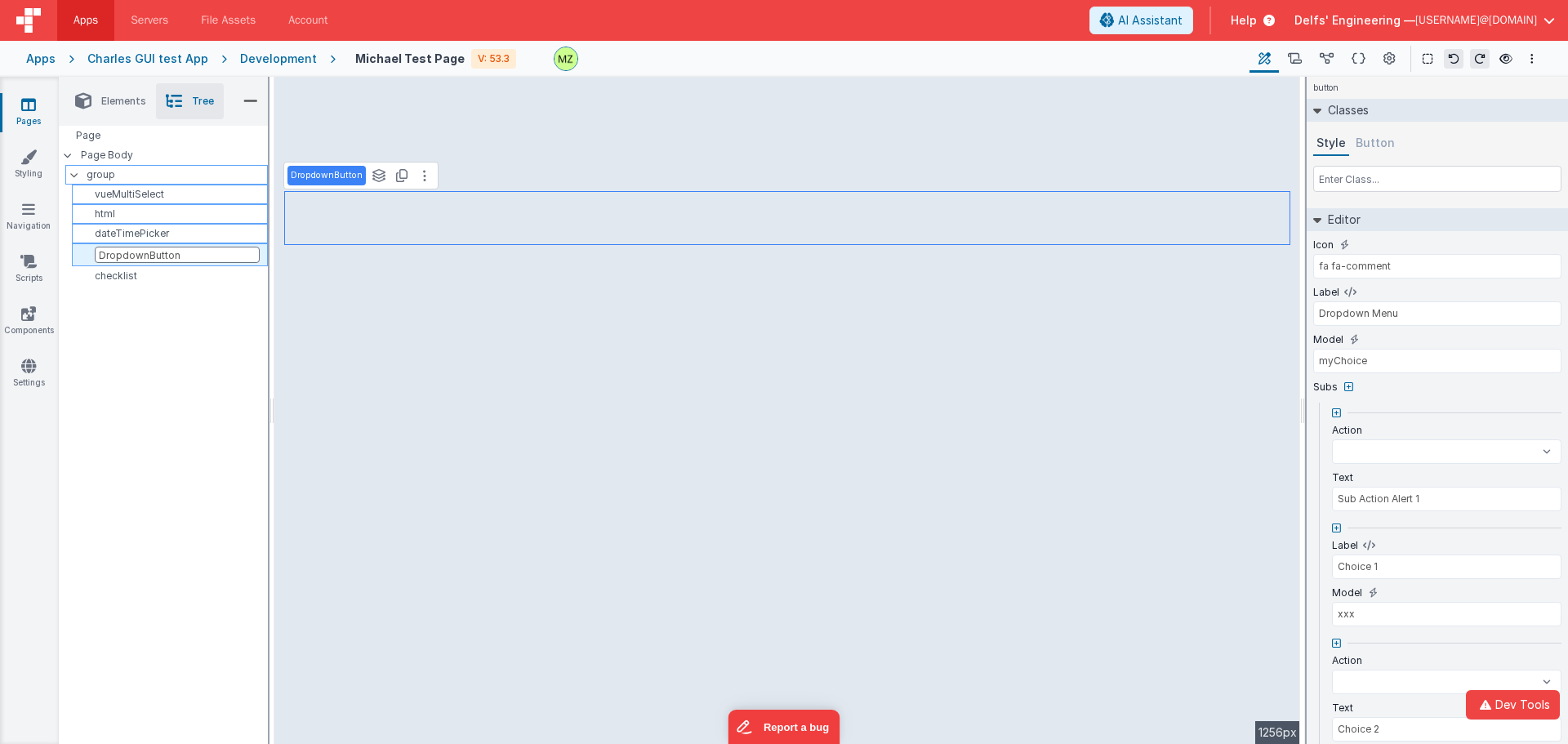 select 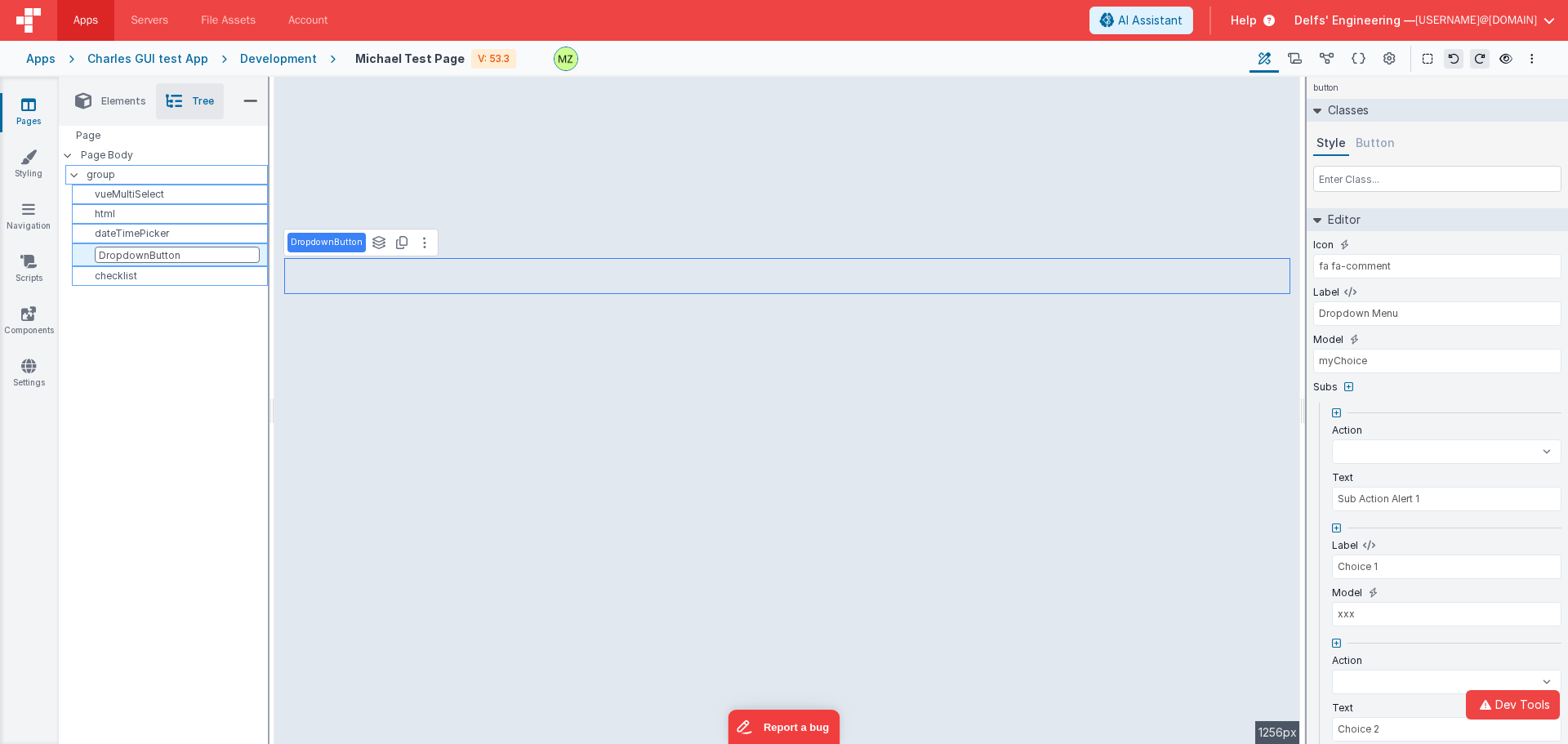 select 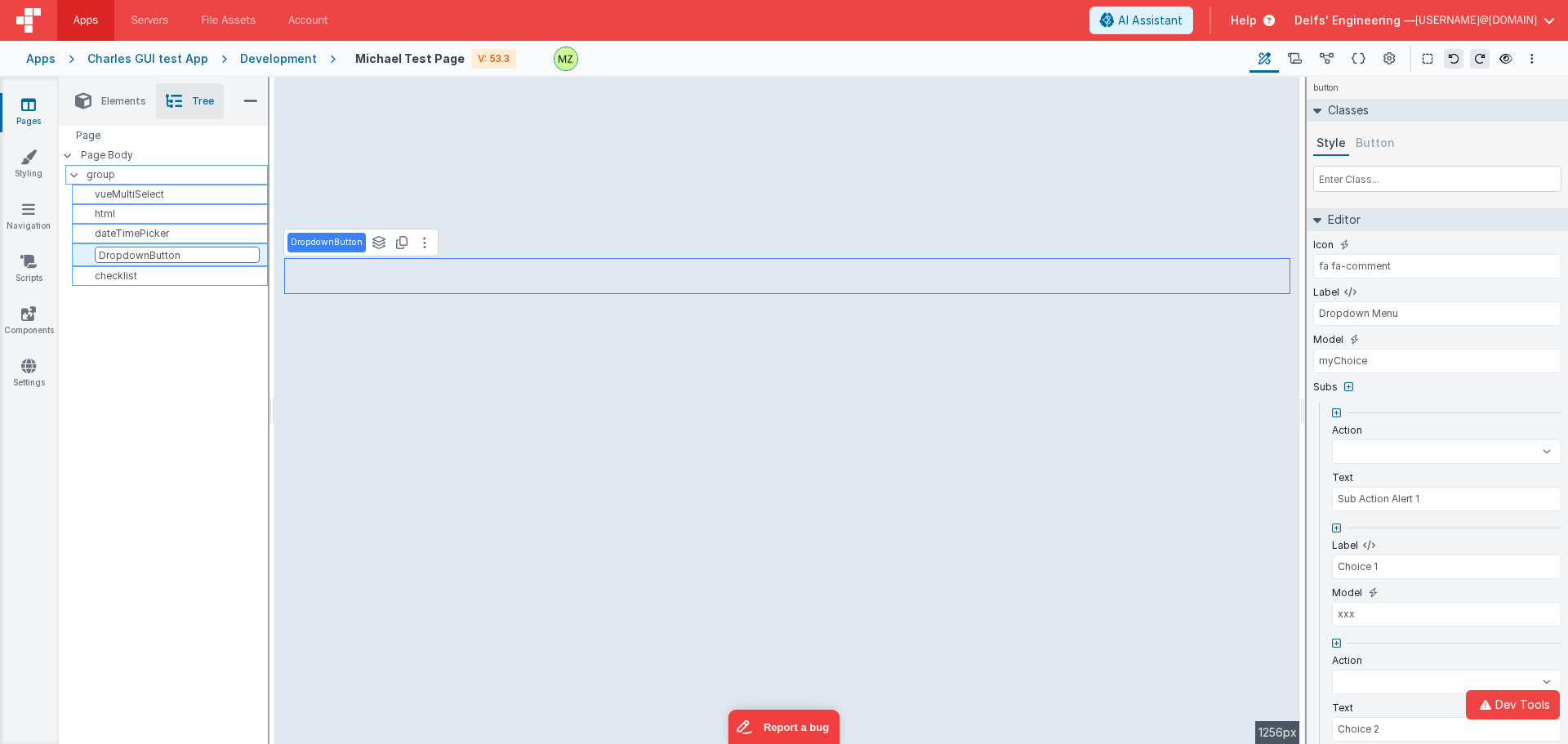 click on "checklist" at bounding box center (170, 276) 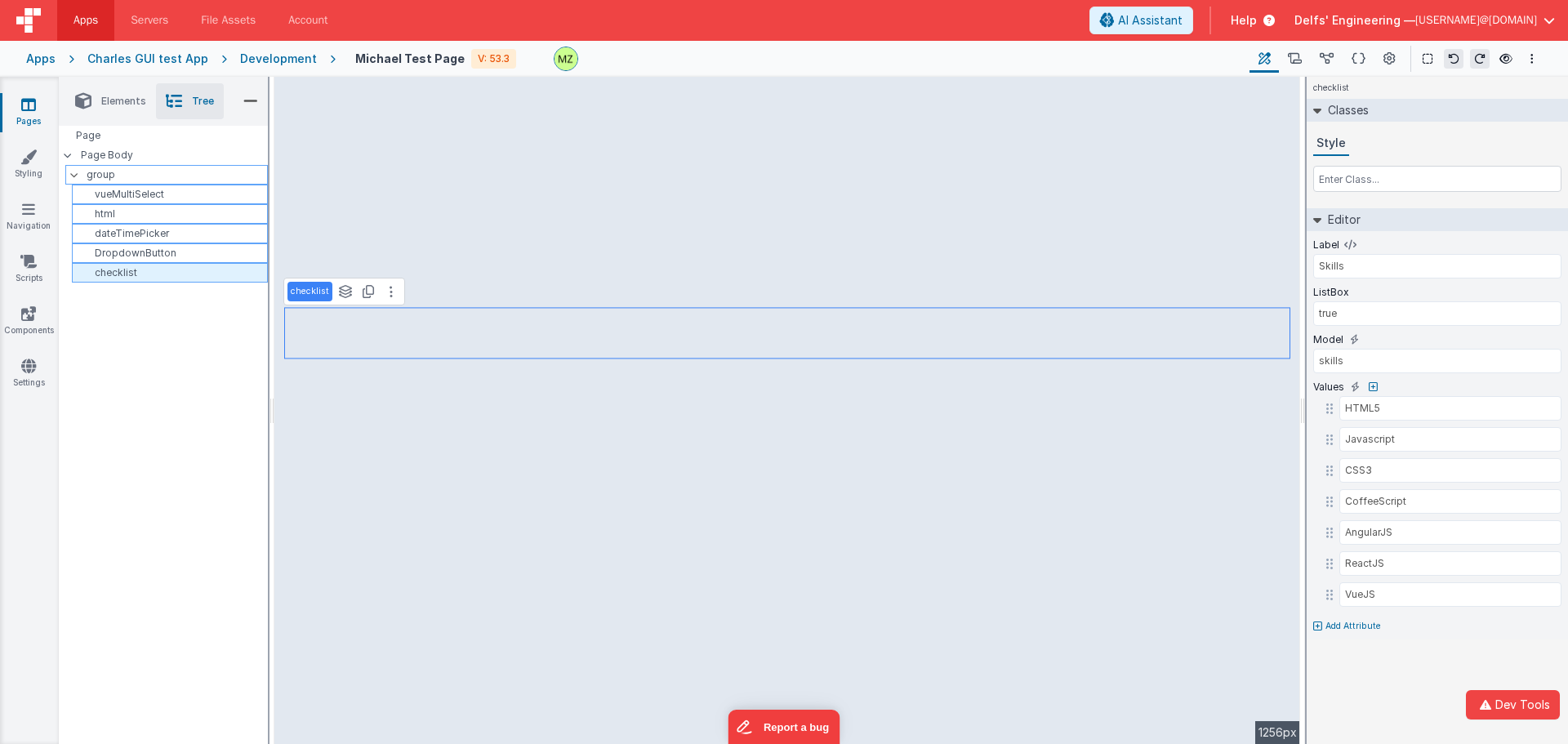 click on "checklist" at bounding box center [172, 273] 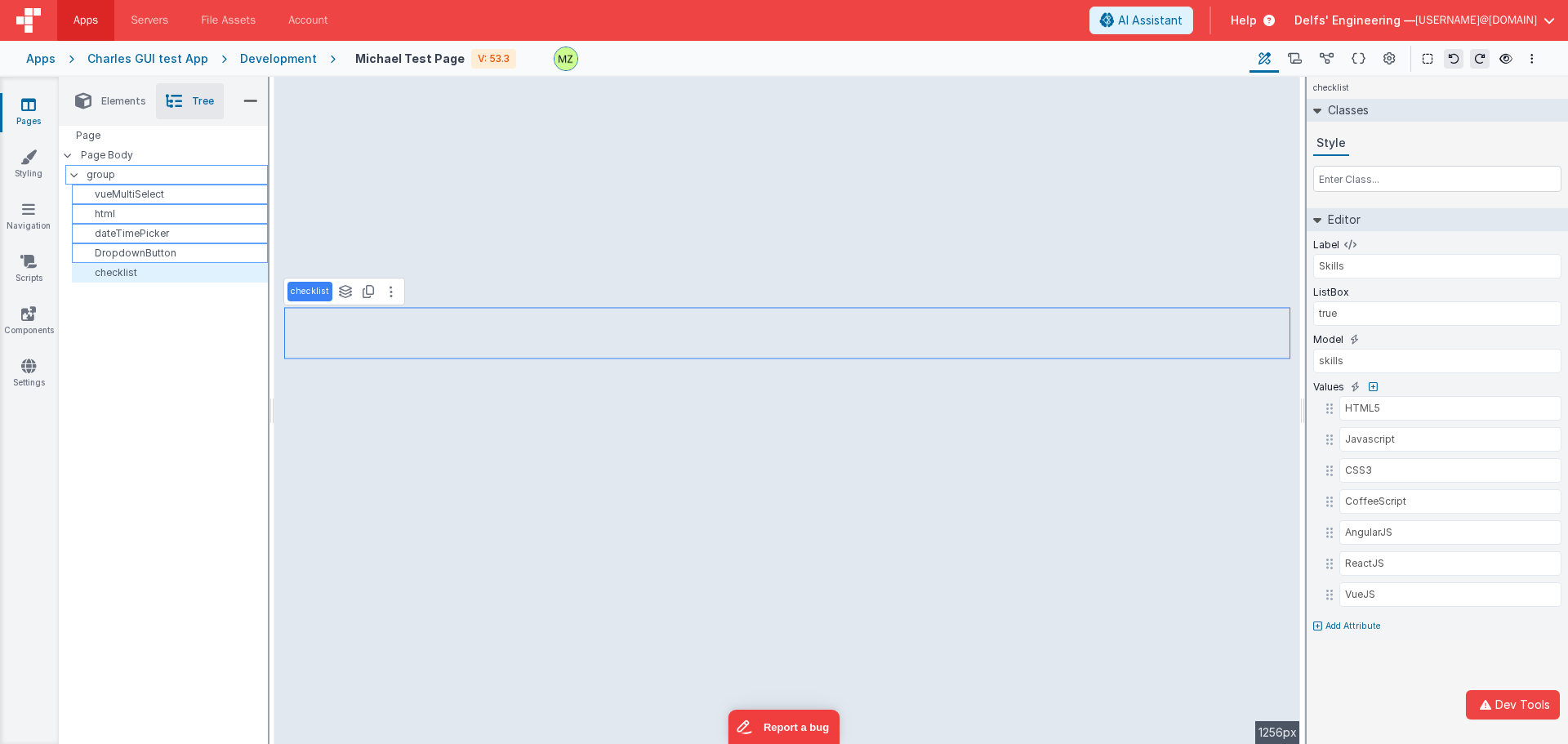 click on "DropdownButton" at bounding box center [172, 253] 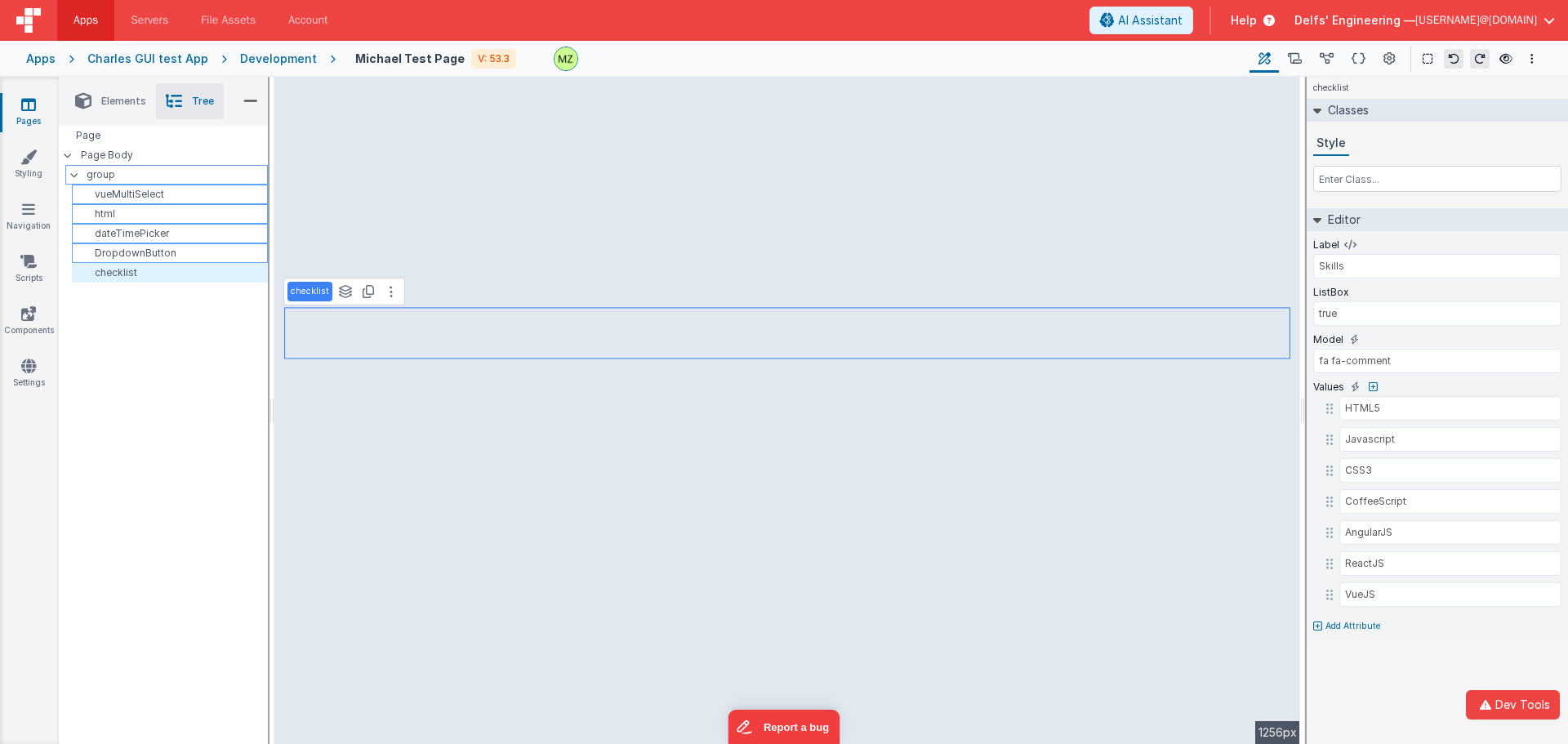 click on "DropdownButton" at bounding box center [172, 253] 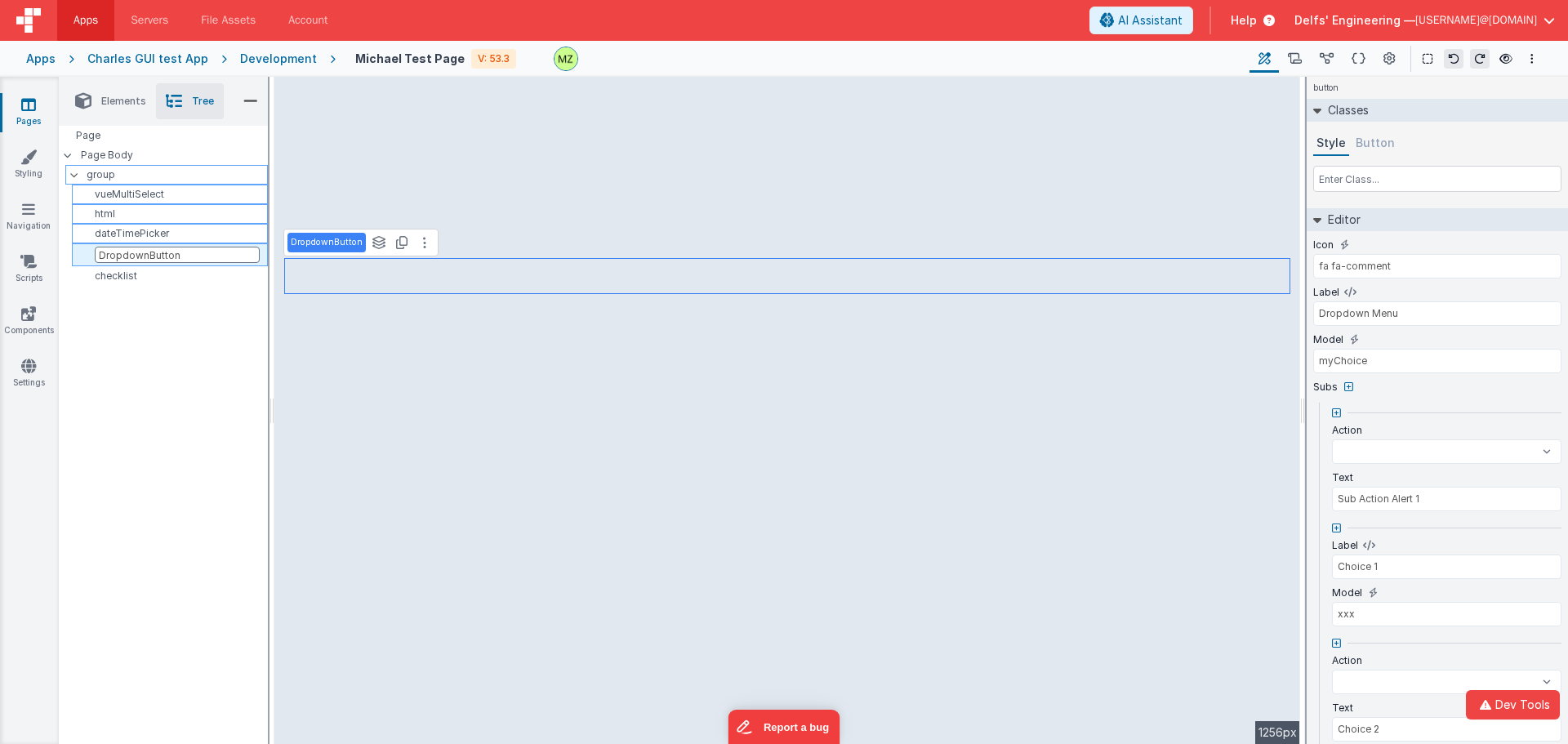 select 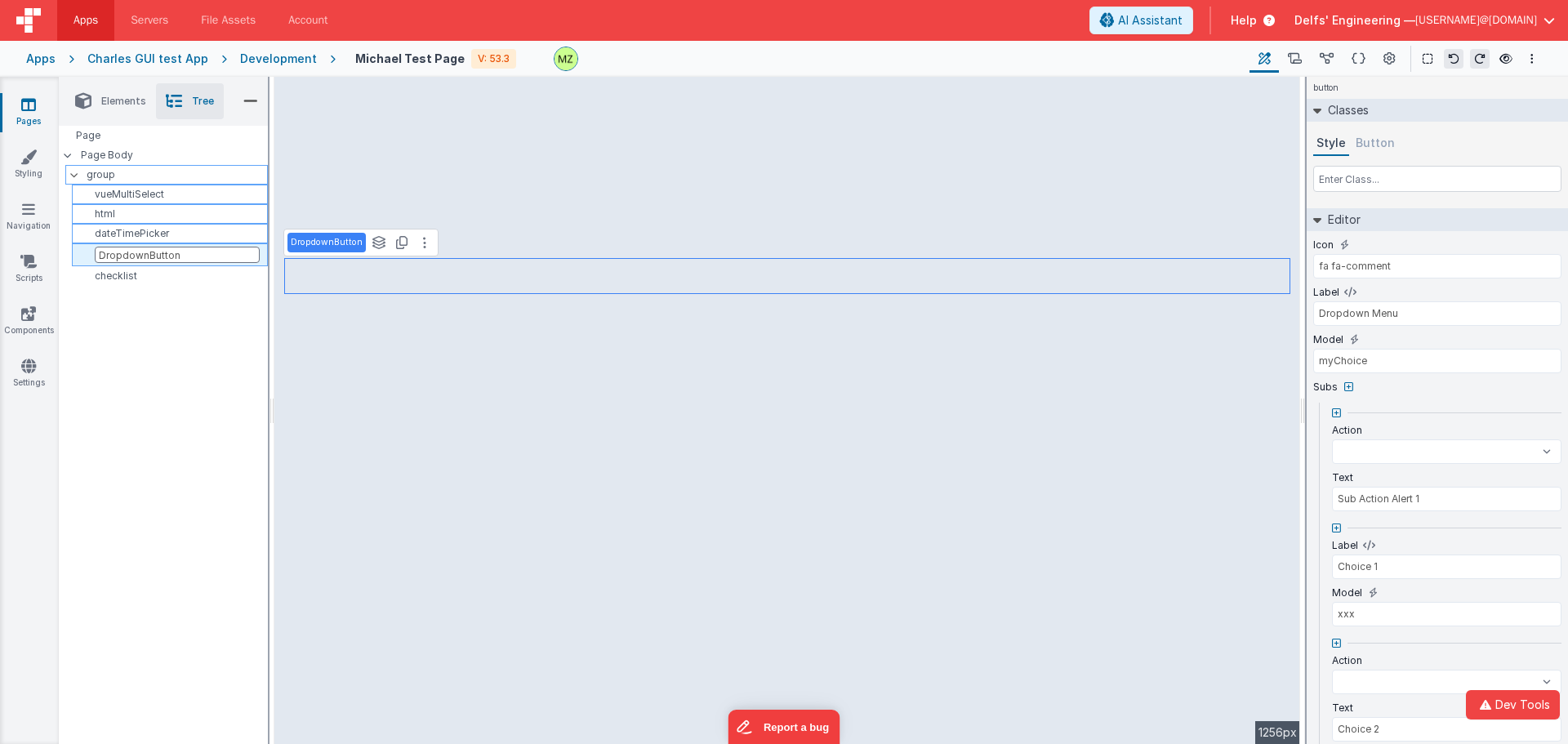 select 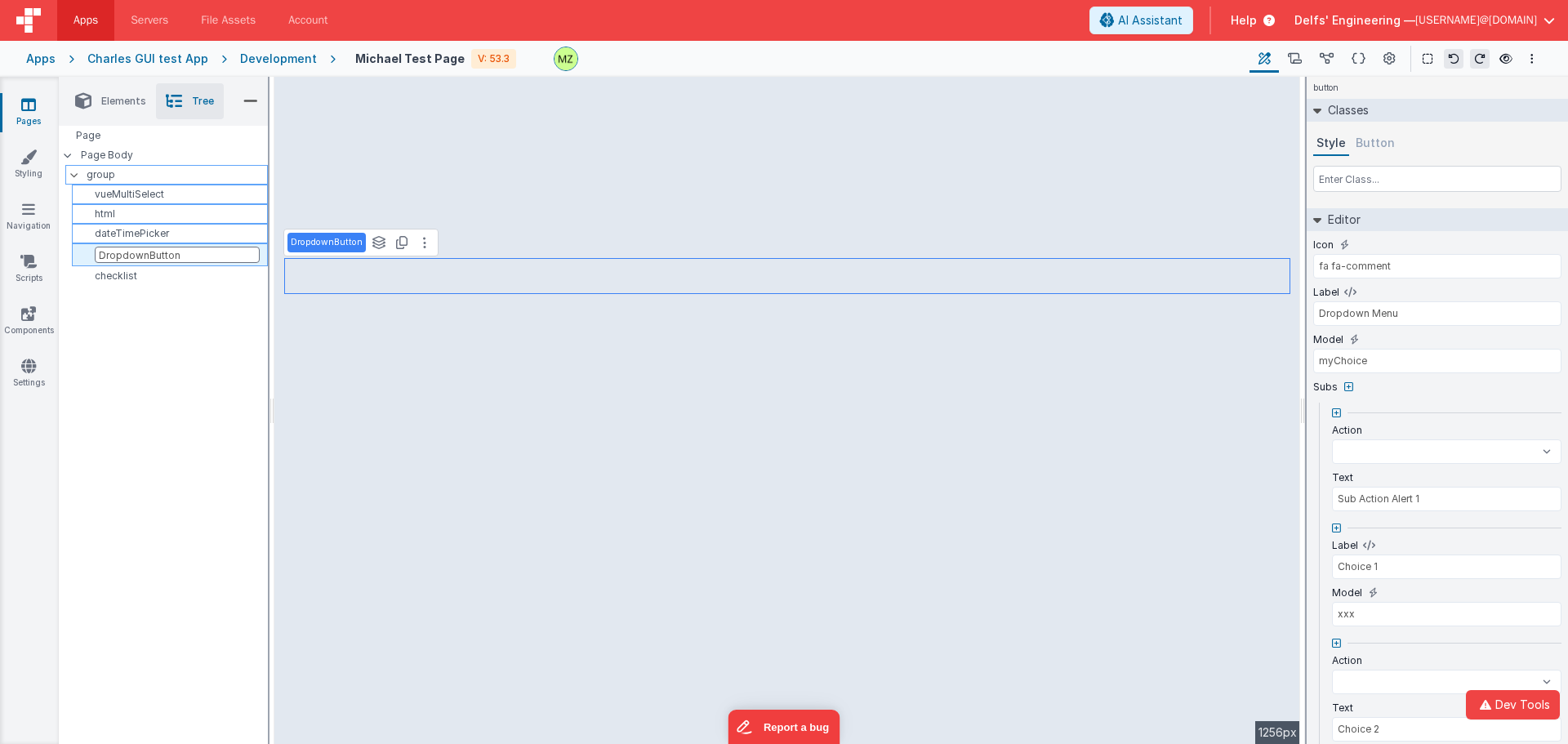 click on "dateTimePicker" at bounding box center [172, 234] 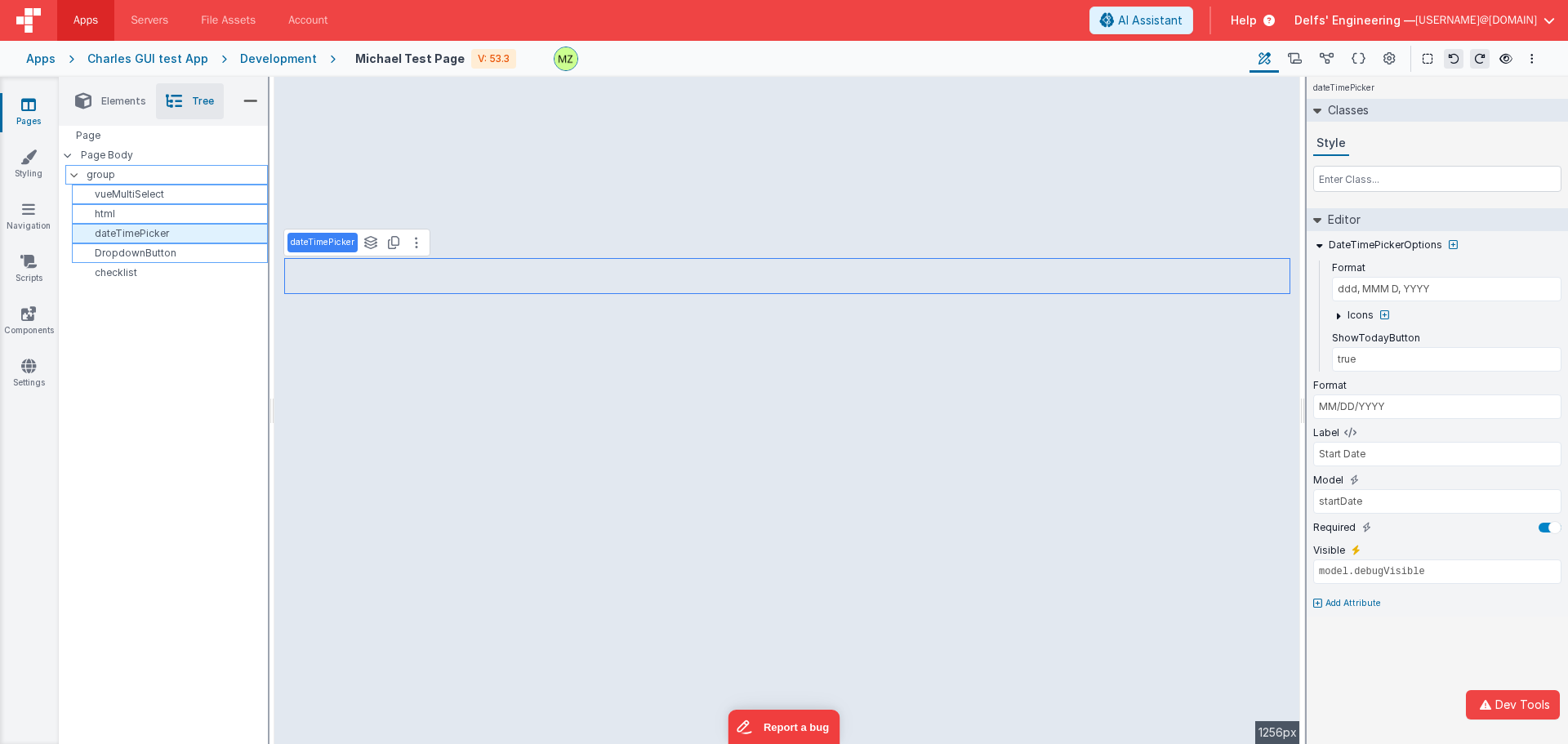 click on "dateTimePicker" at bounding box center [172, 234] 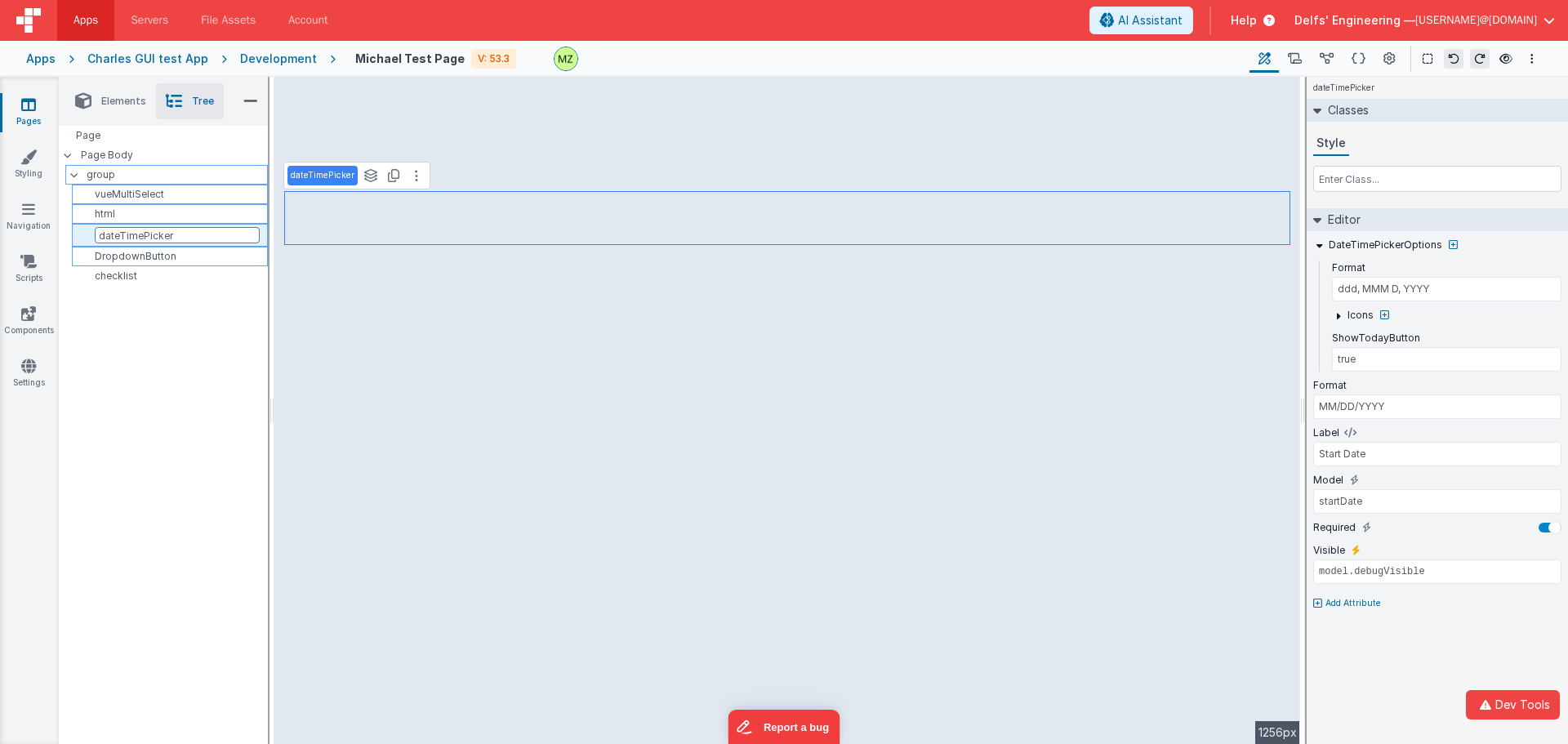click on "html" at bounding box center [172, 214] 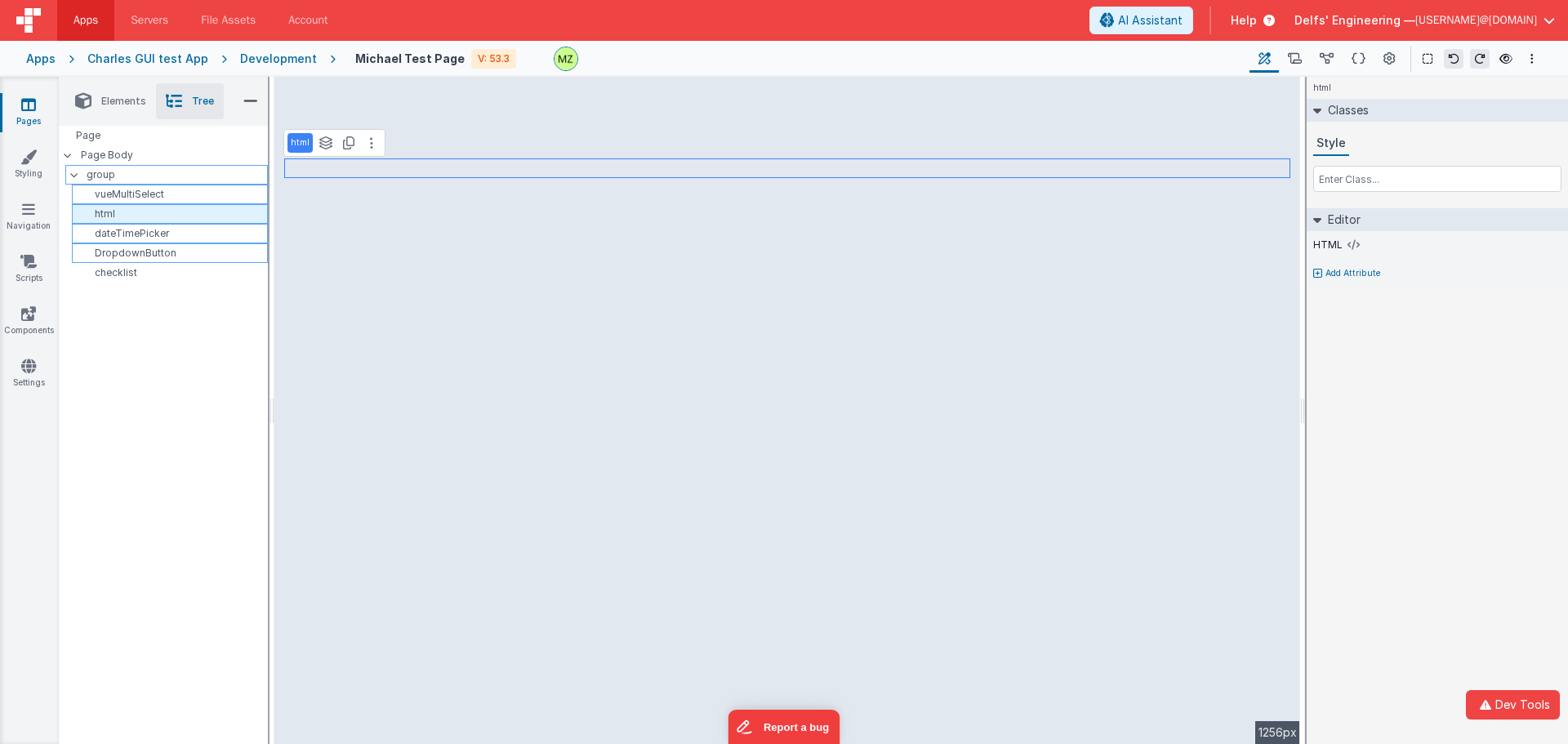 click on "html" at bounding box center (172, 214) 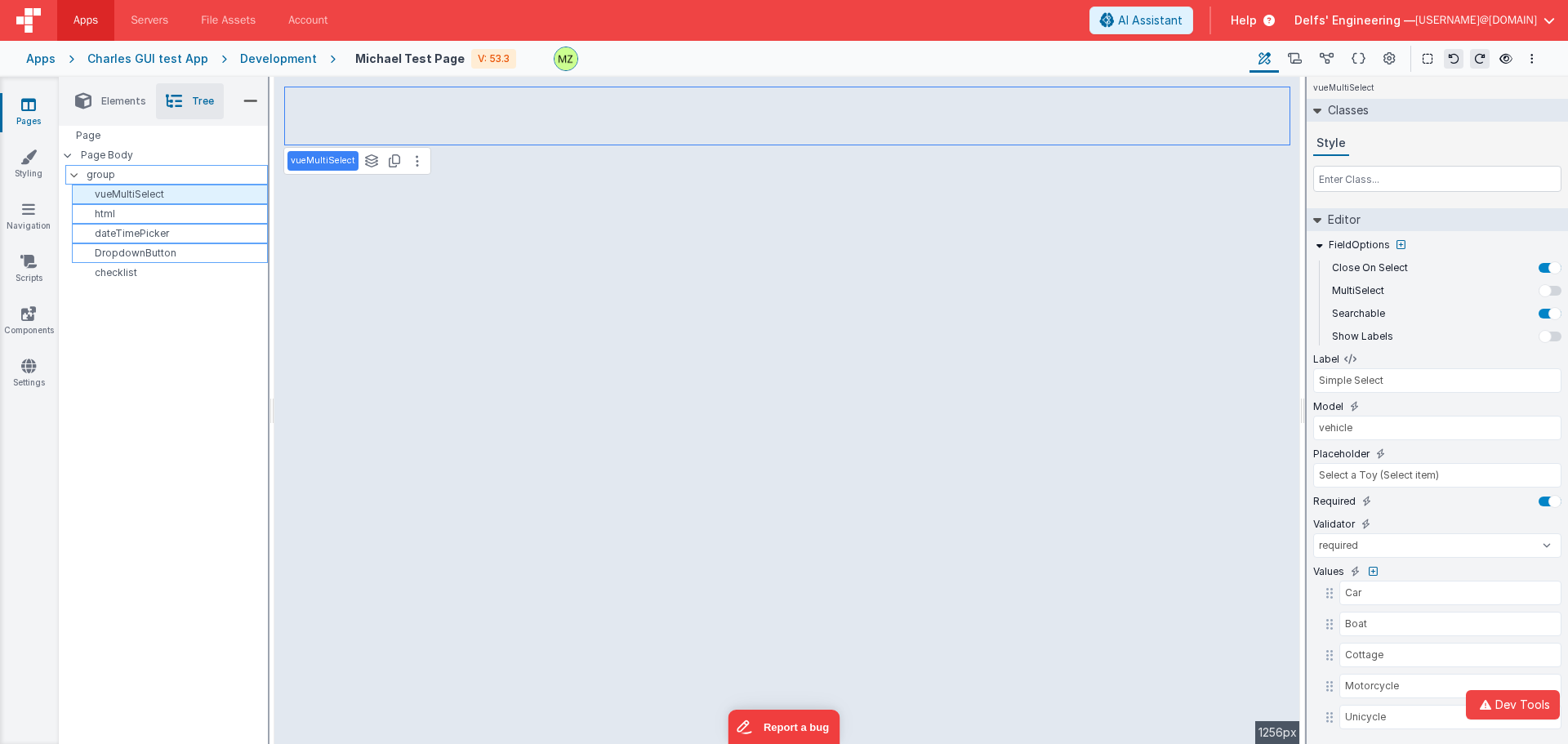 click on "vueMultiSelect" at bounding box center (172, 194) 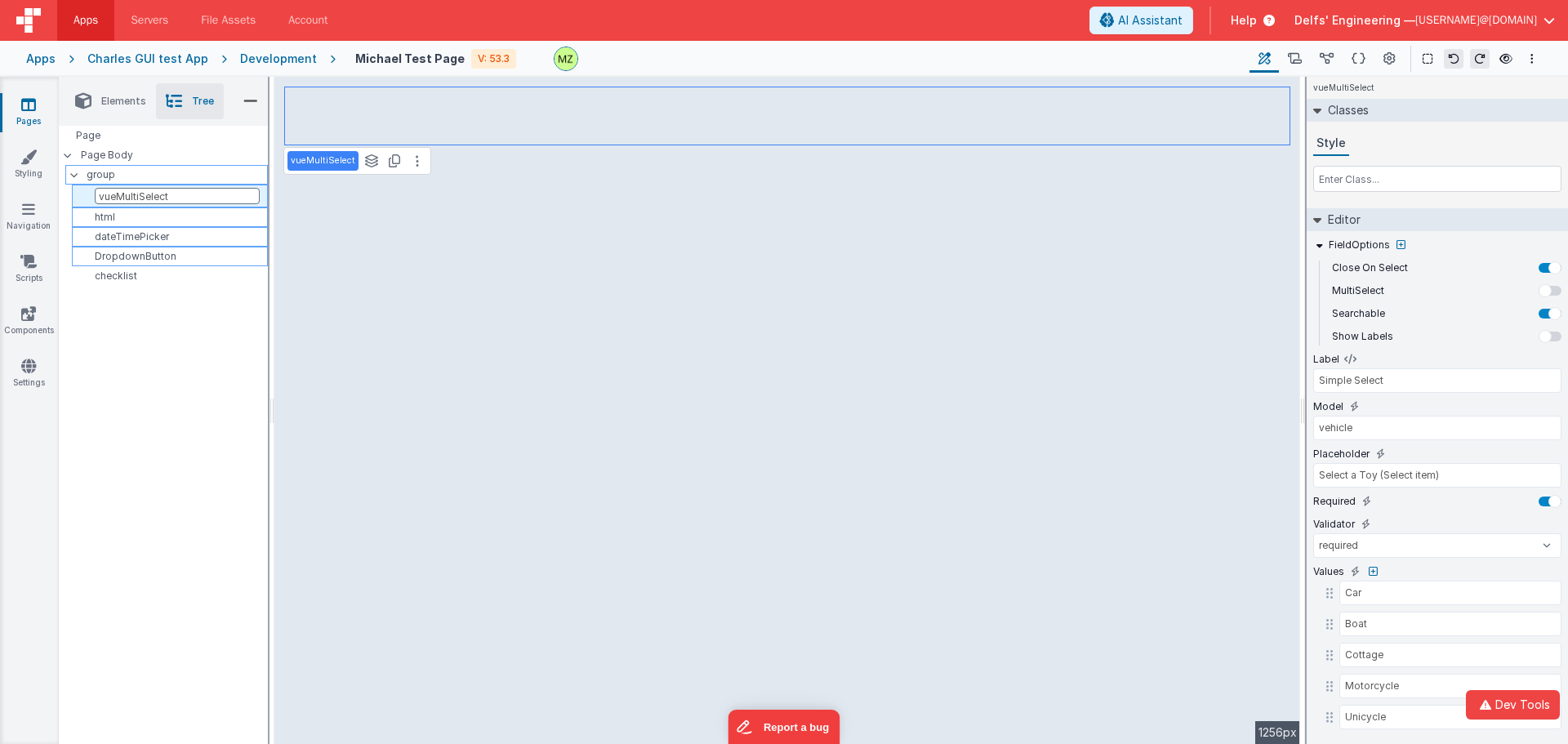 click on "vueMultiSelect   html   dateTimePicker   DropdownButton   checklist" at bounding box center (167, 235) 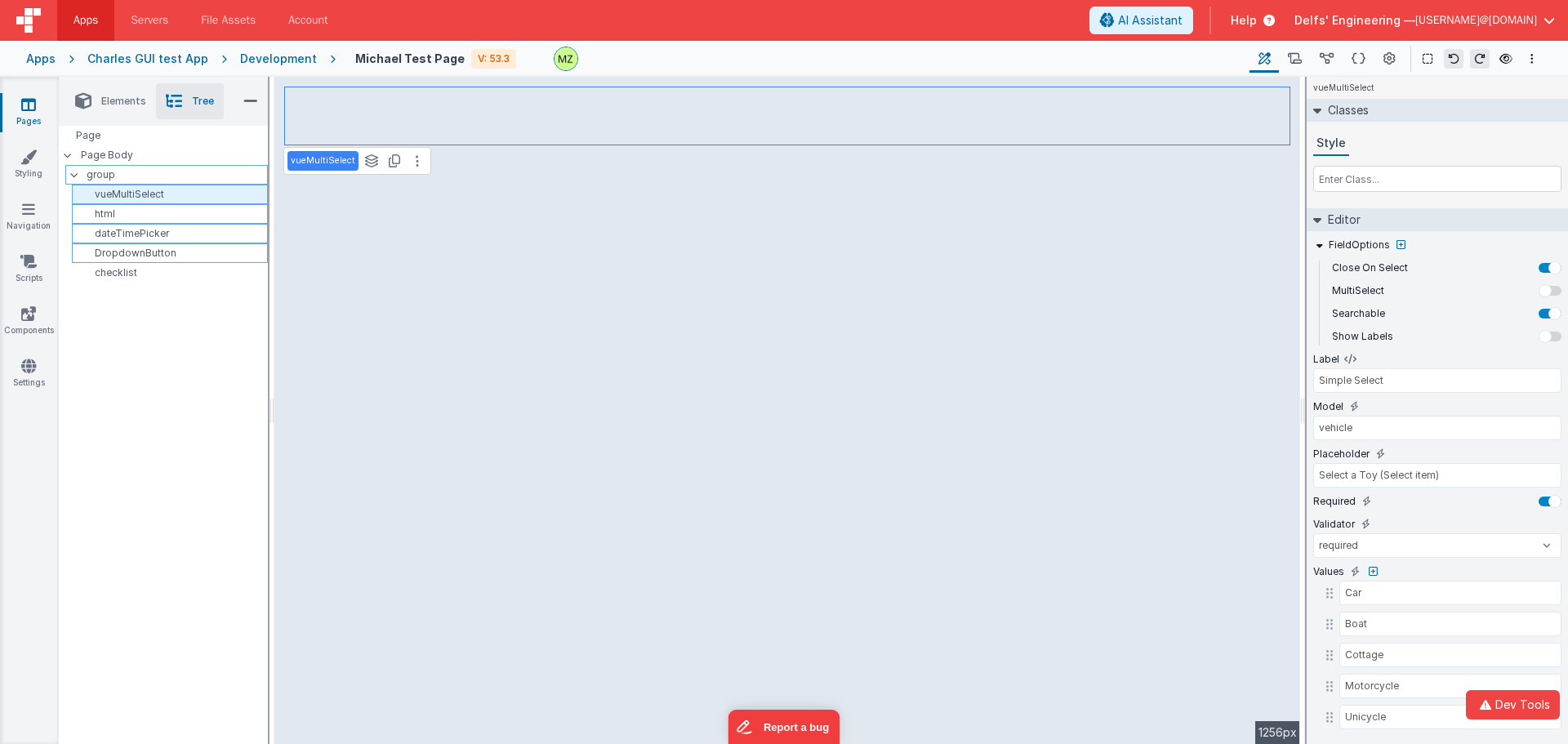 click on "html" at bounding box center [172, 214] 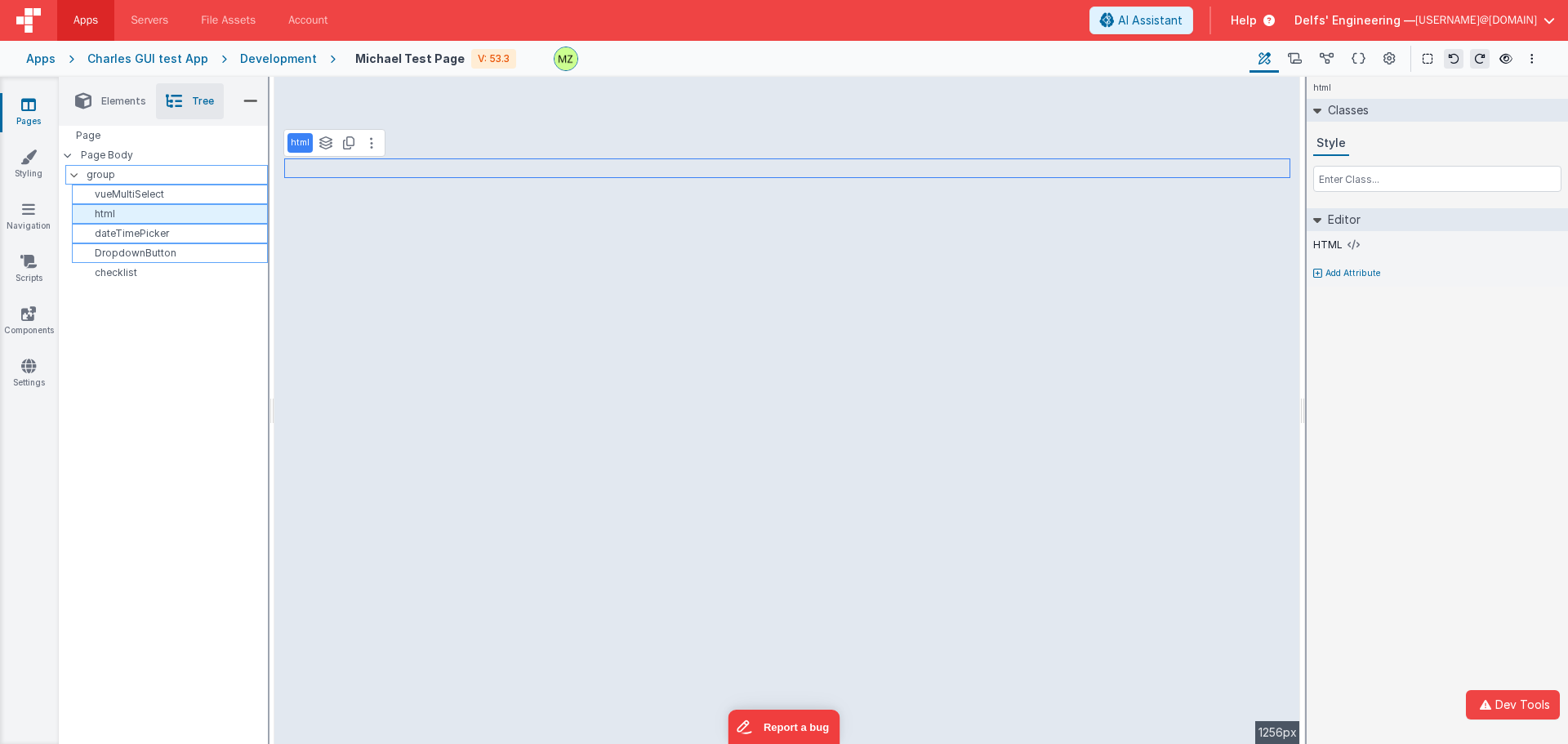 click on "html" at bounding box center (172, 214) 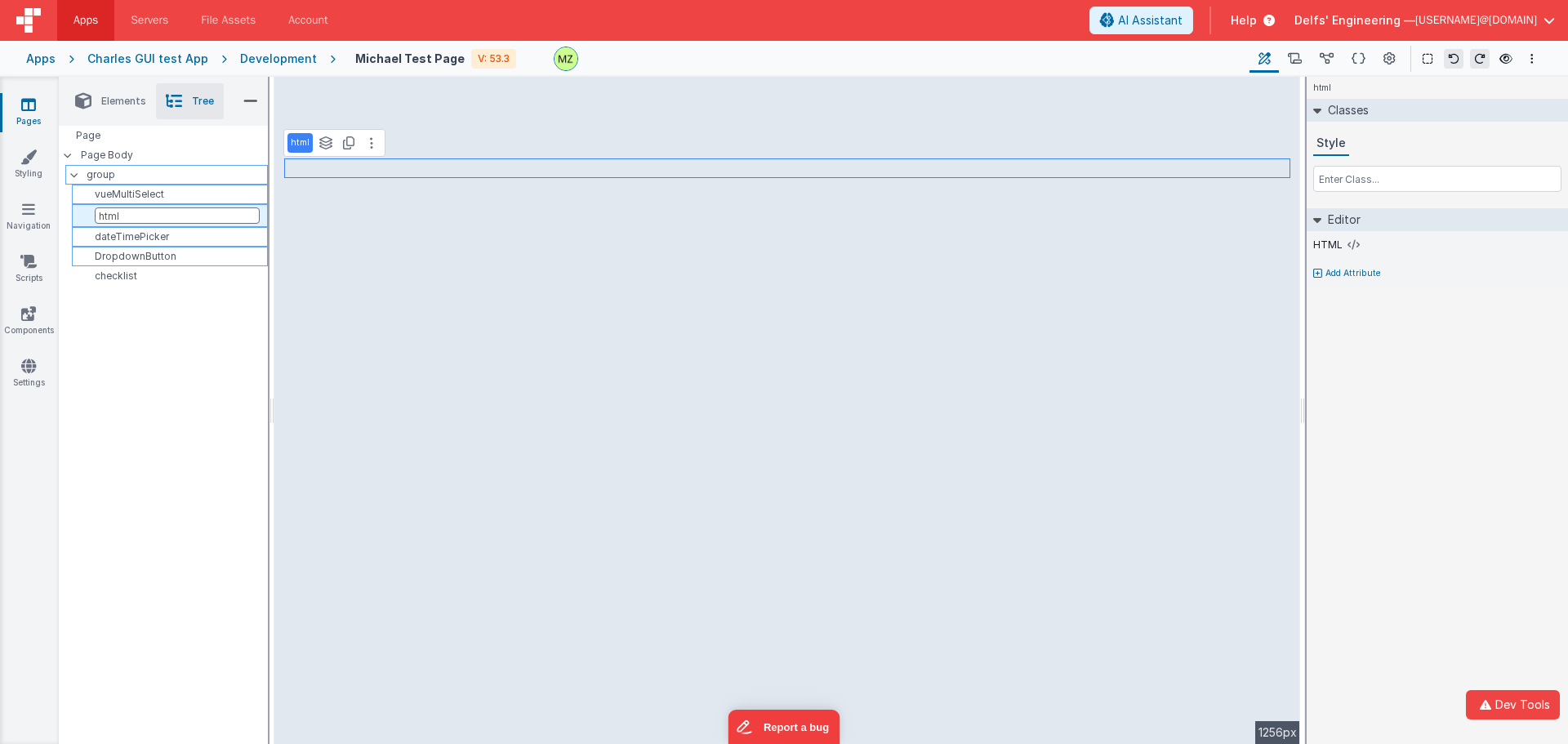 click on "dateTimePicker" at bounding box center (172, 237) 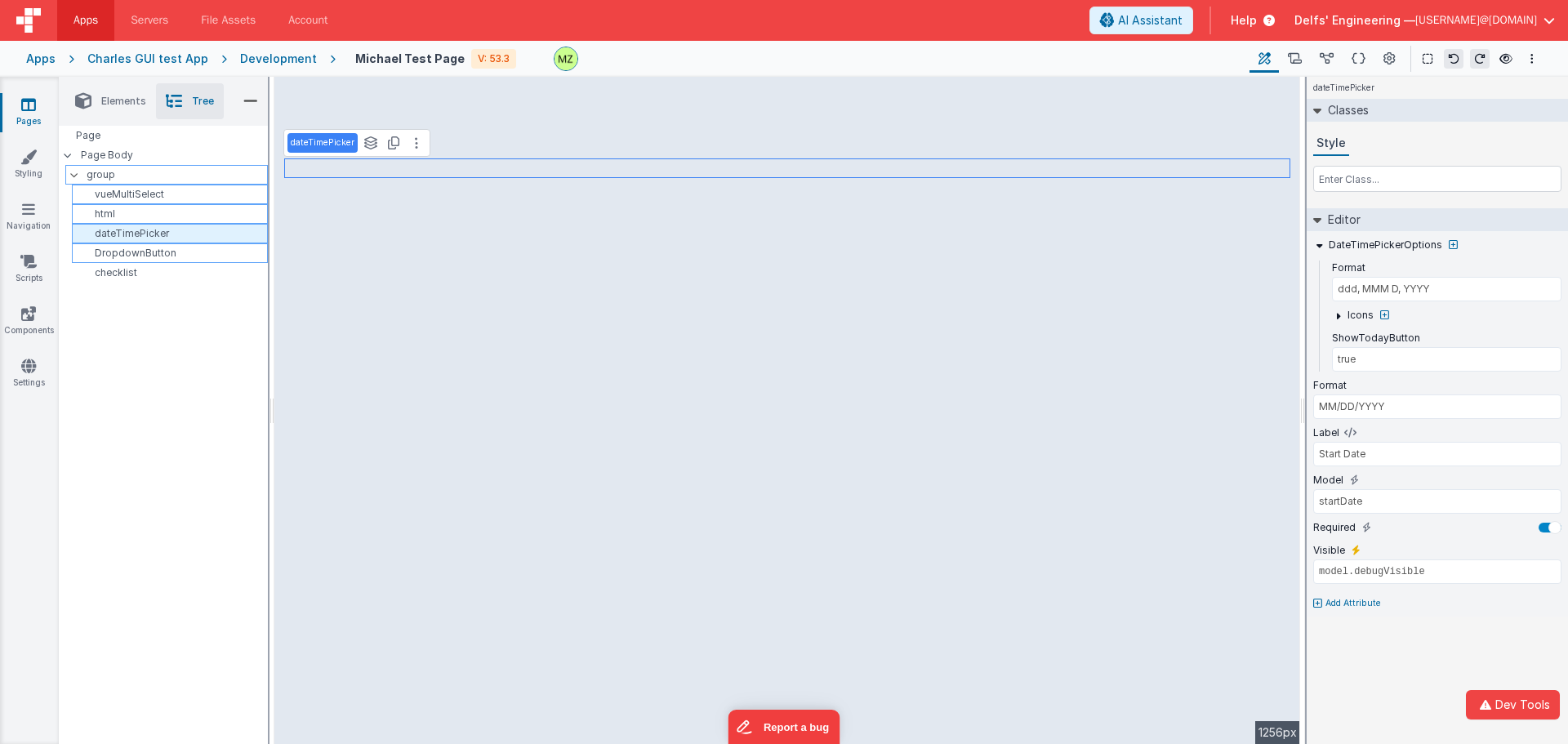 click on "dateTimePicker" at bounding box center (172, 234) 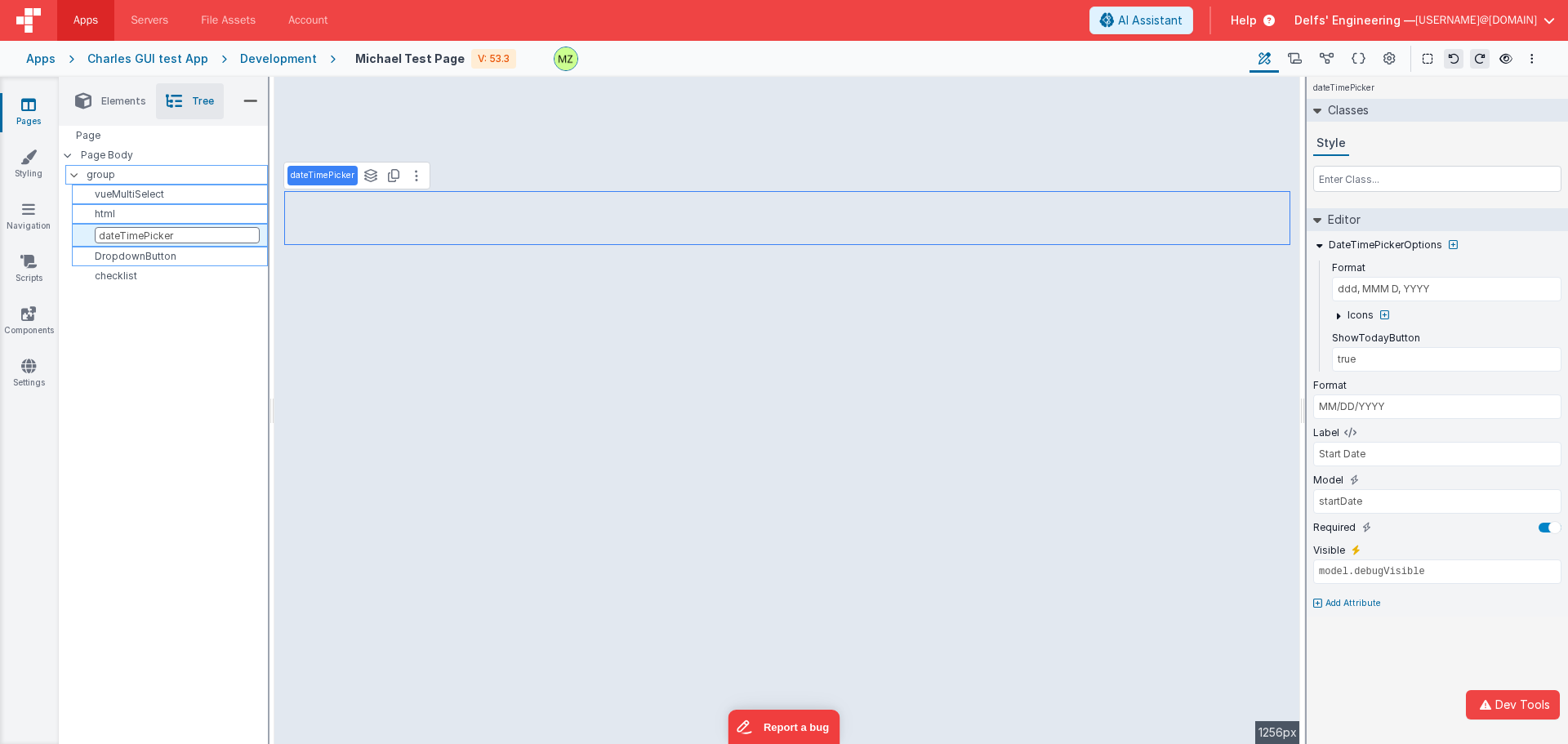 click on "group" at bounding box center [176, 175] 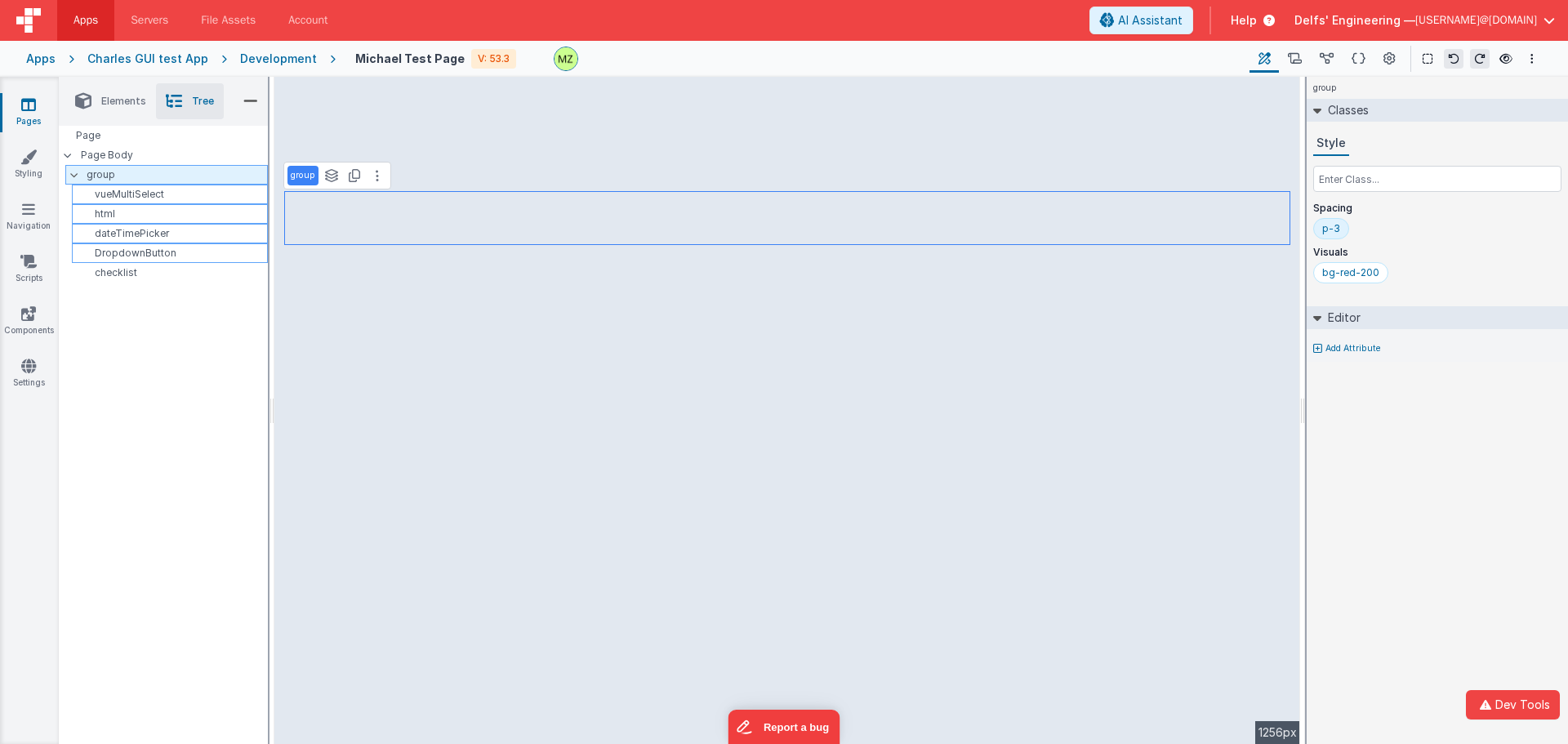 click on "group" at bounding box center [176, 175] 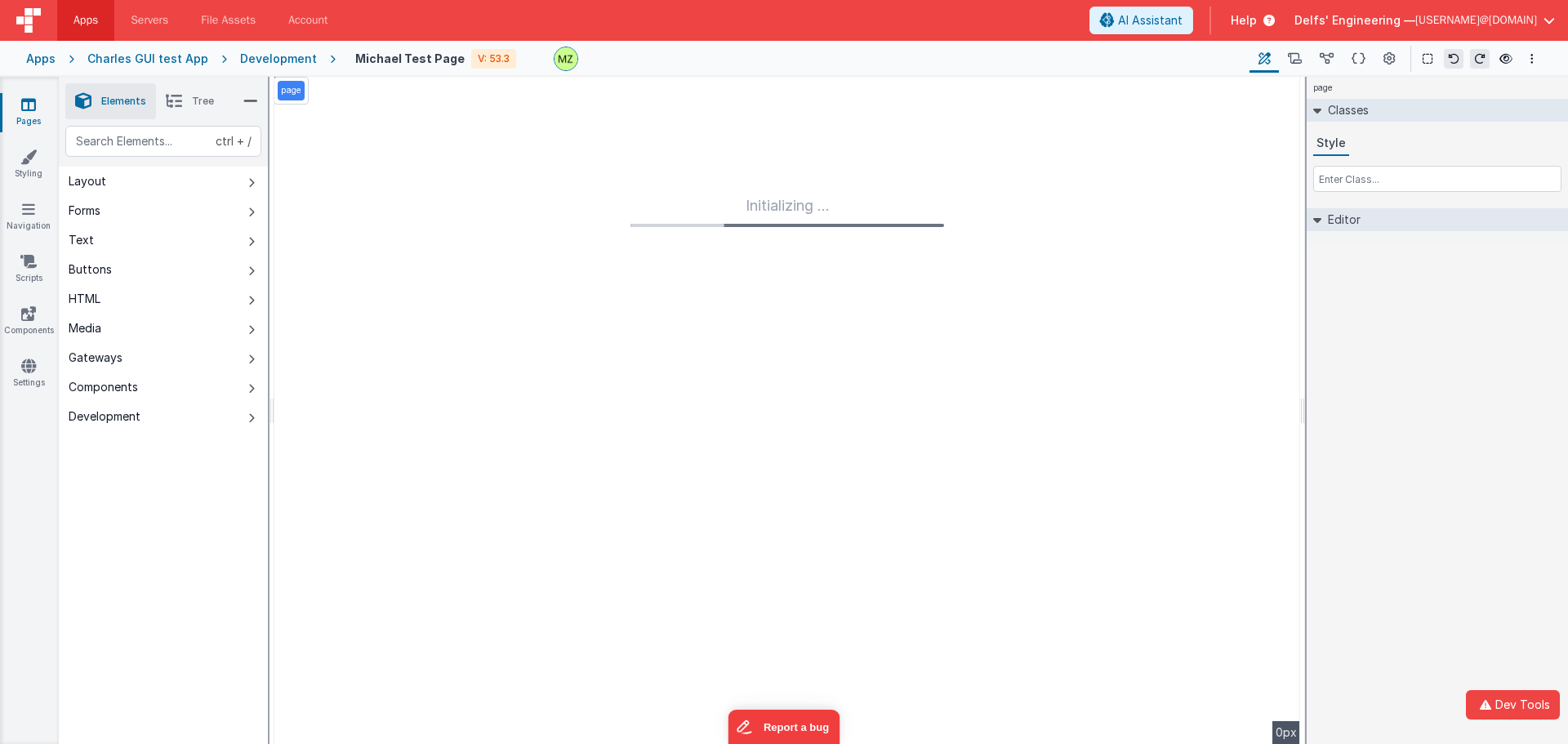 click on "Tree" at bounding box center (203, 101) 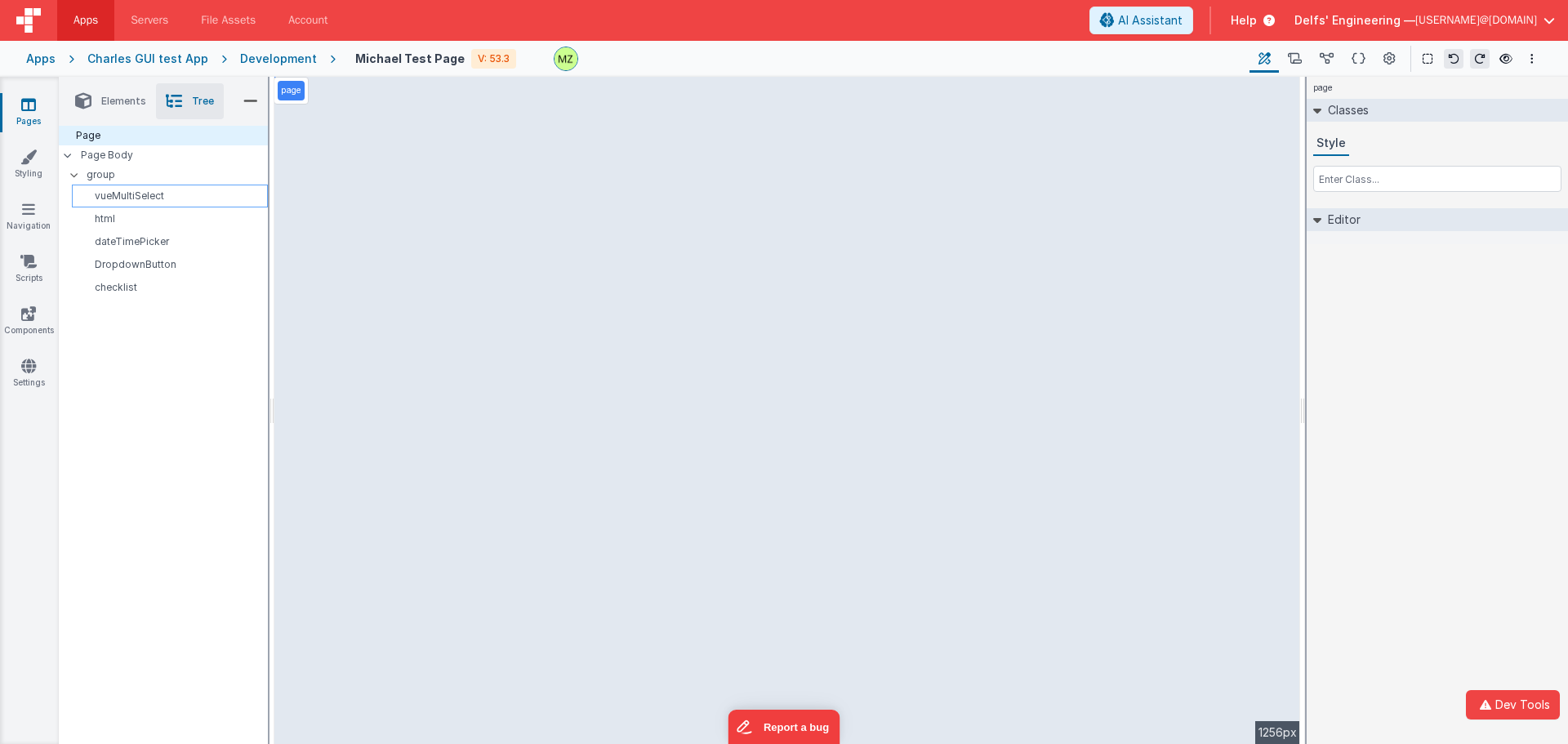 click on "vueMultiSelect" at bounding box center [172, 196] 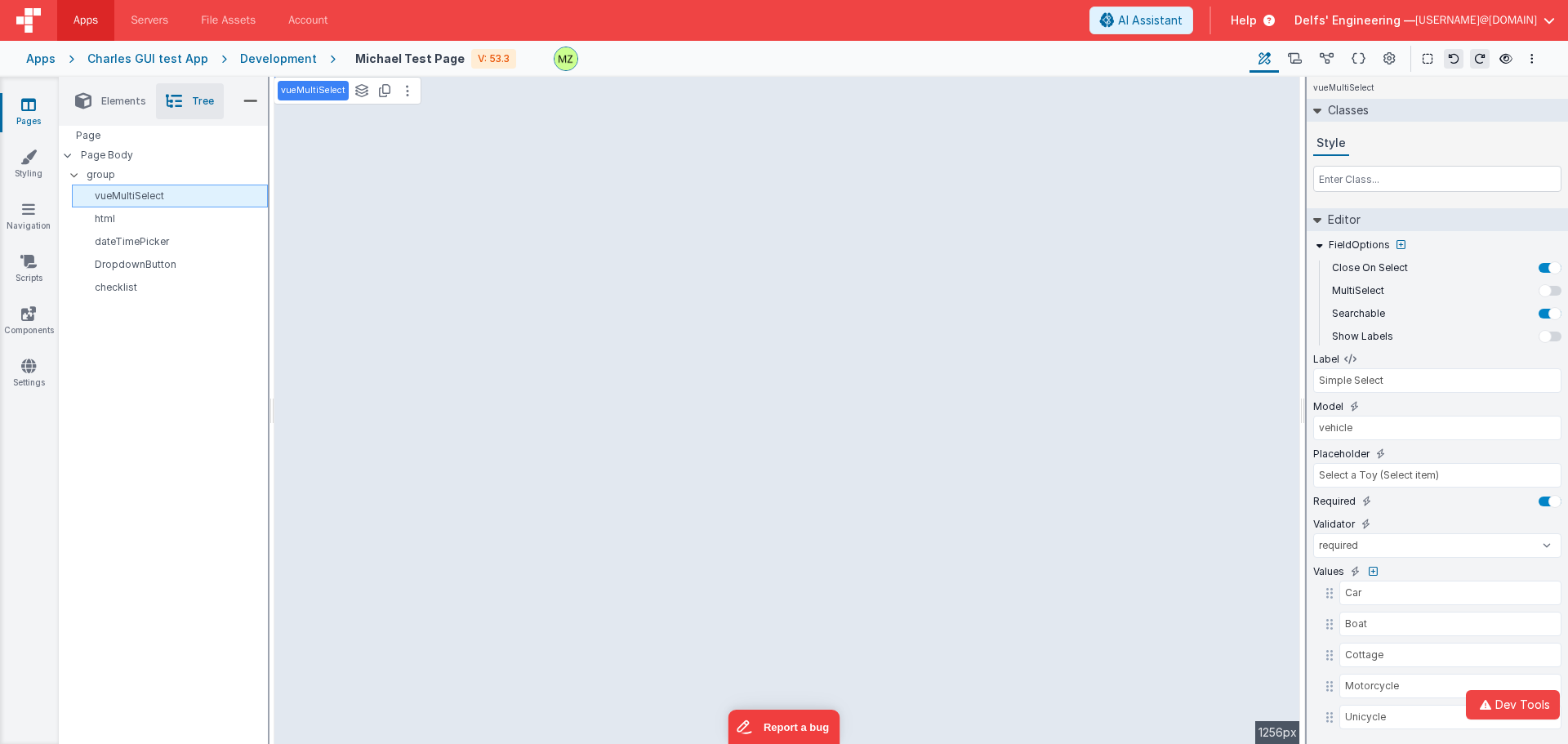click on "vueMultiSelect" at bounding box center [172, 196] 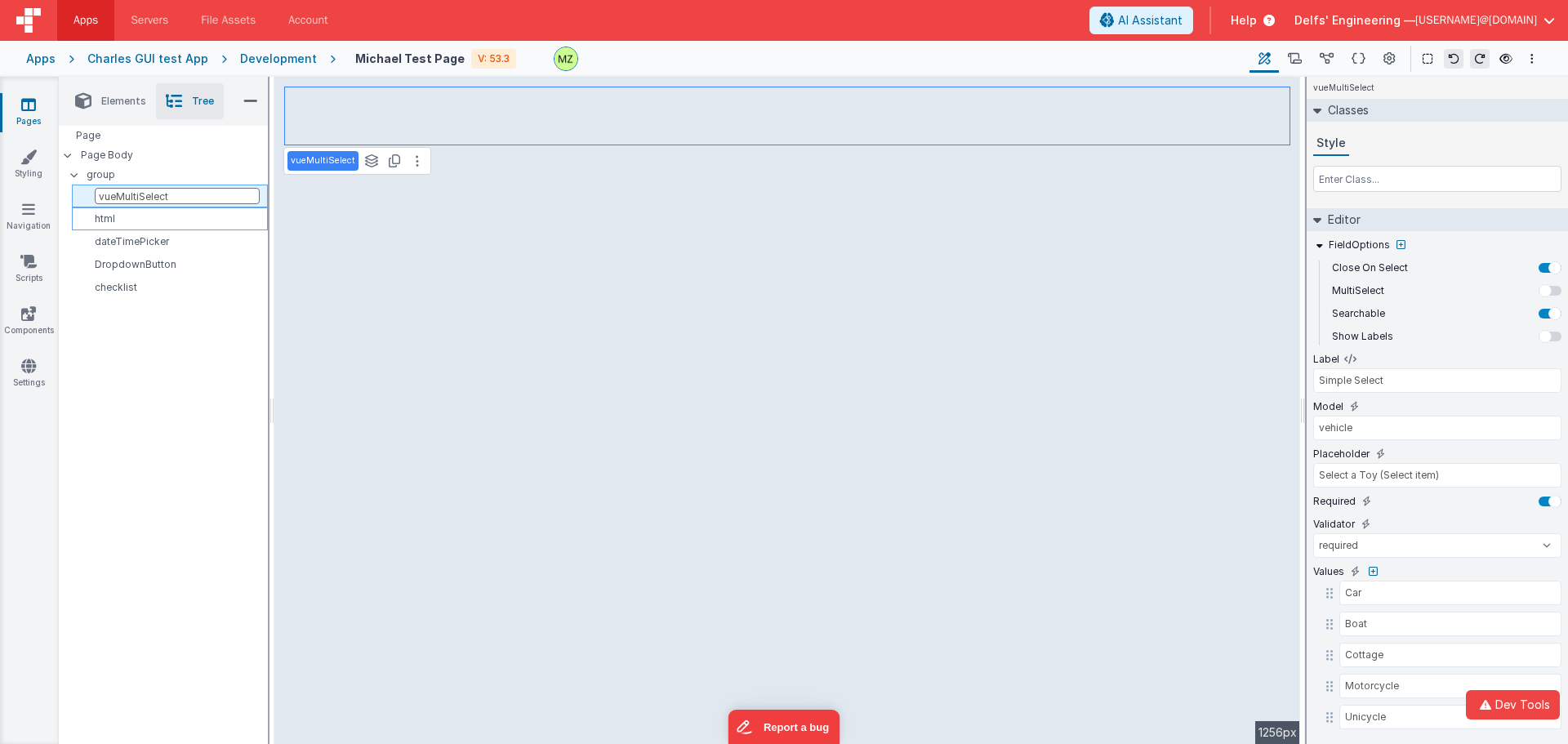 click on "html" at bounding box center (170, 219) 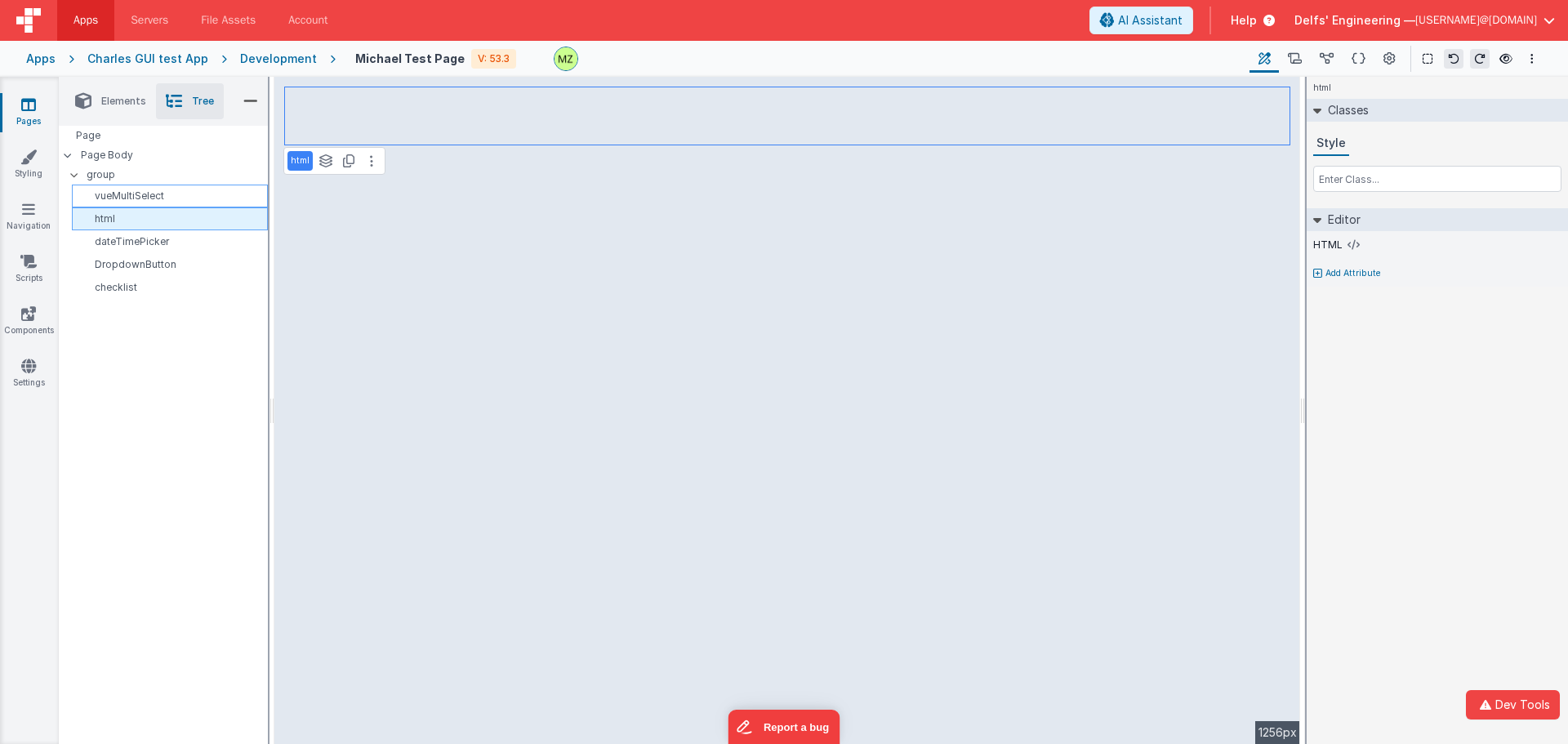 click on "html" at bounding box center (170, 219) 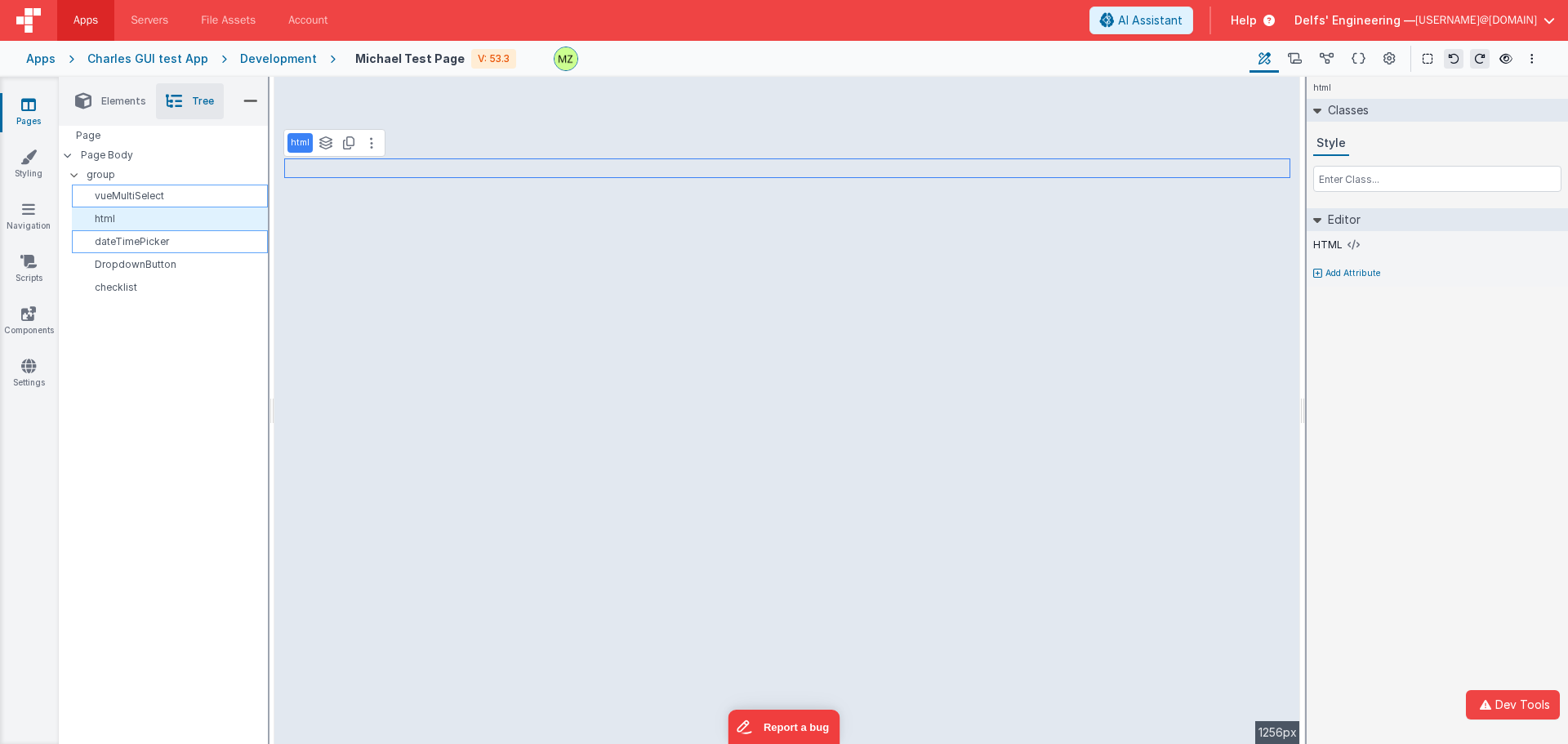 click on "dateTimePicker" at bounding box center [172, 242] 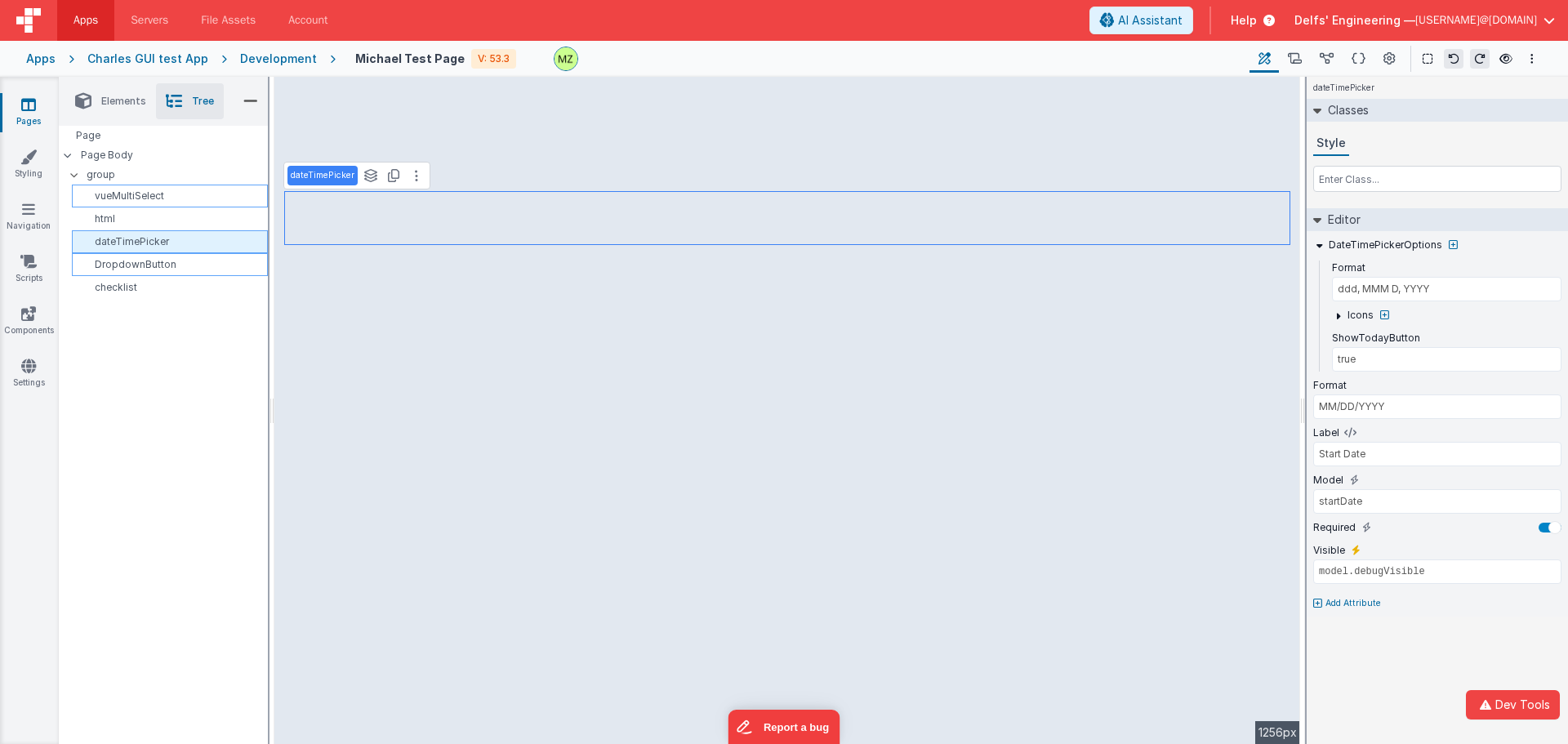 click on "DropdownButton" at bounding box center [172, 265] 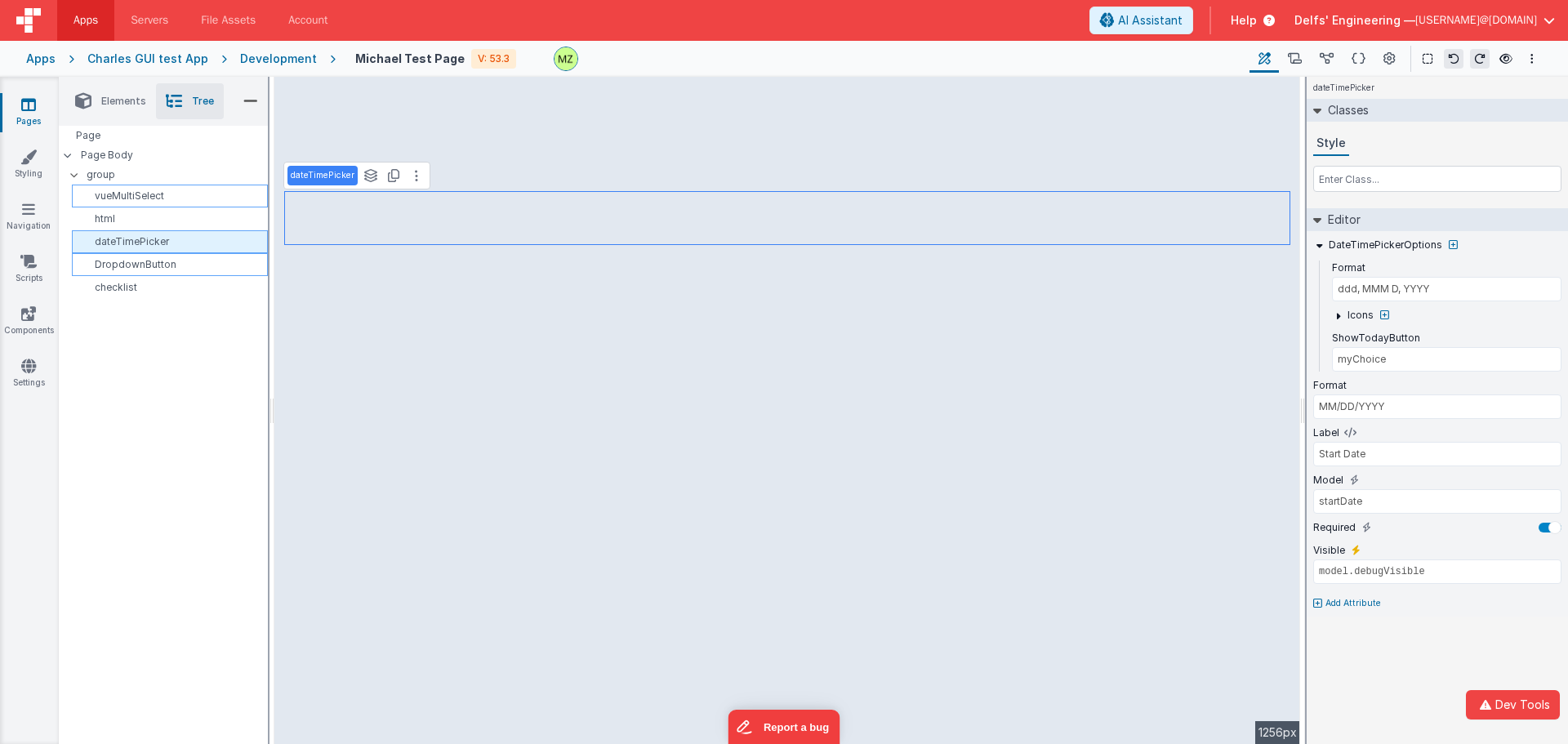 click on "DropdownButton" at bounding box center [172, 265] 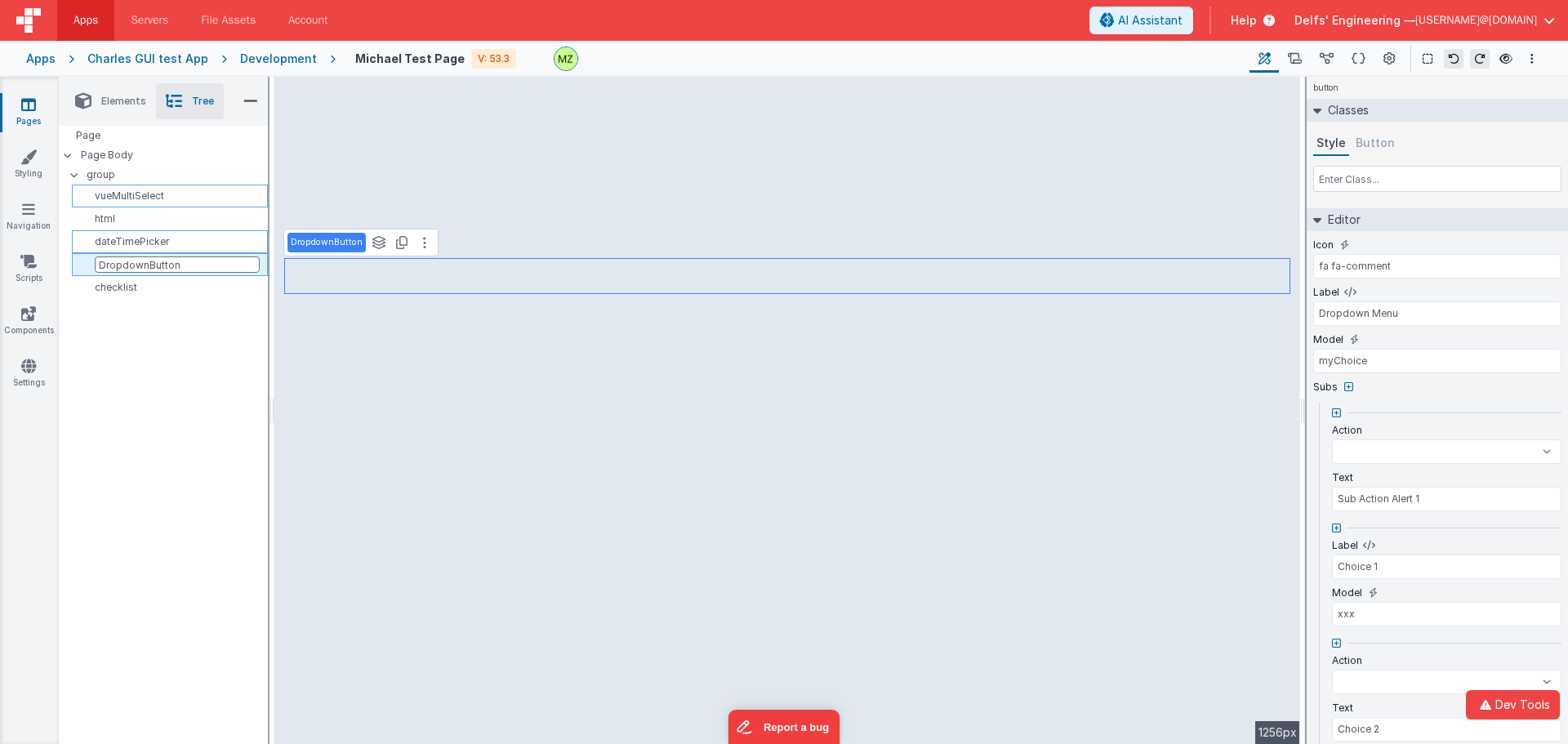 select 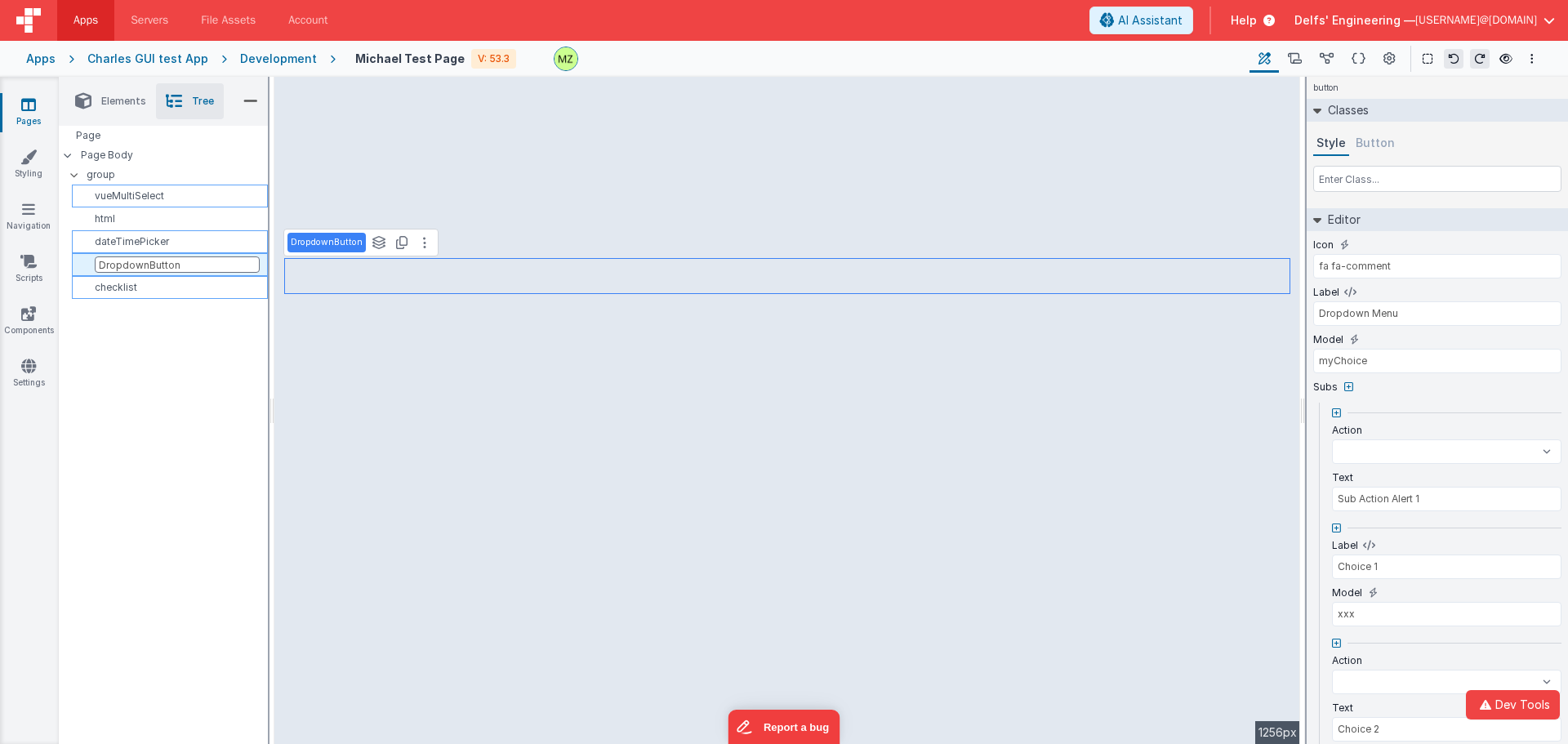 select 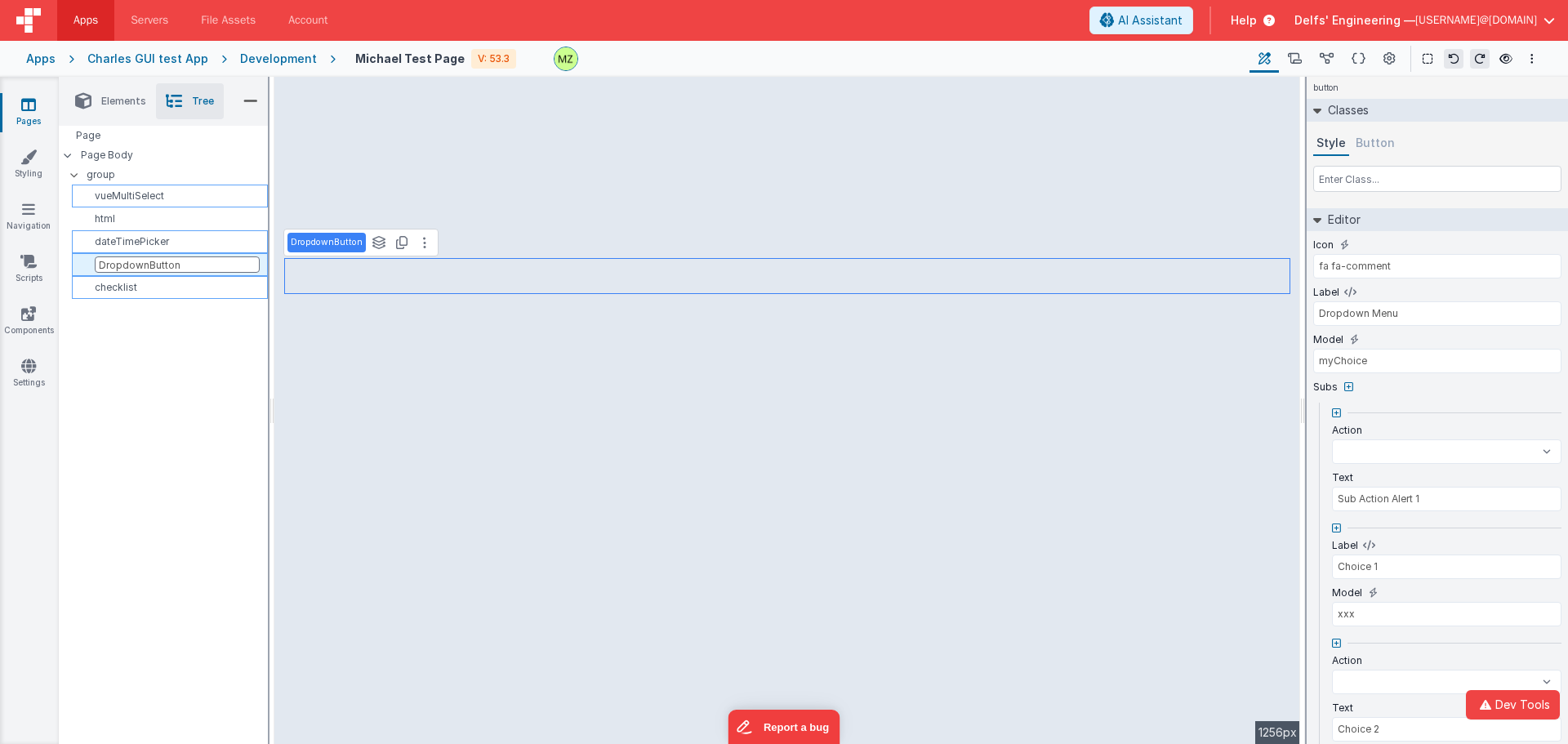 click on "checklist" at bounding box center (172, 287) 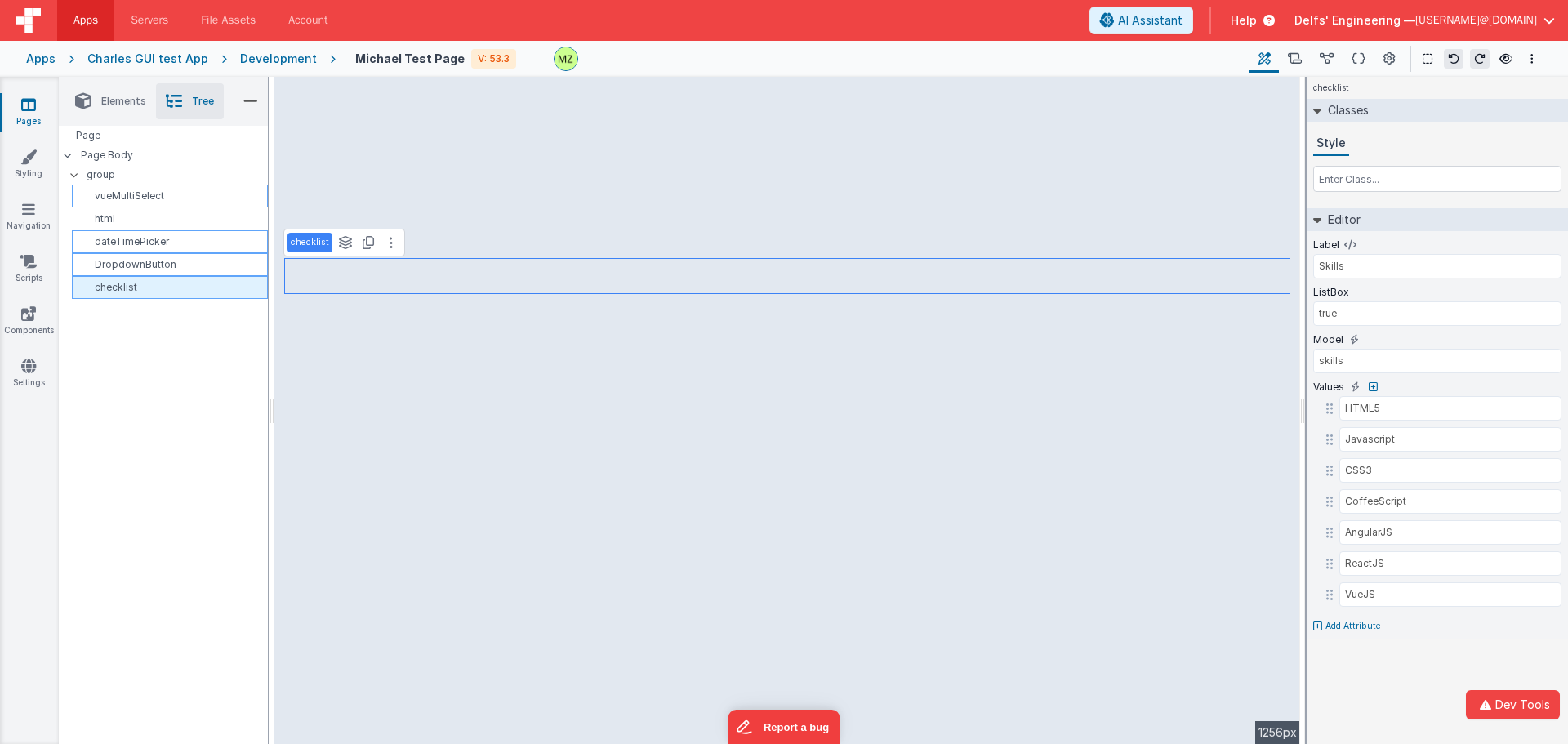 click on "checklist" at bounding box center (172, 287) 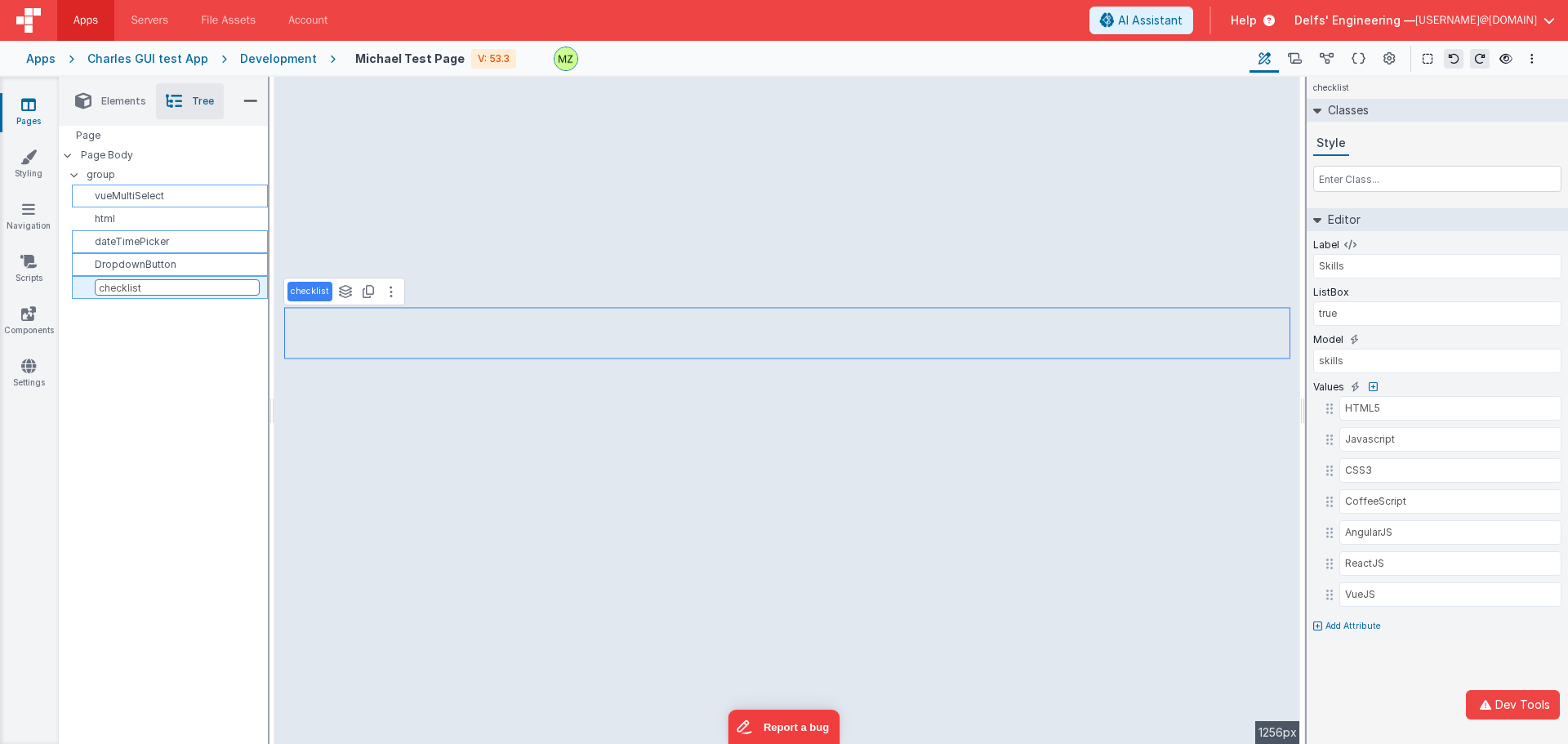 click on "dateTimePicker" at bounding box center (172, 242) 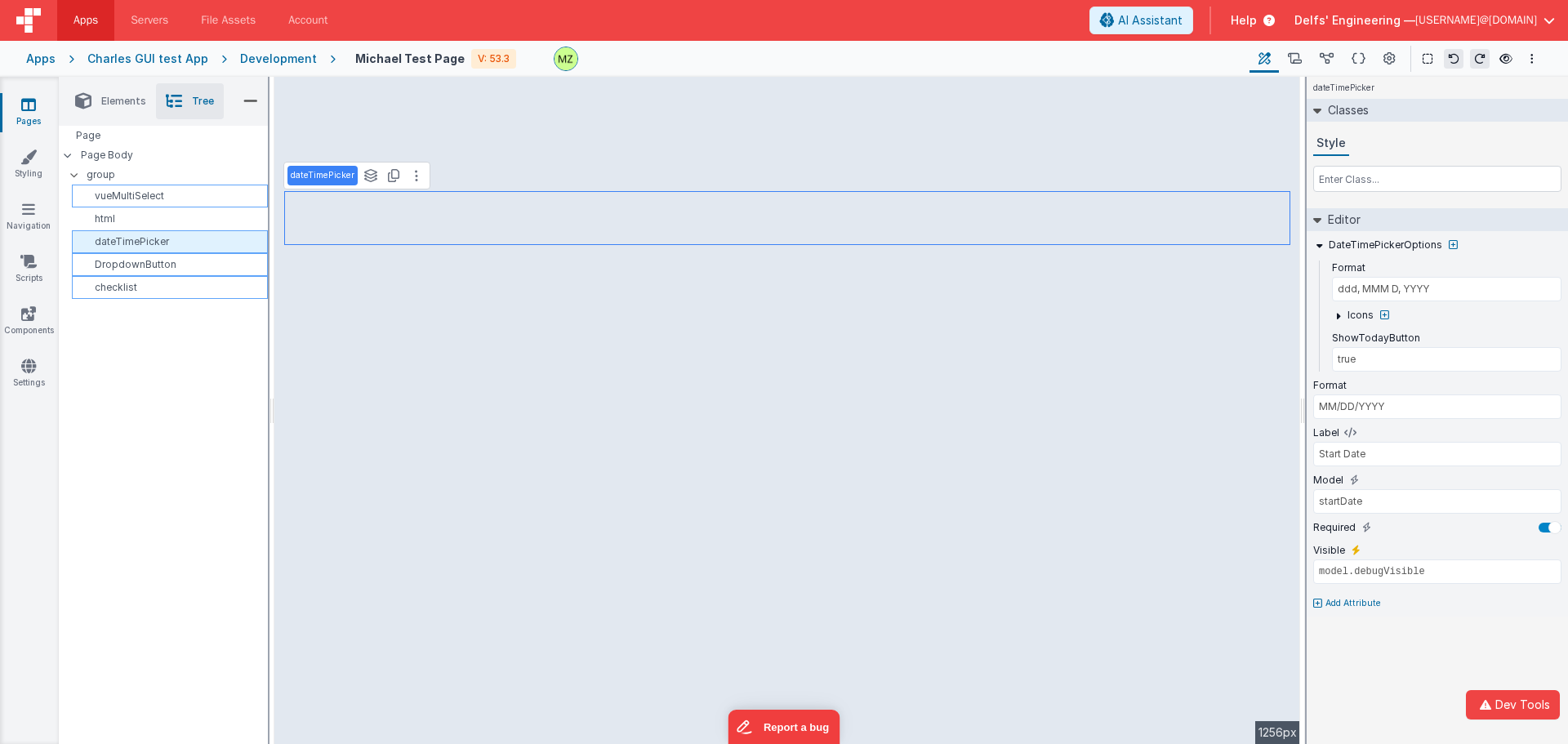 click on "dateTimePicker" at bounding box center (172, 242) 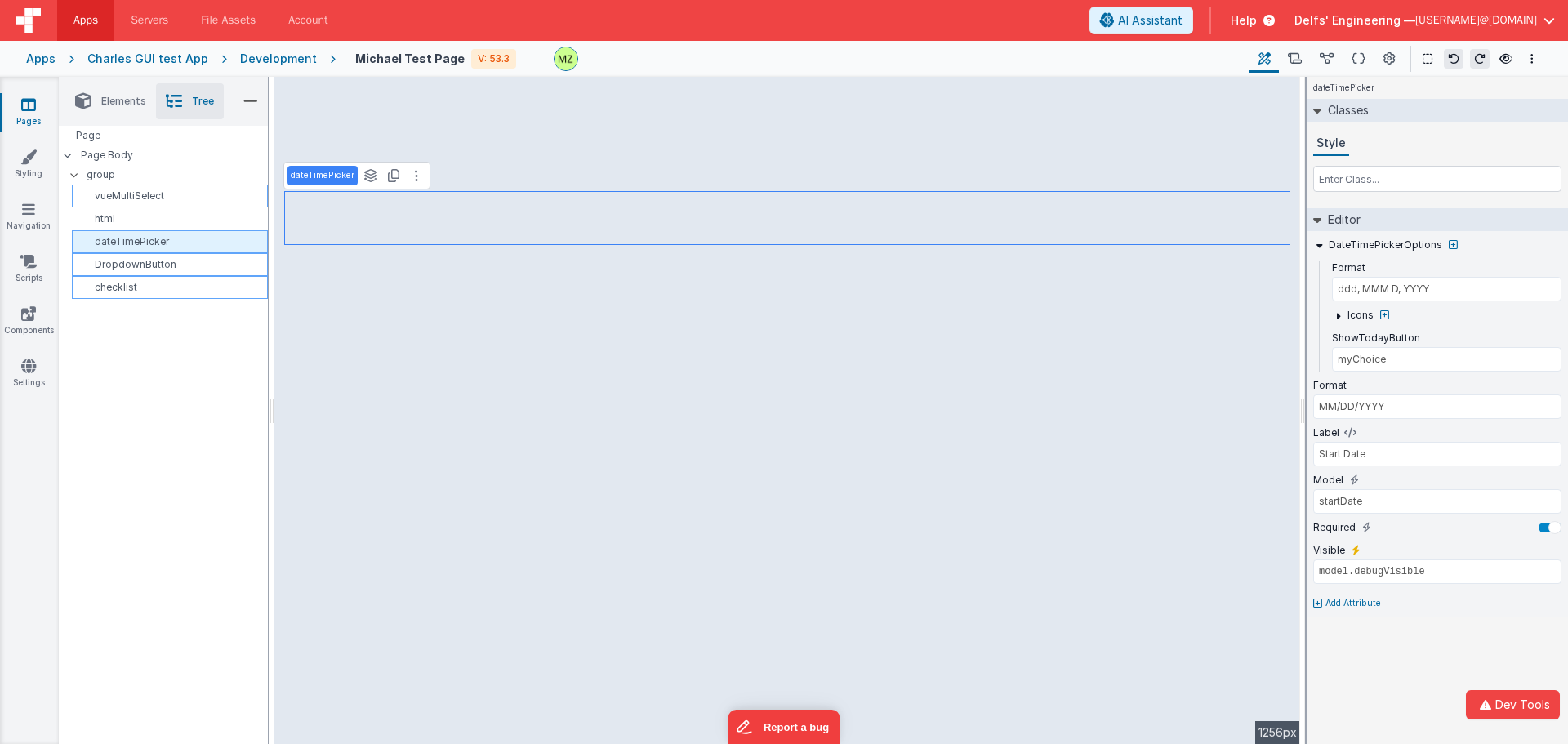 click on "DropdownButton" at bounding box center [172, 265] 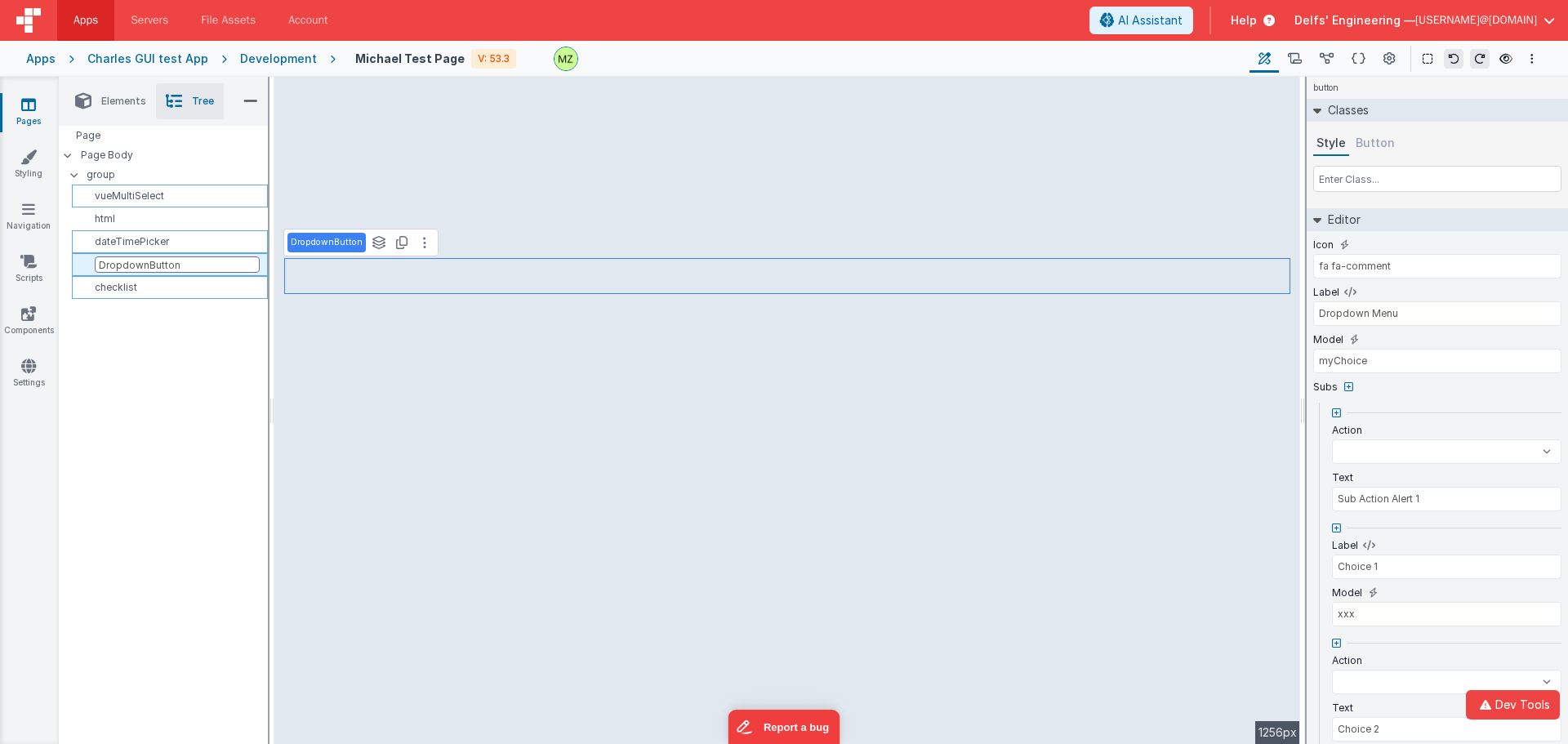 select 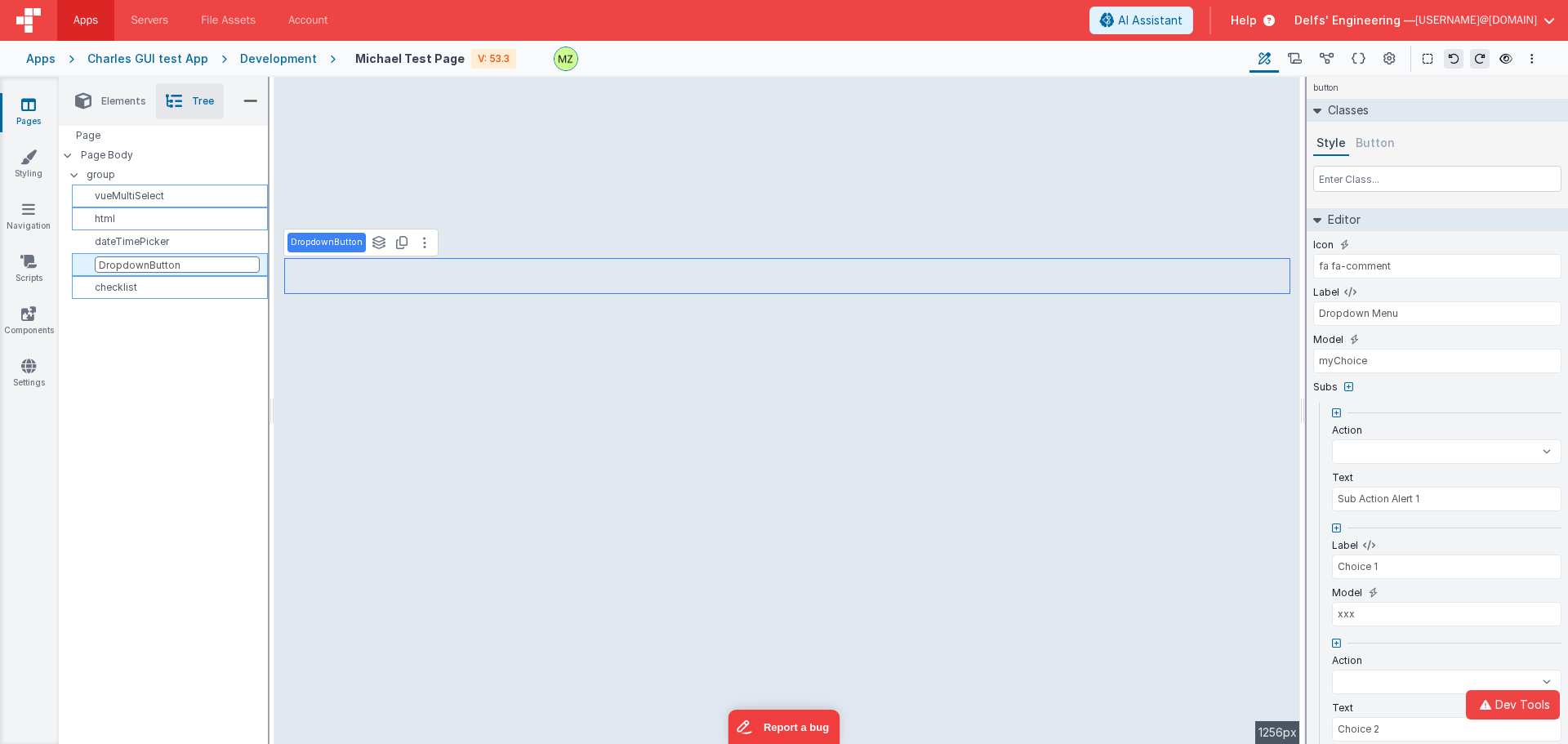 select 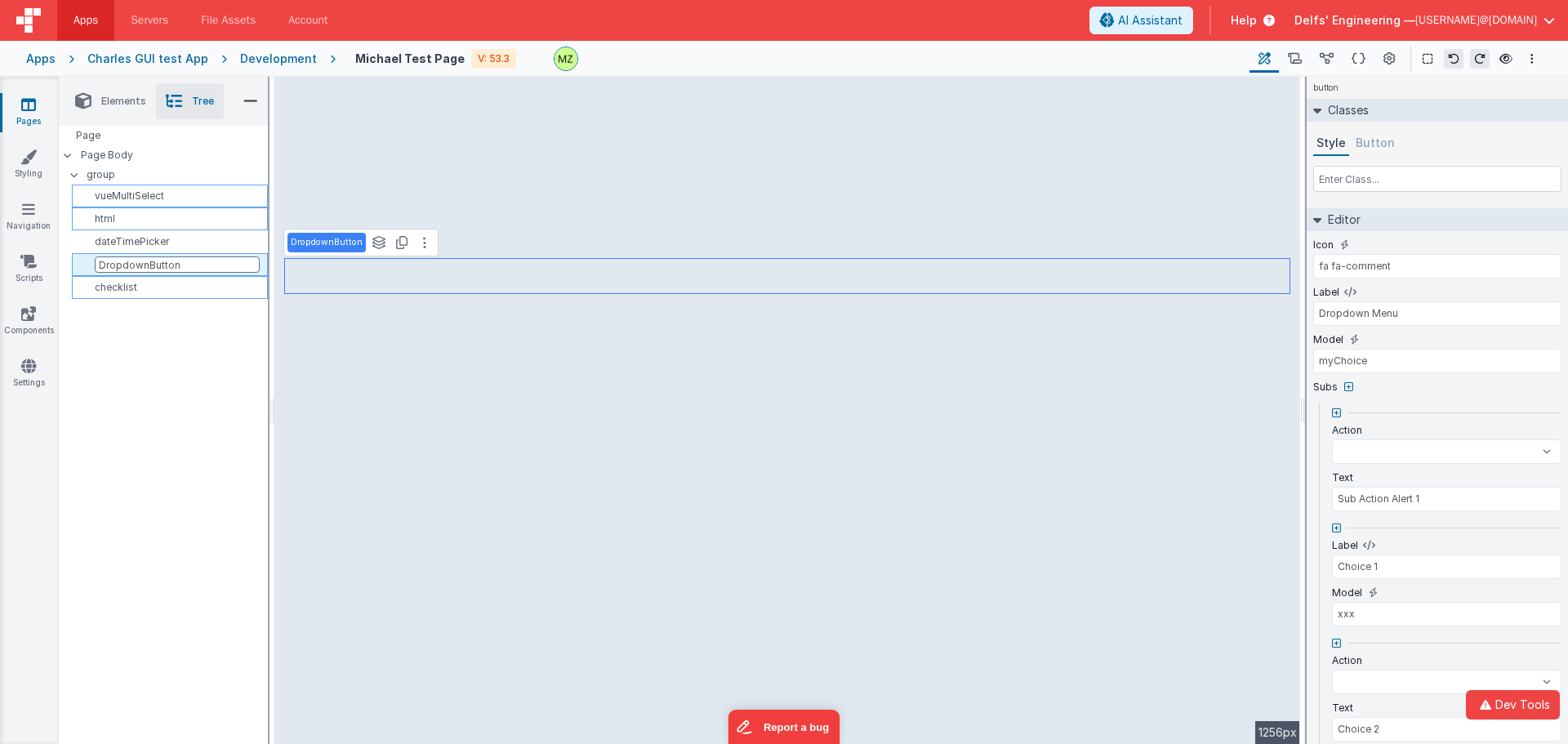 select 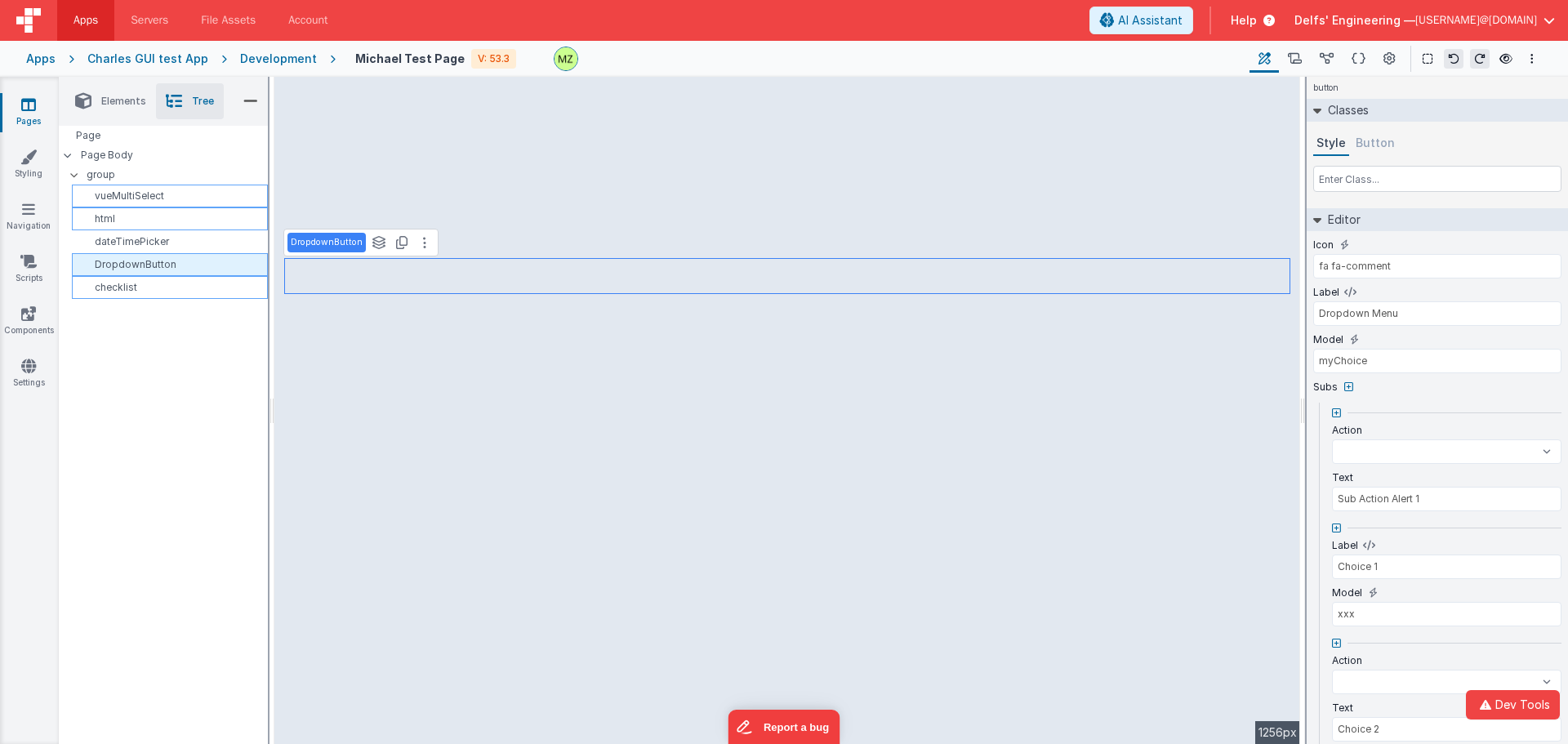 click on "html" at bounding box center [172, 219] 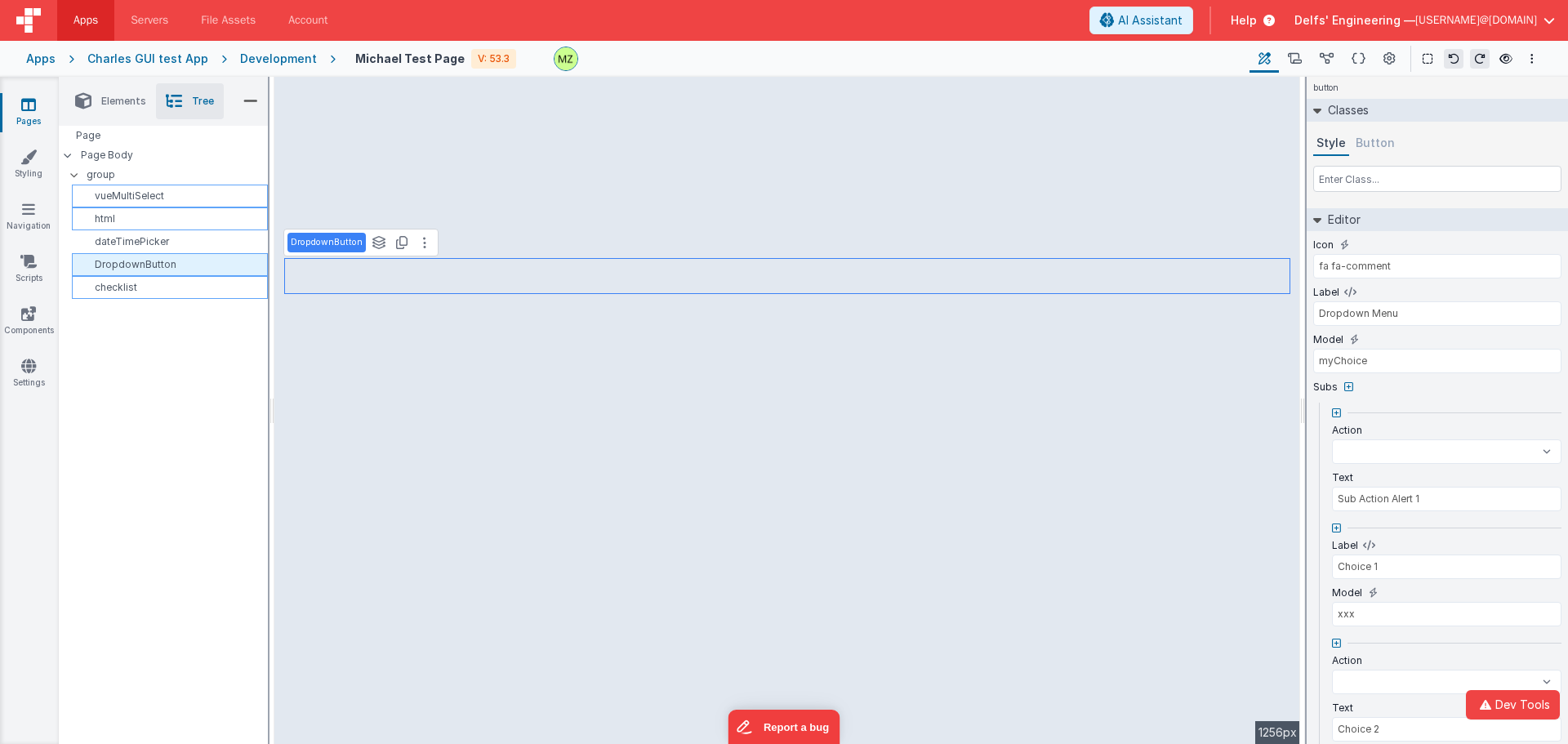 click on "html" at bounding box center [172, 219] 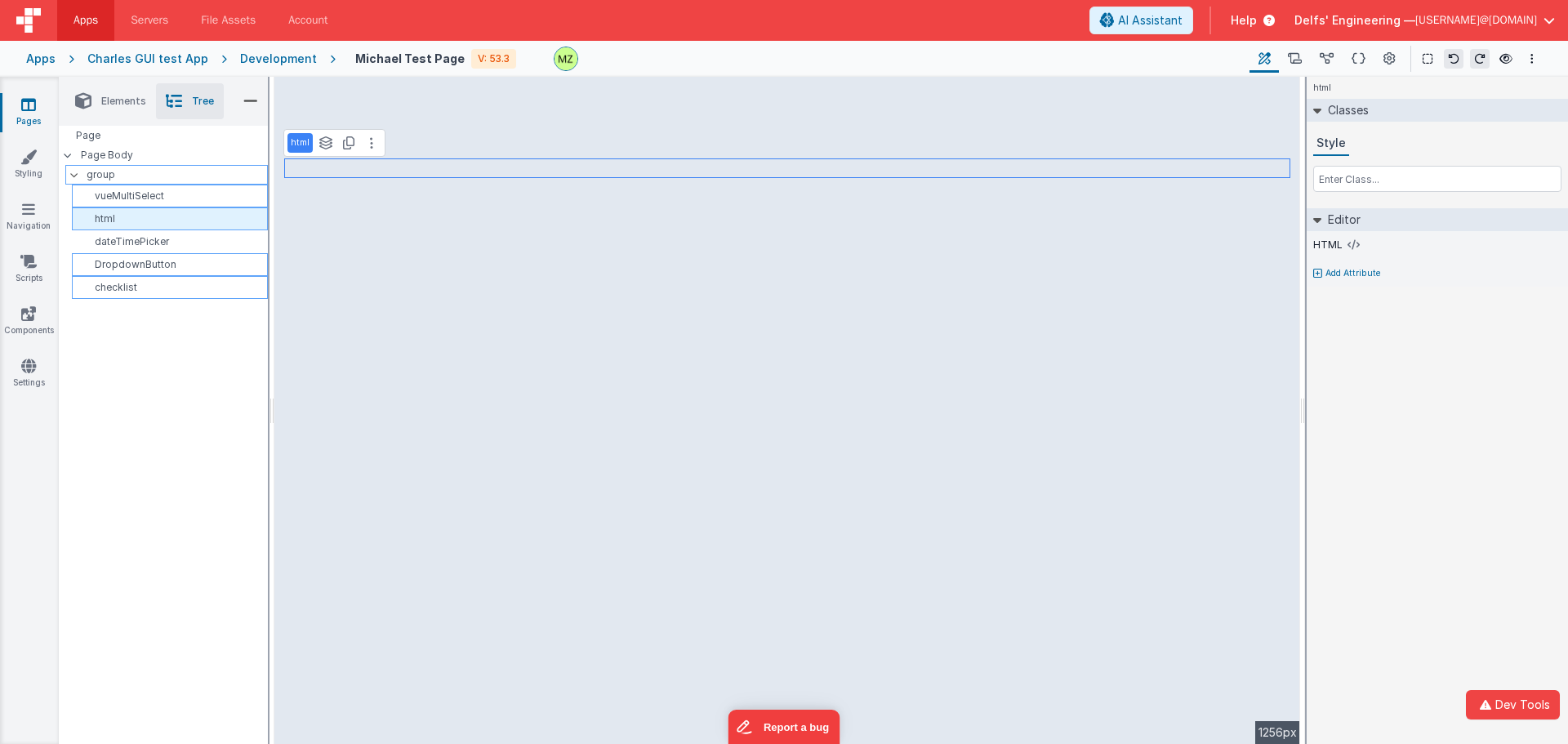 click on "group" at bounding box center [176, 175] 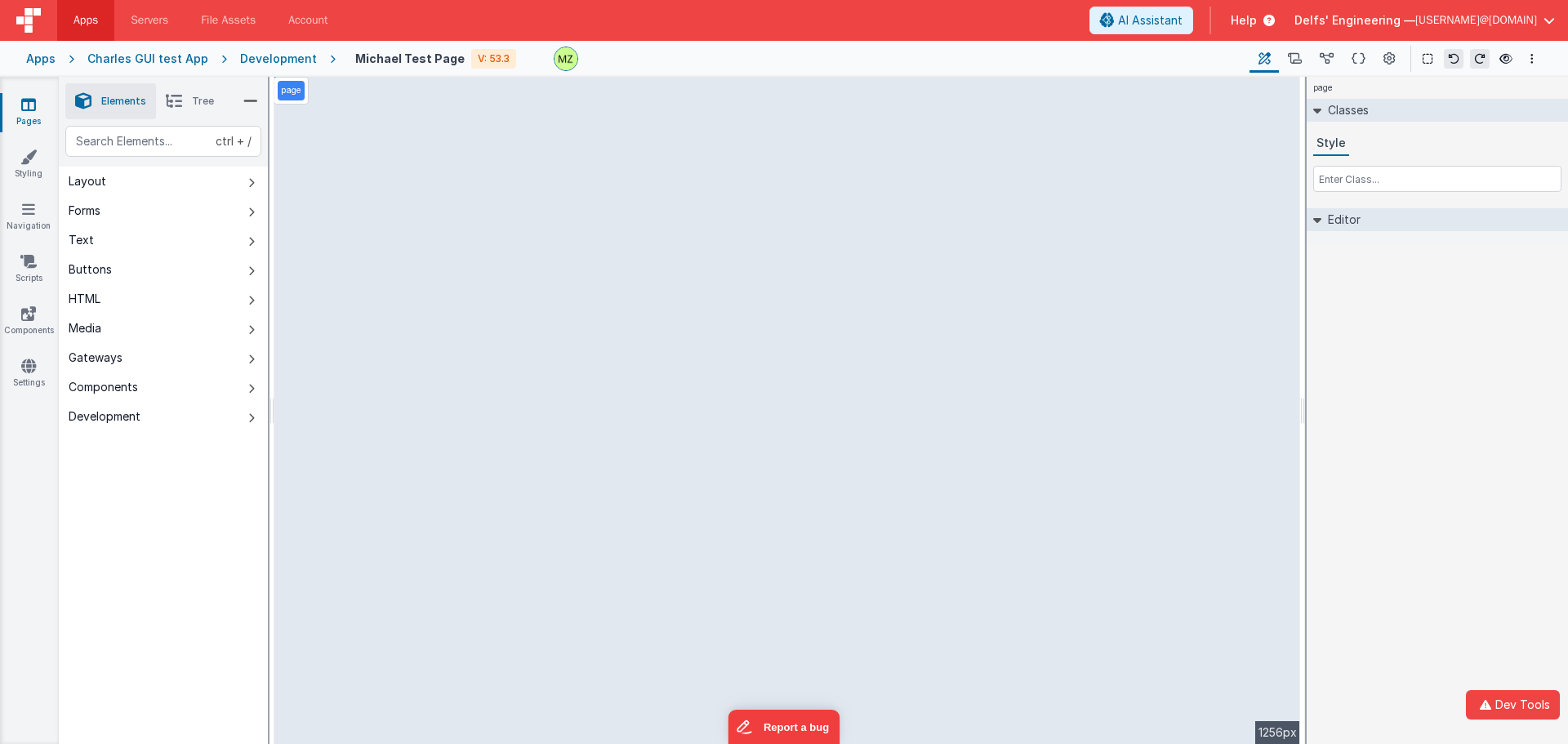 click on "Tree" at bounding box center (189, 101) 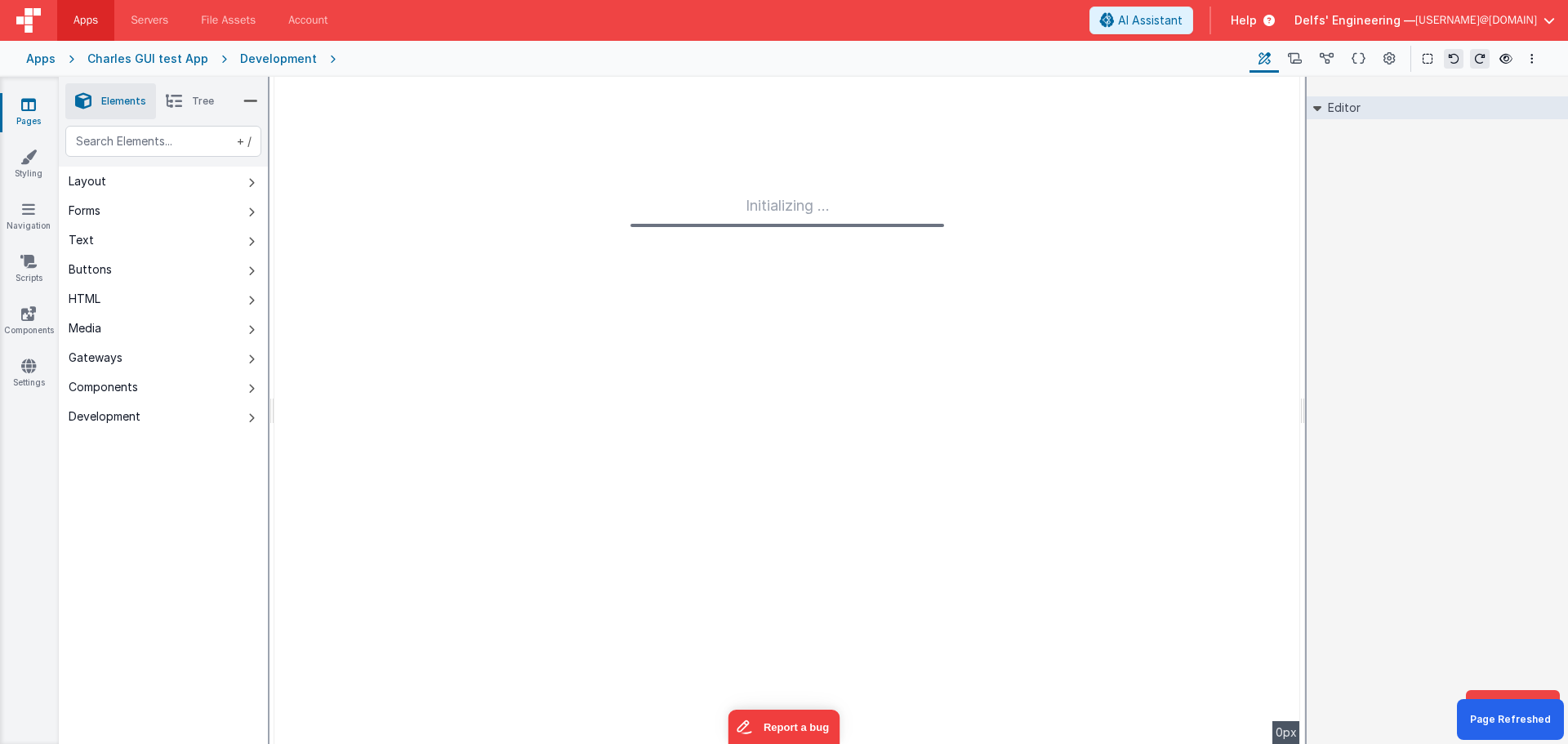 click on "Tree" at bounding box center [189, 101] 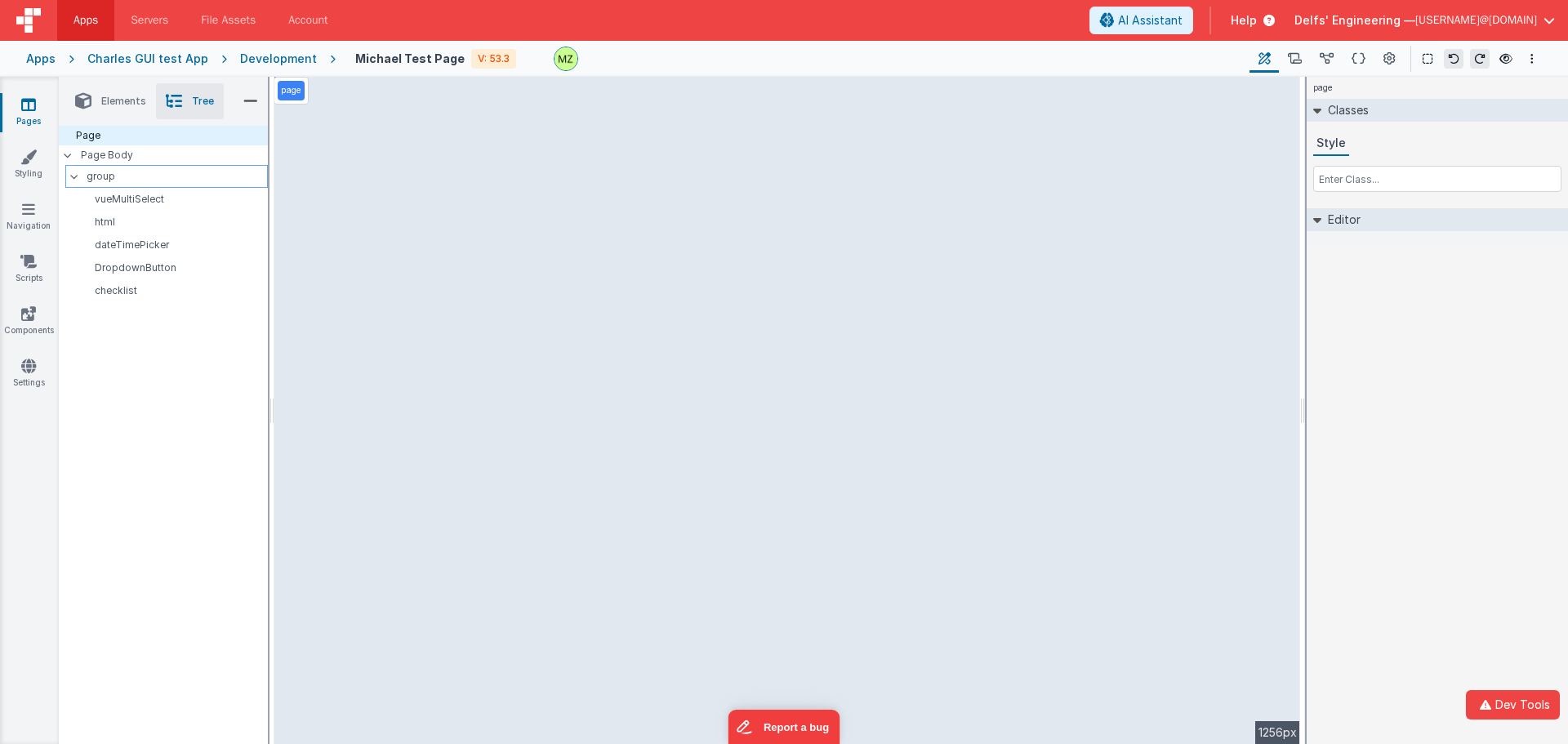 click on "group" at bounding box center (176, 176) 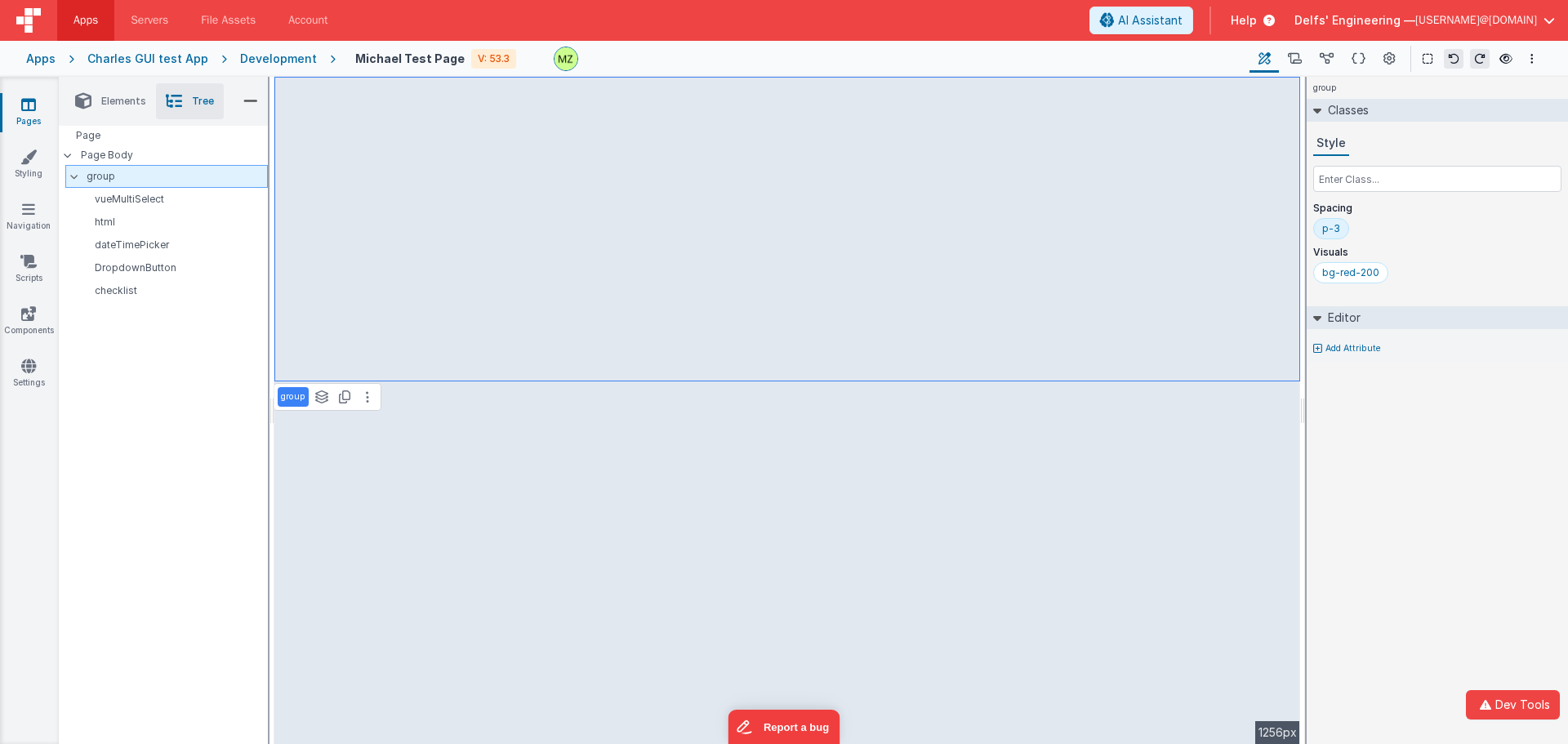 click on "group" at bounding box center [176, 176] 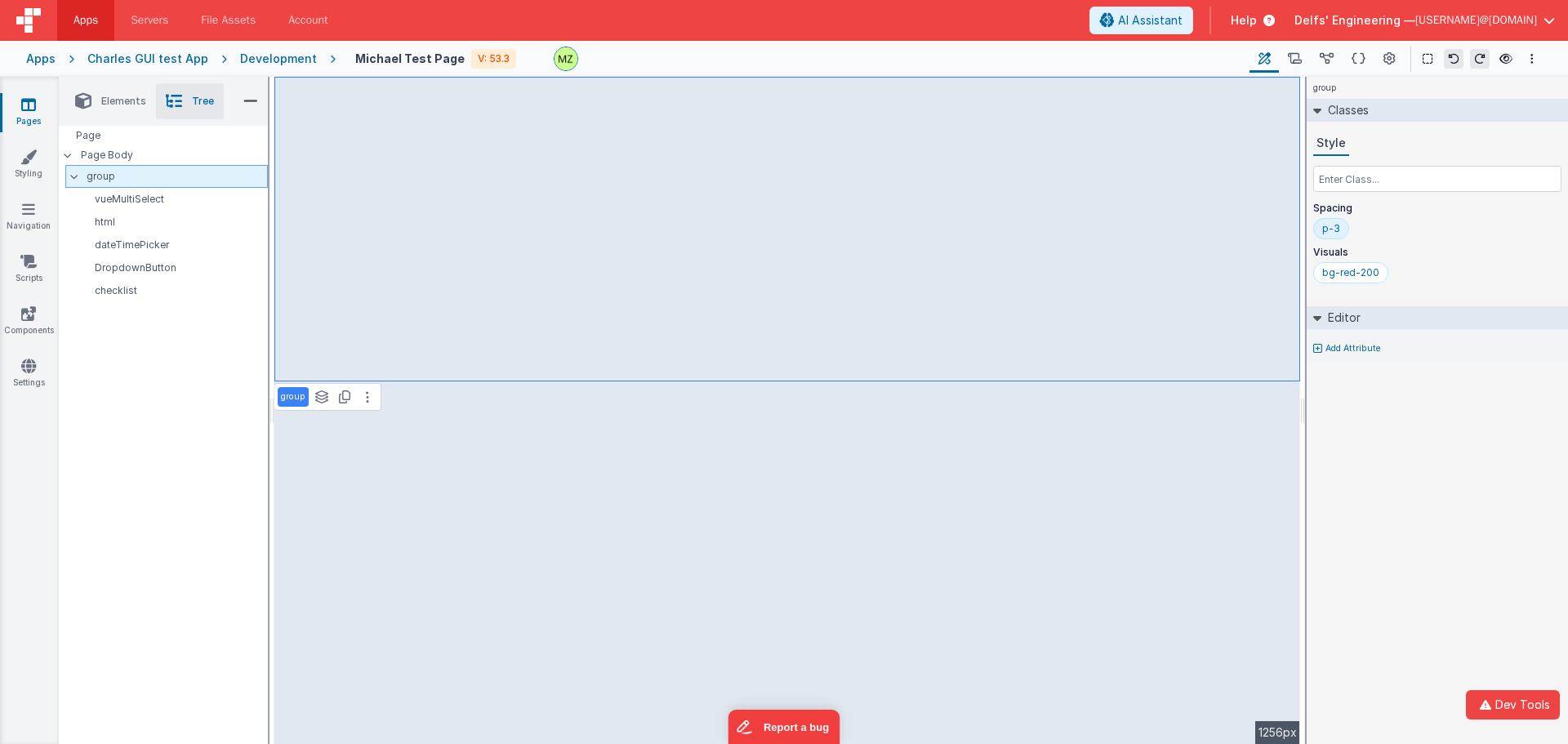 click on "group" at bounding box center [176, 176] 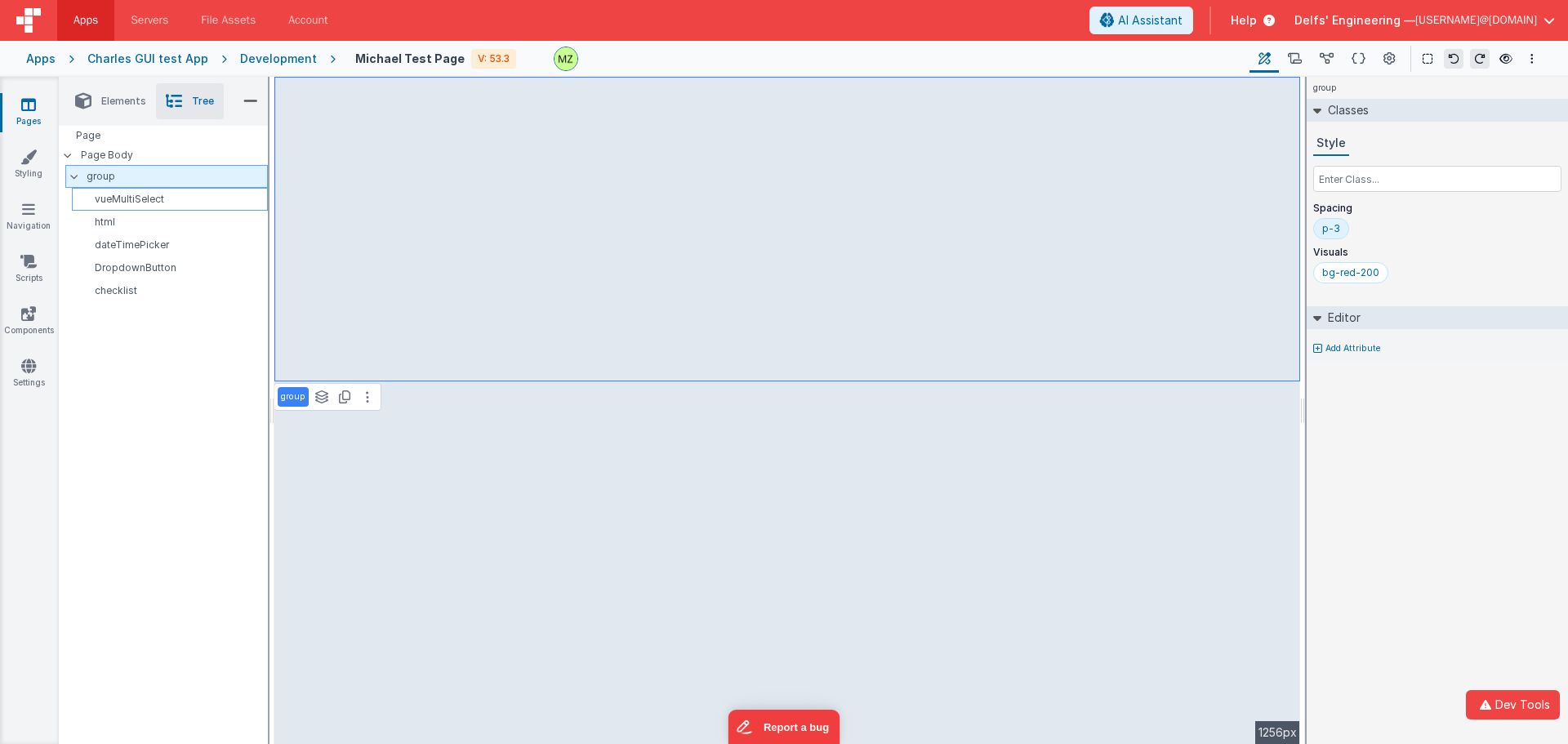 click on "vueMultiSelect" at bounding box center (172, 199) 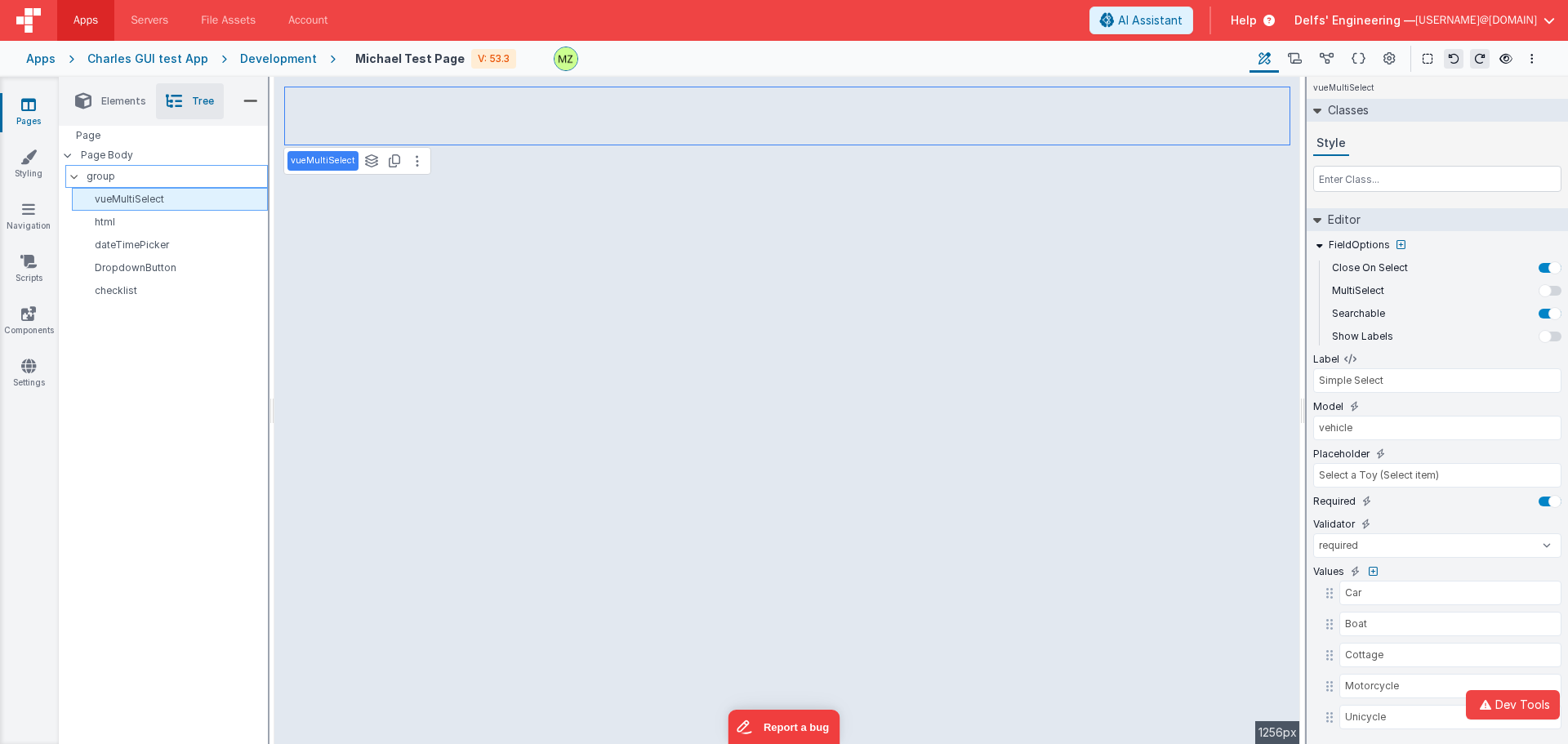 click on "group" at bounding box center (176, 176) 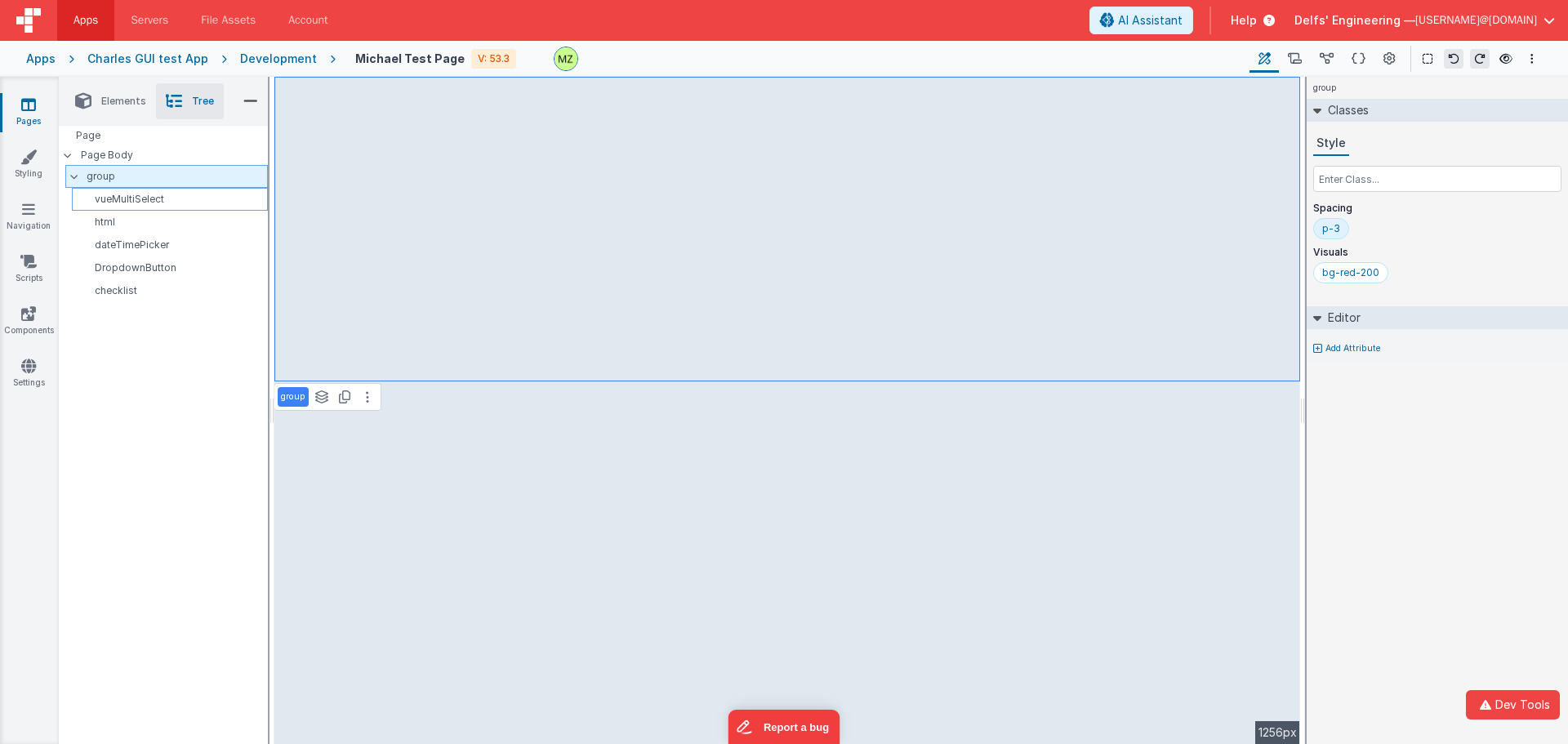 click on "vueMultiSelect" at bounding box center (172, 199) 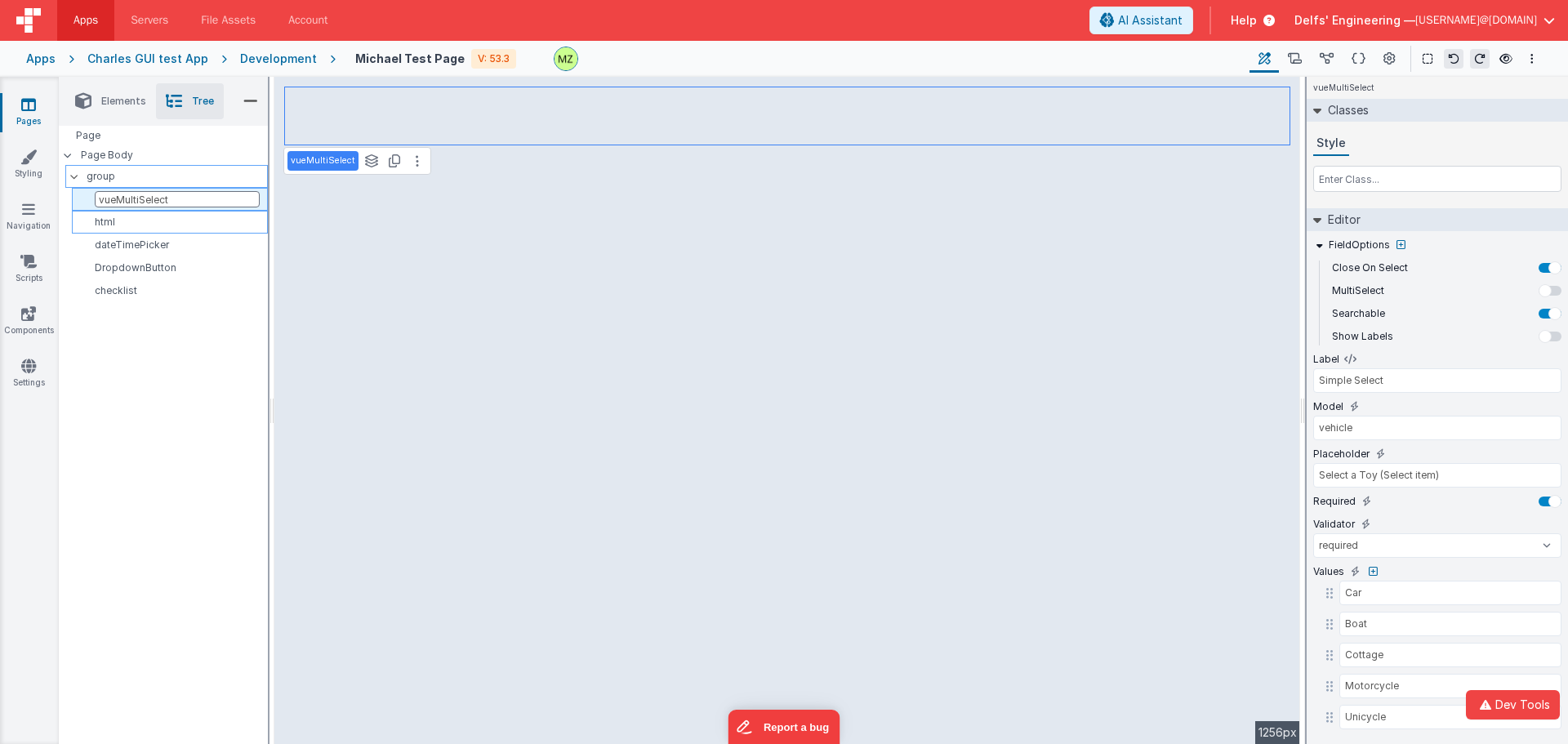 click on "html" at bounding box center [172, 222] 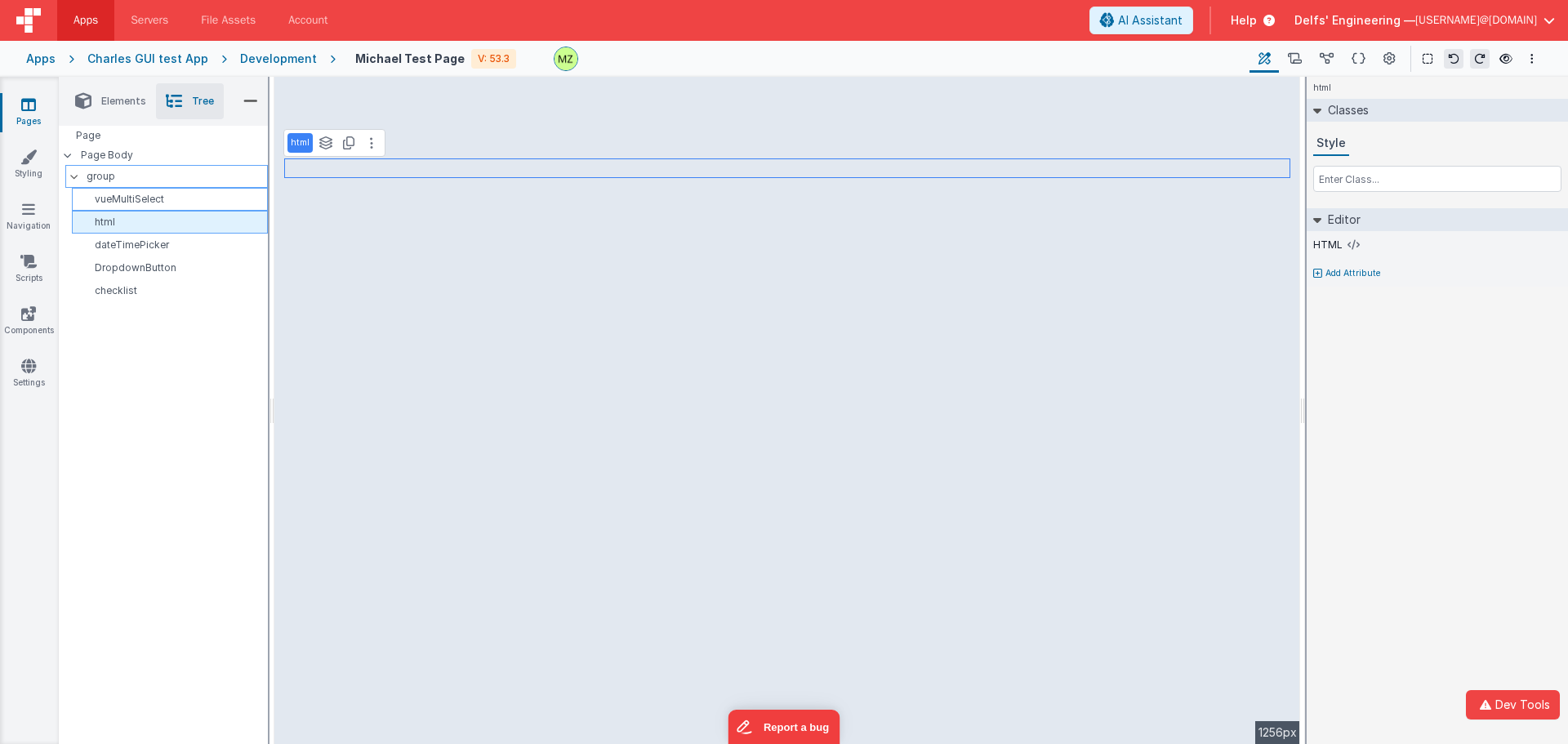 click on "html" at bounding box center (172, 222) 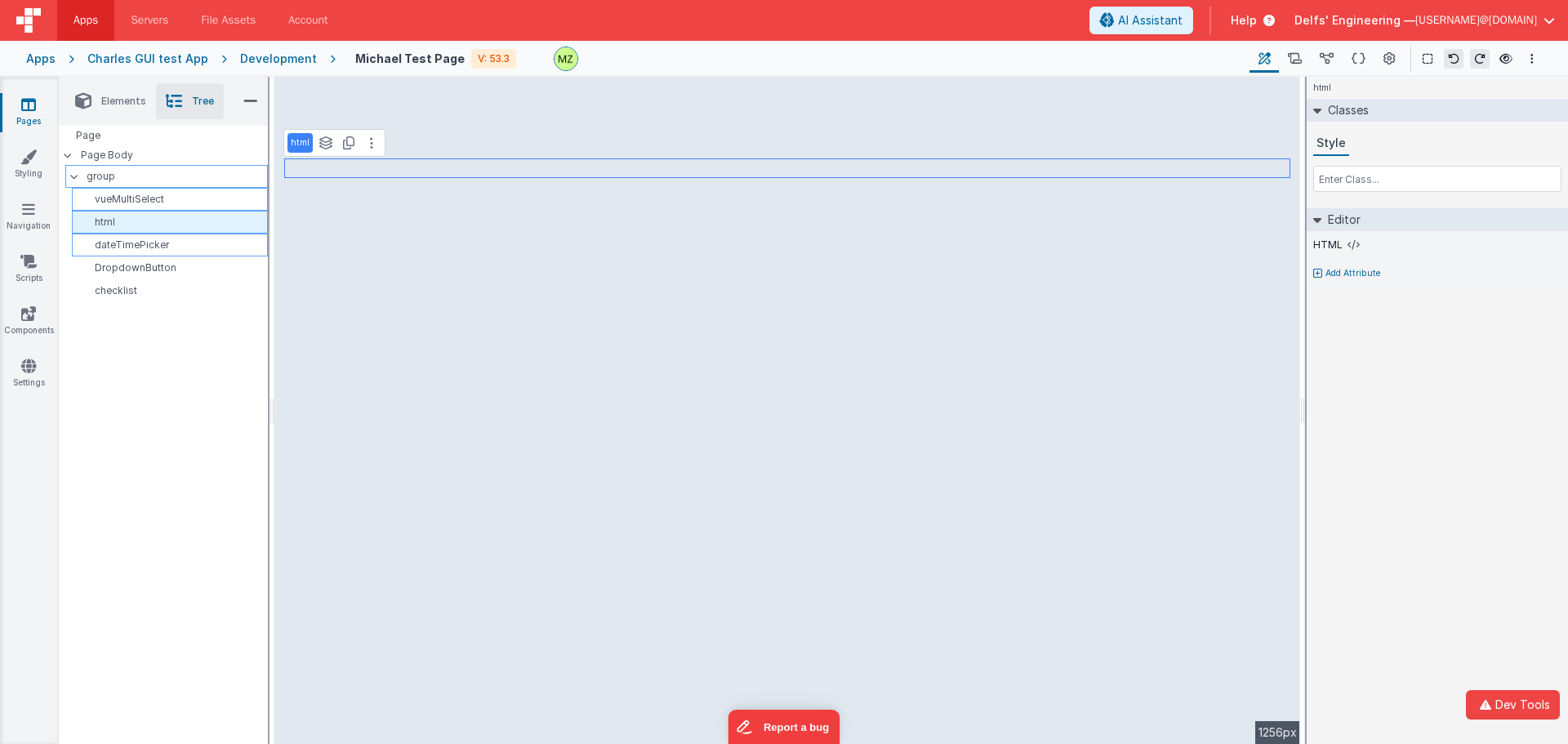 click on "dateTimePicker" at bounding box center (172, 245) 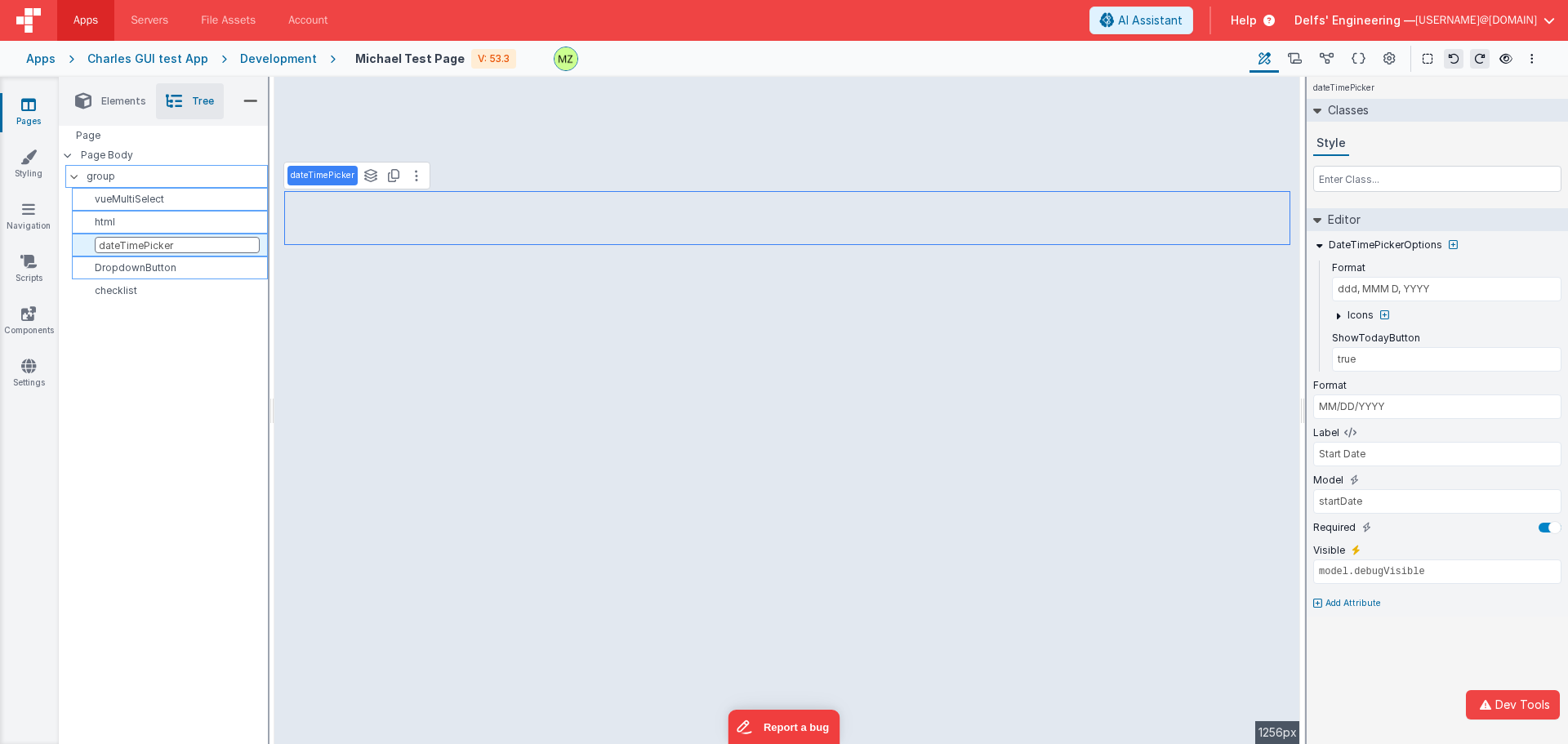 click on "DropdownButton" at bounding box center (172, 268) 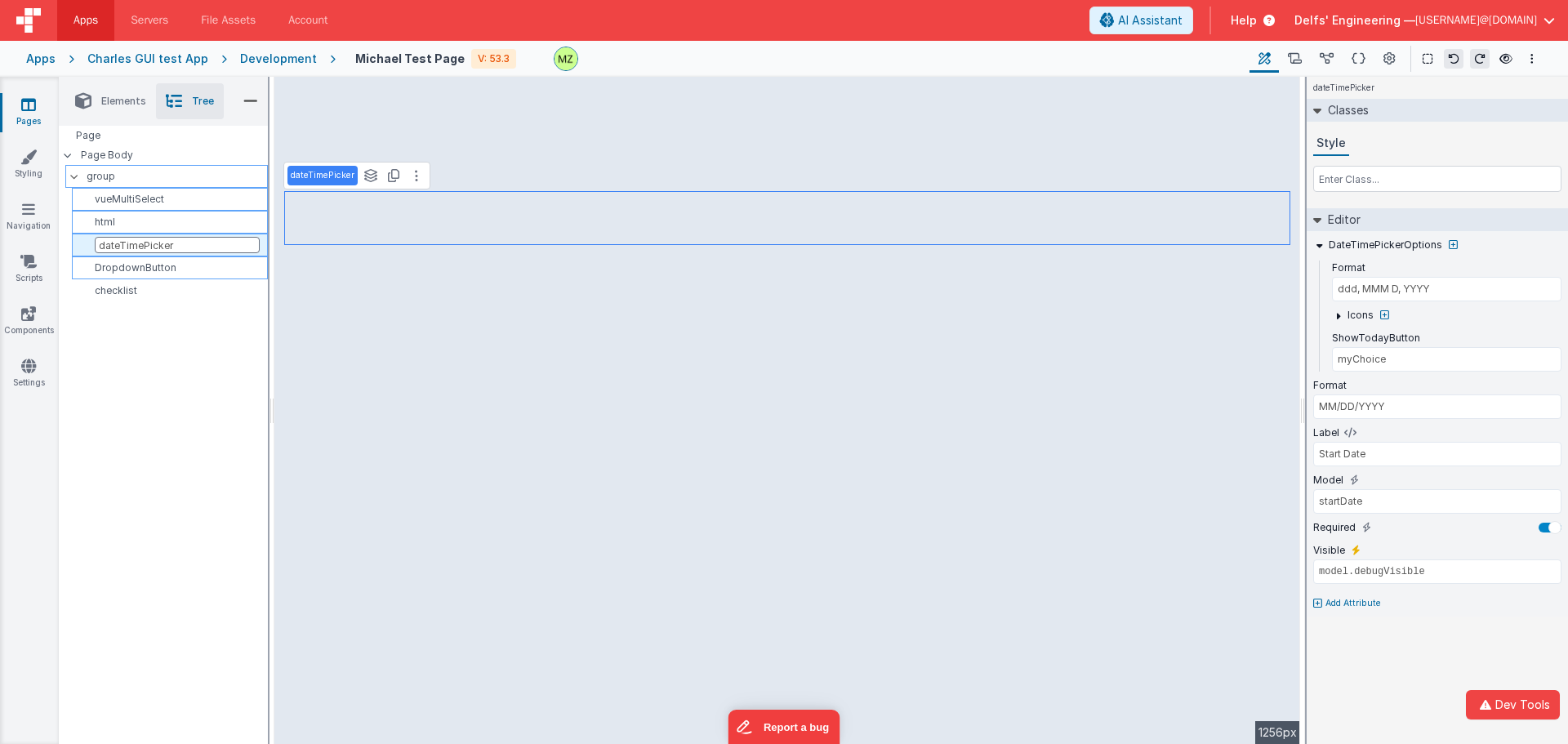select 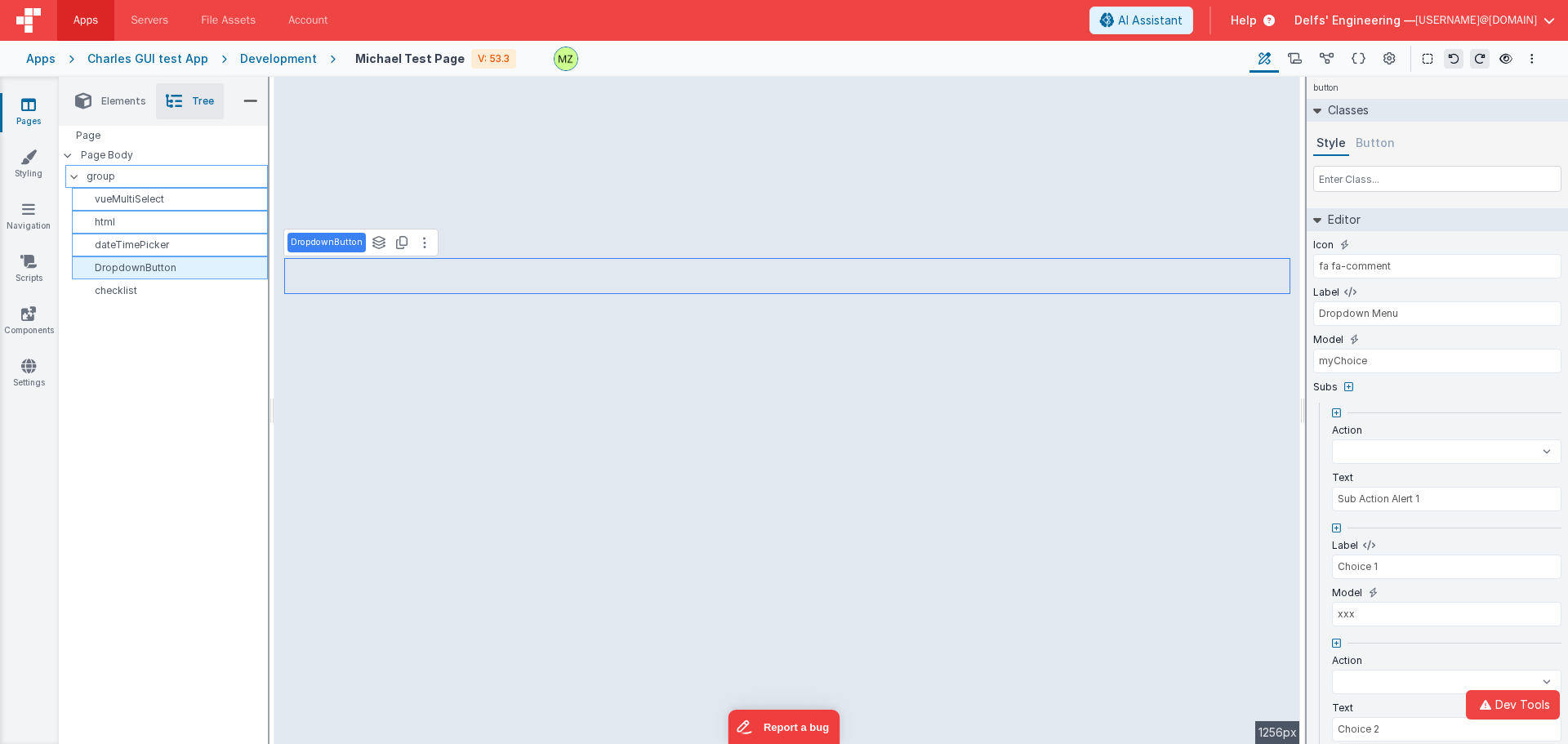 click on "DropdownButton" at bounding box center [172, 268] 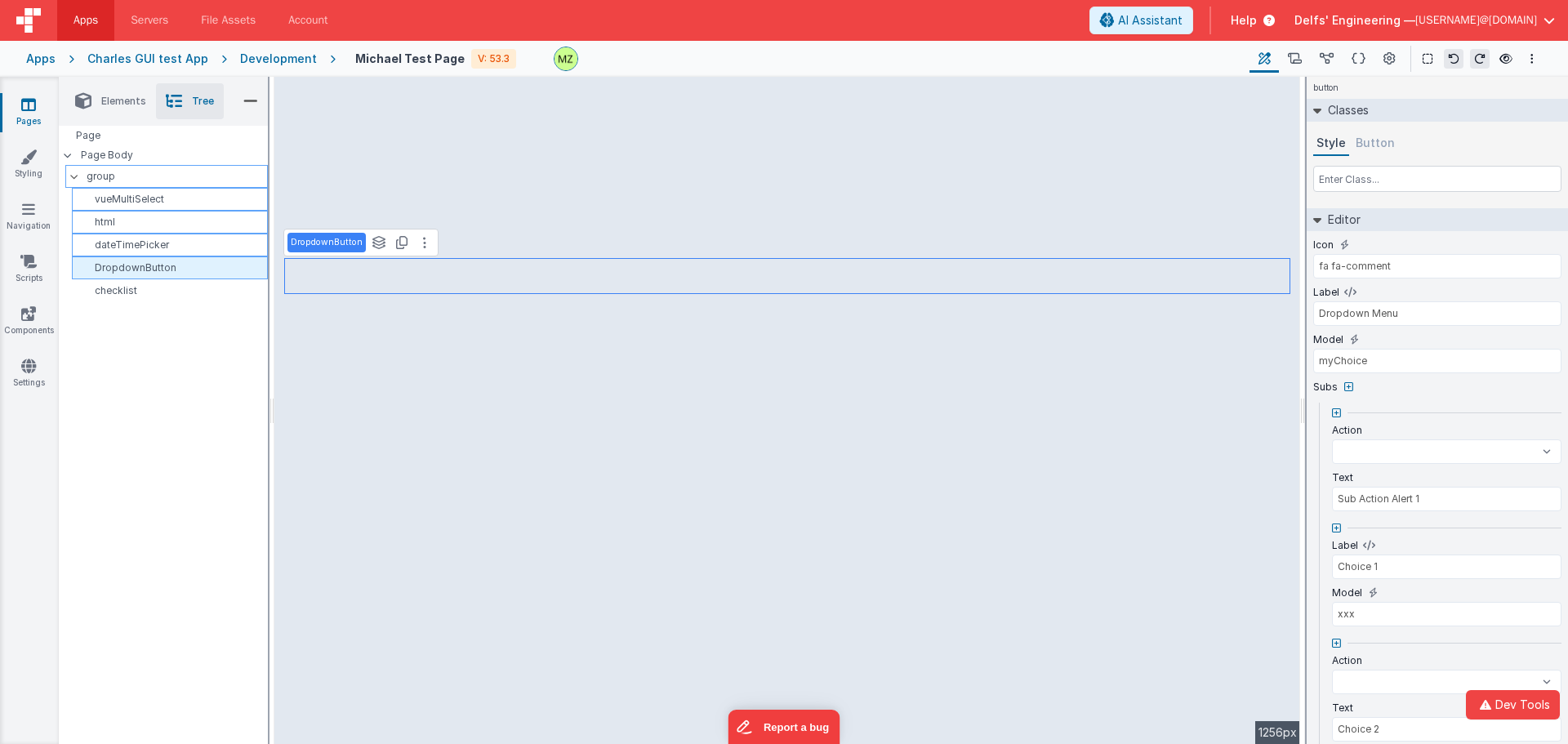 select 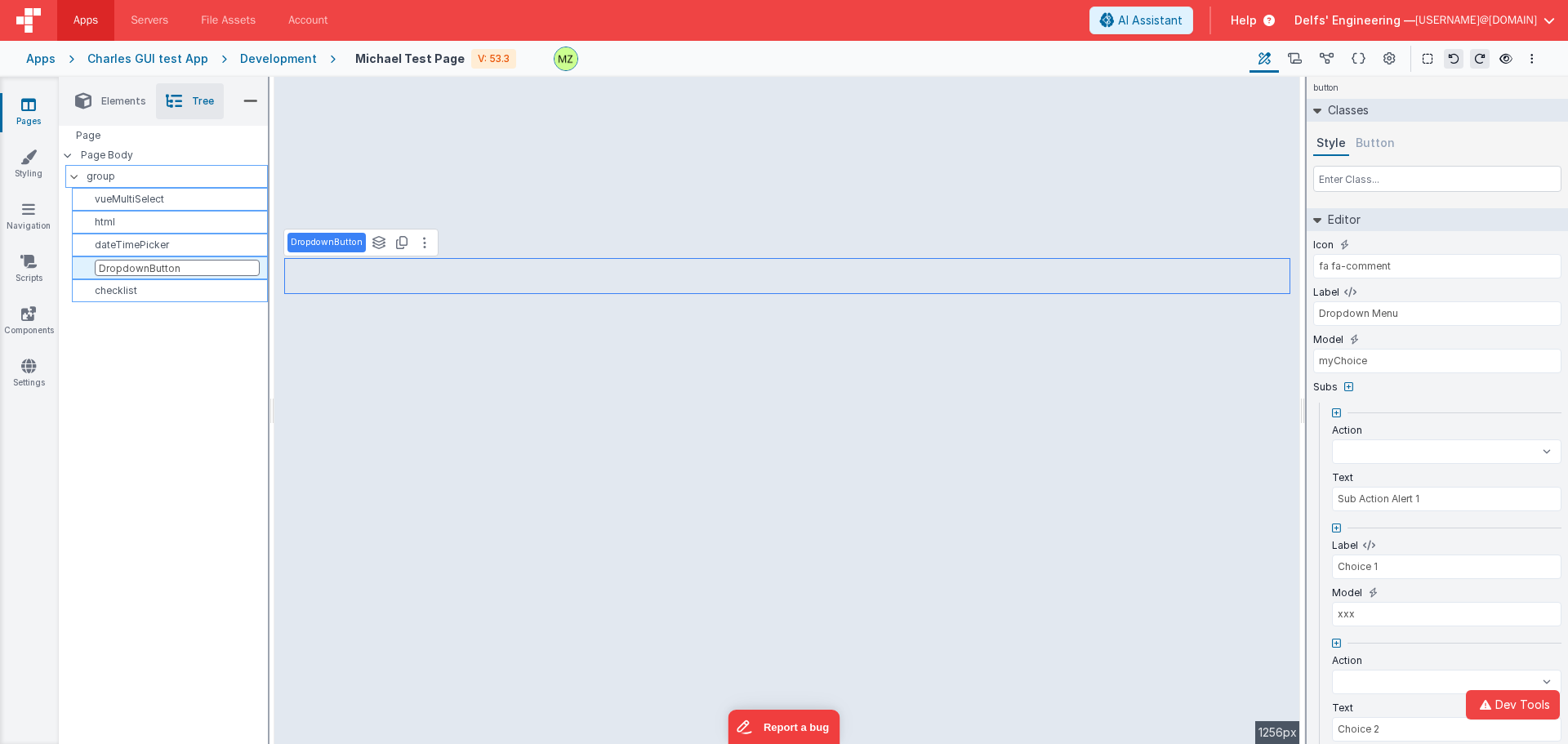 select 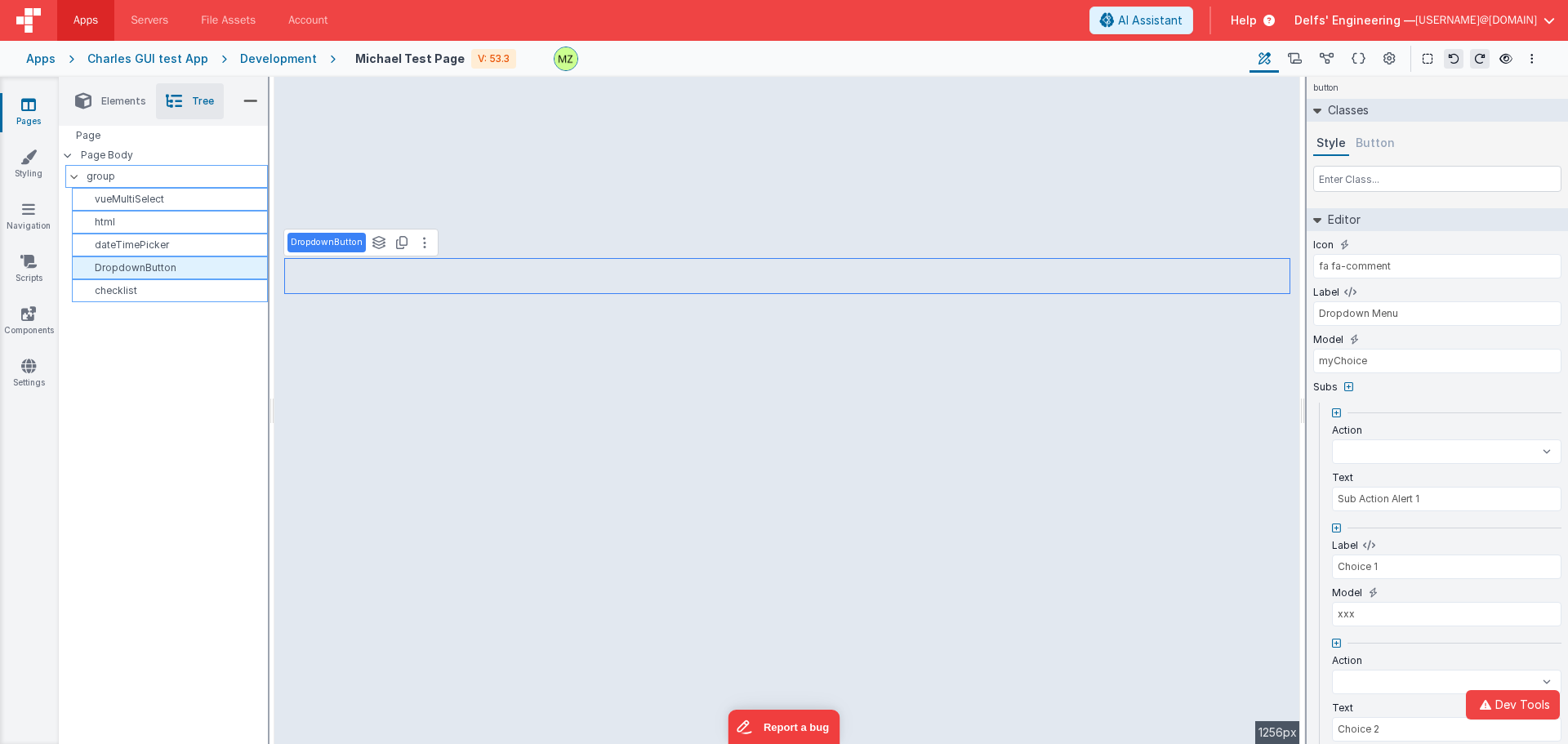 click on "checklist" at bounding box center (172, 291) 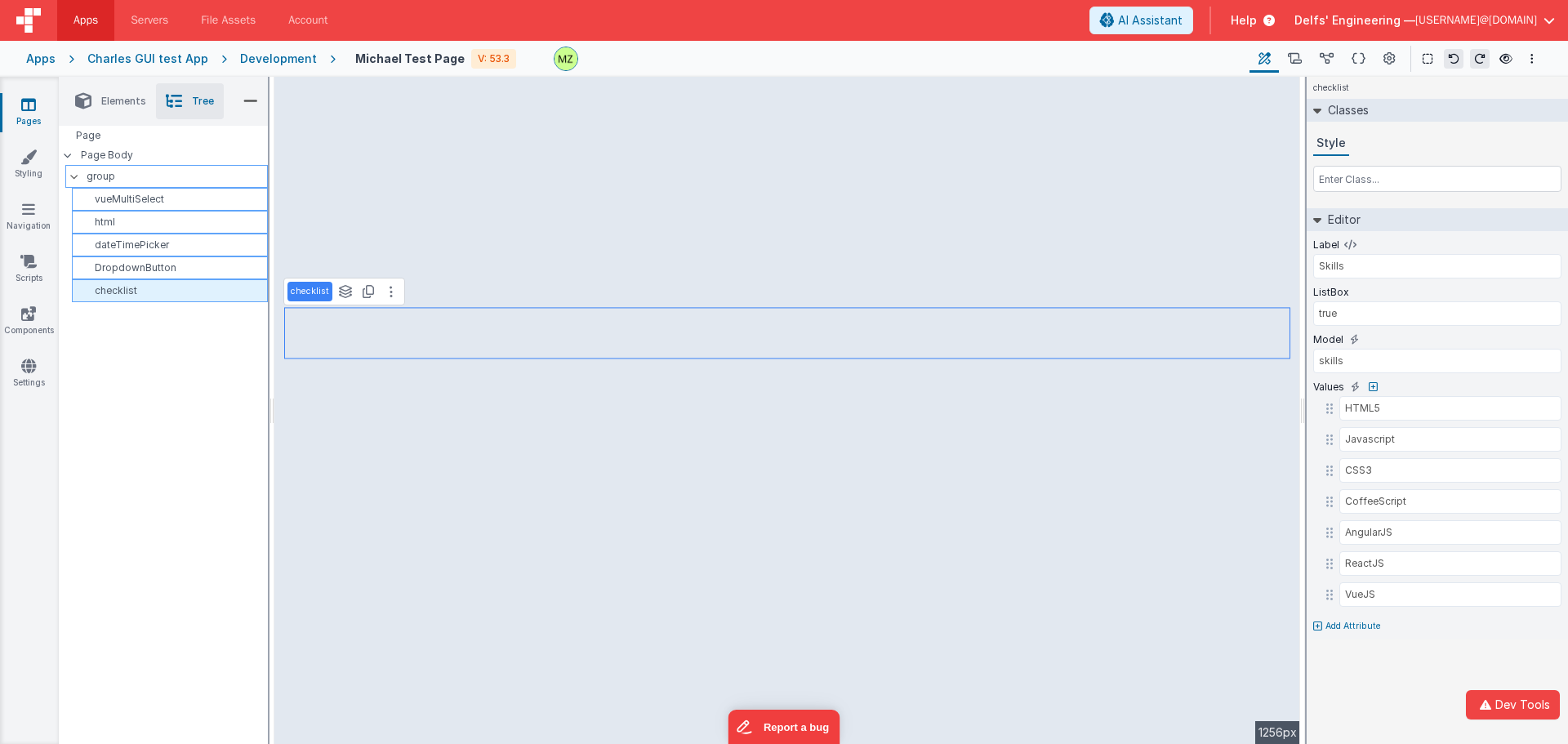 click on "checklist" at bounding box center [172, 291] 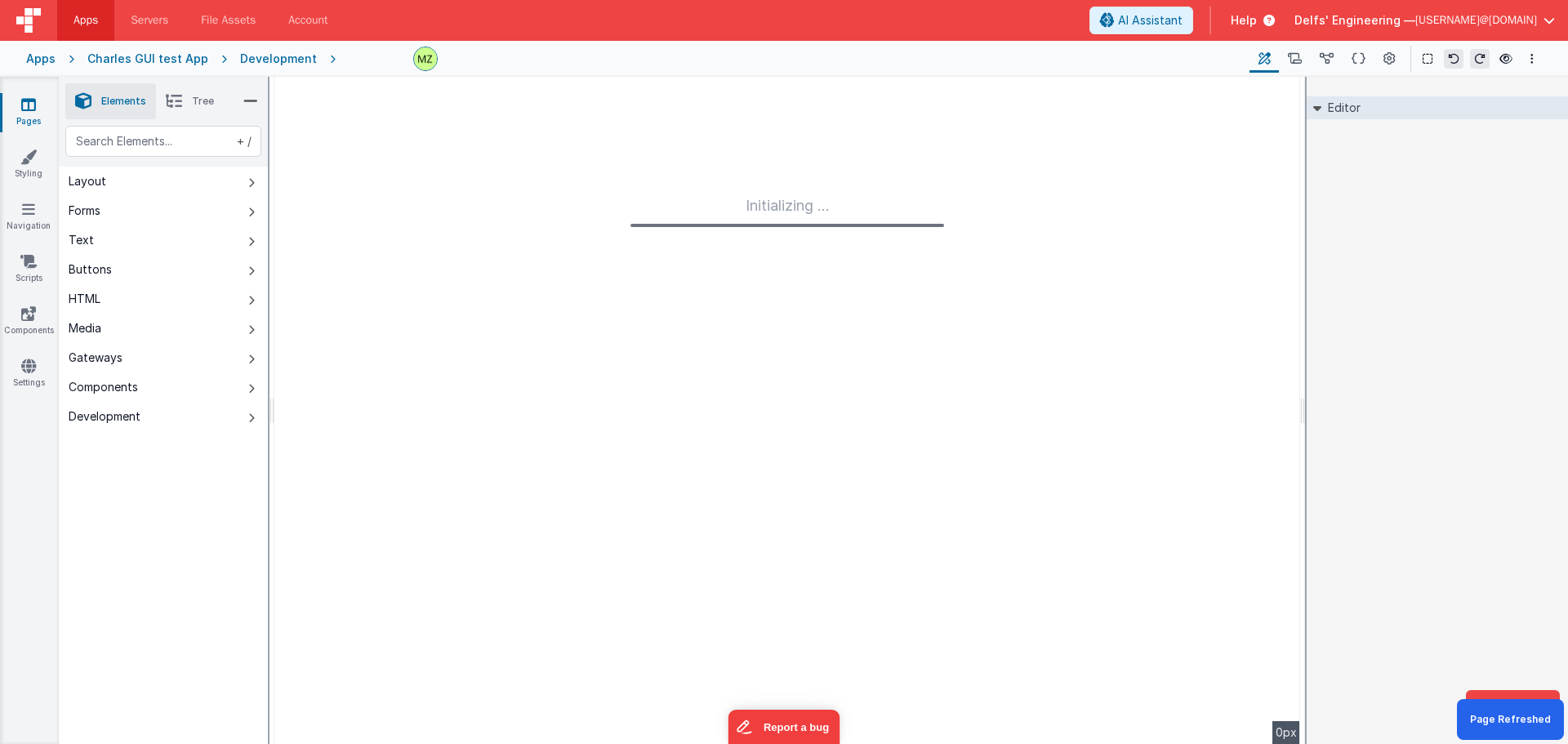 drag, startPoint x: 206, startPoint y: 105, endPoint x: 189, endPoint y: 126, distance: 27.01851 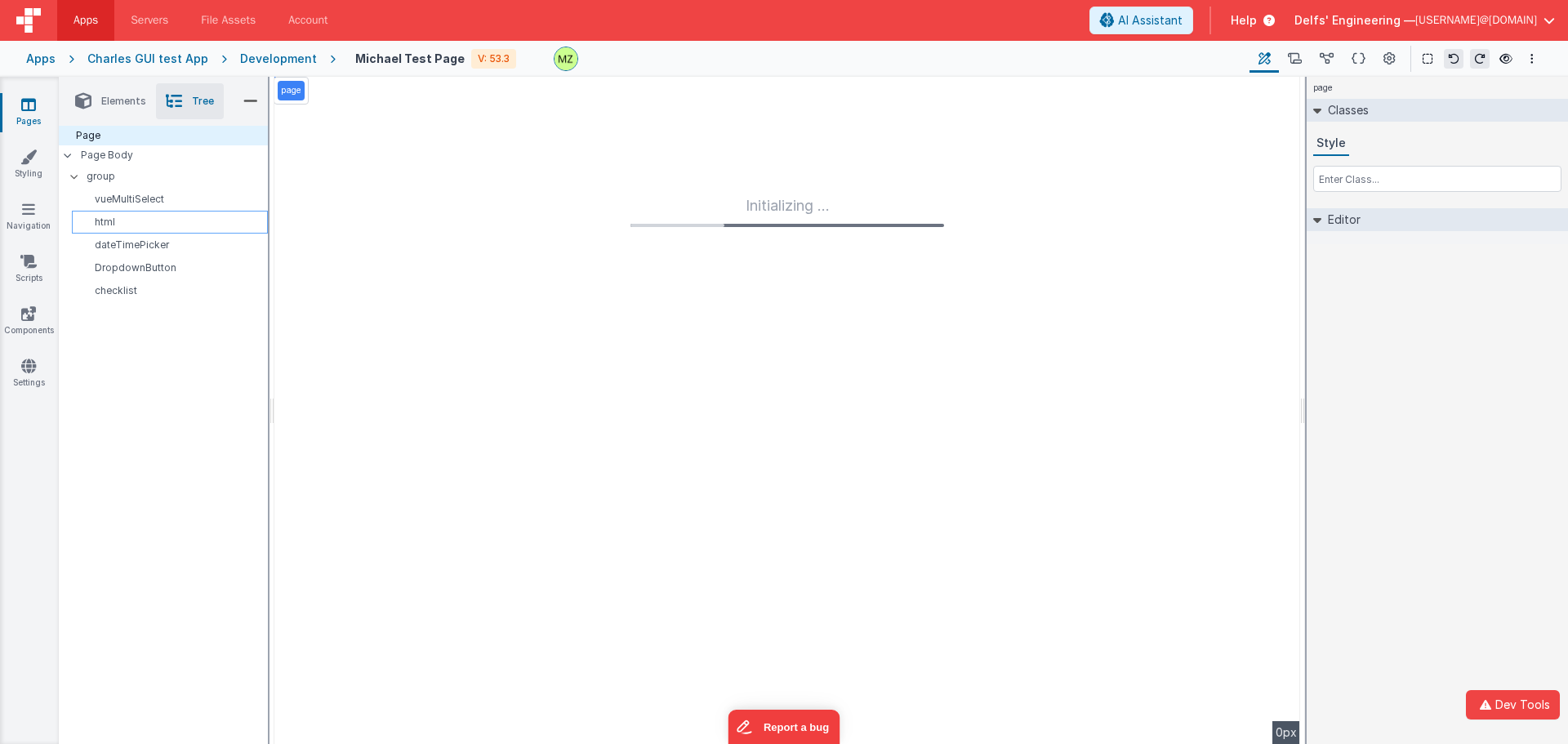 click on "html" at bounding box center (172, 222) 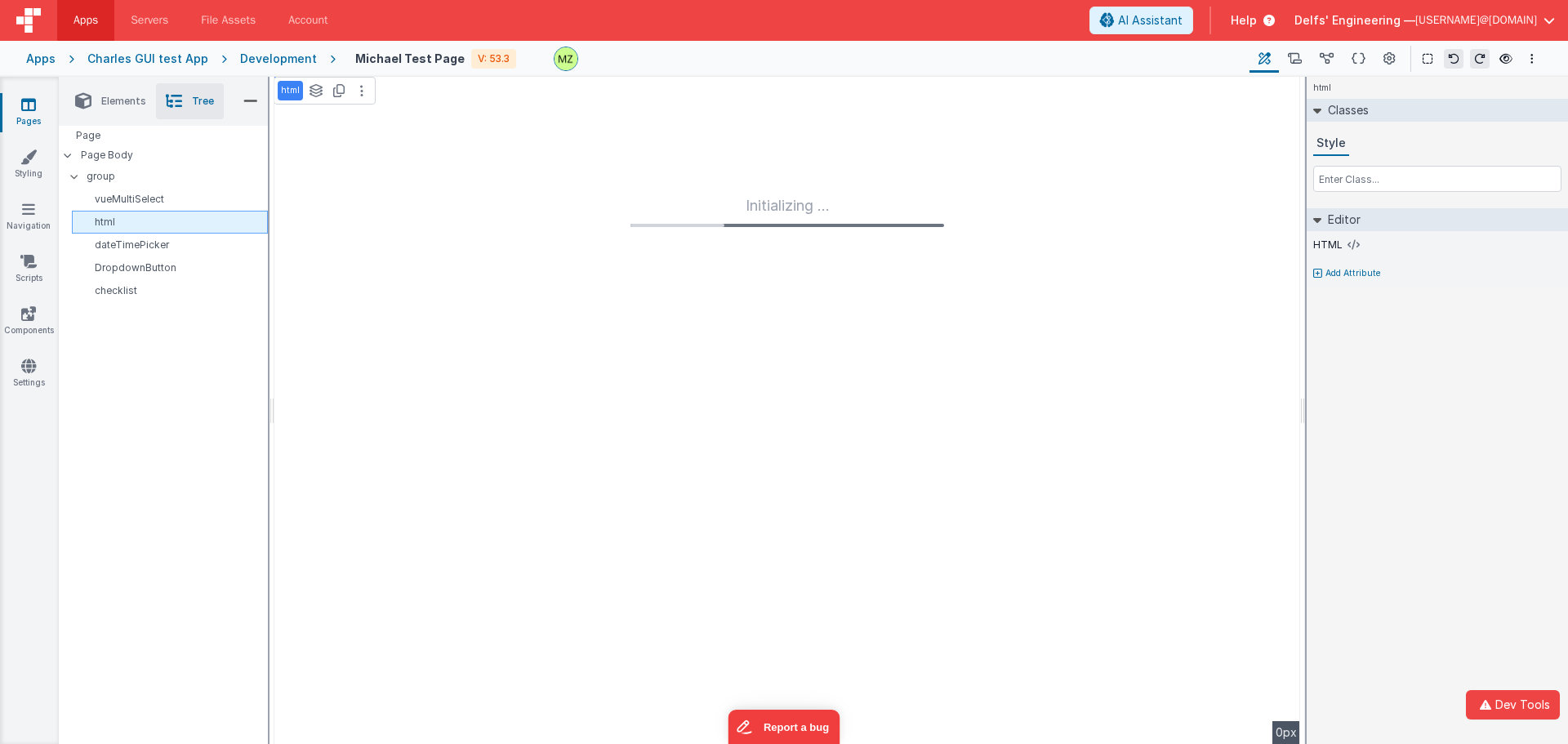 click on "html" at bounding box center [172, 222] 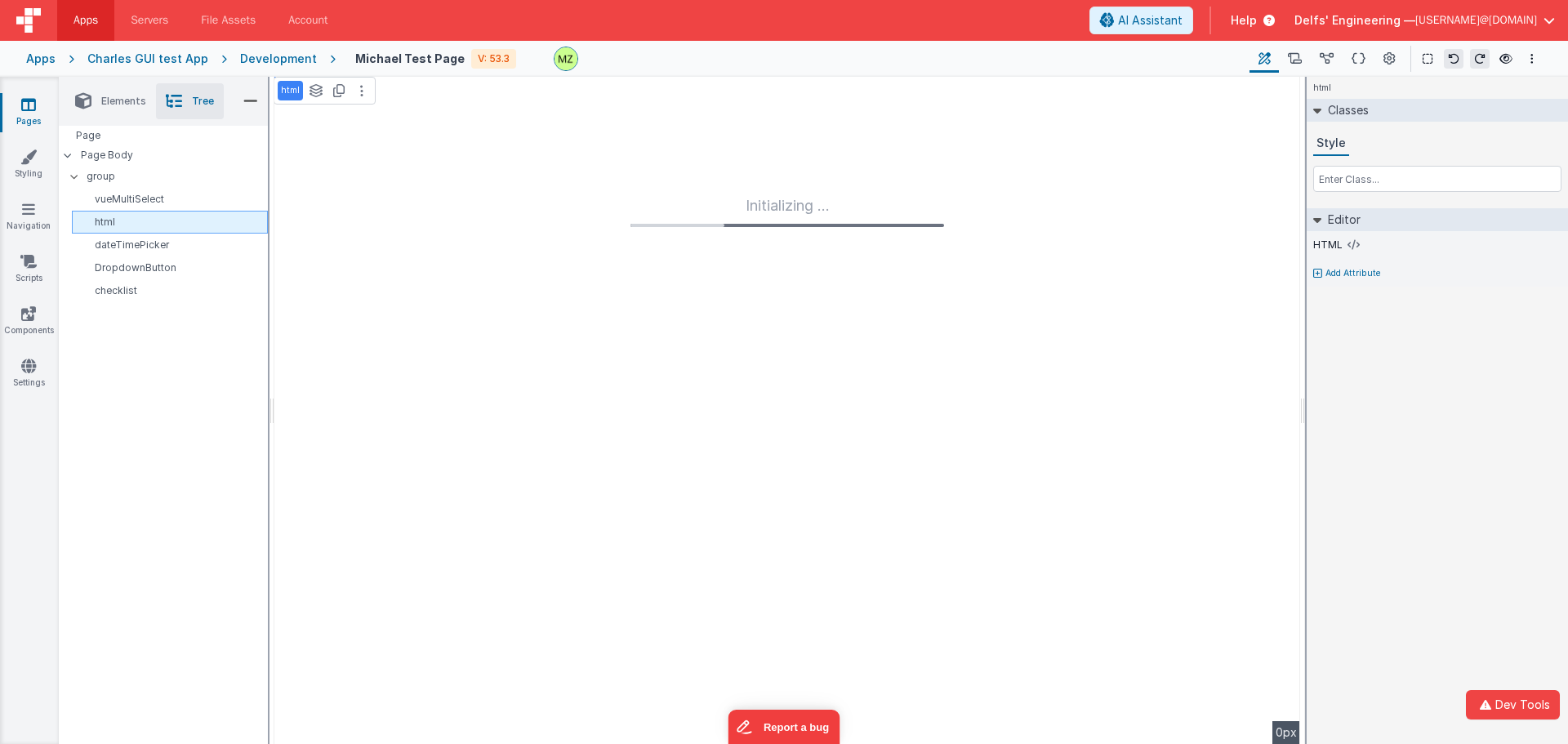 click on "html" at bounding box center [172, 222] 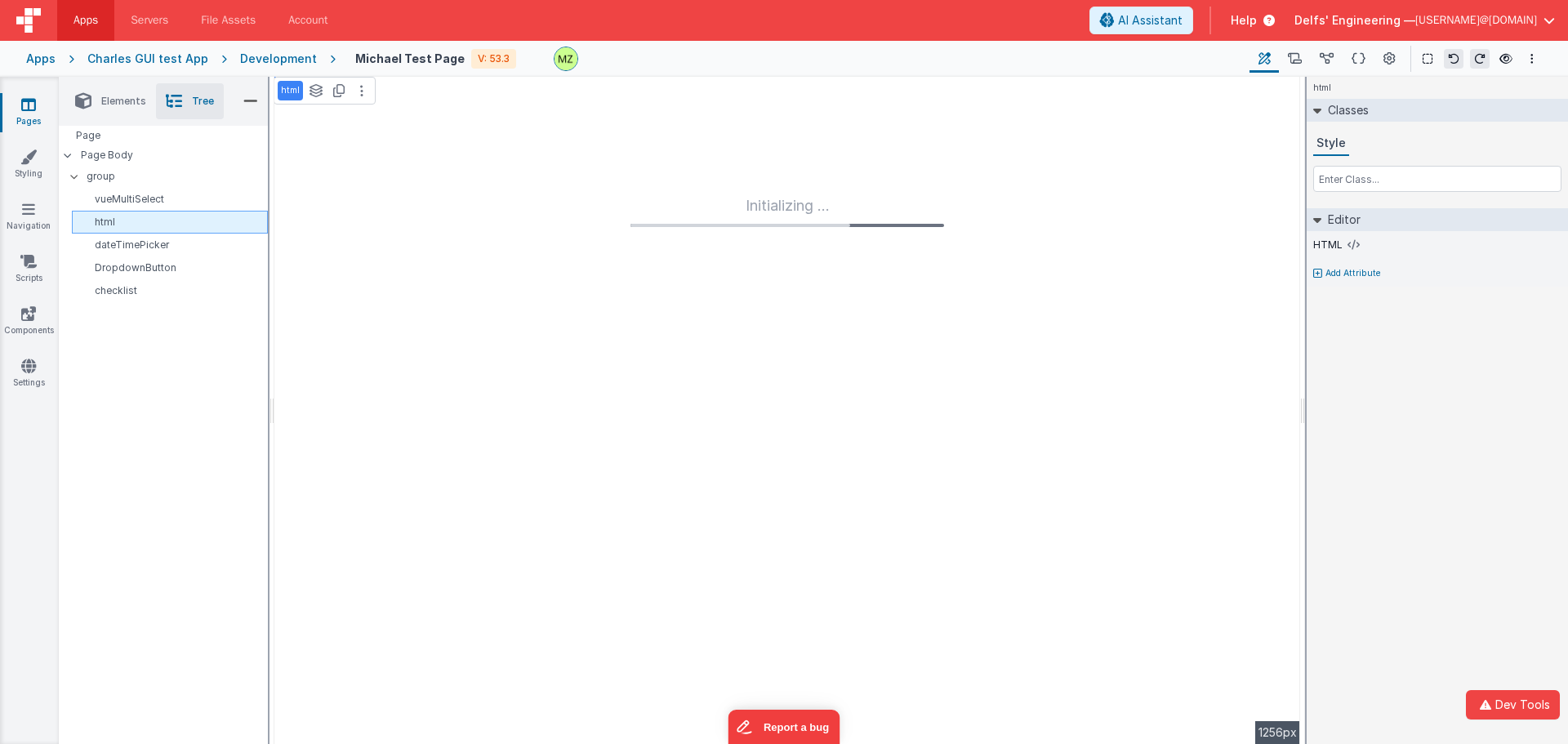 click on "html" at bounding box center (172, 222) 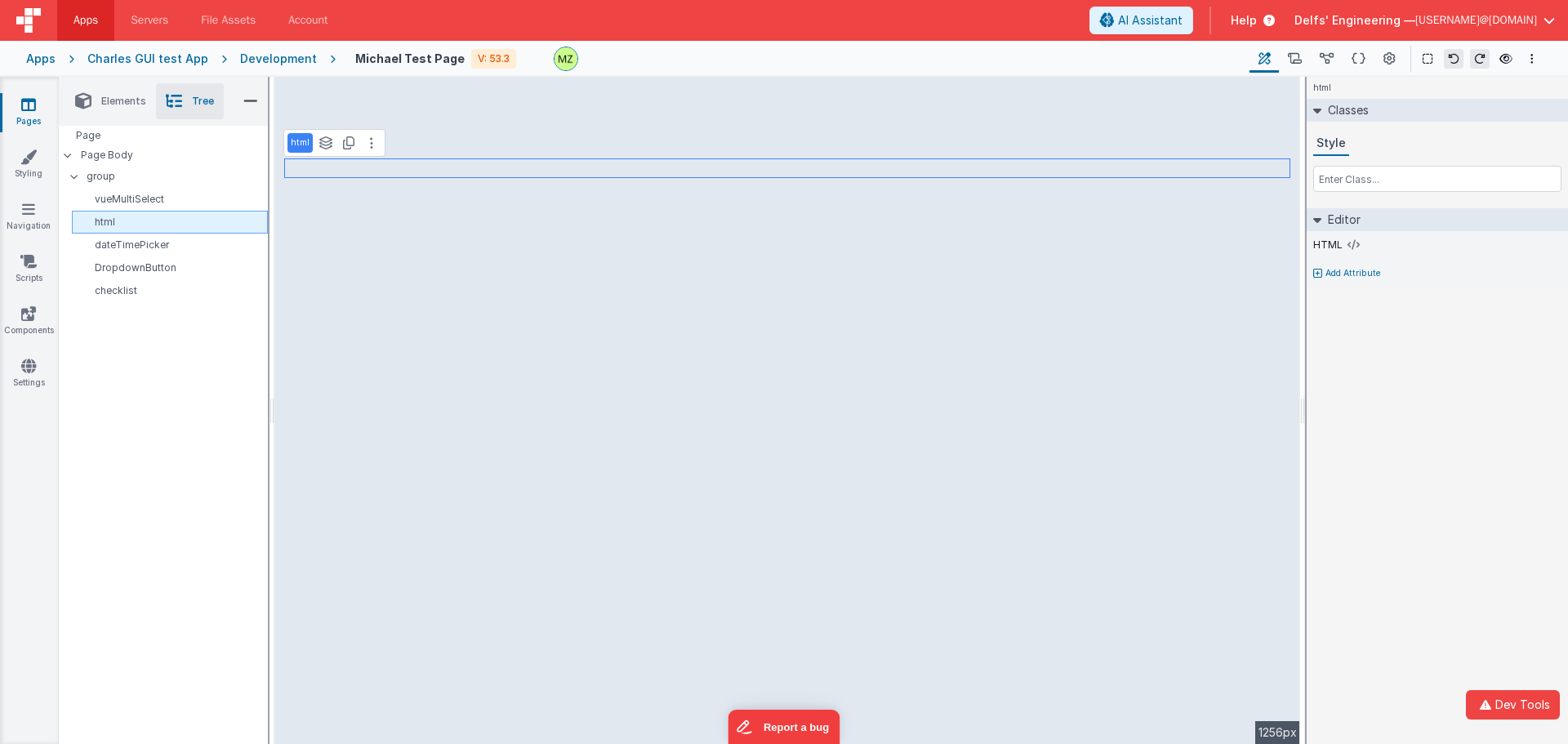 click on "html" at bounding box center (172, 222) 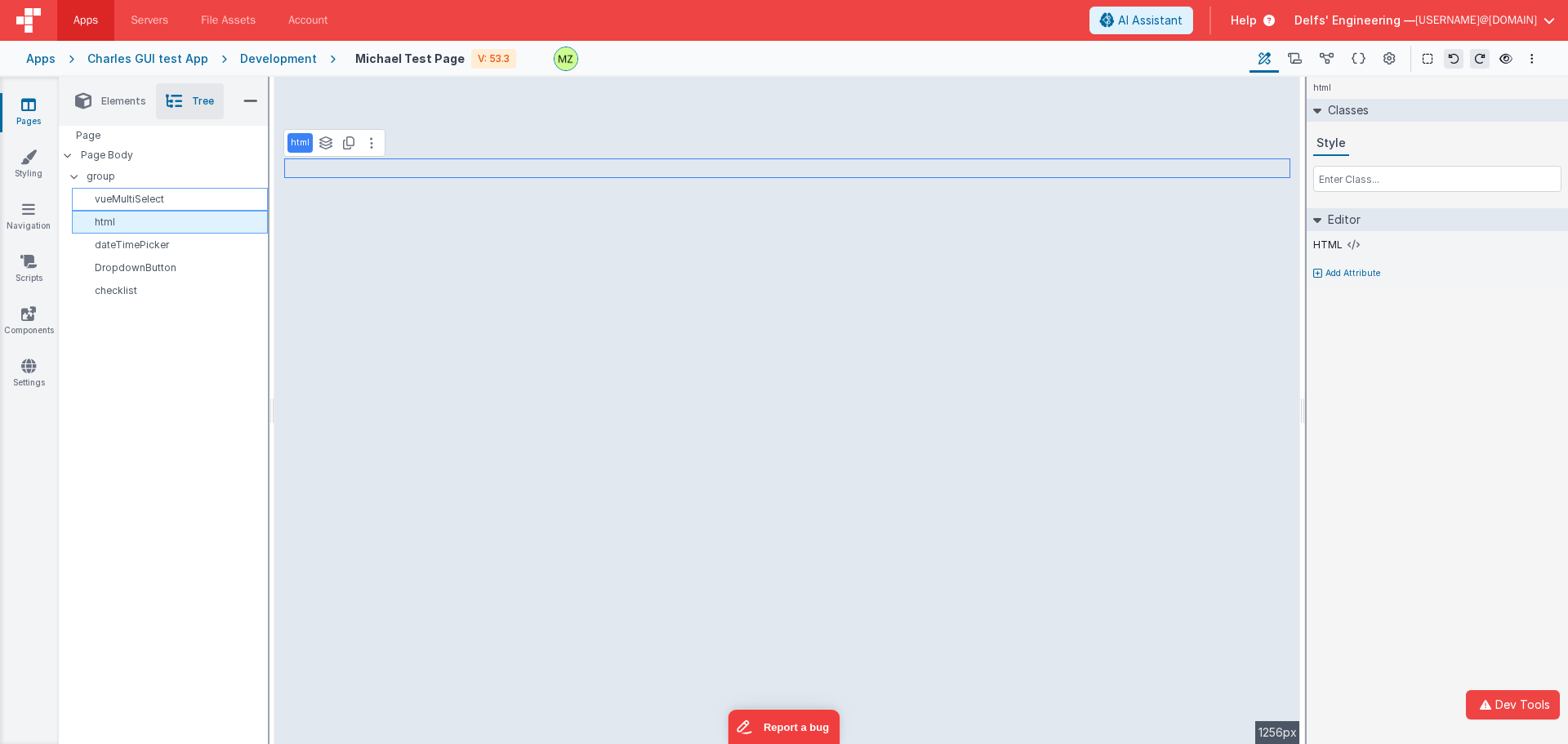 click on "vueMultiSelect" at bounding box center (172, 199) 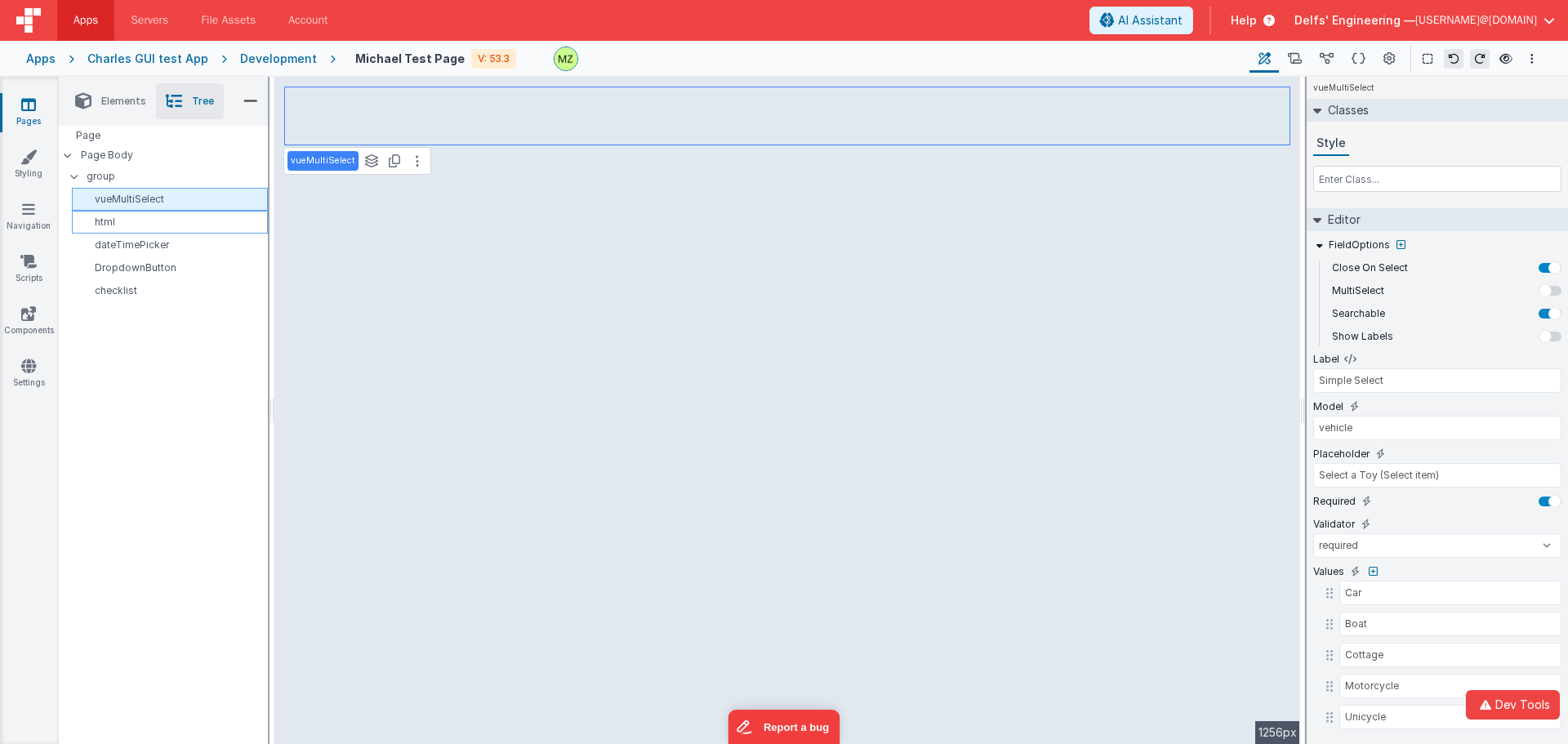 click on "vueMultiSelect" at bounding box center (172, 199) 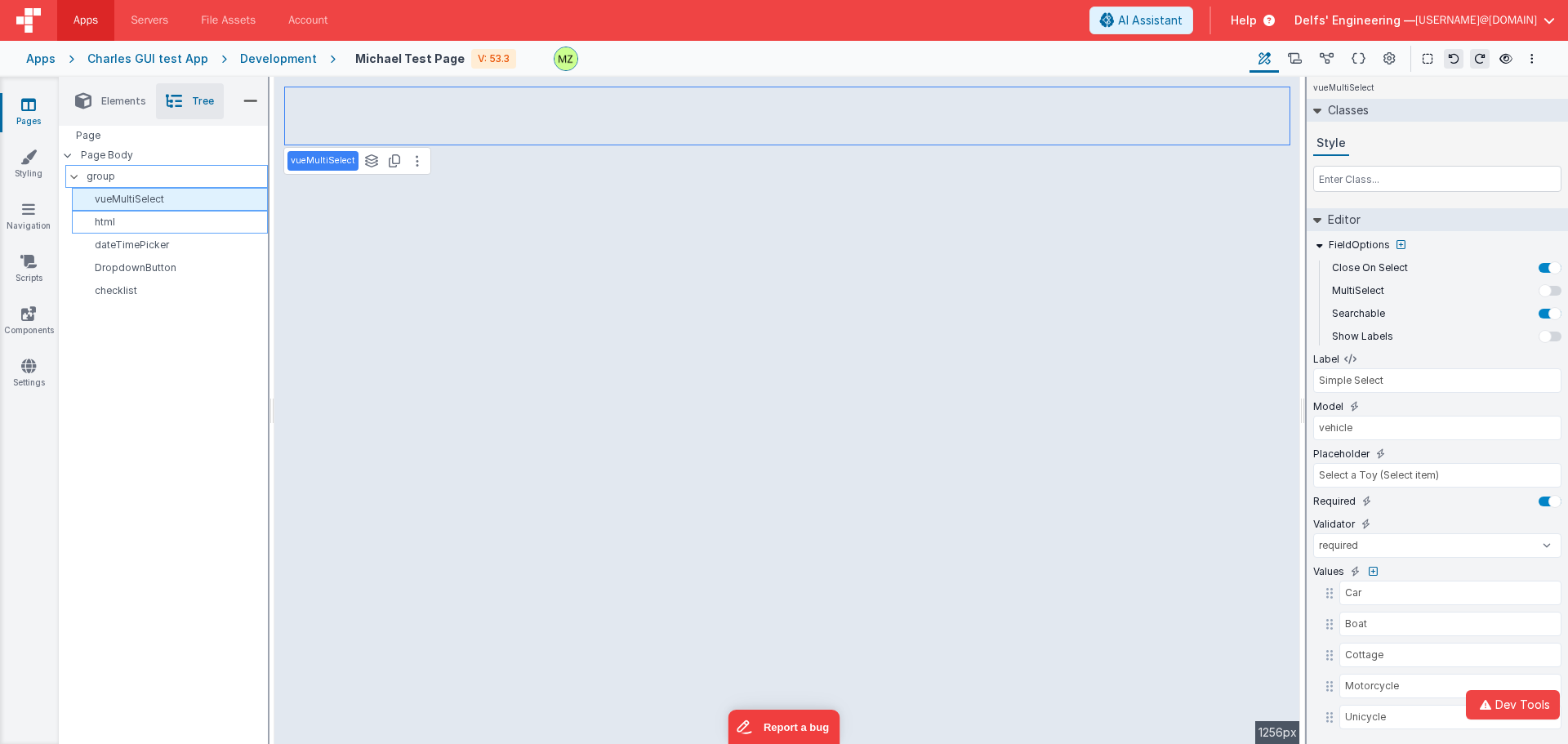 click on "group" at bounding box center [176, 176] 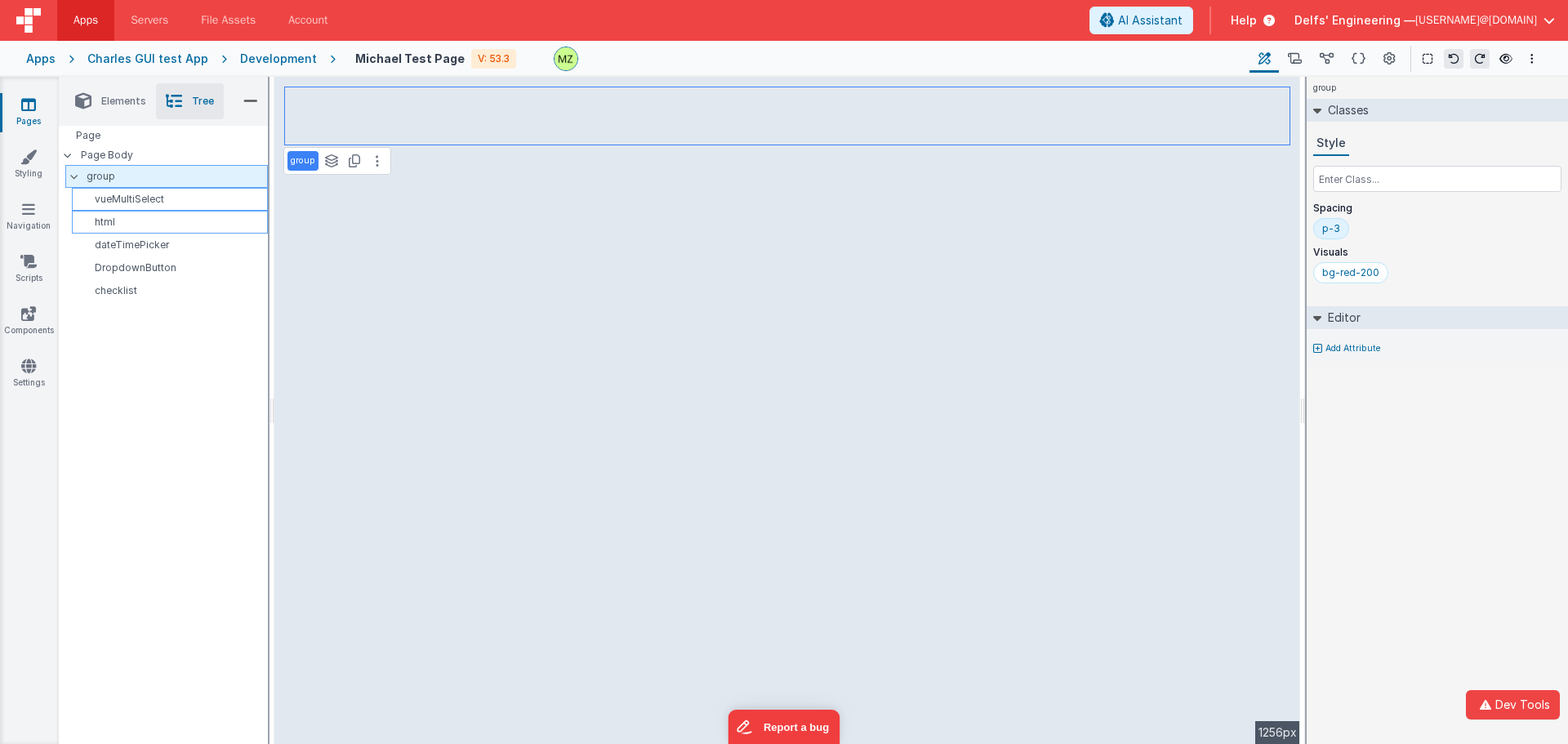 click on "group" at bounding box center (176, 176) 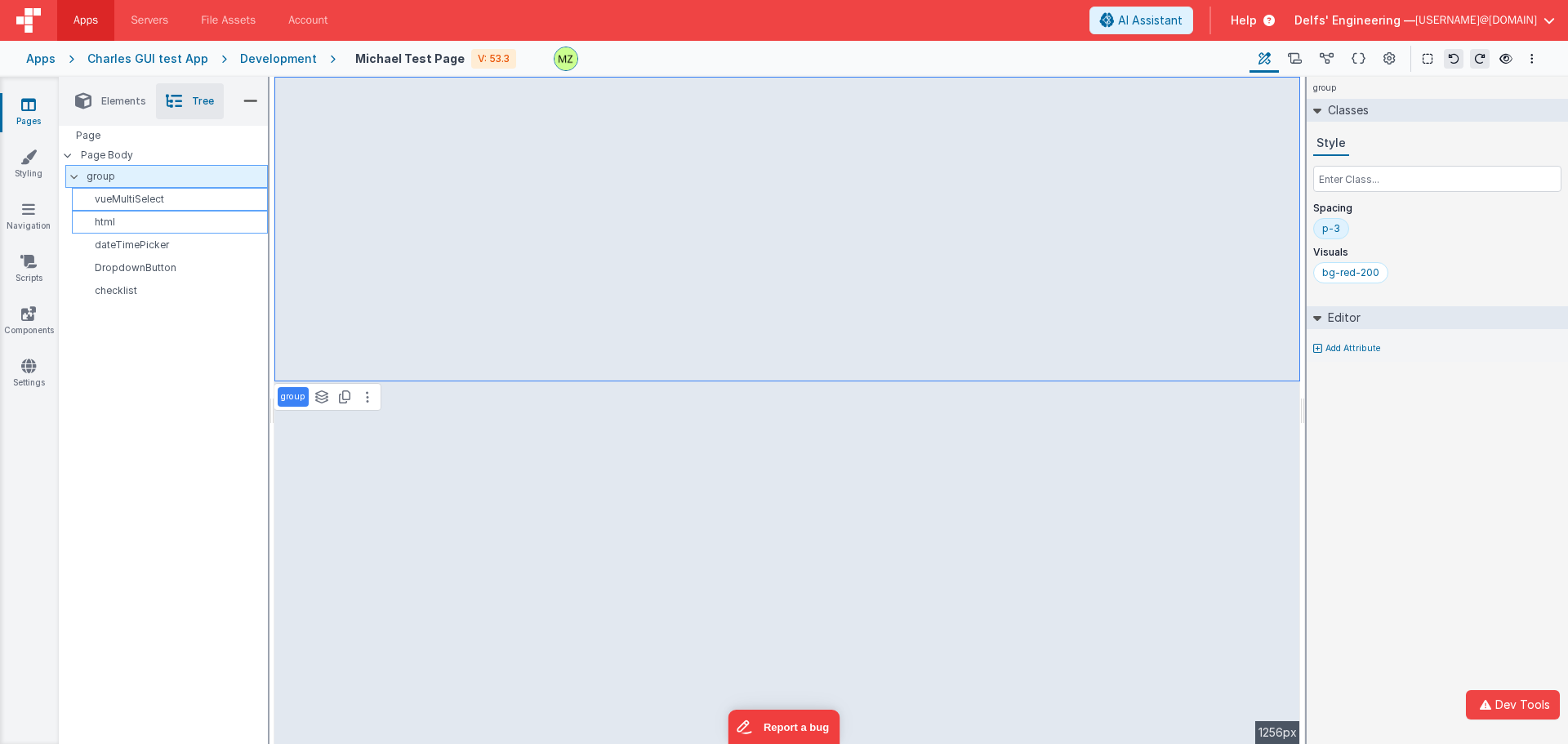 click on "vueMultiSelect" at bounding box center (172, 199) 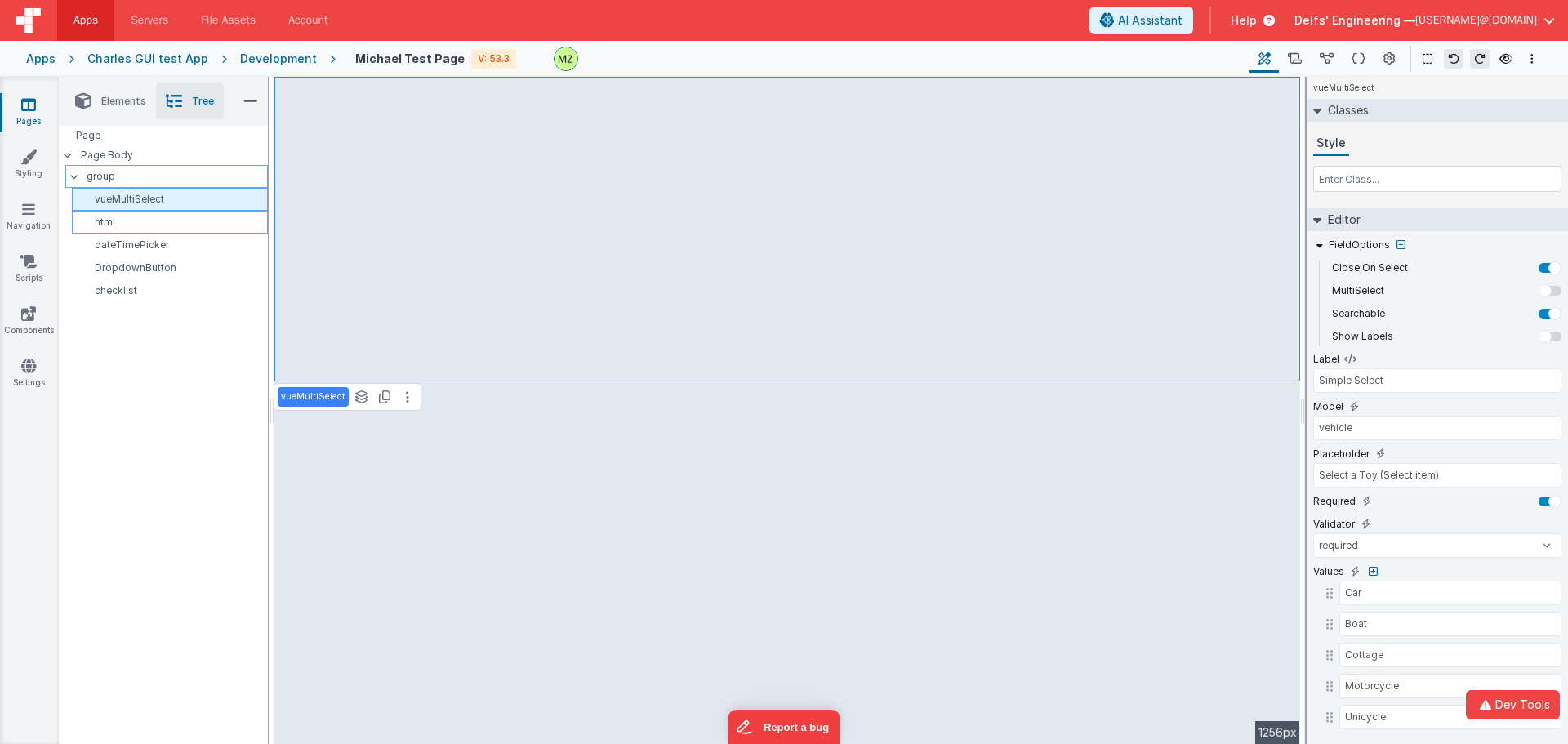 click on "vueMultiSelect" at bounding box center (172, 199) 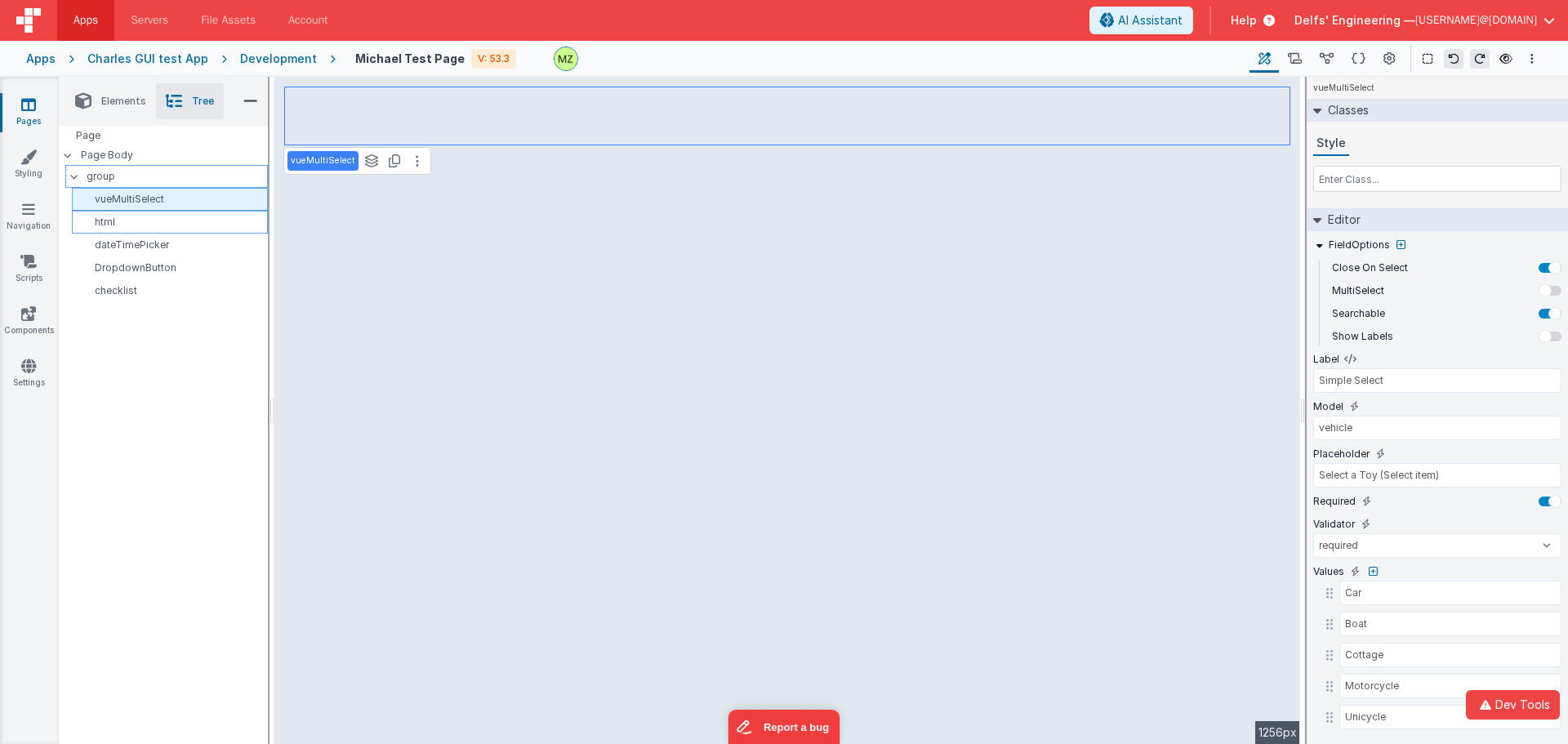 click on "html" at bounding box center (170, 222) 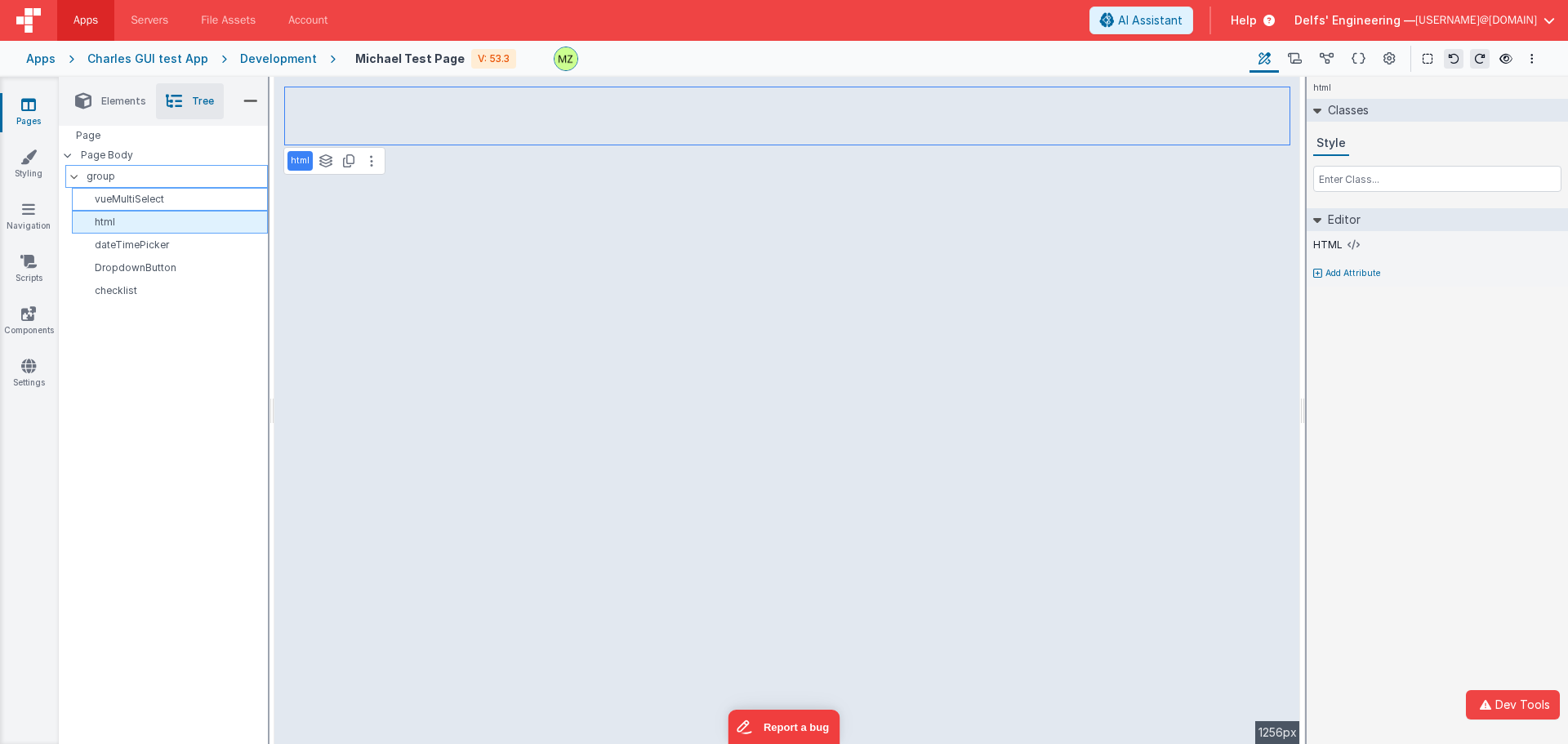 click on "html" at bounding box center [170, 222] 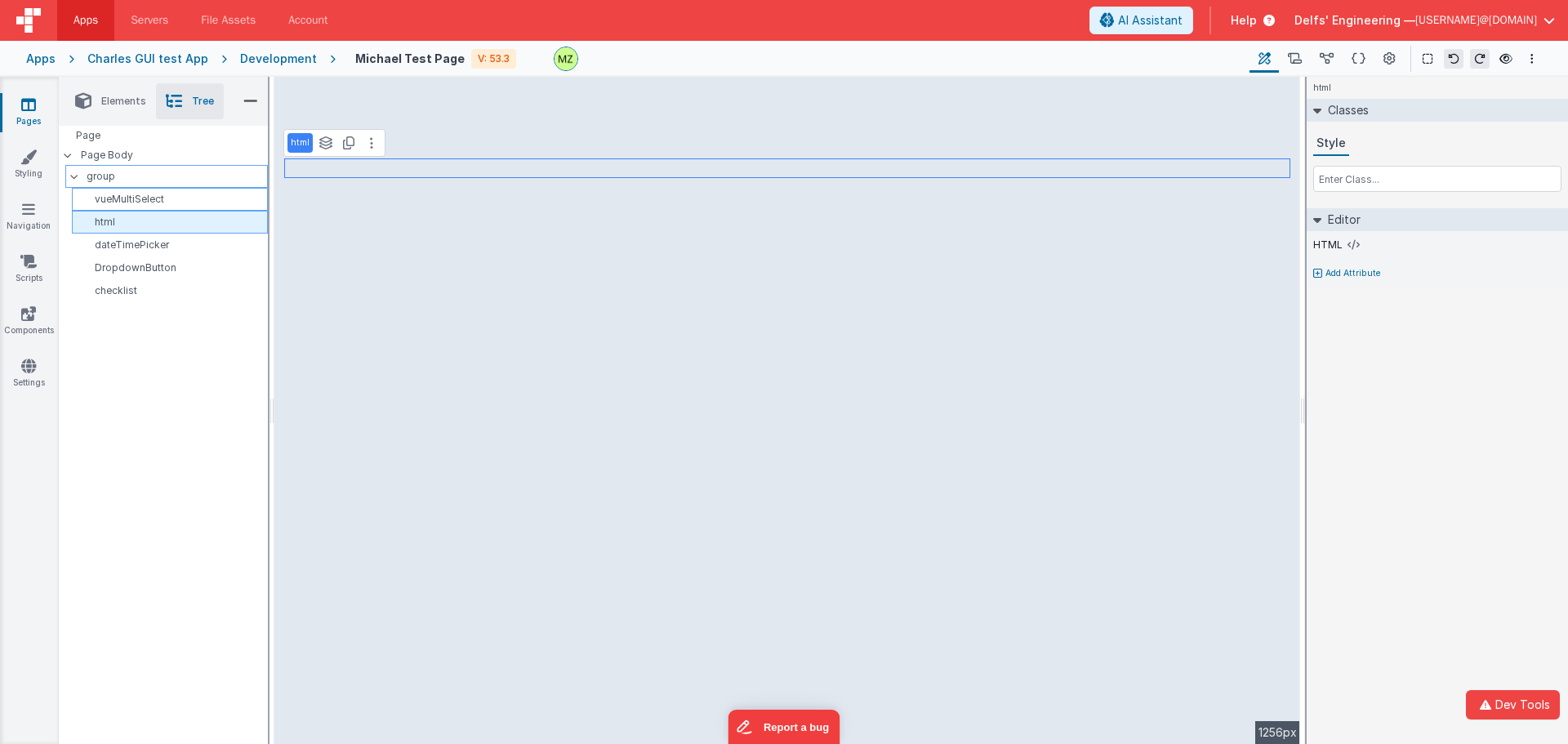 click on "html" at bounding box center [170, 222] 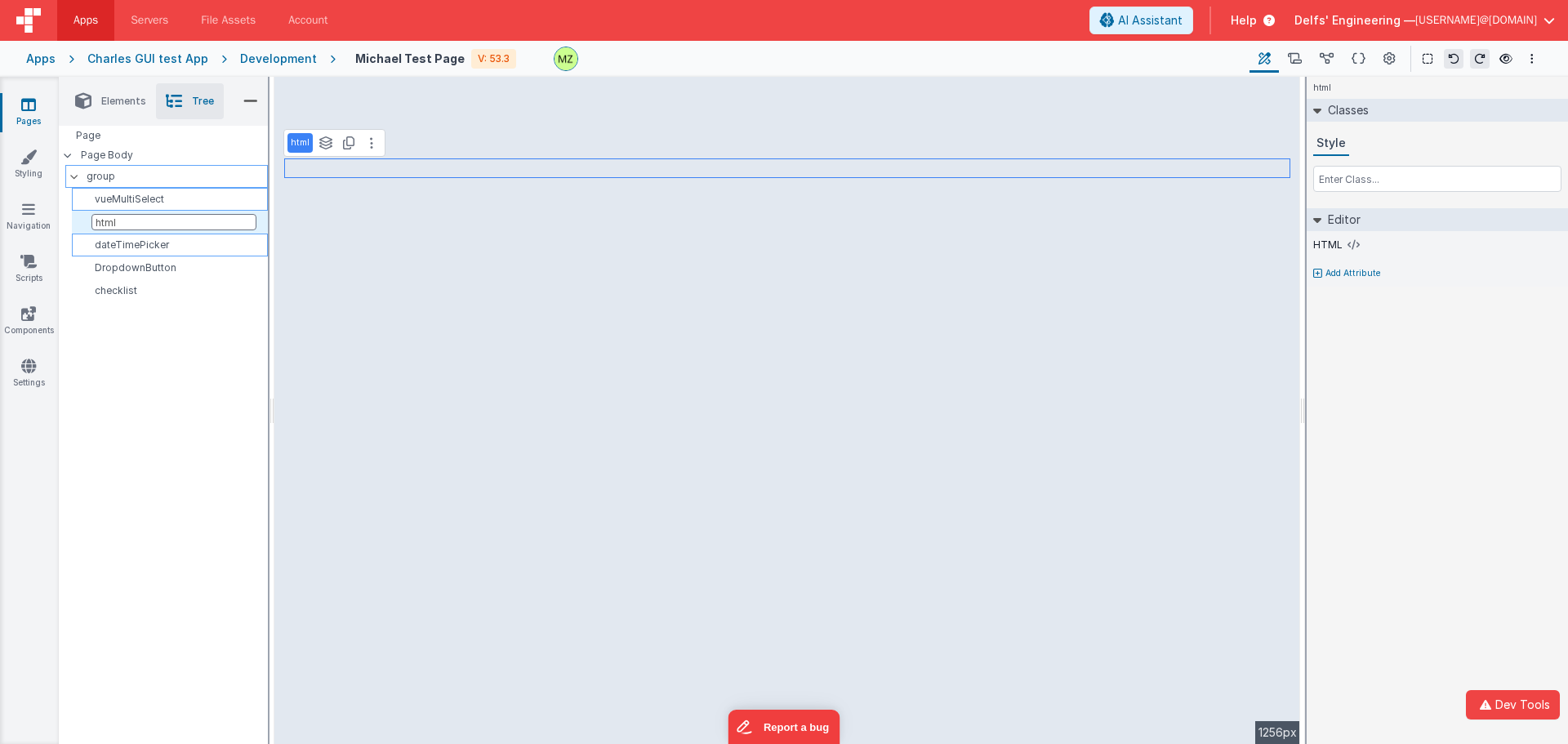 click on "dateTimePicker" at bounding box center (172, 245) 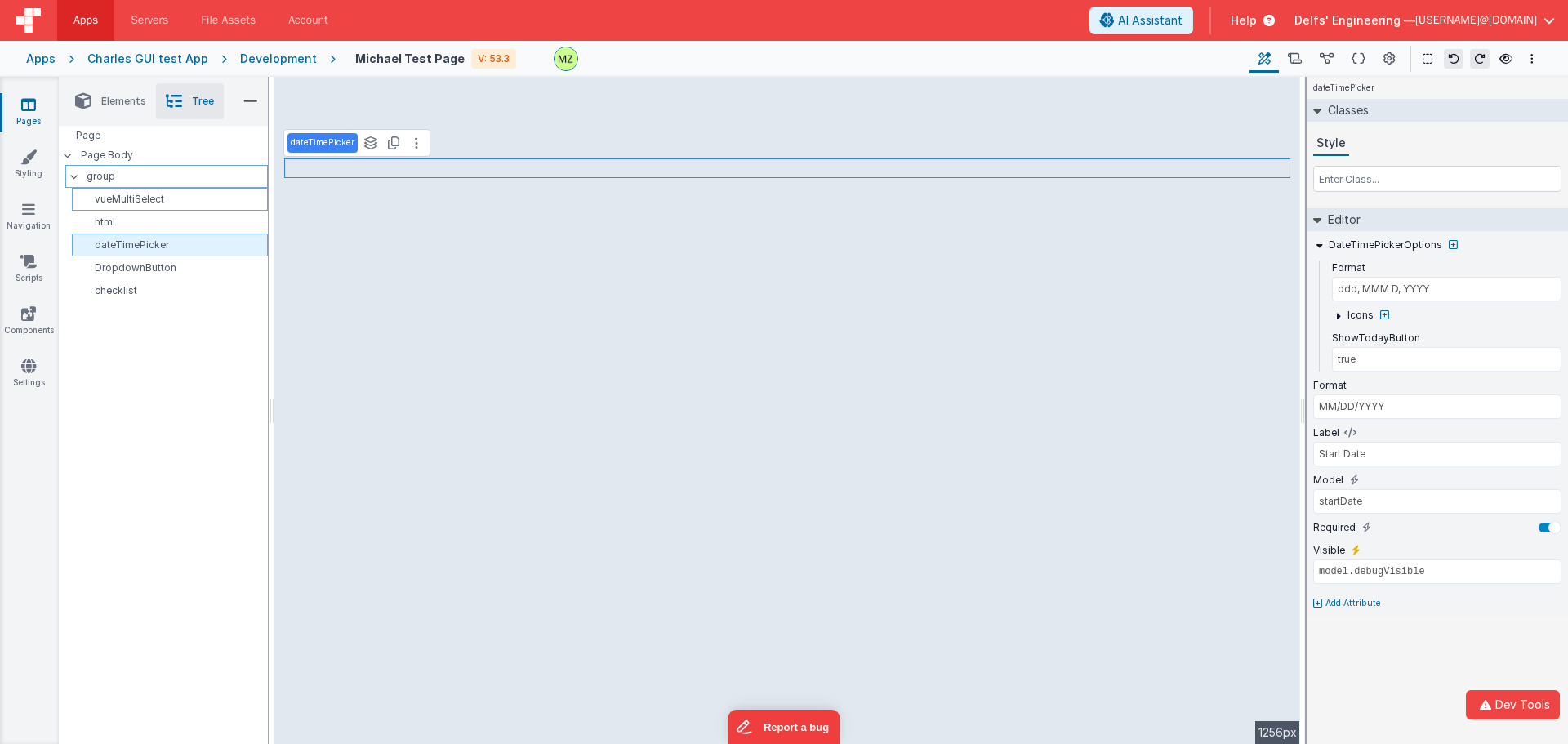 click on "dateTimePicker" at bounding box center (172, 245) 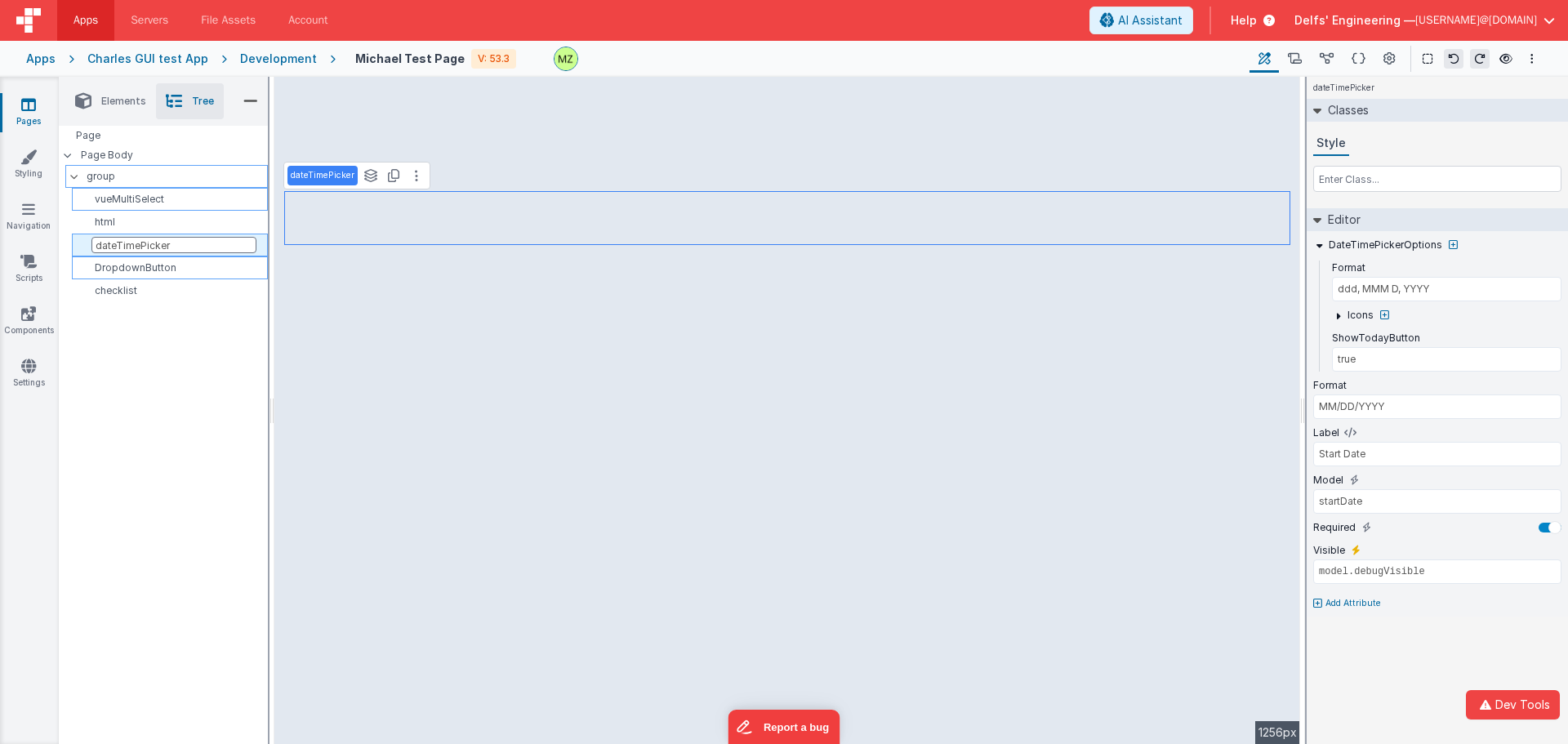 click on "DropdownButton" at bounding box center (172, 268) 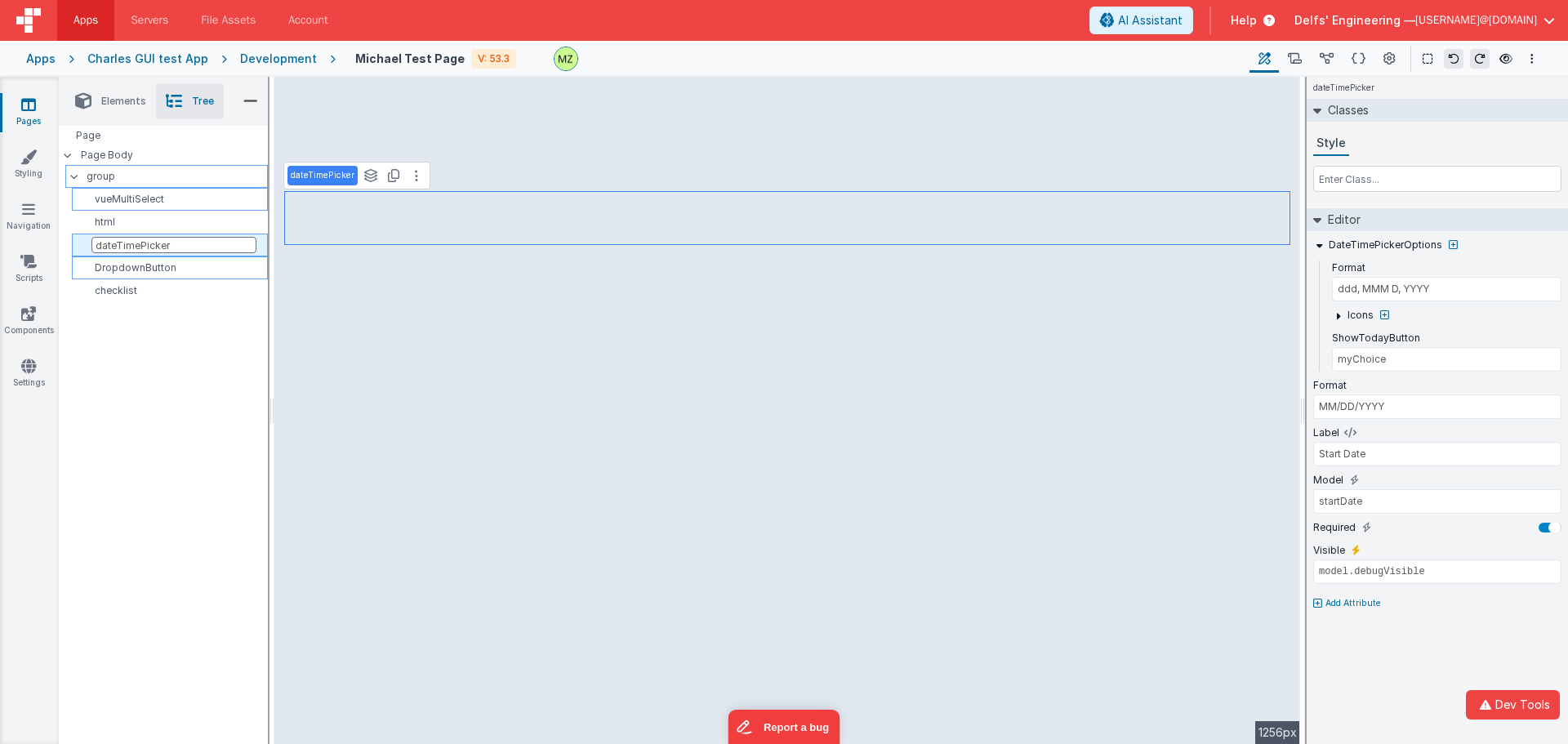 select 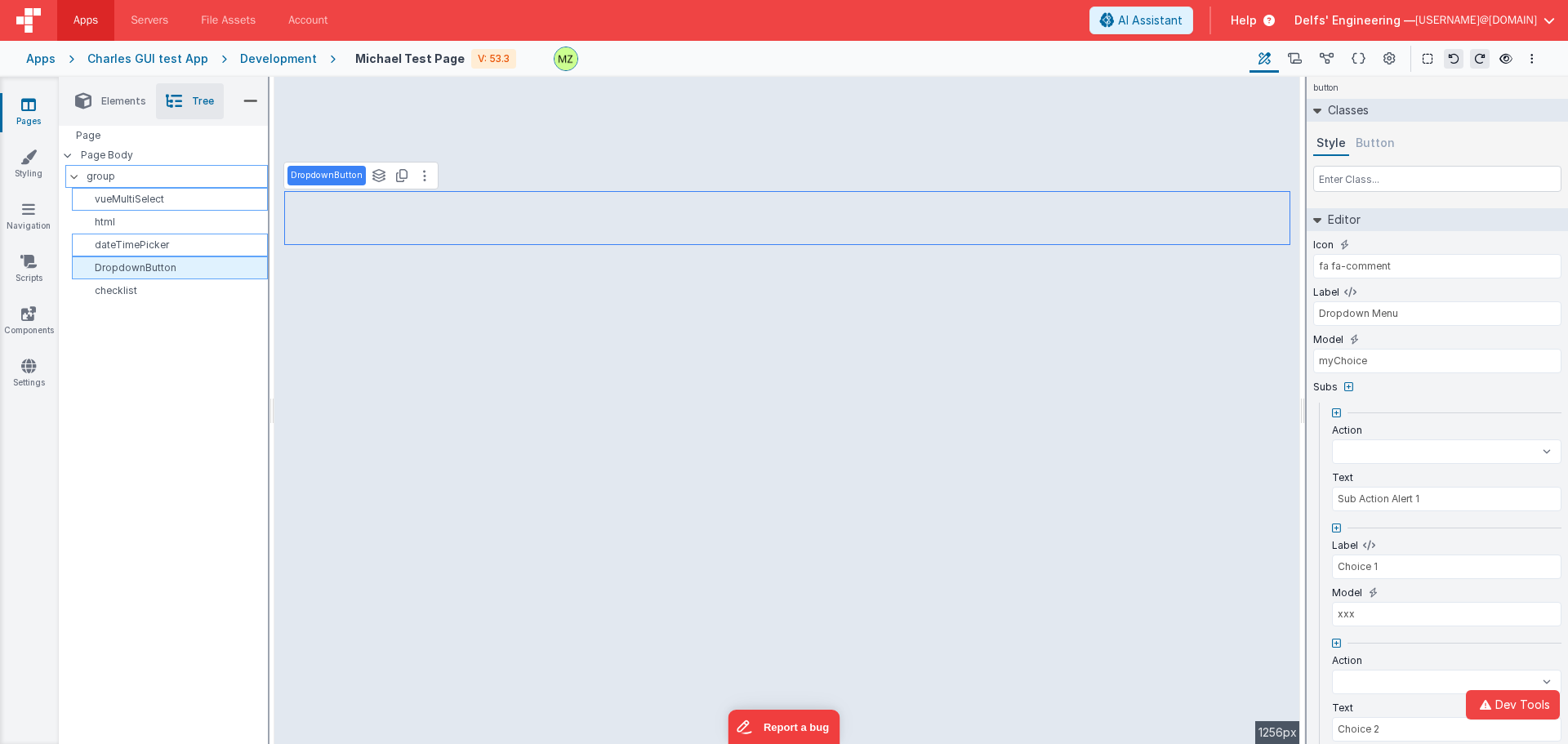 click on "DropdownButton" at bounding box center (172, 268) 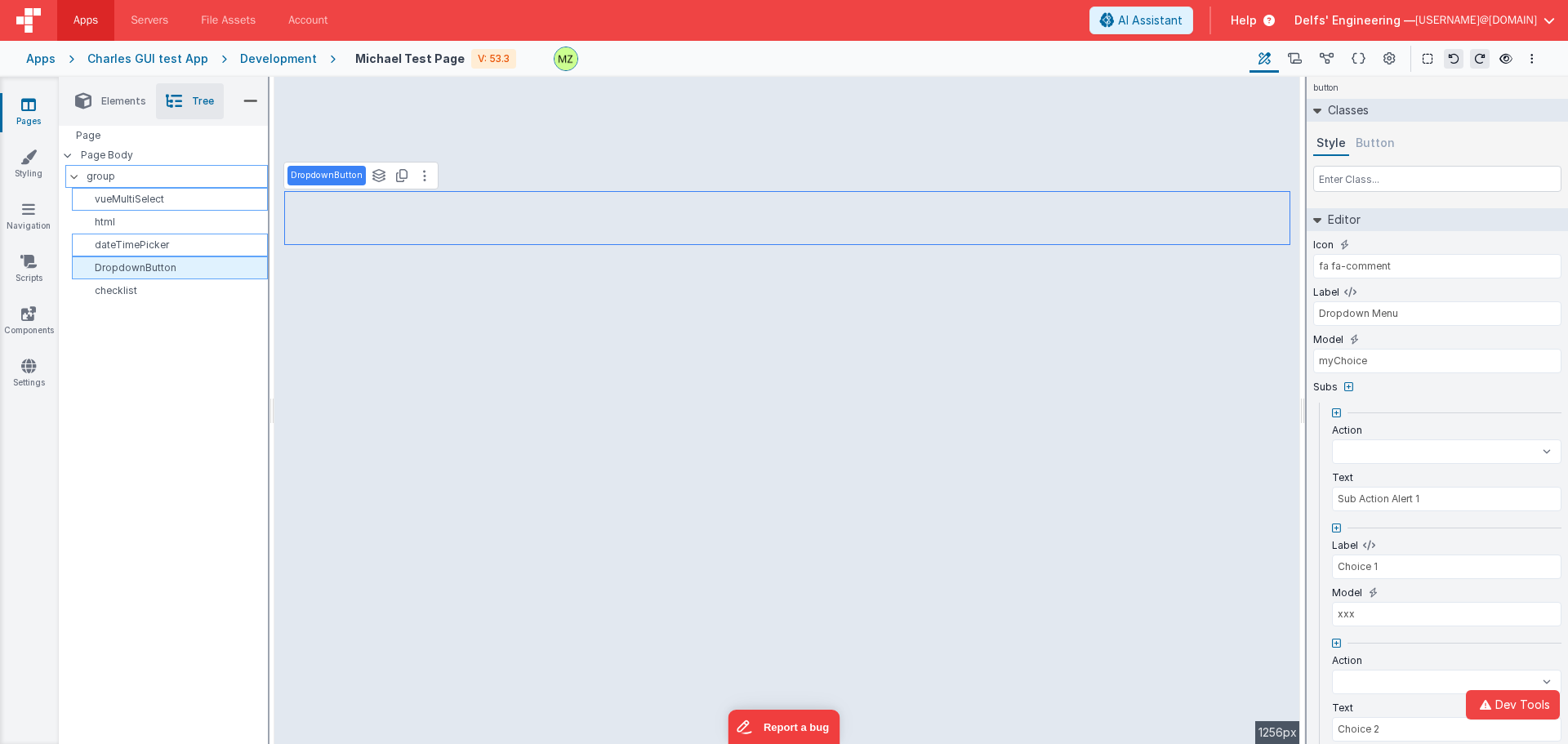 select 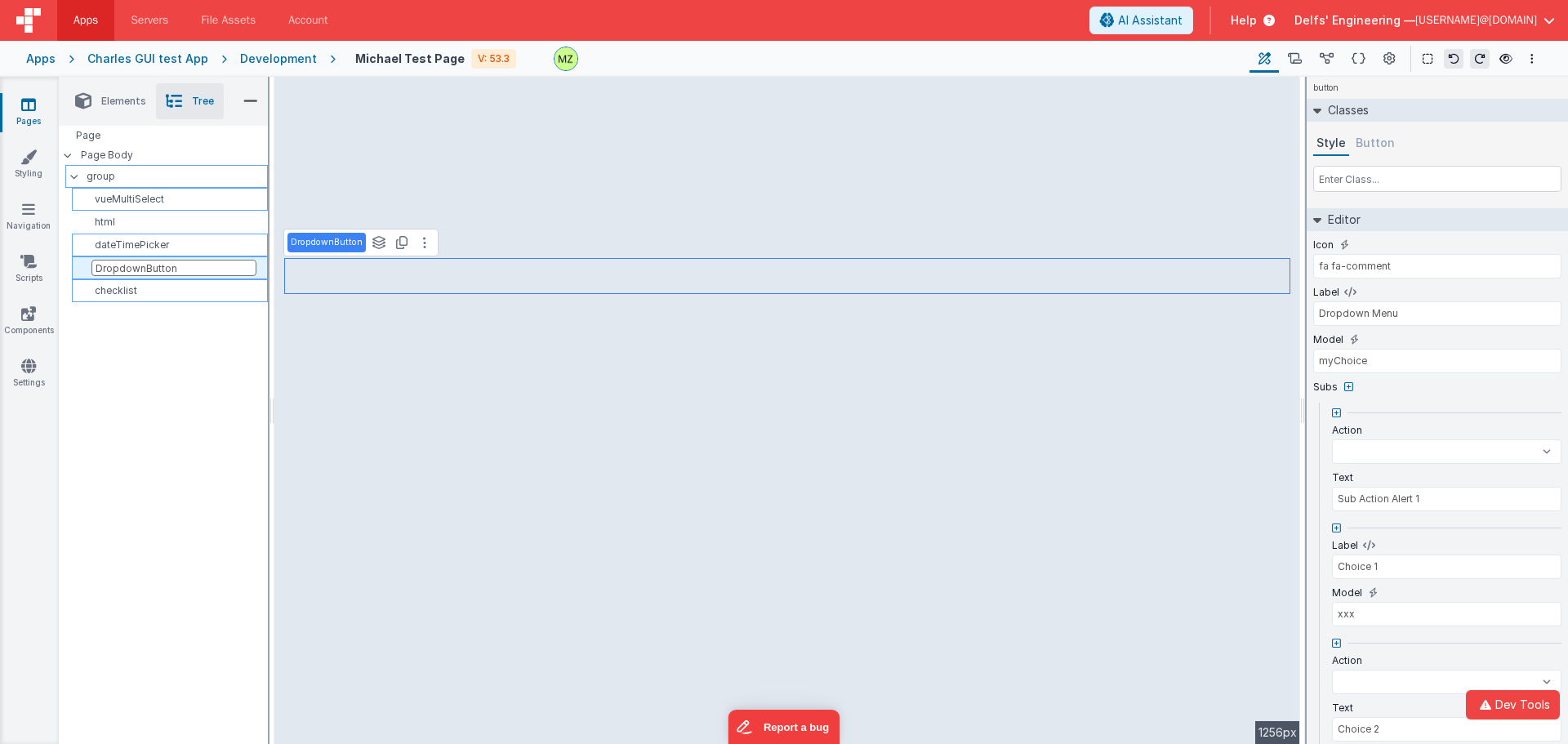 select 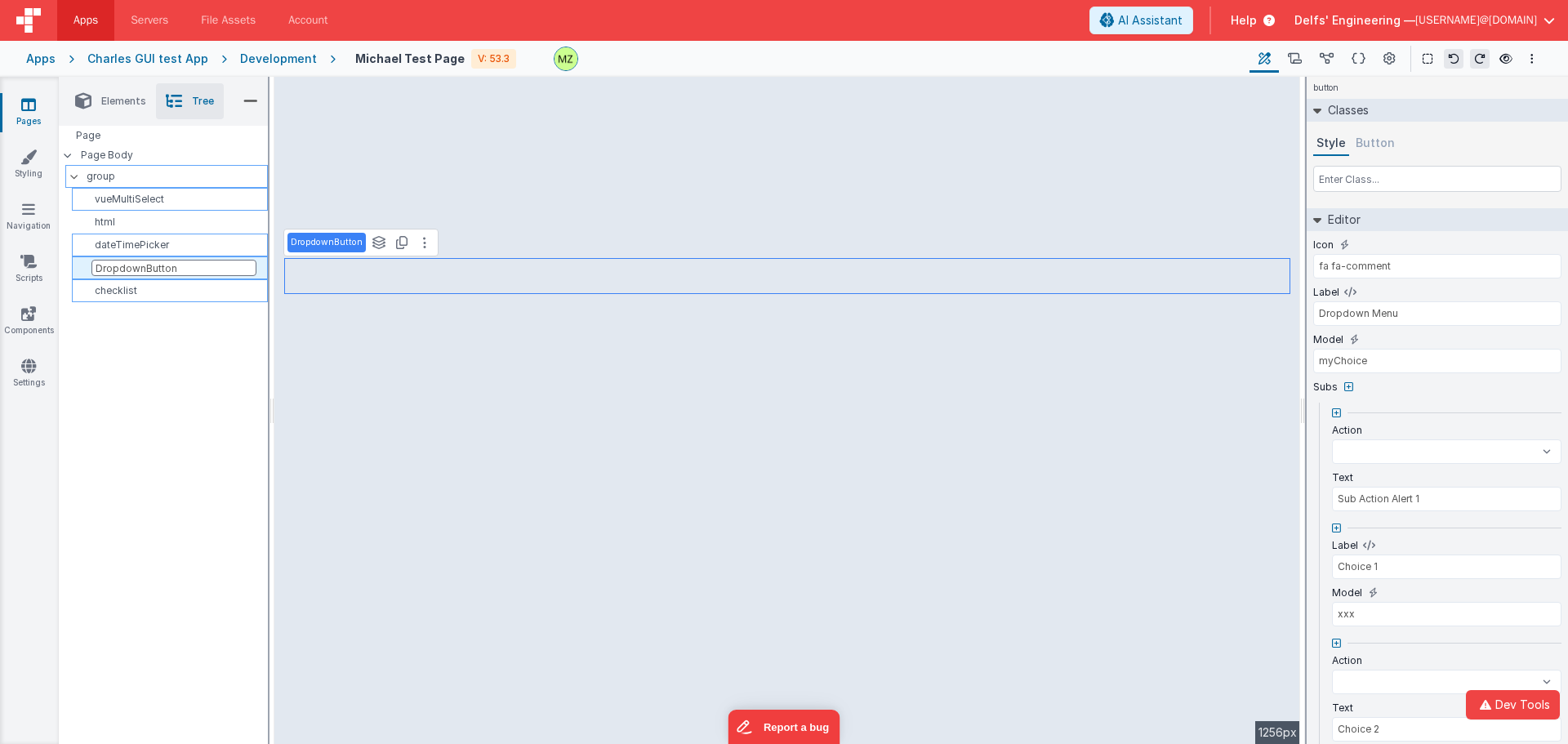 click on "checklist" at bounding box center [170, 291] 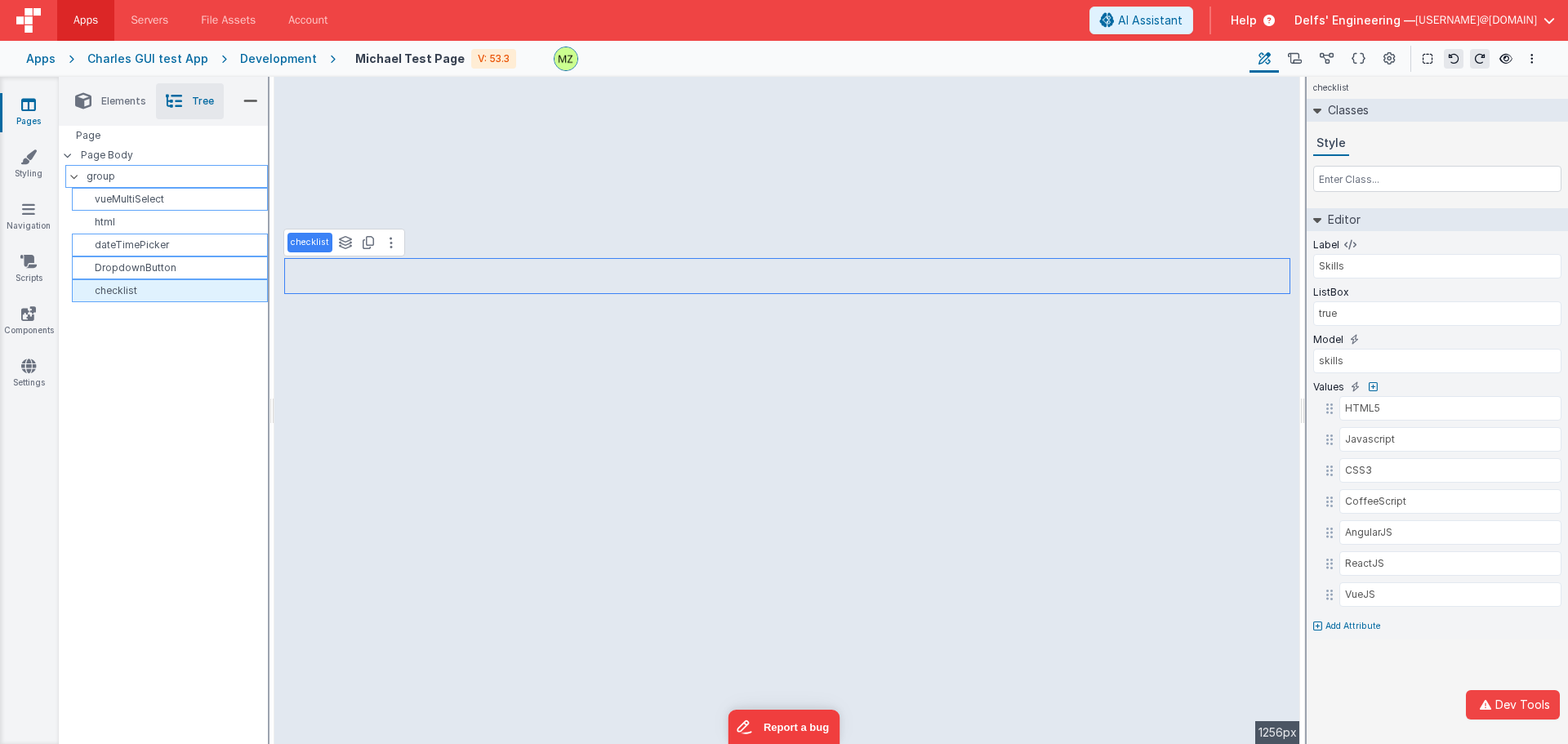 click on "checklist" at bounding box center [170, 291] 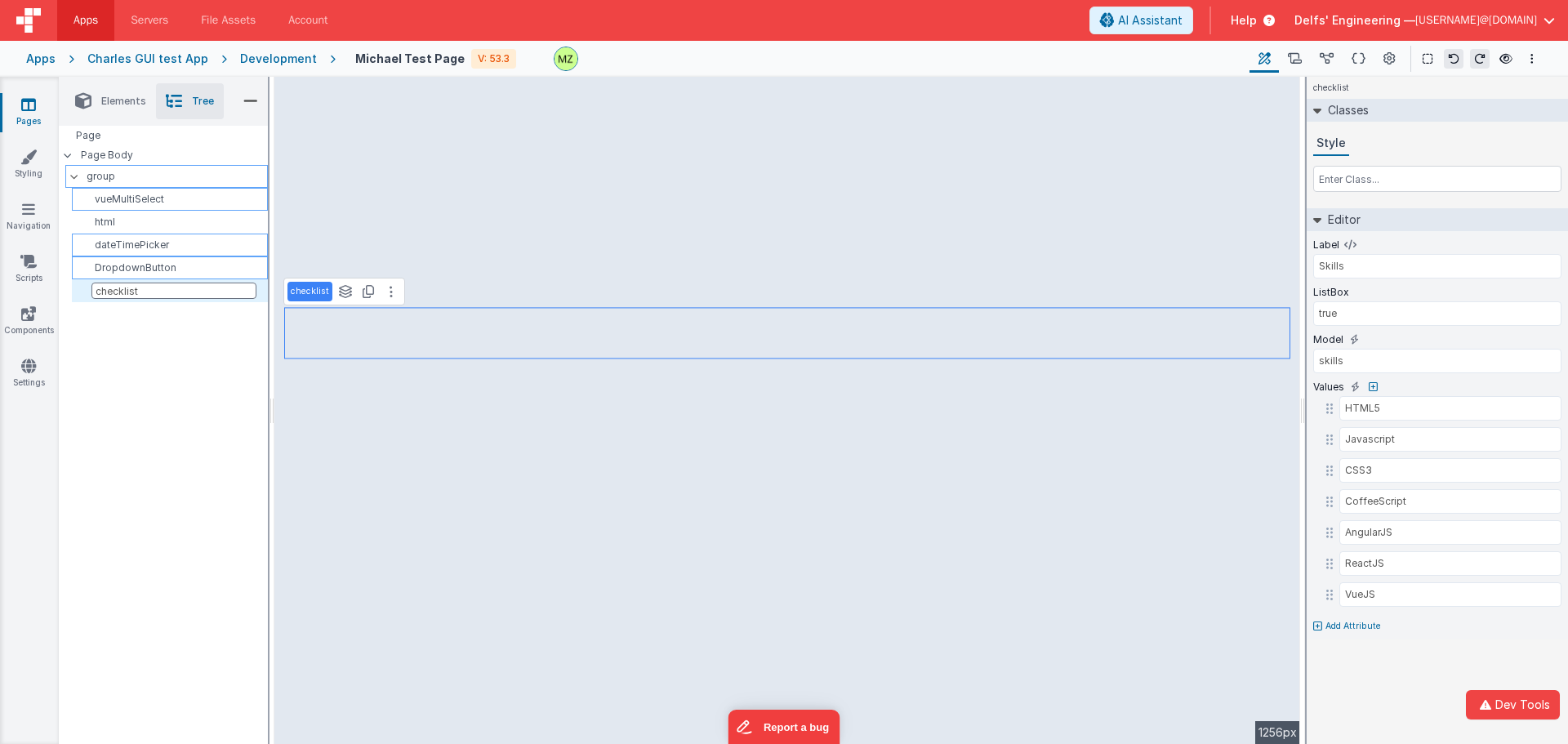 click on "Page
Page Body     group   vueMultiSelect   html   dateTimePicker   DropdownButton   checklist" at bounding box center [163, 382] 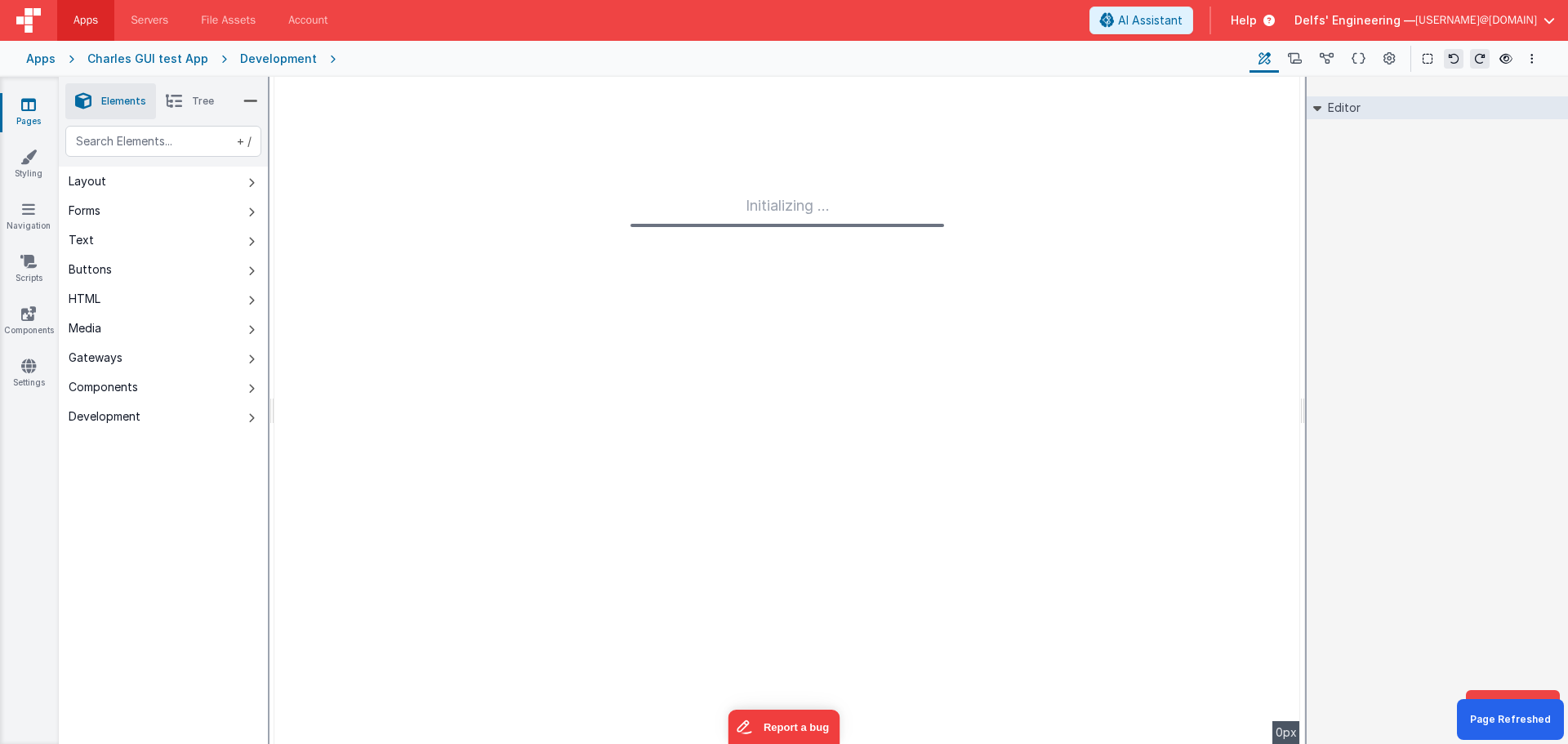 click on "Tree" at bounding box center [203, 101] 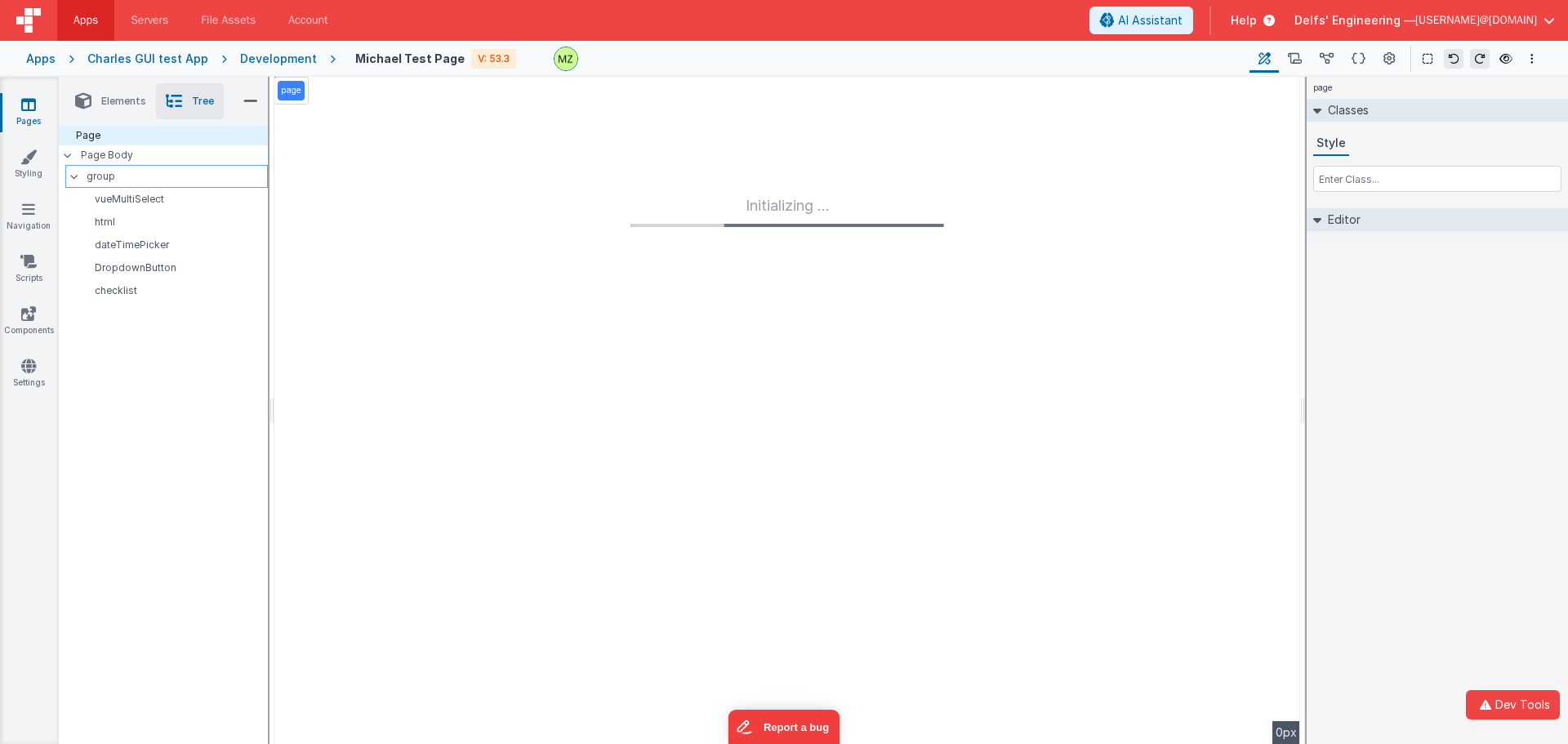 click on "group" at bounding box center (176, 176) 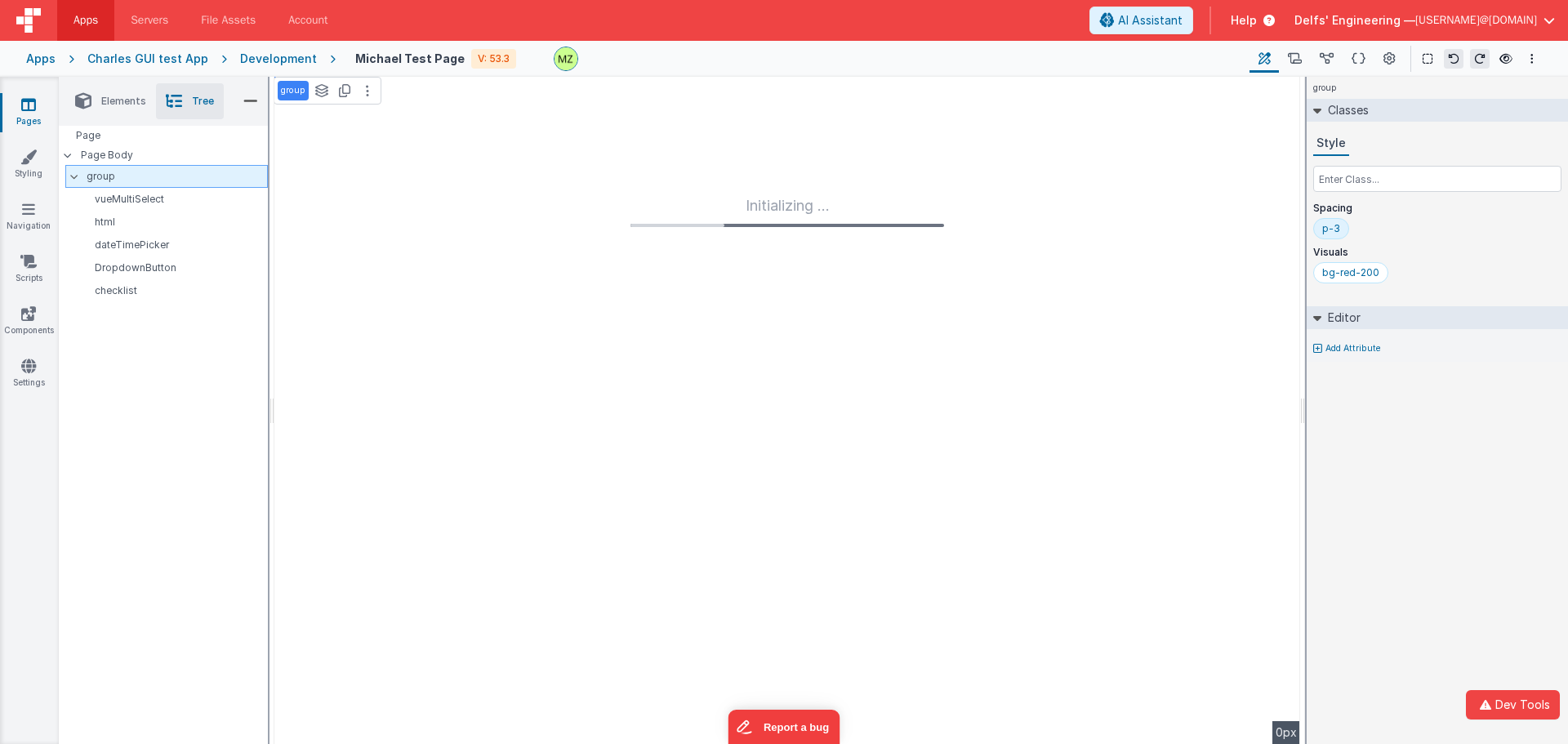click on "group" at bounding box center [176, 176] 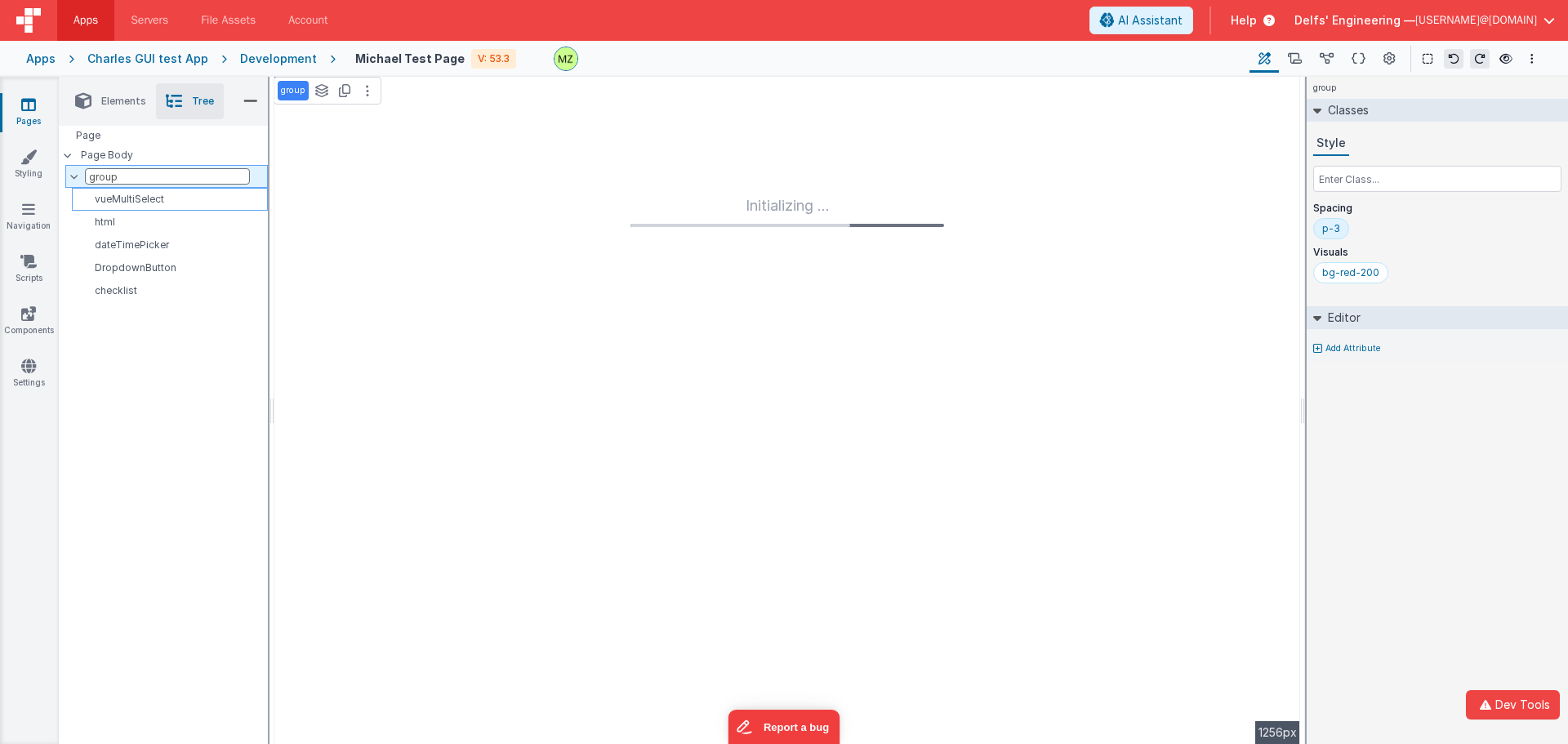 click on "vueMultiSelect" at bounding box center [172, 199] 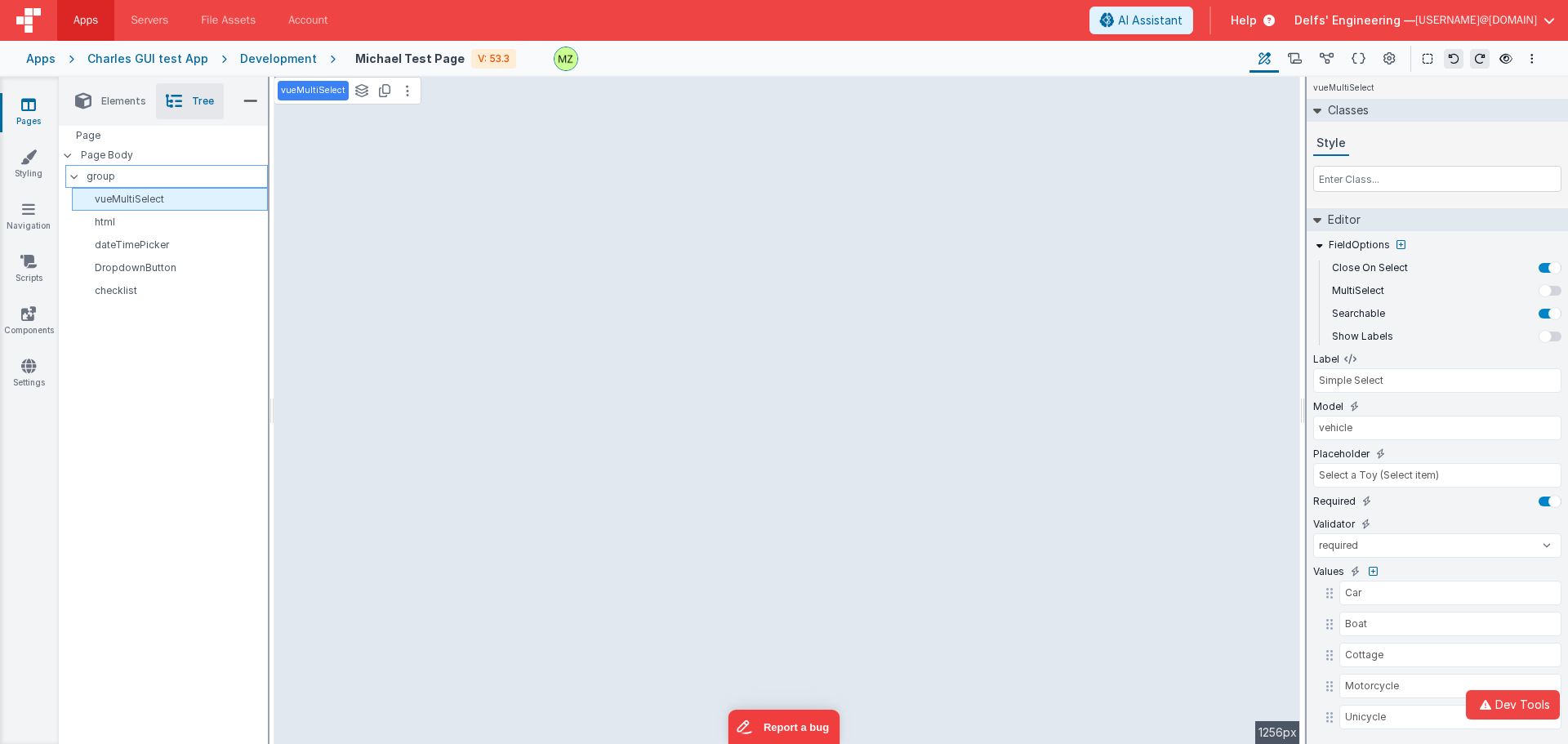 click on "vueMultiSelect" at bounding box center [172, 199] 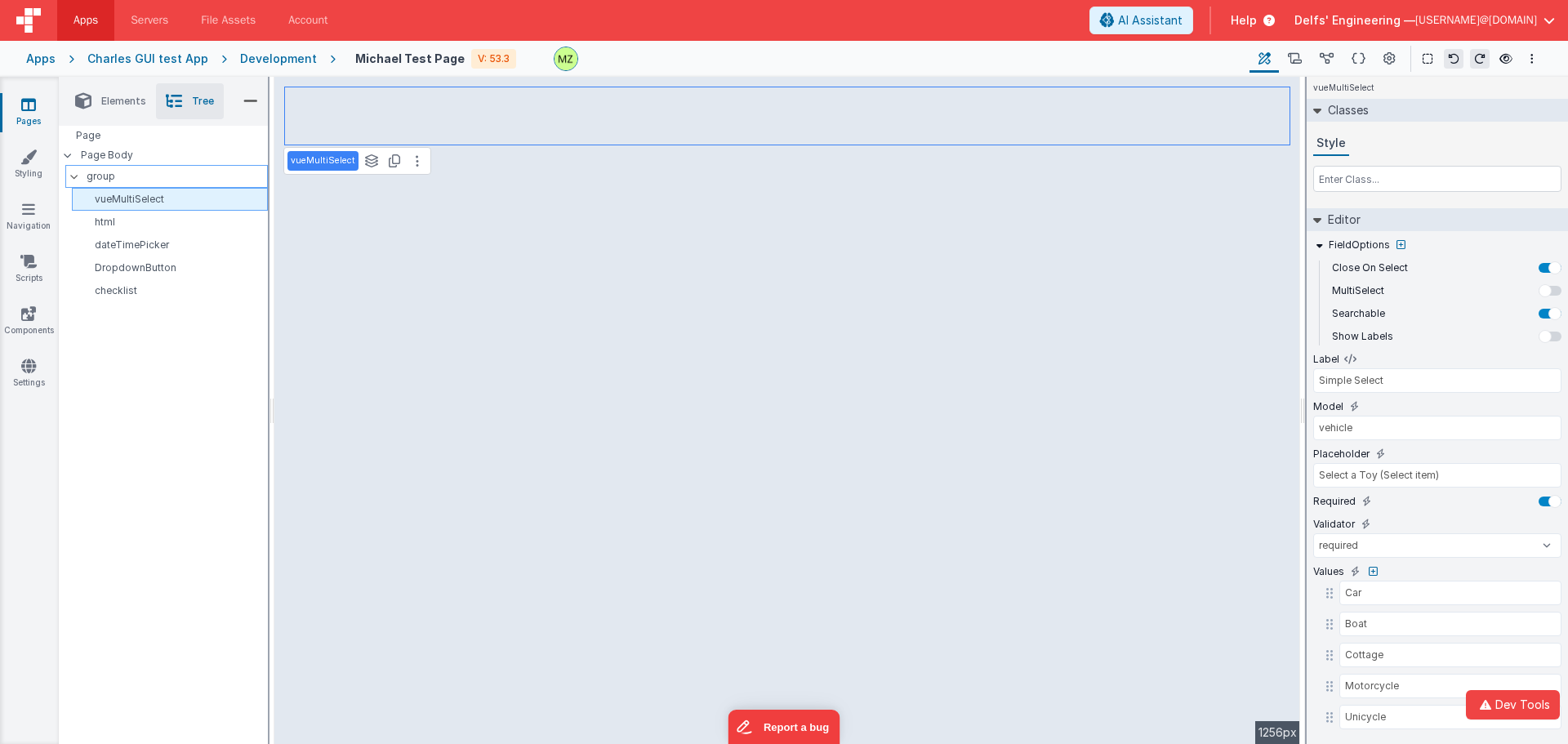 click on "group" at bounding box center [176, 176] 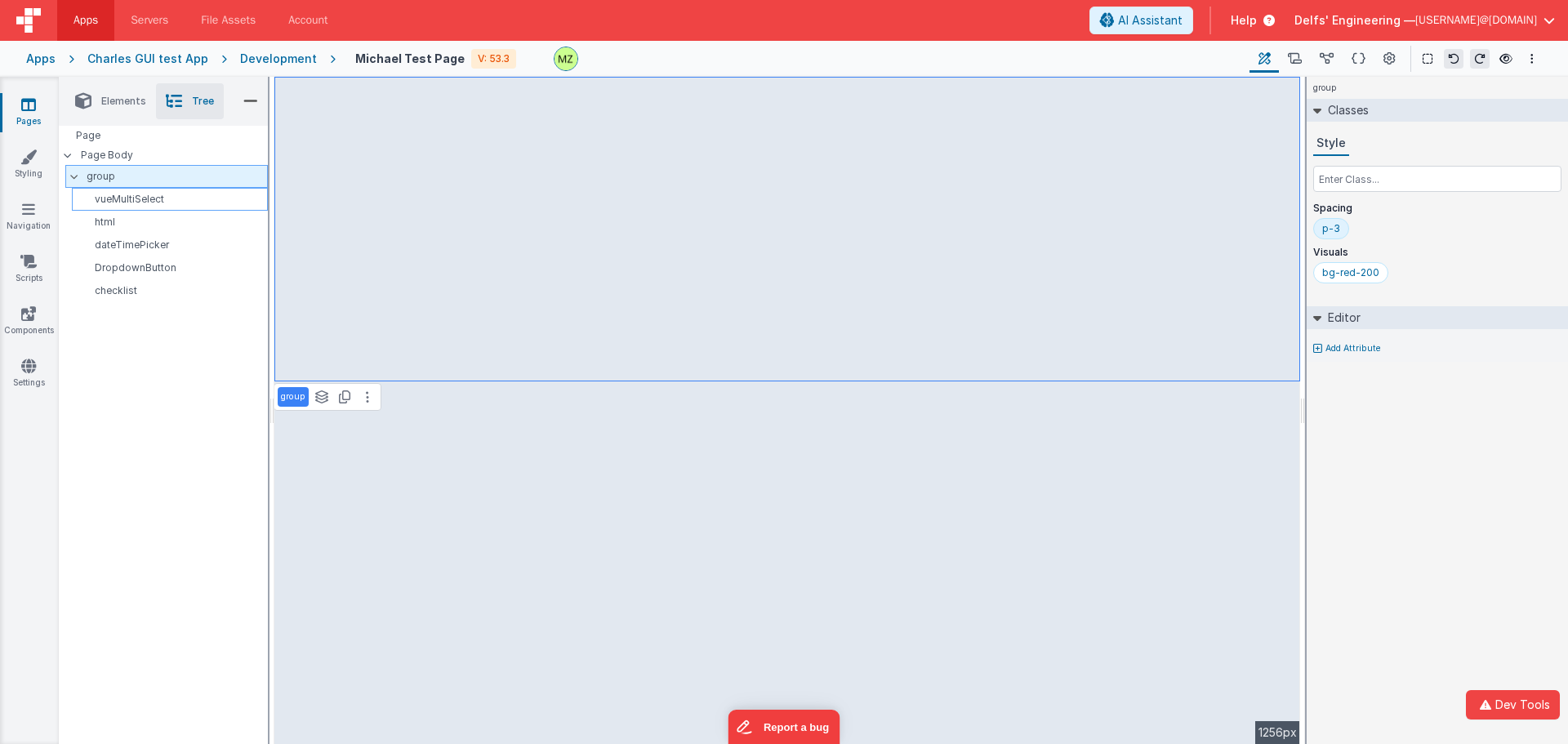 click on "vueMultiSelect" at bounding box center [170, 199] 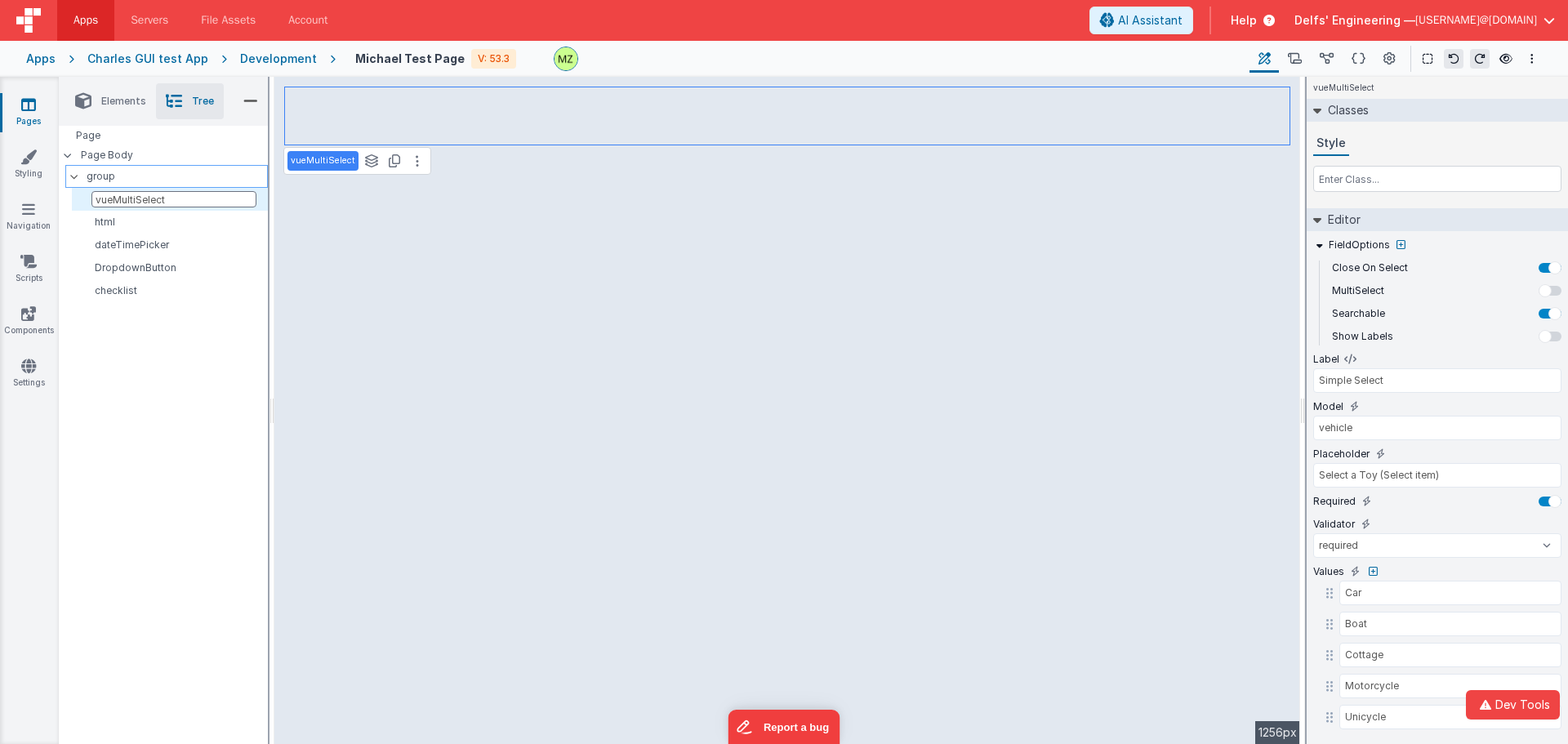 click on "group" at bounding box center [176, 176] 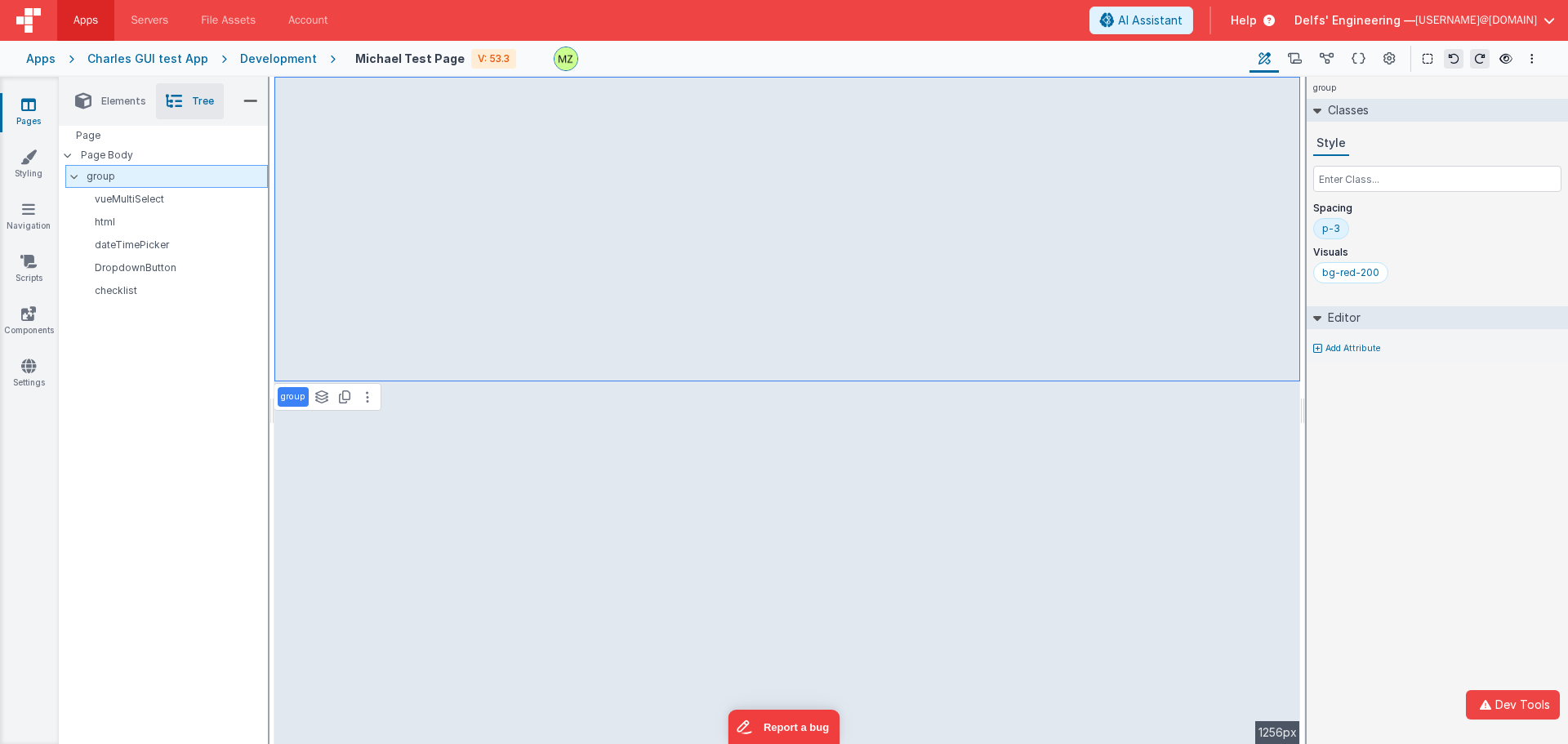 click on "group" at bounding box center (176, 176) 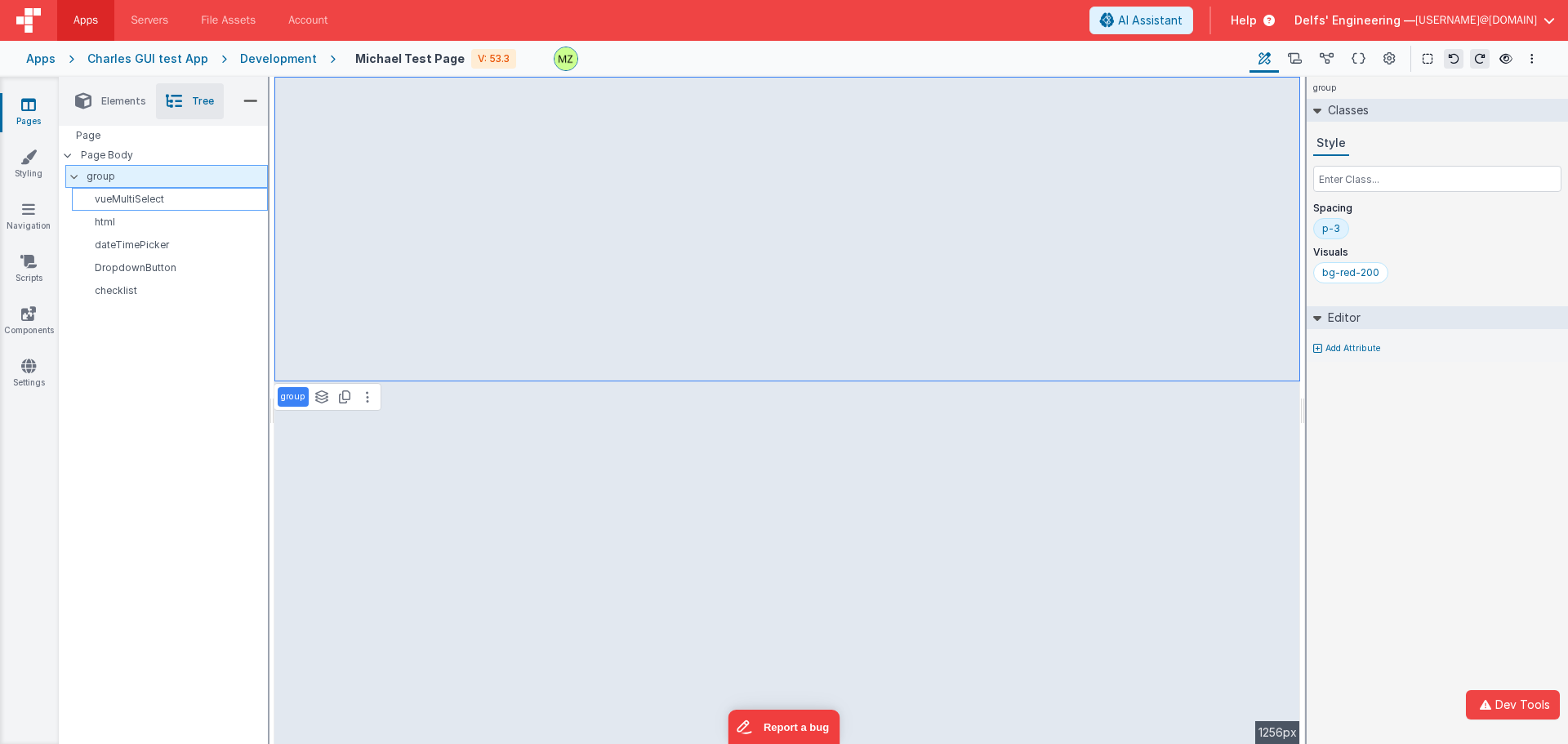 click on "vueMultiSelect" at bounding box center [172, 199] 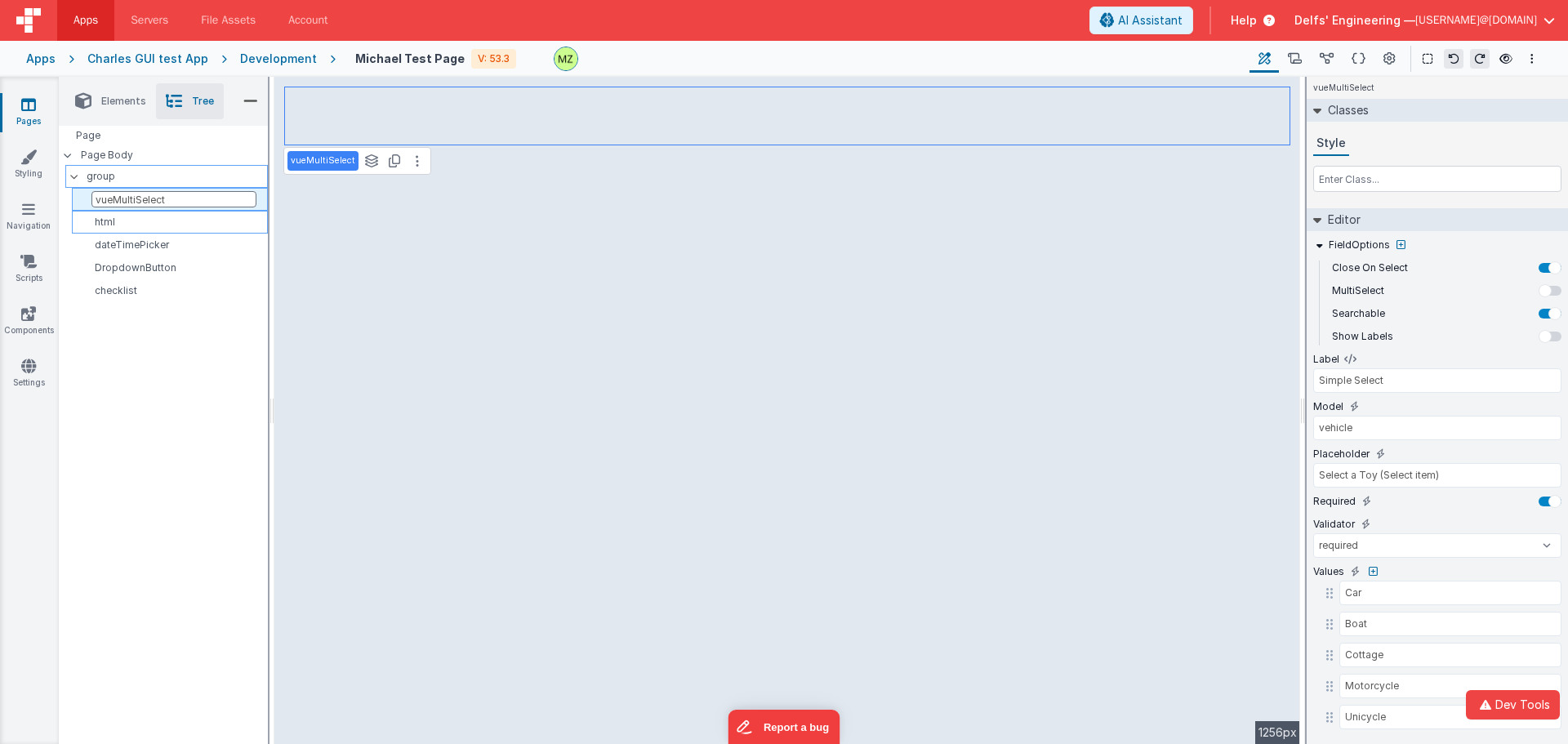 click on "html" at bounding box center (170, 222) 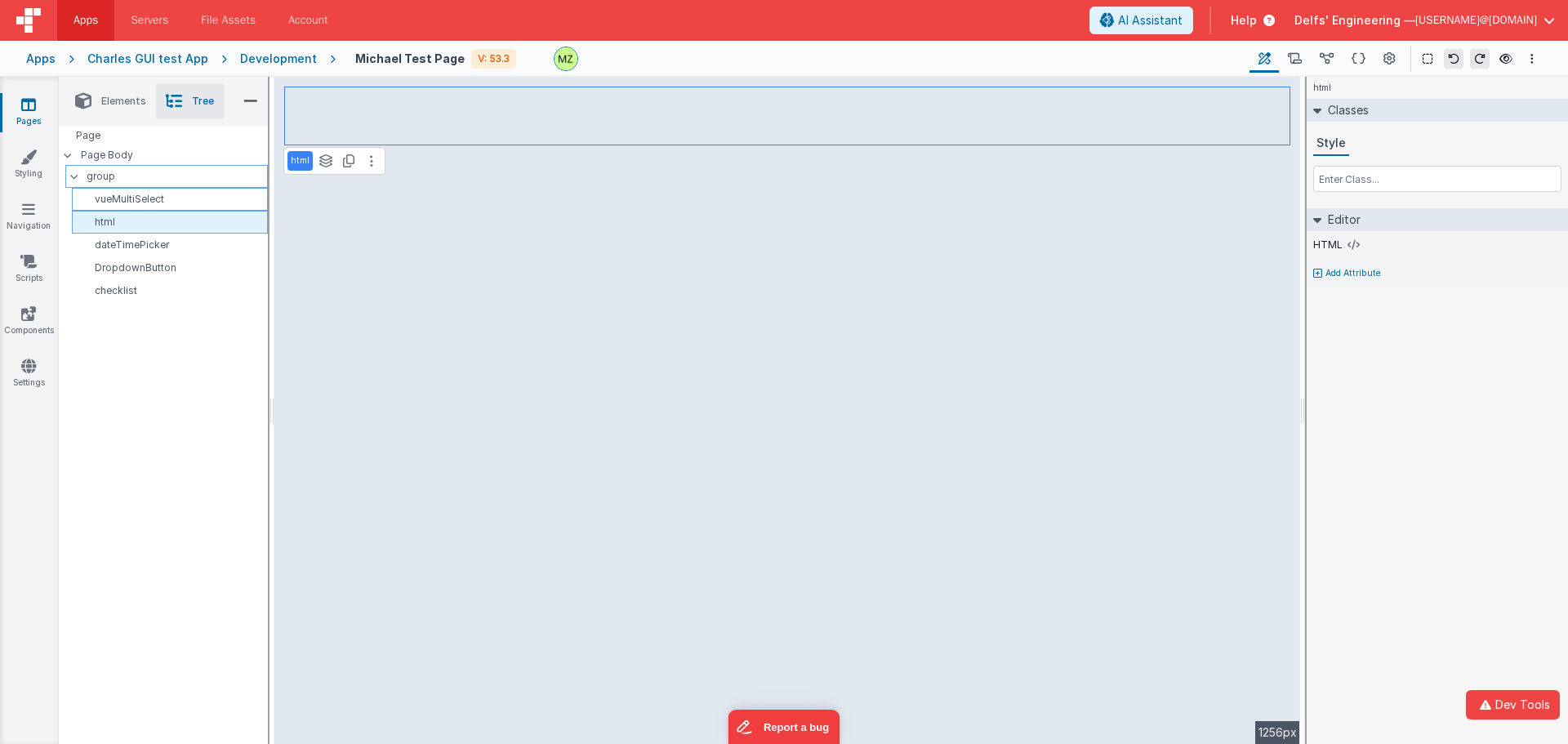 click on "html" at bounding box center (170, 222) 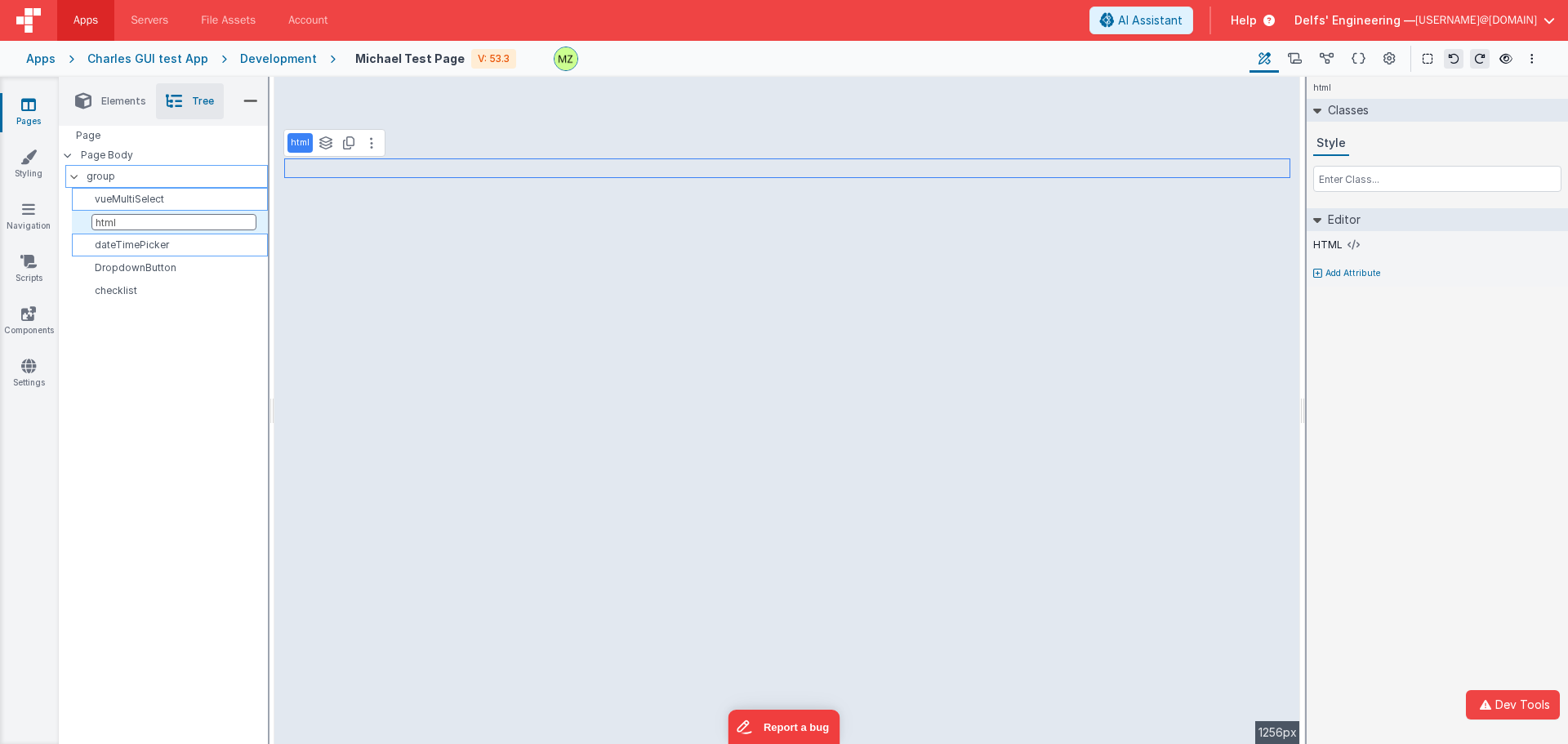 click on "dateTimePicker" at bounding box center [172, 245] 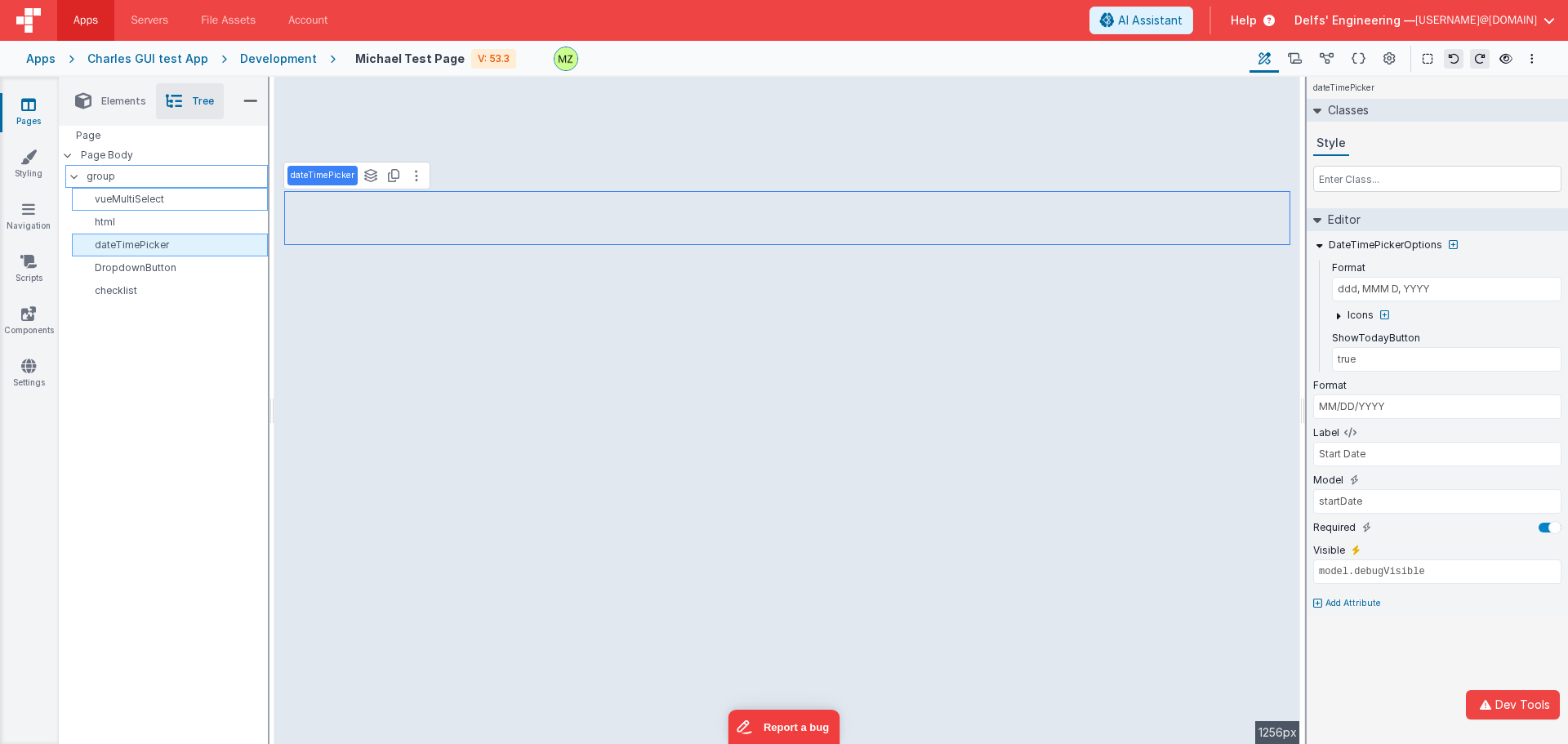 click on "dateTimePicker" at bounding box center (172, 245) 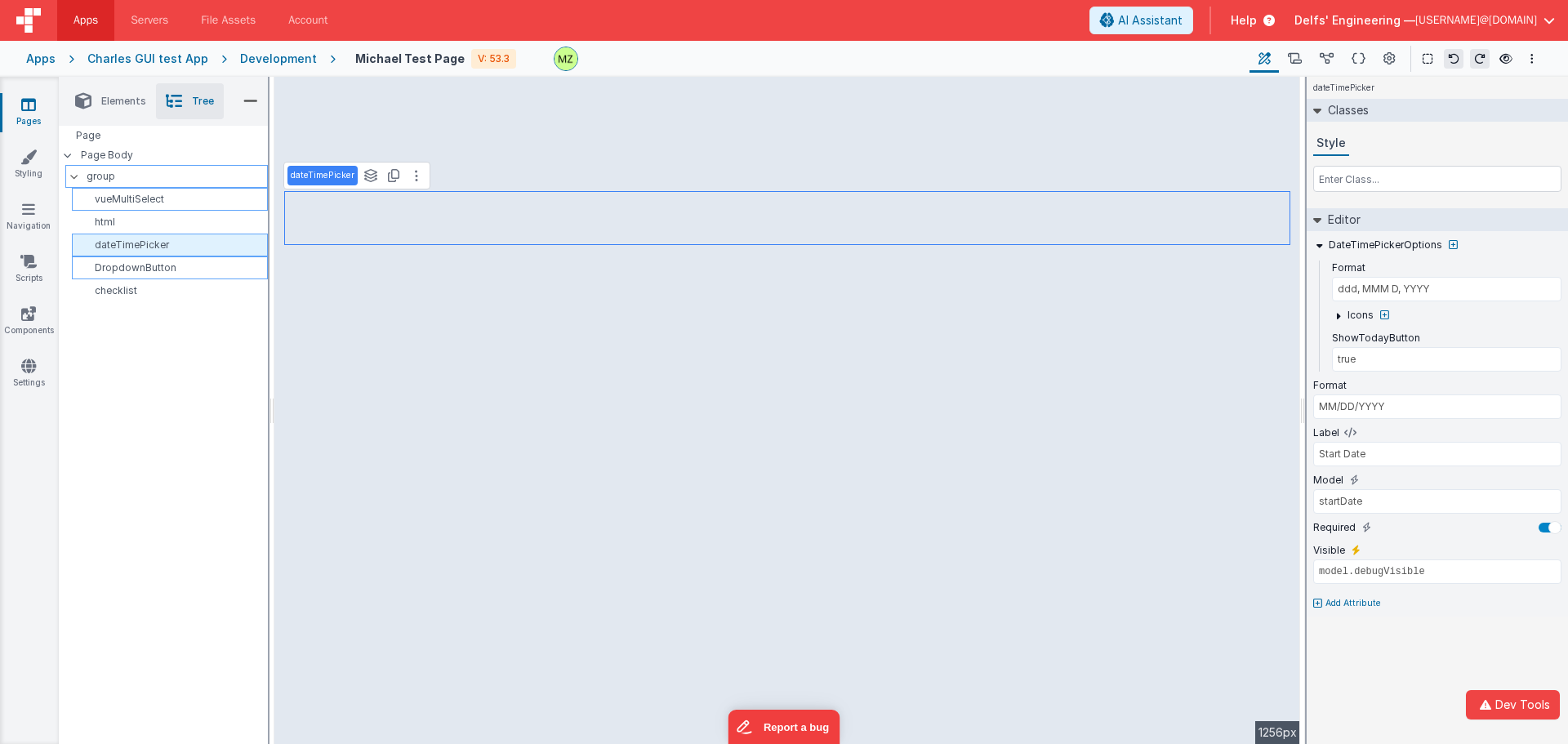 click on "DropdownButton" at bounding box center [172, 268] 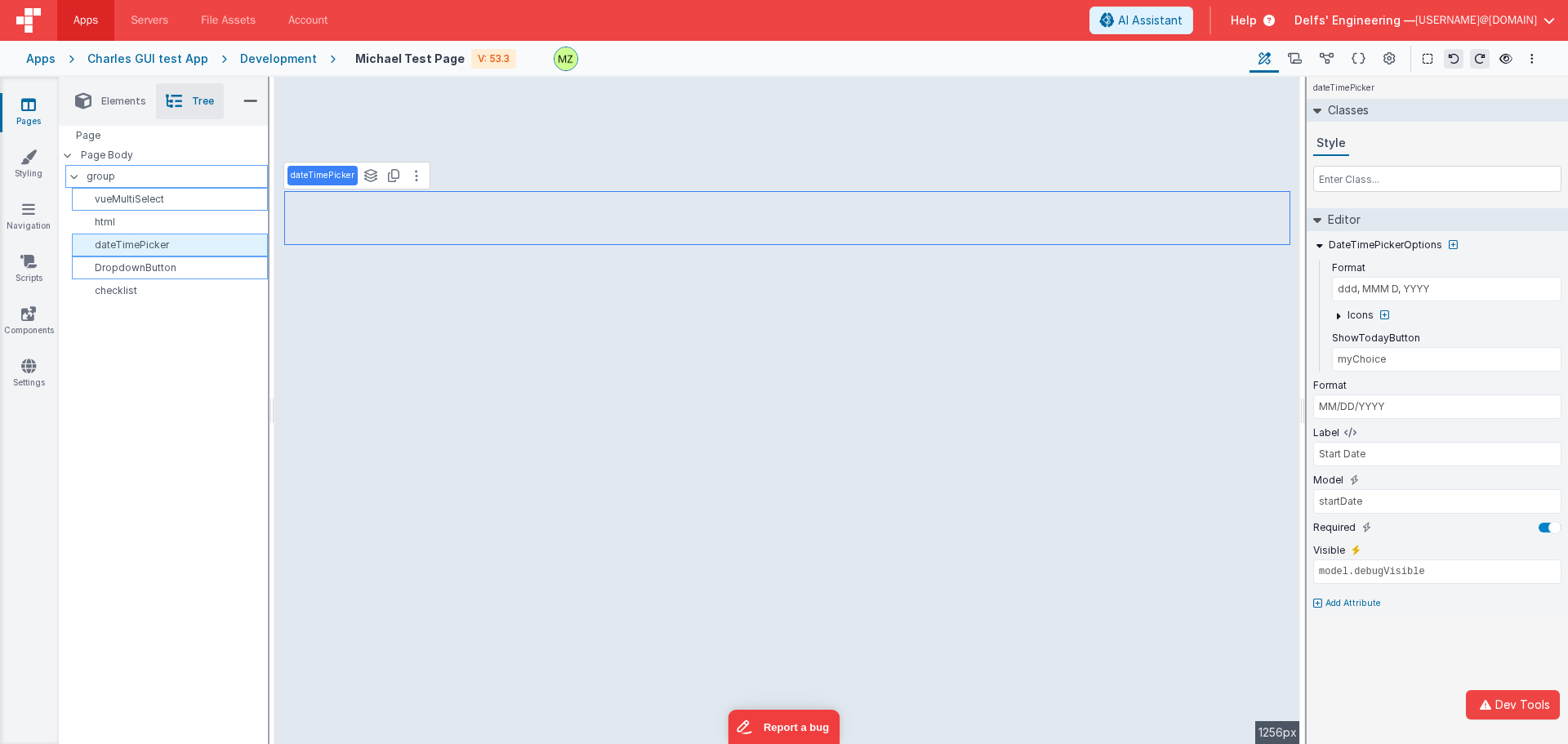 click on "DropdownButton" at bounding box center [172, 268] 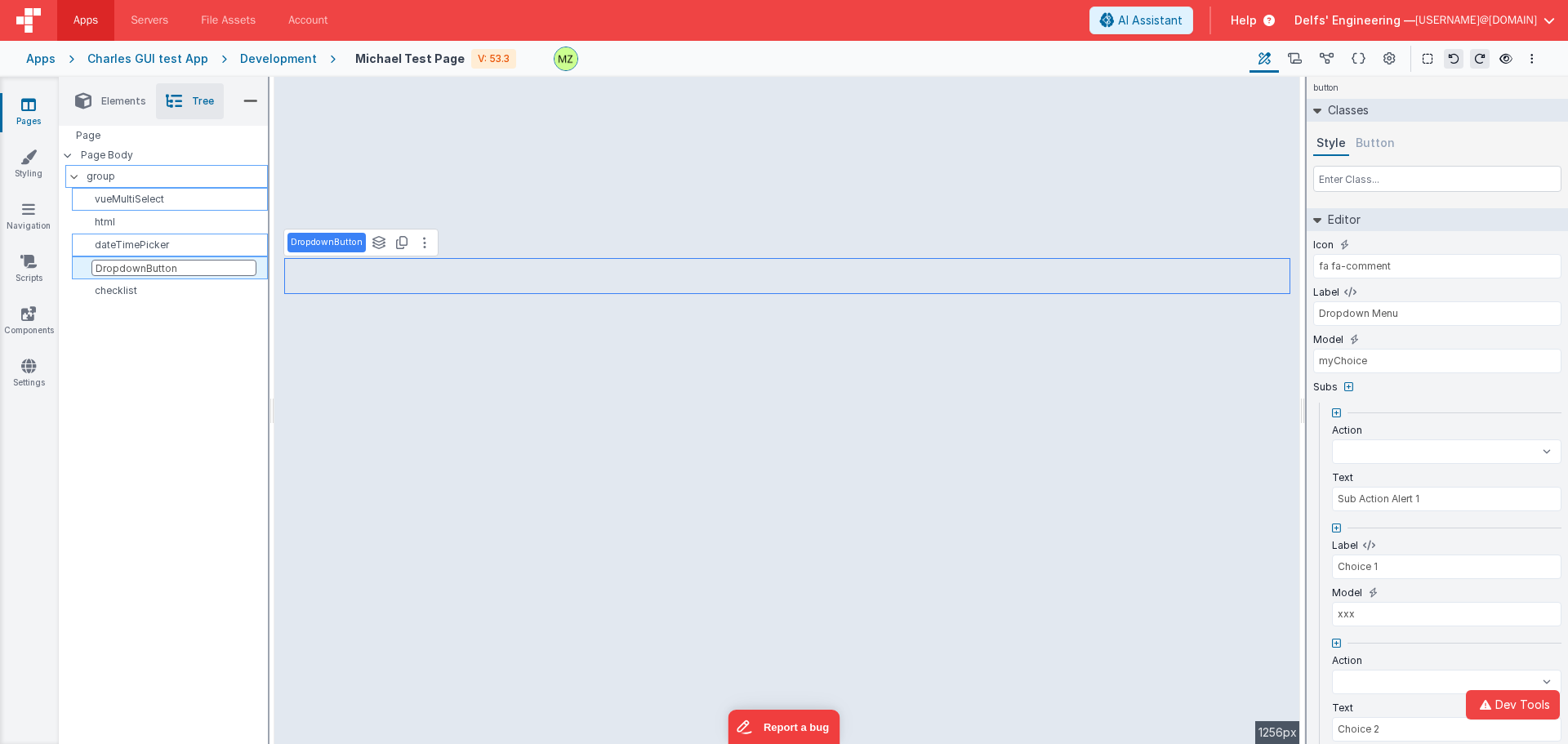 select 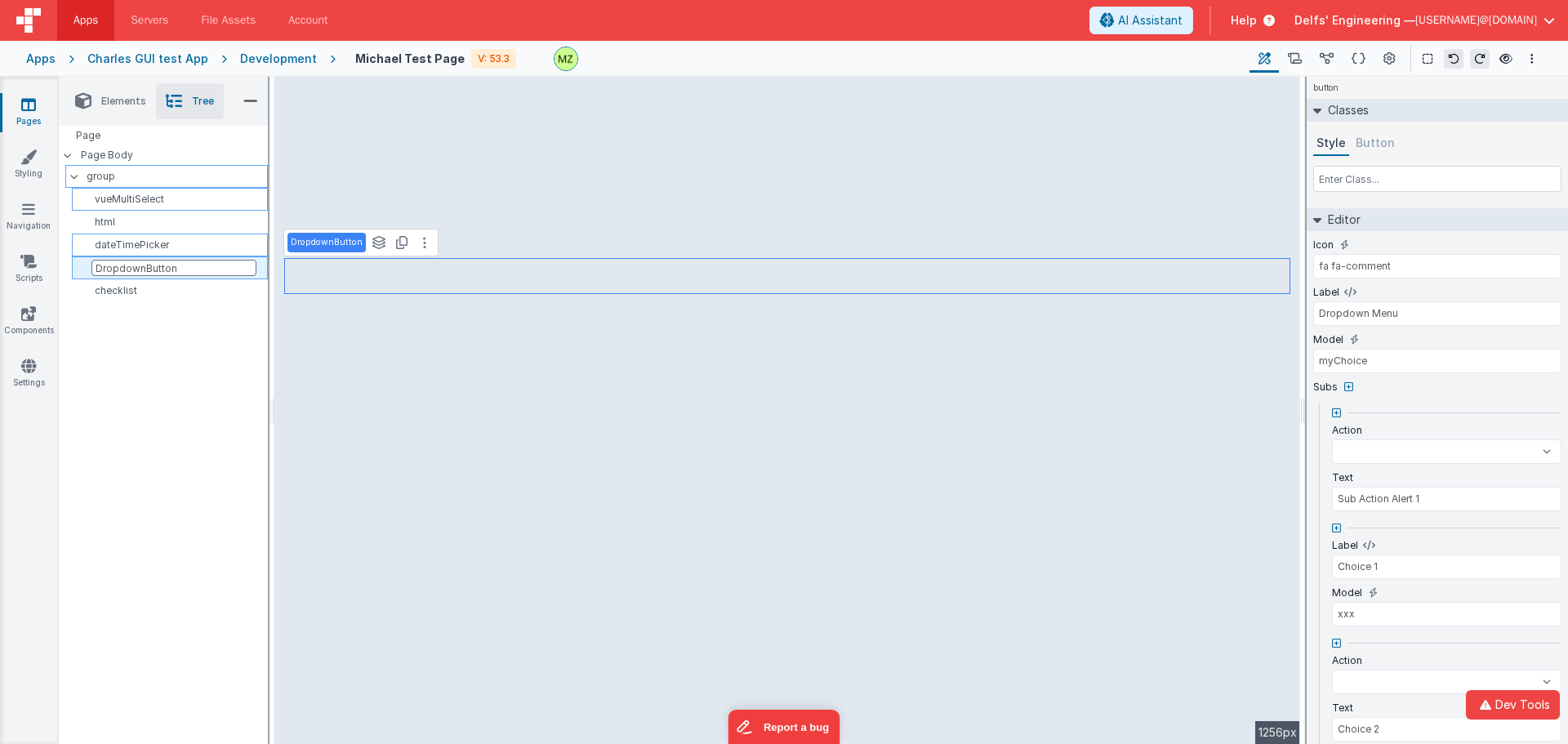select 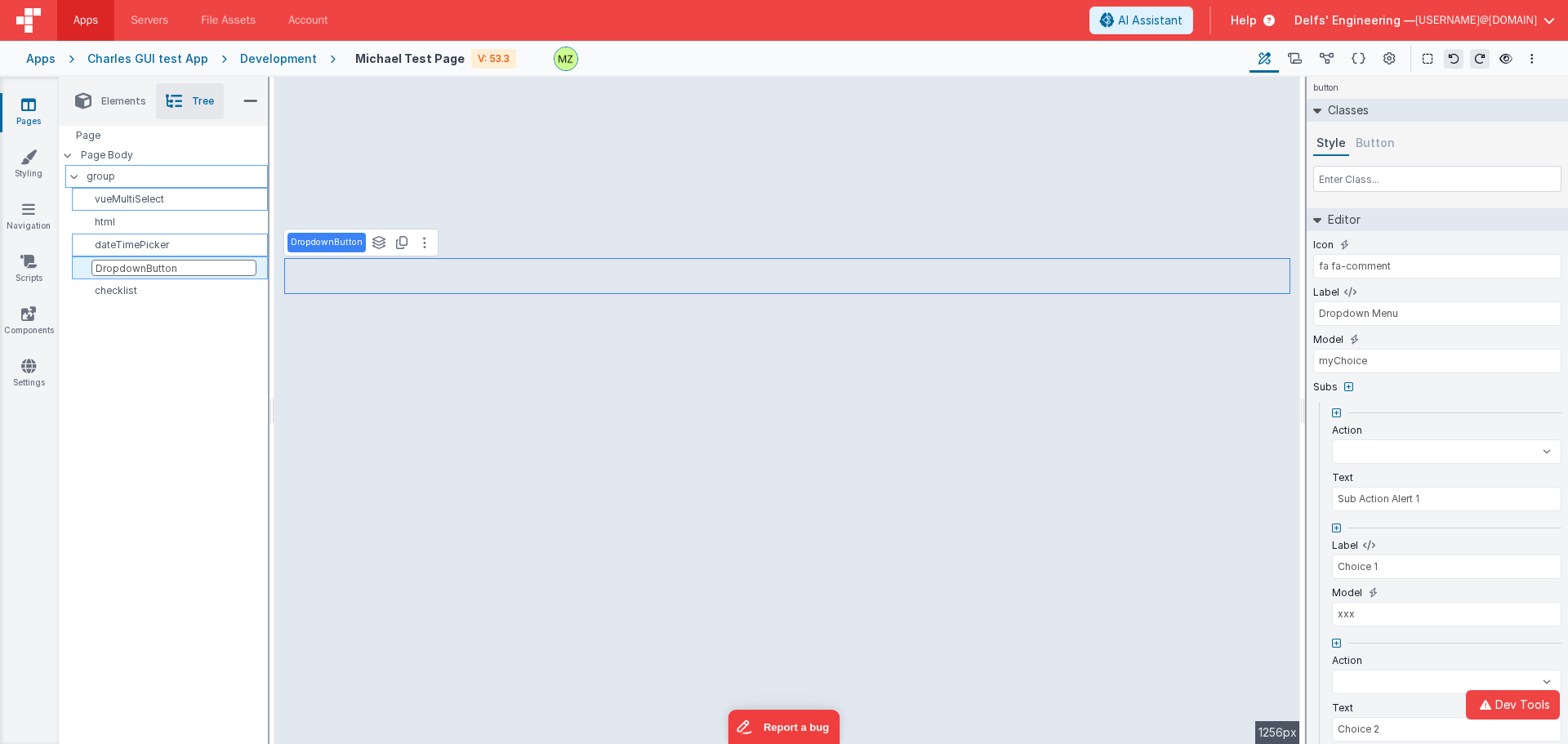 select 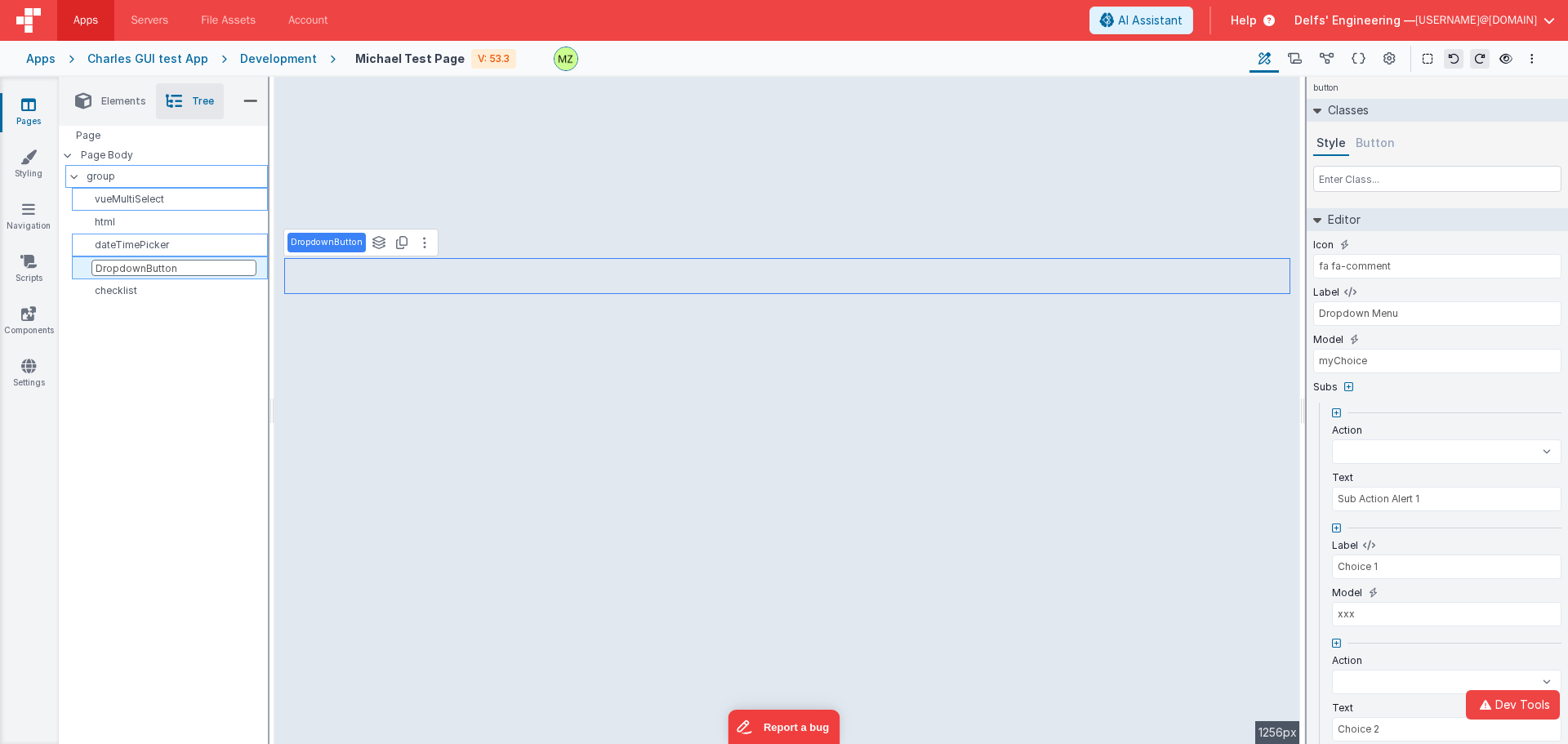 click on "dateTimePicker" at bounding box center (172, 245) 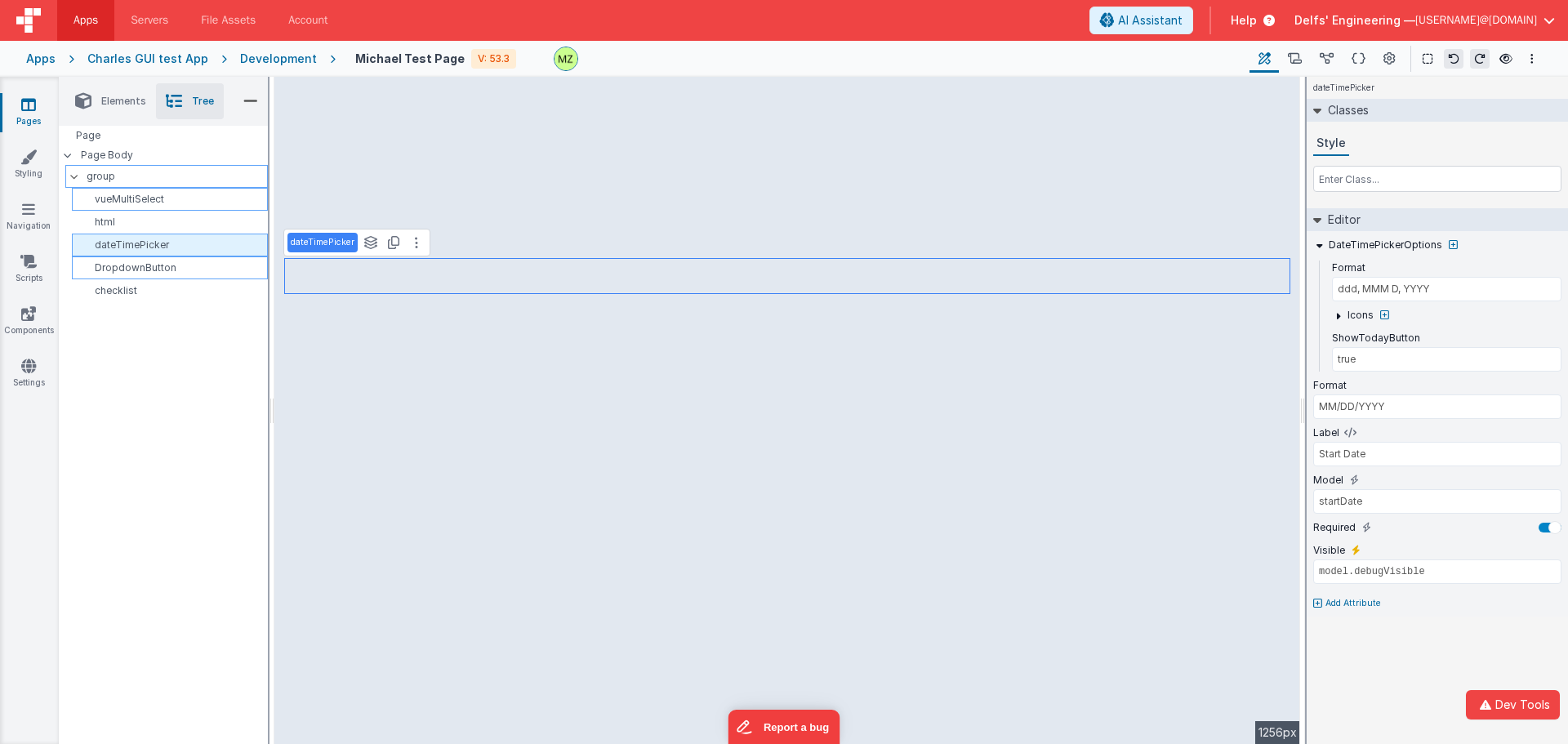 click on "dateTimePicker" at bounding box center (172, 245) 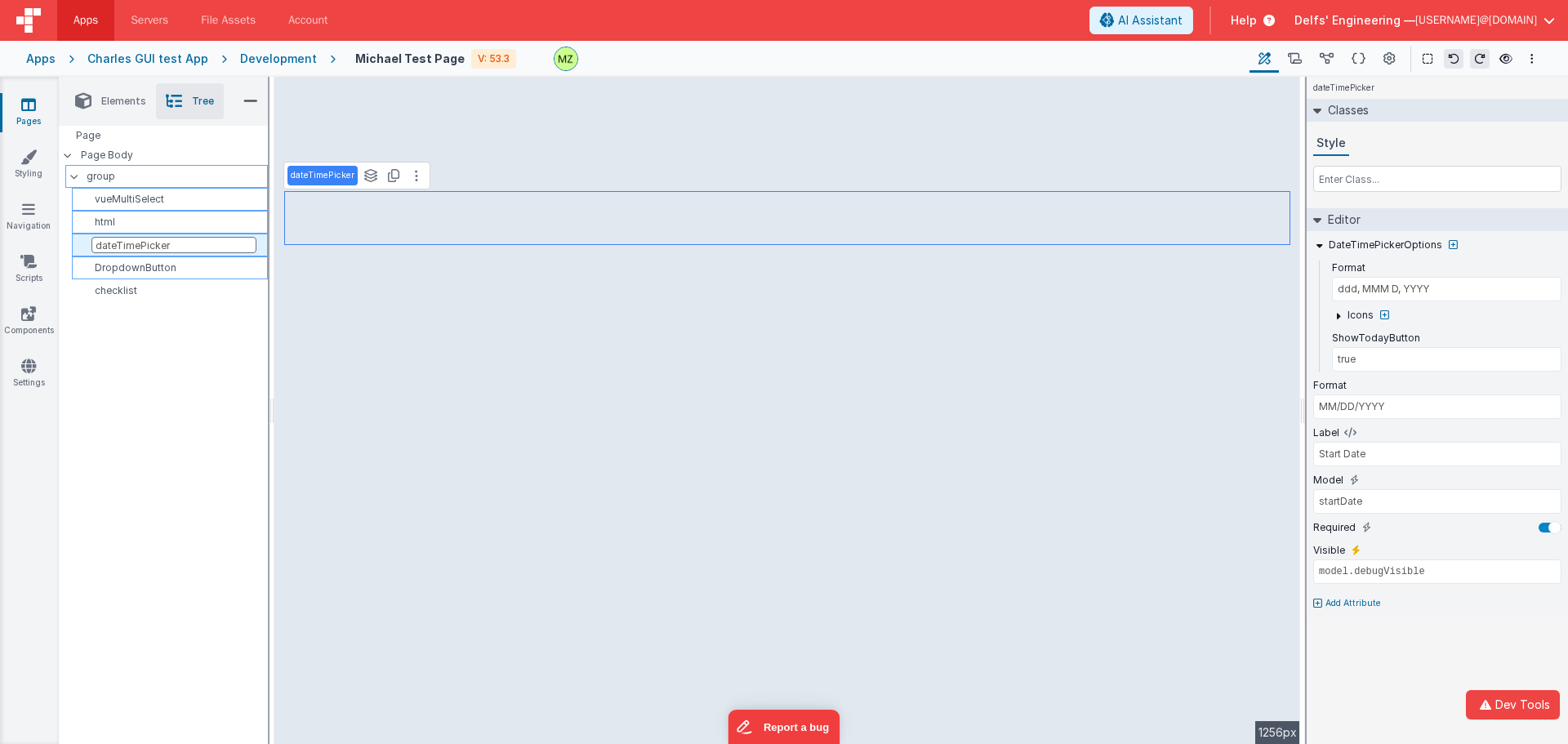 click on "html" at bounding box center (170, 222) 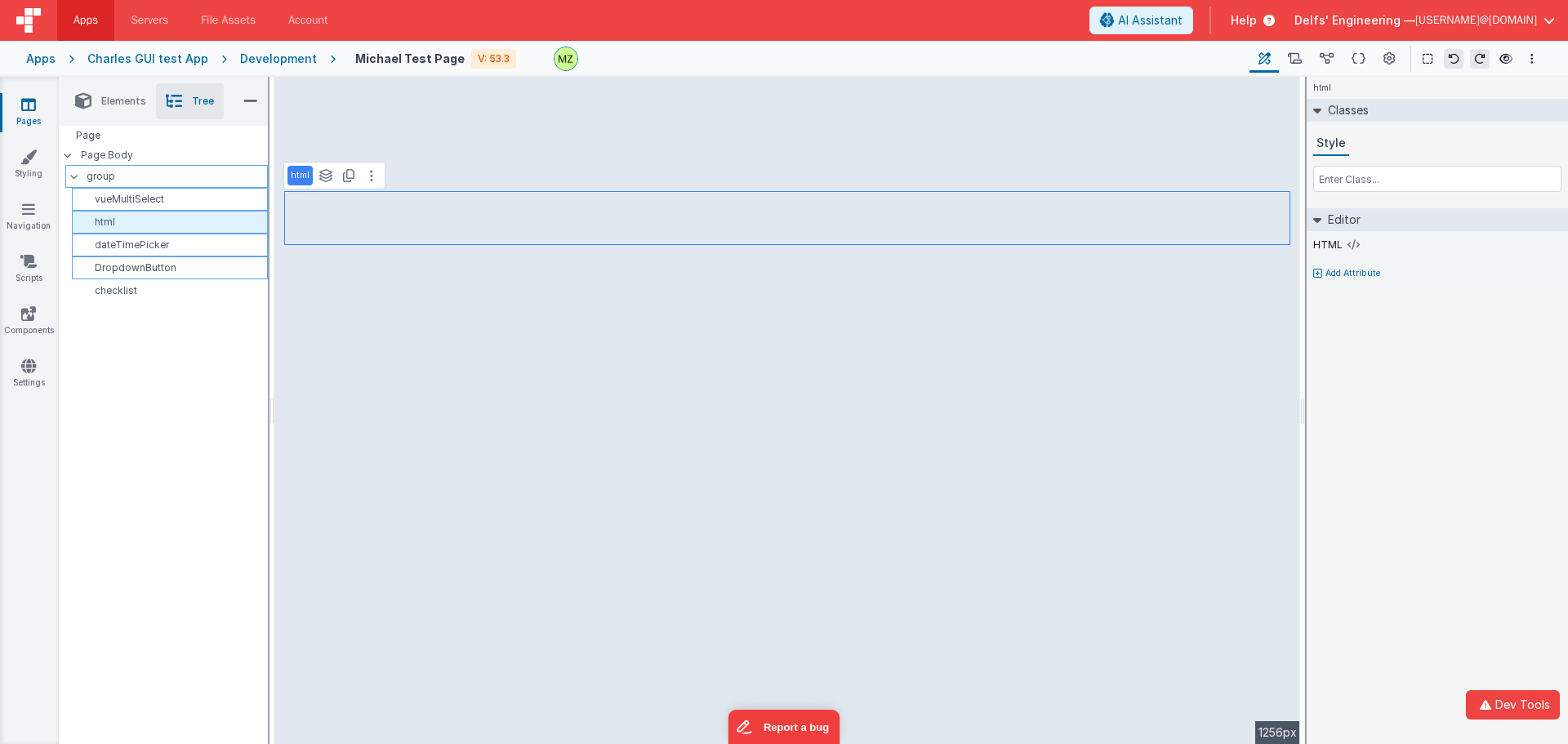 click on "html" at bounding box center (170, 222) 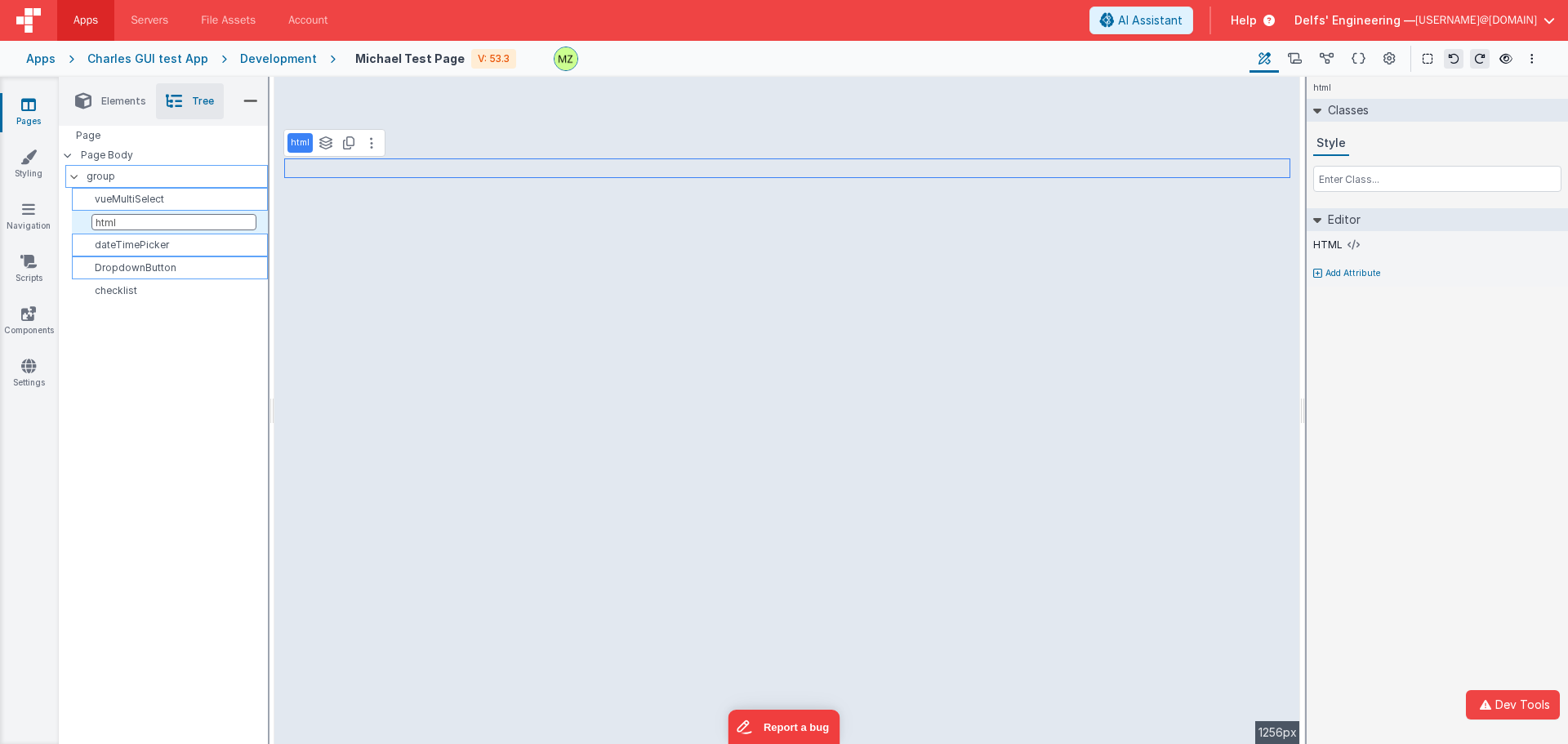 click on "group" at bounding box center [176, 176] 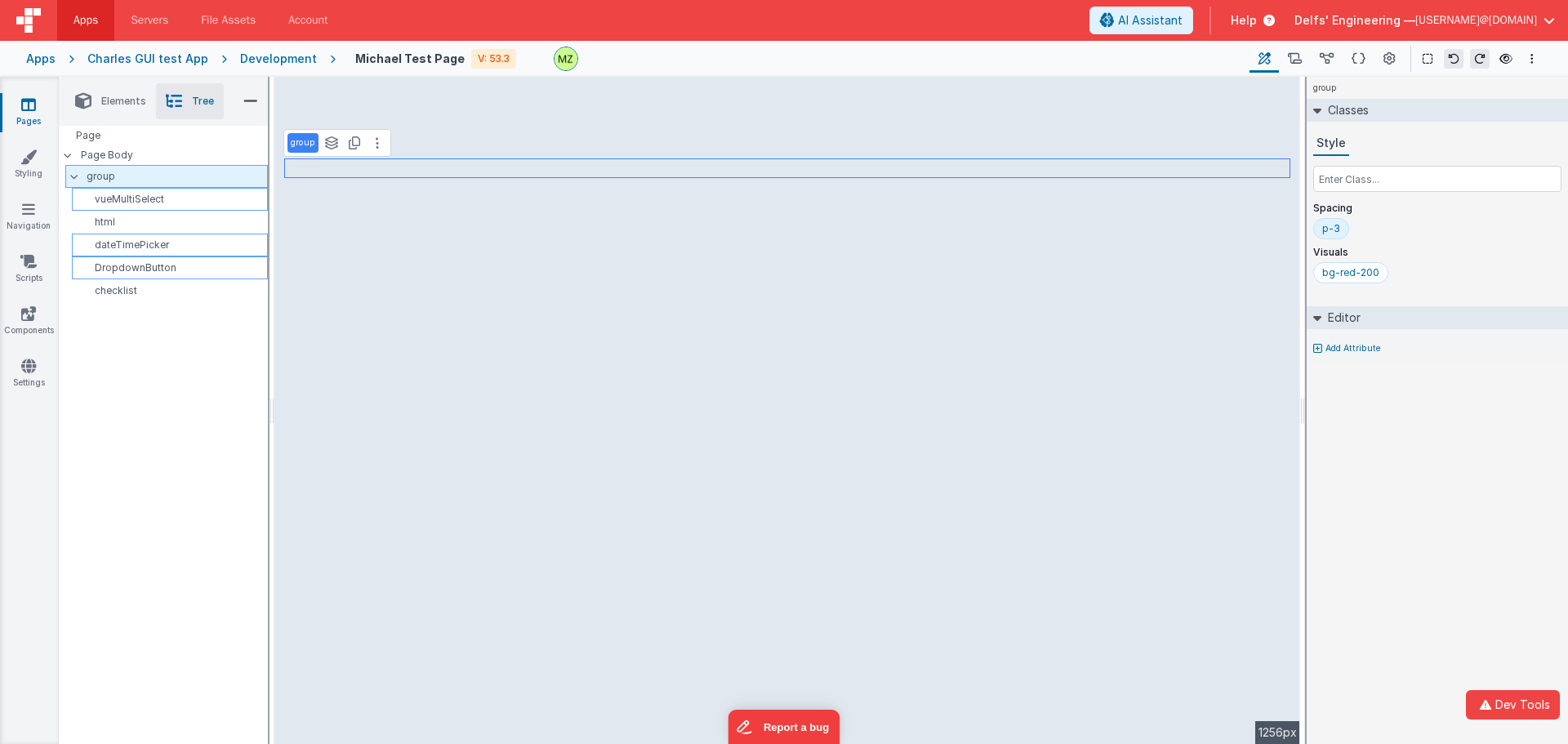 click on "group" at bounding box center [176, 176] 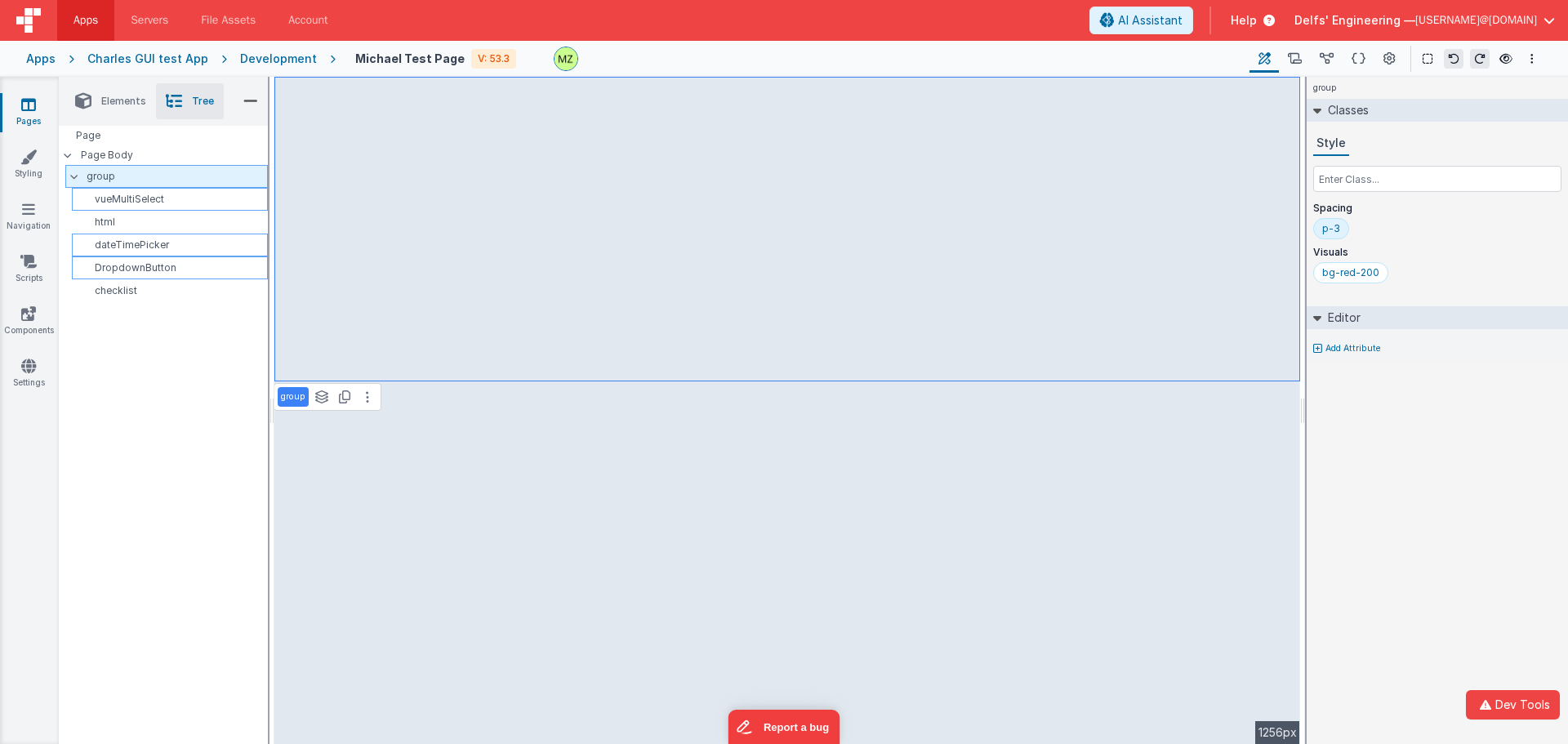 click on "Page
Page Body     group   vueMultiSelect   html   dateTimePicker   DropdownButton   checklist" at bounding box center [163, 382] 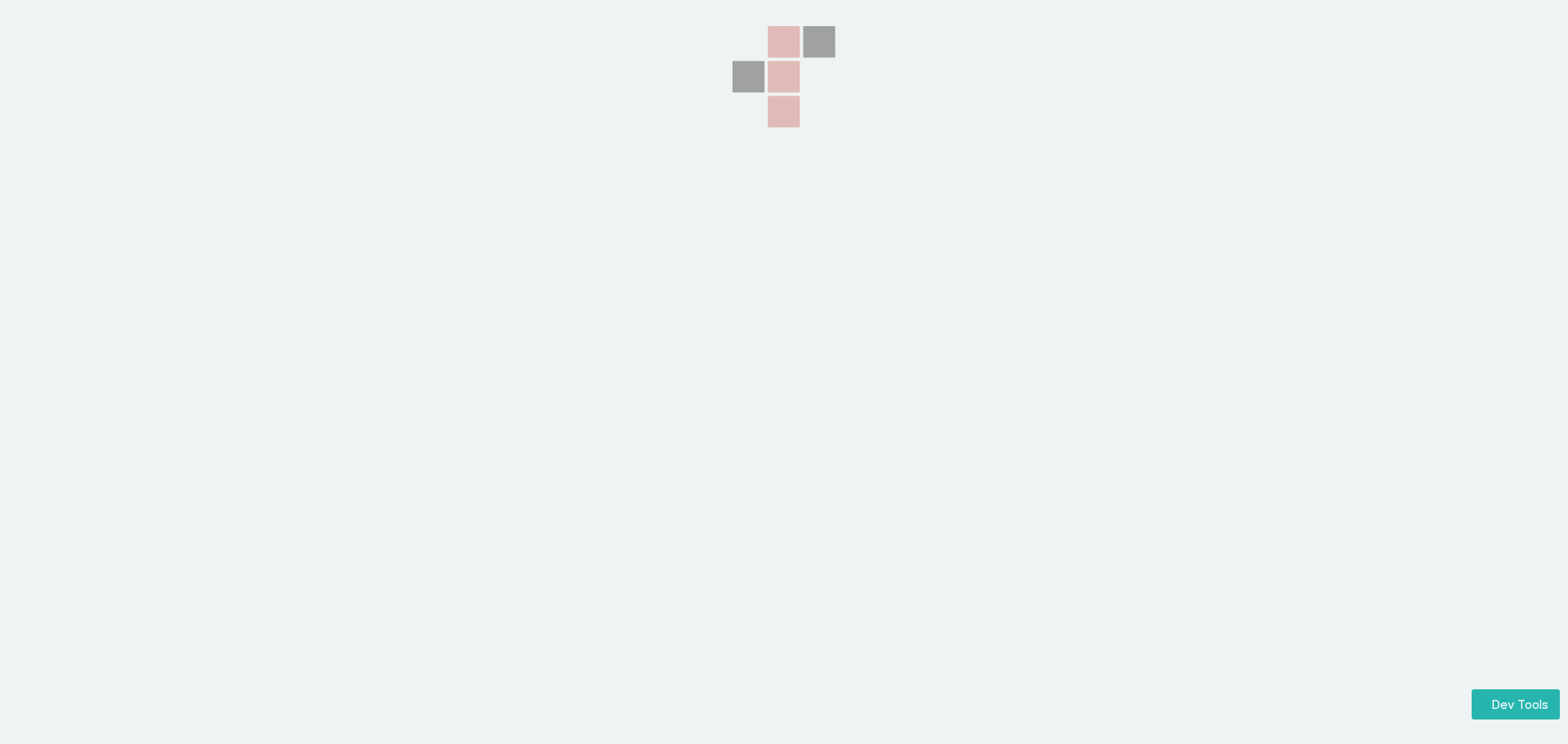scroll, scrollTop: 0, scrollLeft: 0, axis: both 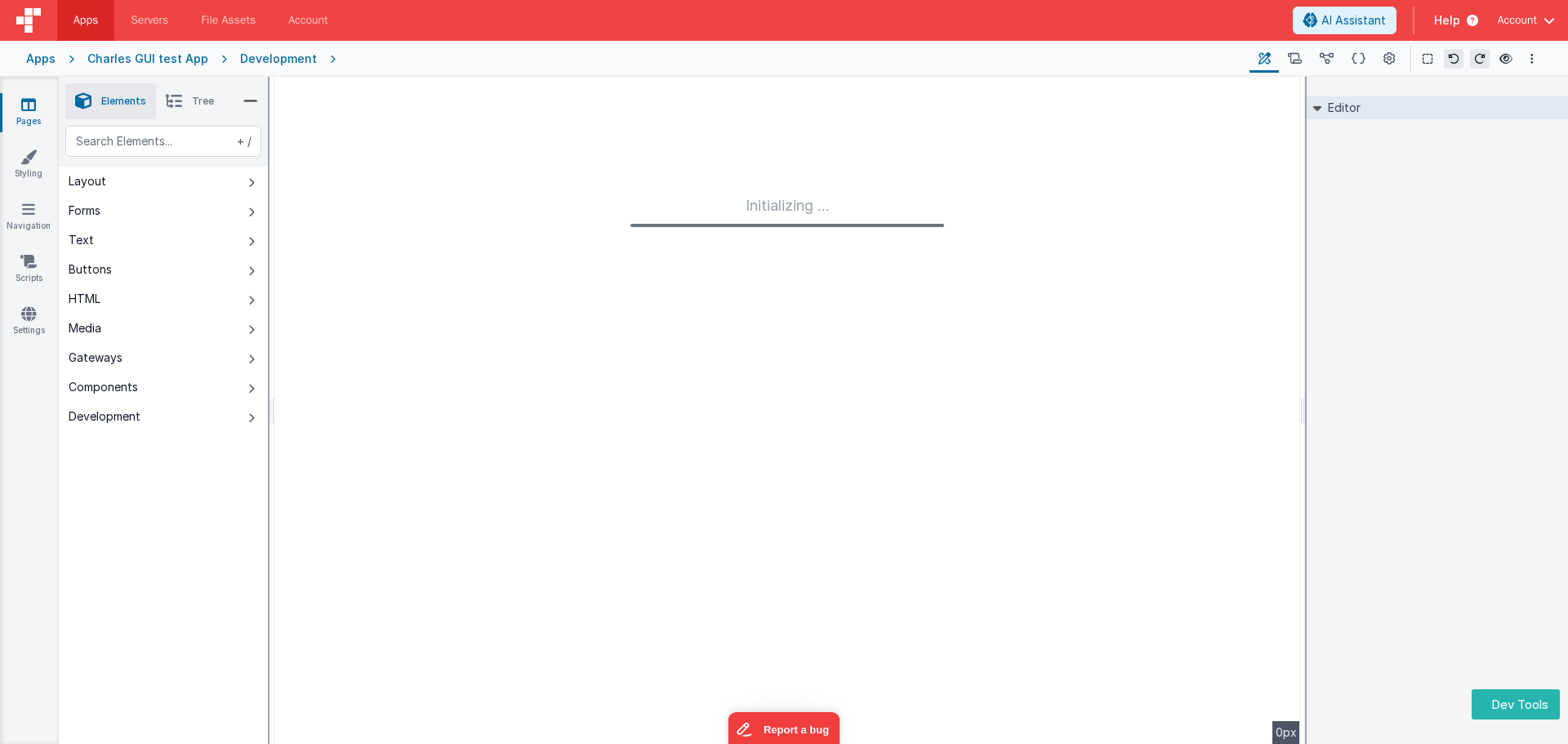 click at bounding box center (174, 101) 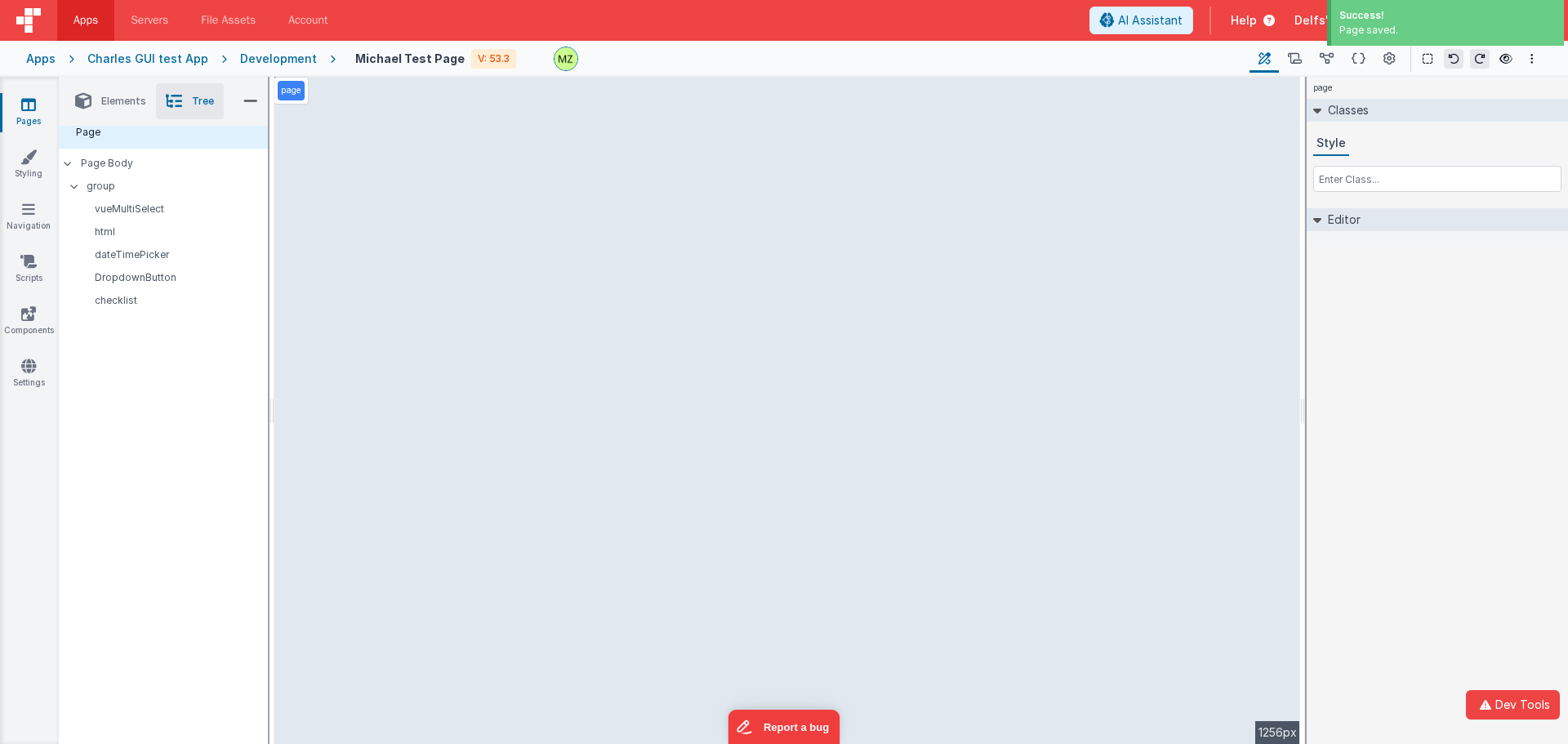 click on "Page
Page Body     group   vueMultiSelect   html   dateTimePicker   DropdownButton   checklist" at bounding box center [163, 382] 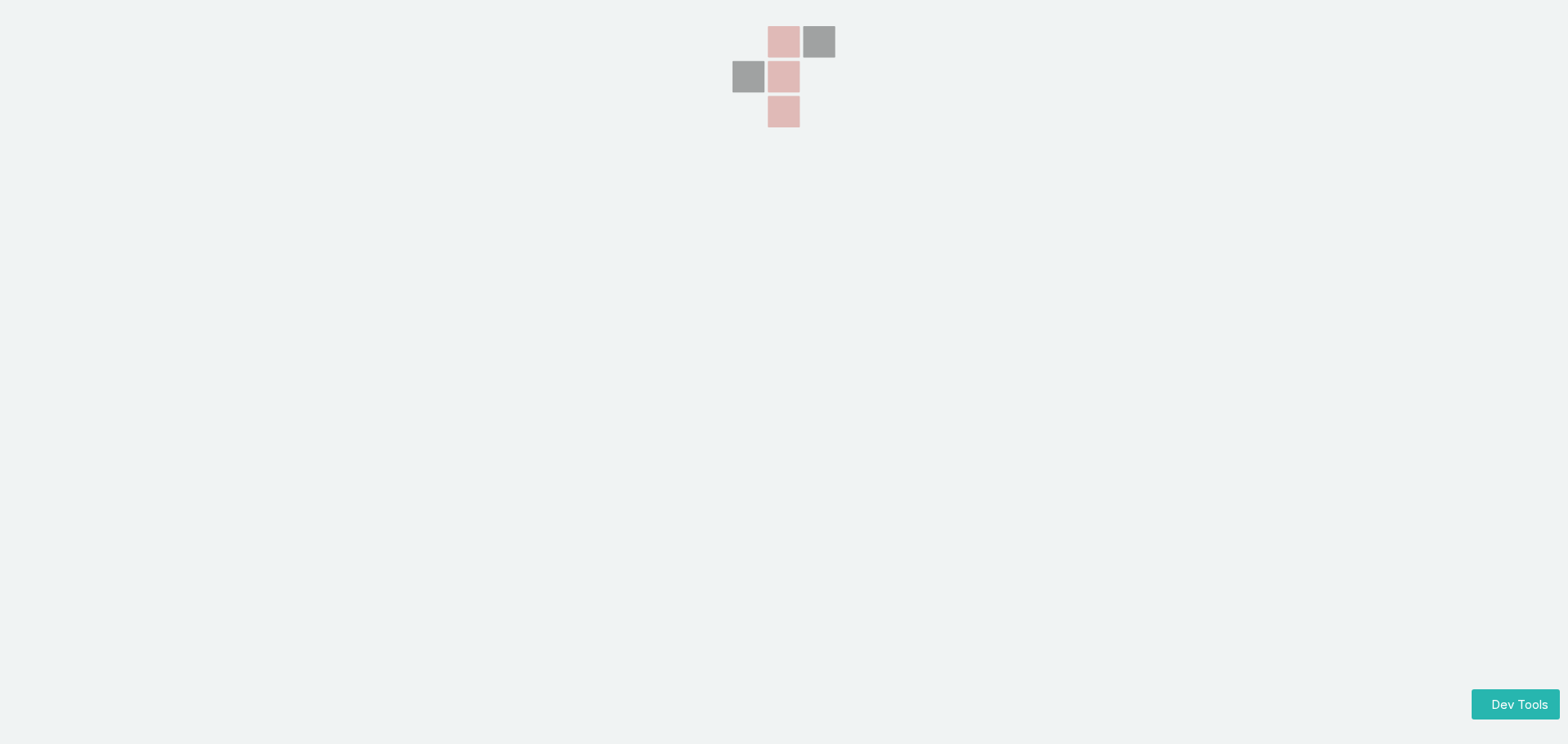 scroll, scrollTop: 0, scrollLeft: 0, axis: both 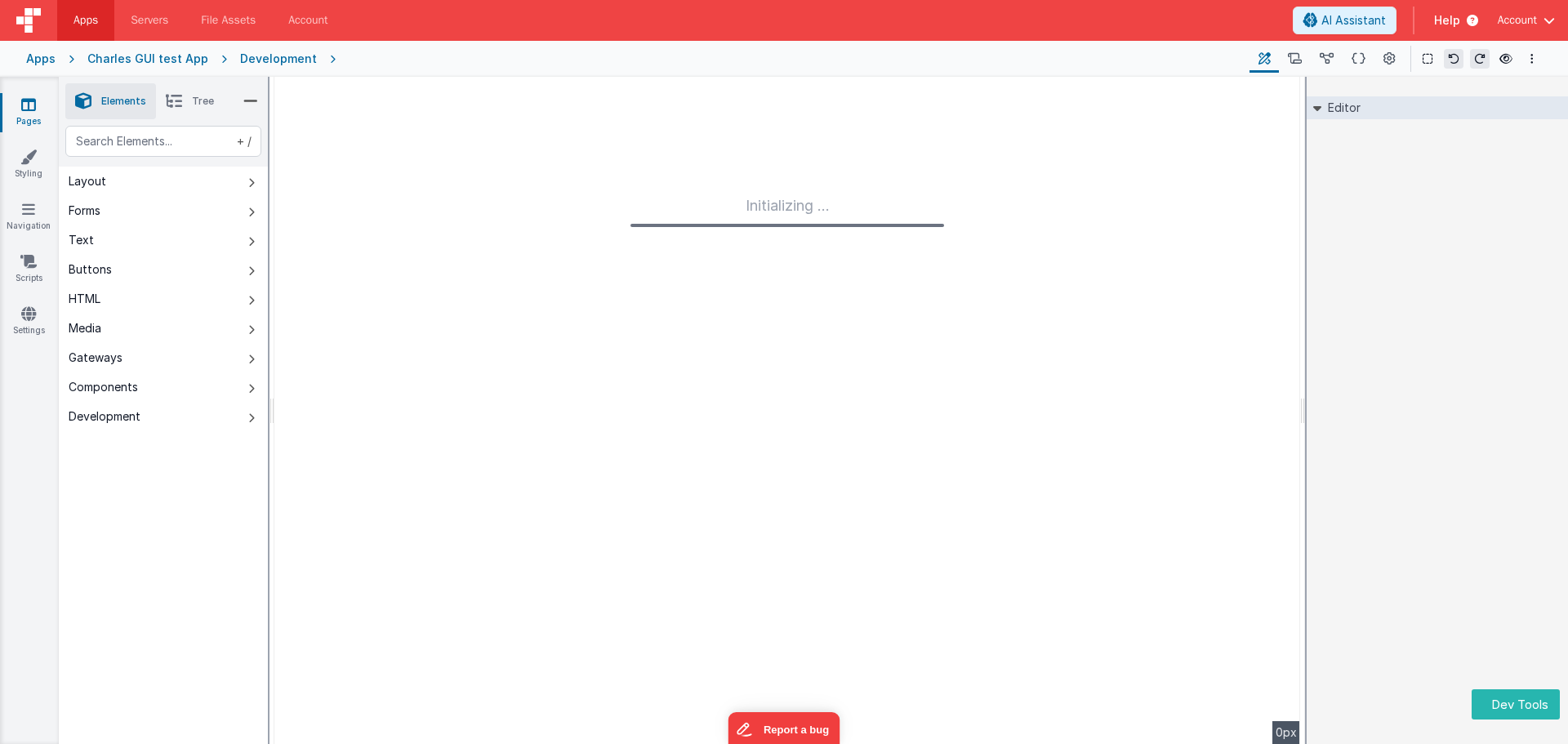 click on "Tree" at bounding box center (189, 101) 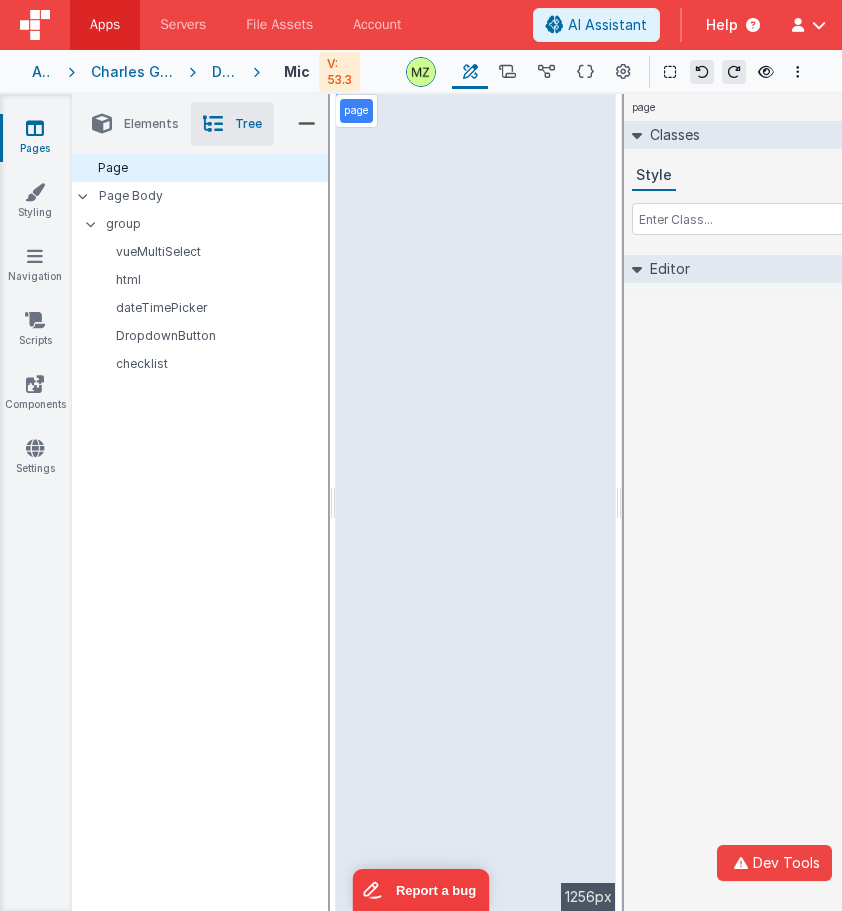 click on "Page
Page Body     group   vueMultiSelect   html   dateTimePicker   DropdownButton   checklist" at bounding box center (200, 468) 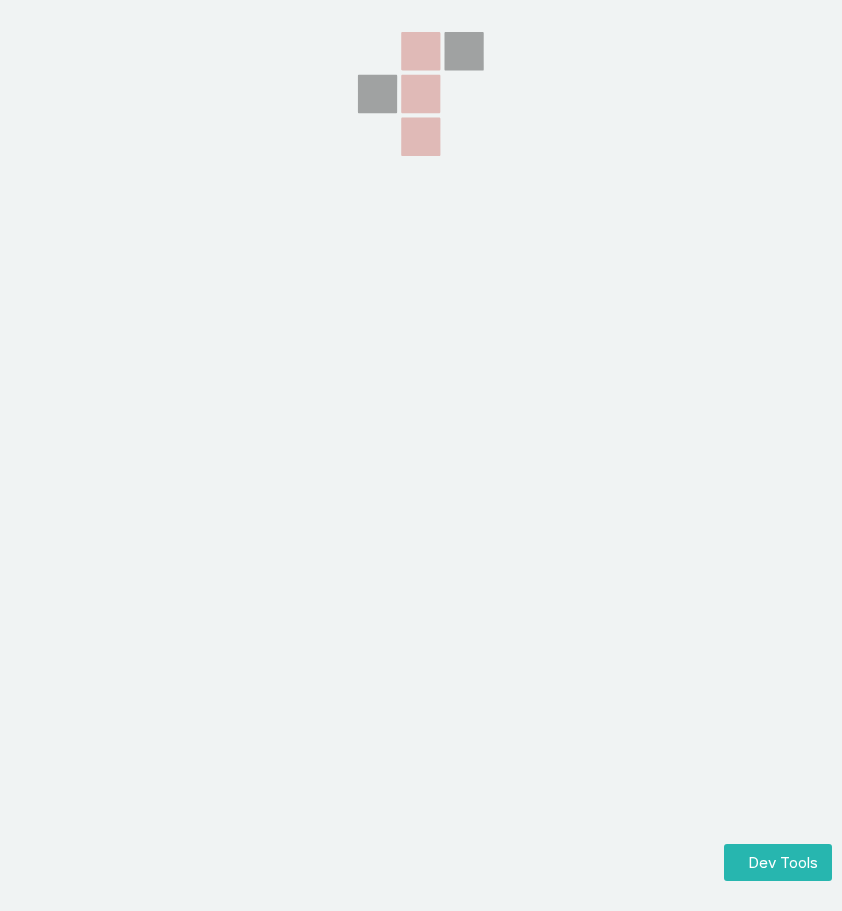 scroll, scrollTop: 0, scrollLeft: 0, axis: both 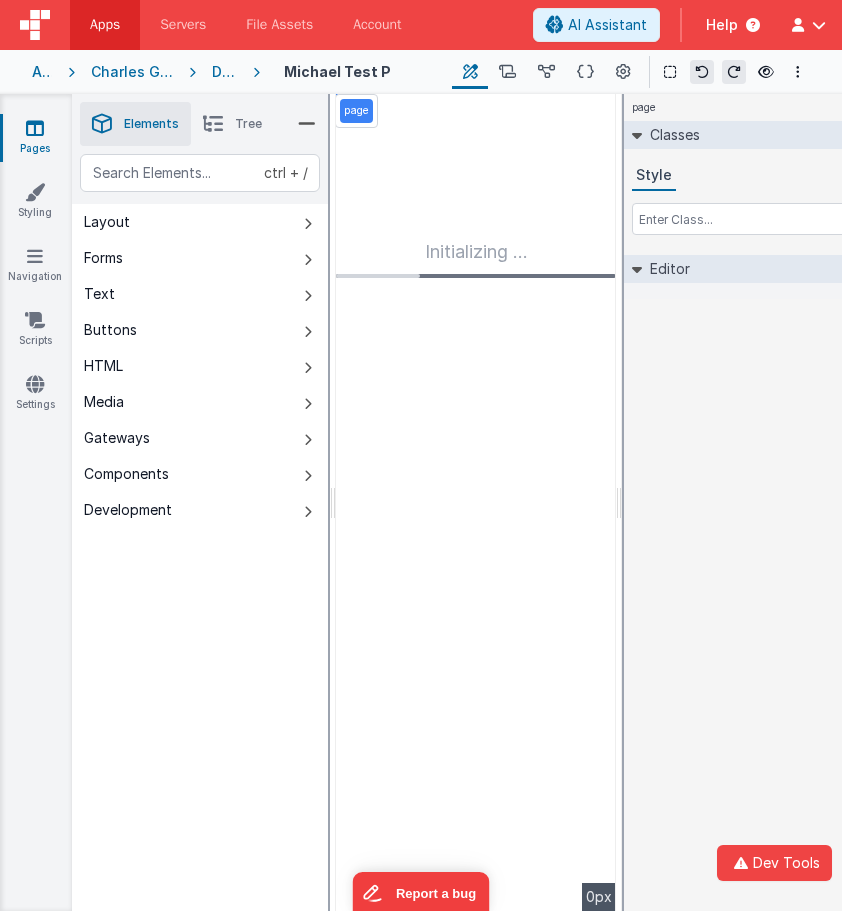 drag, startPoint x: 240, startPoint y: 127, endPoint x: 154, endPoint y: 596, distance: 476.81967 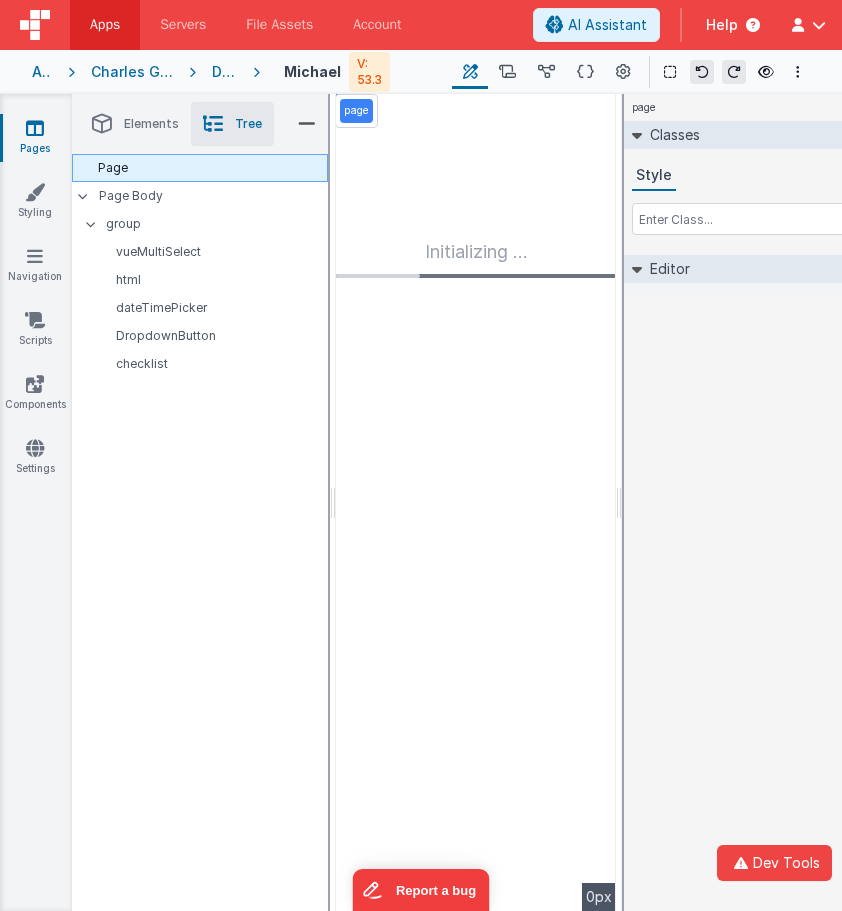 click on "Page" at bounding box center [200, 168] 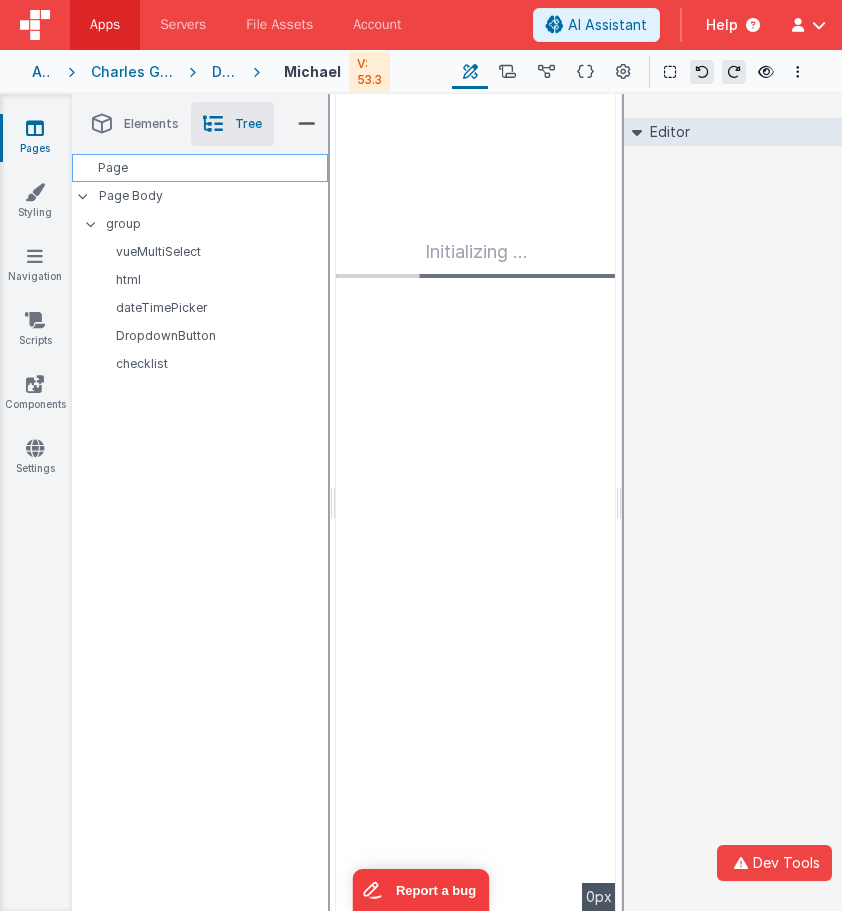 click on "Page" at bounding box center (200, 168) 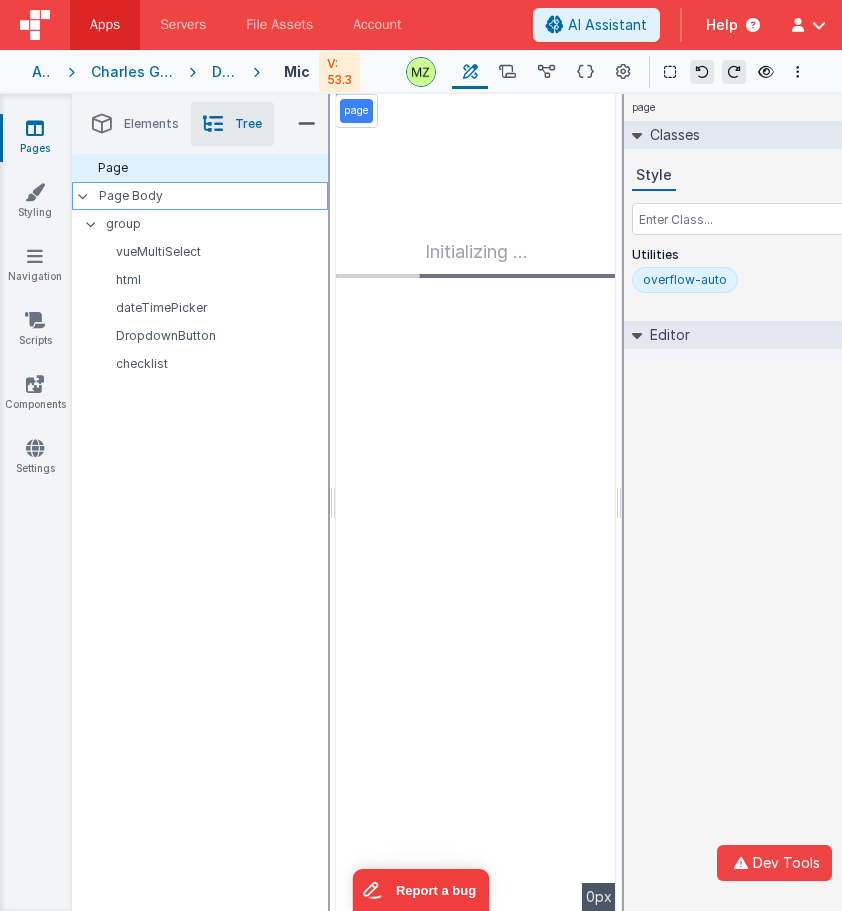 click on "Page Body" at bounding box center (213, 196) 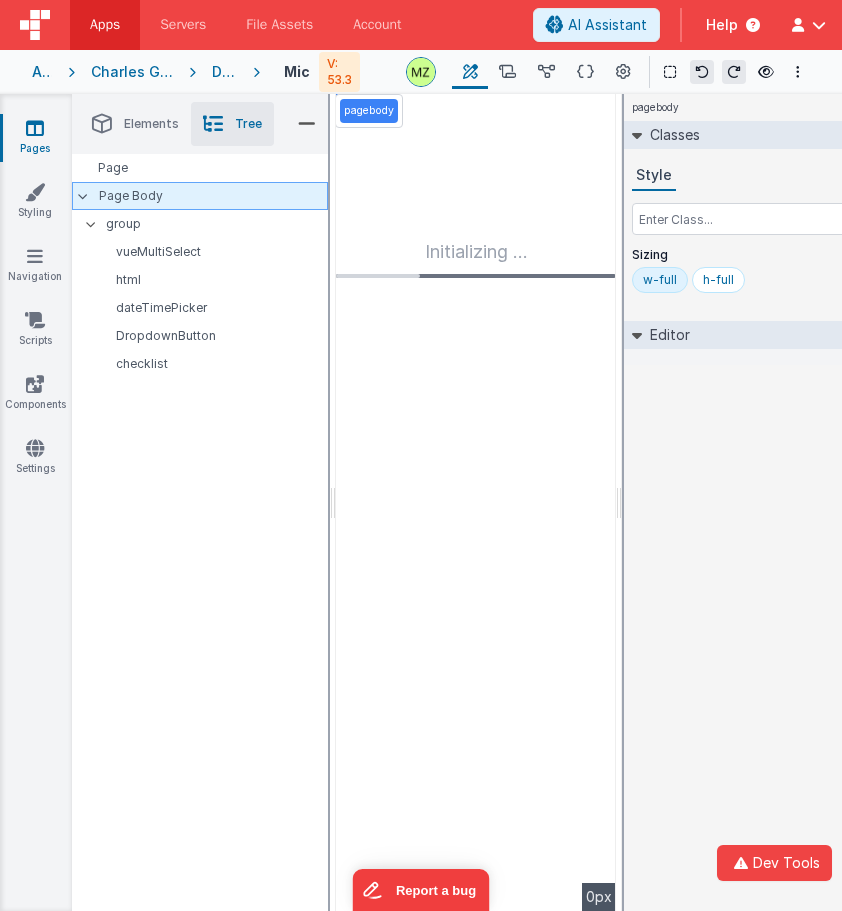 click on "Page Body" at bounding box center [213, 196] 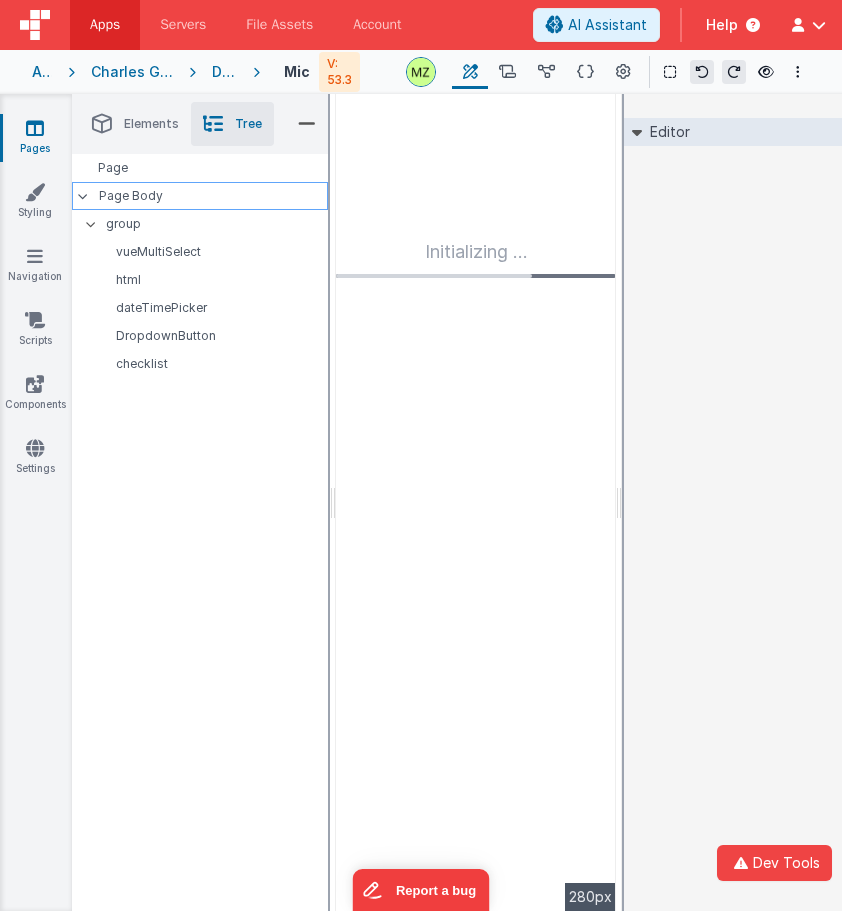click on "Page Body" at bounding box center (213, 196) 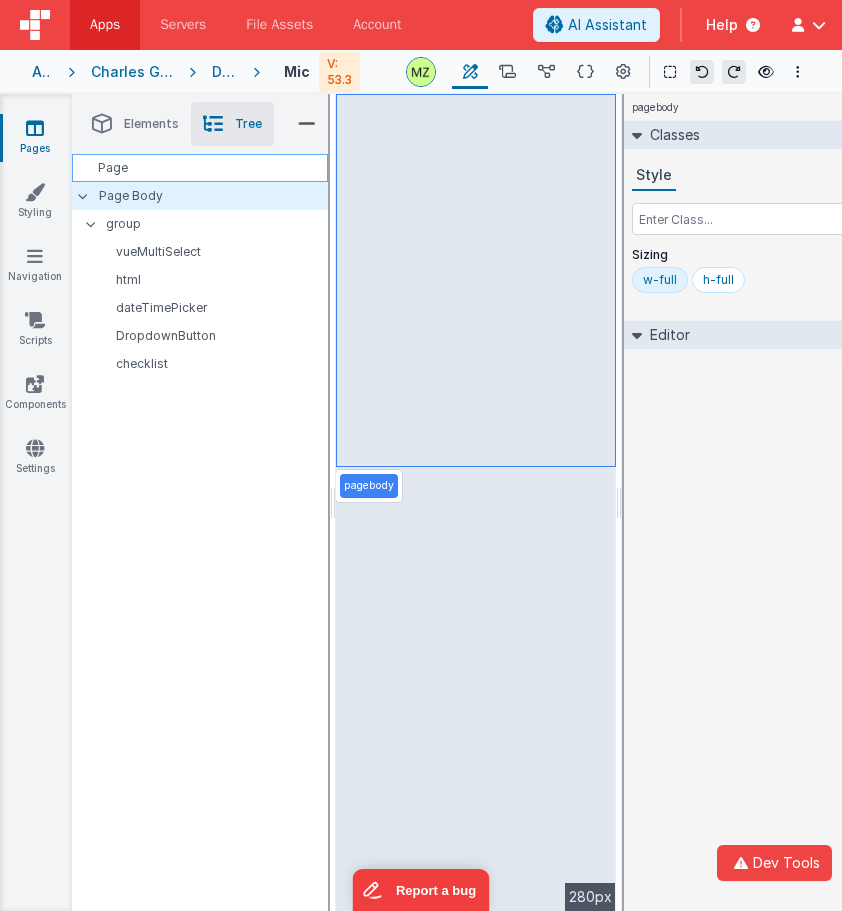 click on "Page" at bounding box center (200, 168) 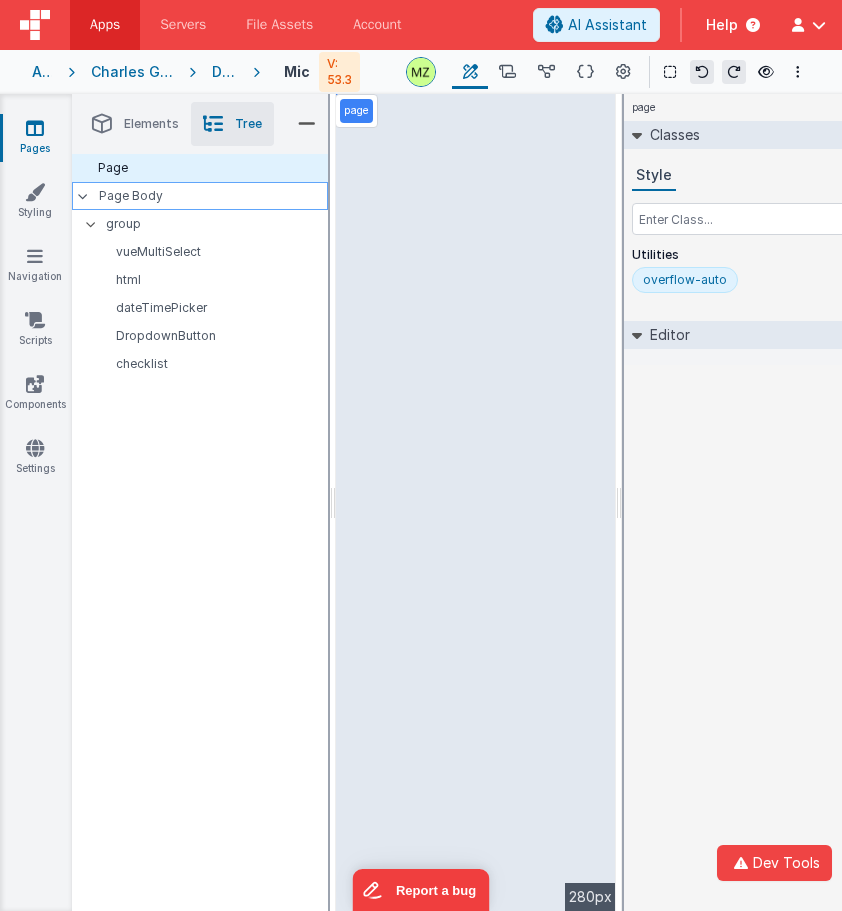 click on "Page Body" at bounding box center (213, 196) 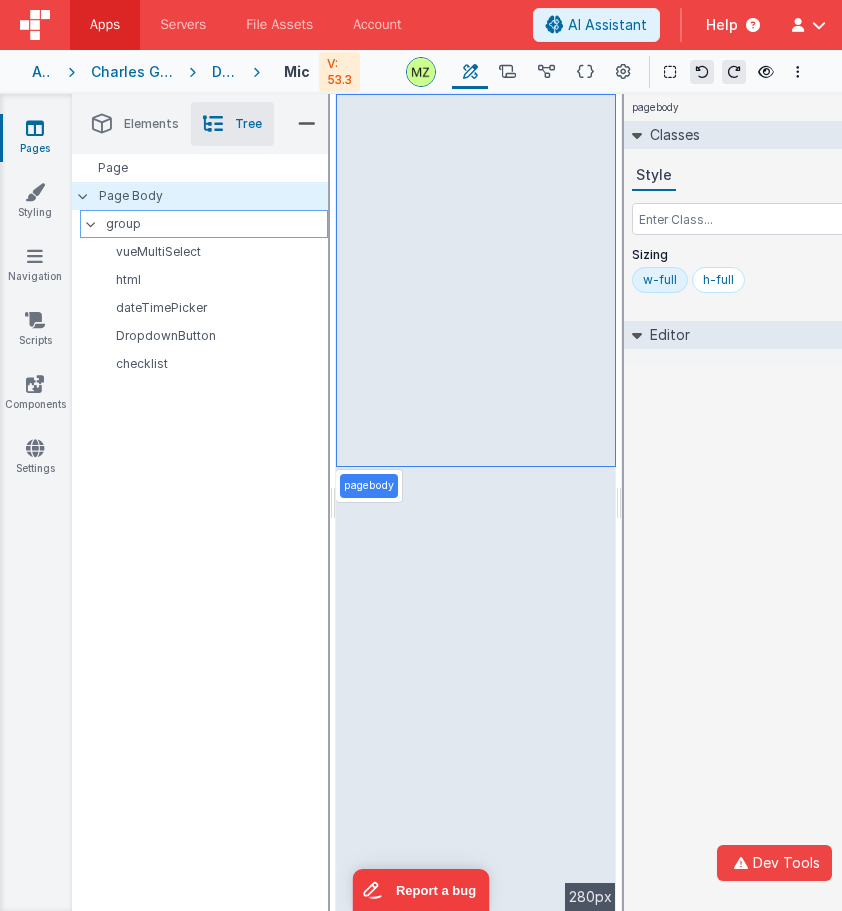 click on "group" at bounding box center [216, 224] 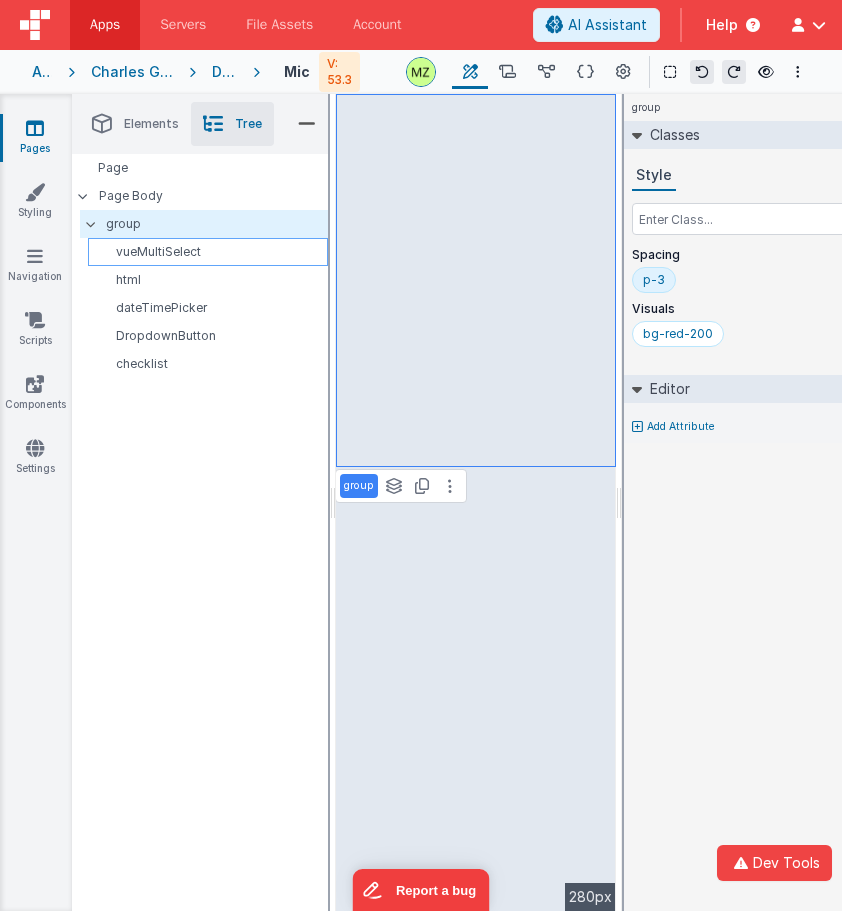 click on "vueMultiSelect" at bounding box center (211, 252) 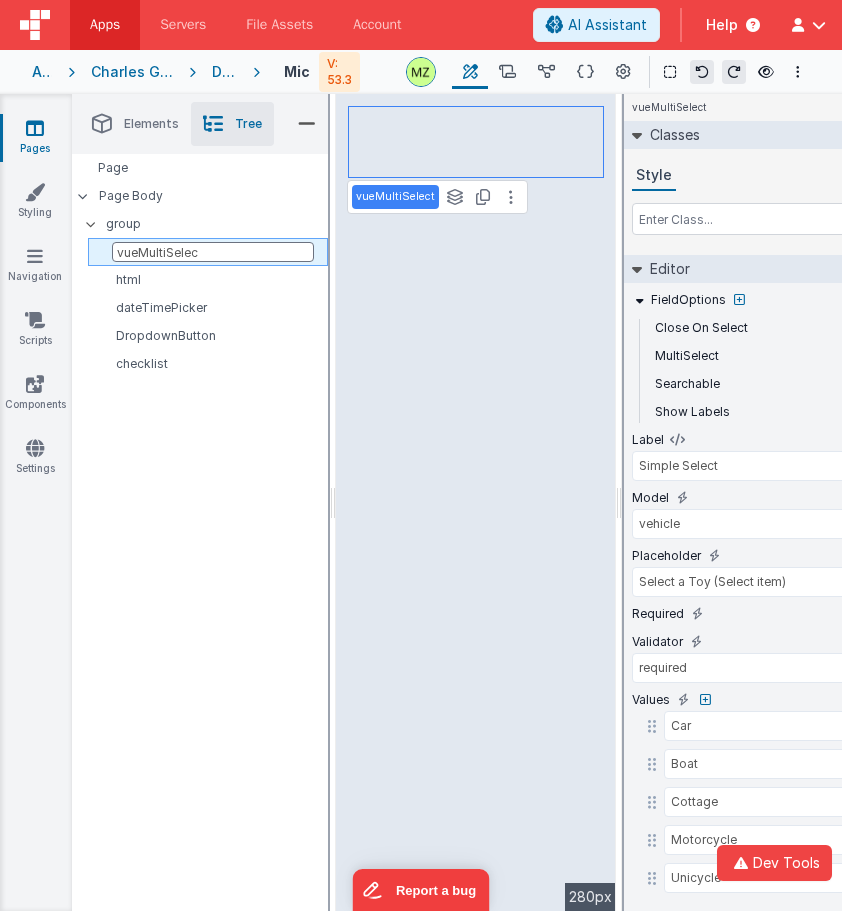 type on "vueMultiSele" 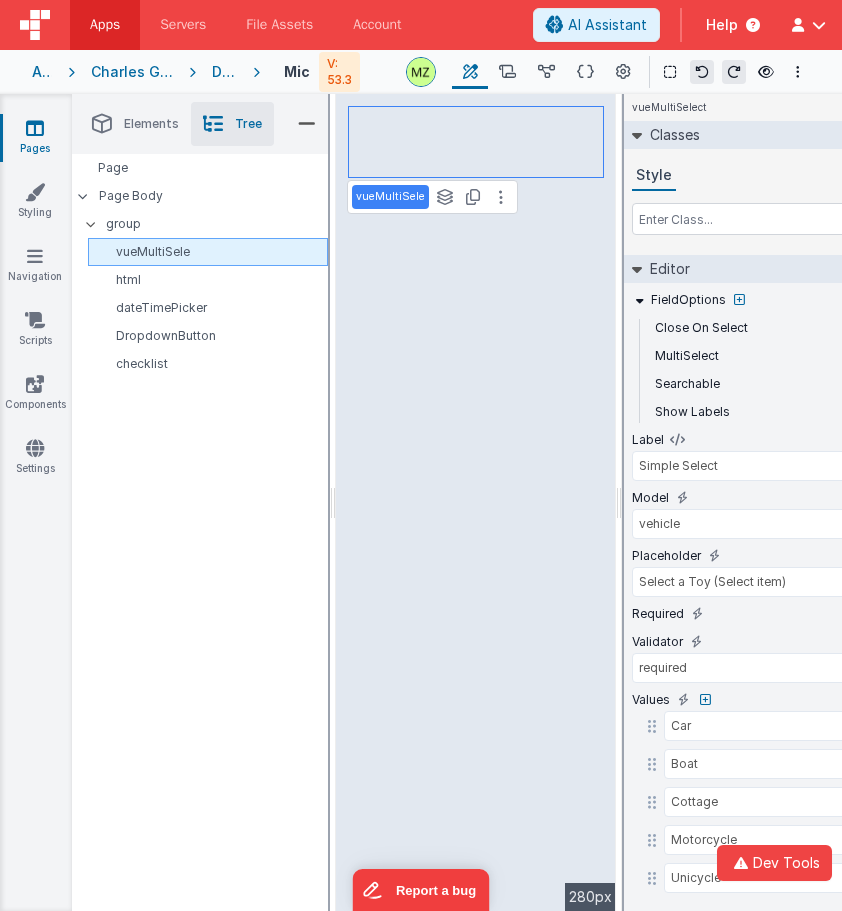 click on "Page
Page Body     group   vueMultiSele   html   dateTimePicker   DropdownButton   checklist" at bounding box center (200, 468) 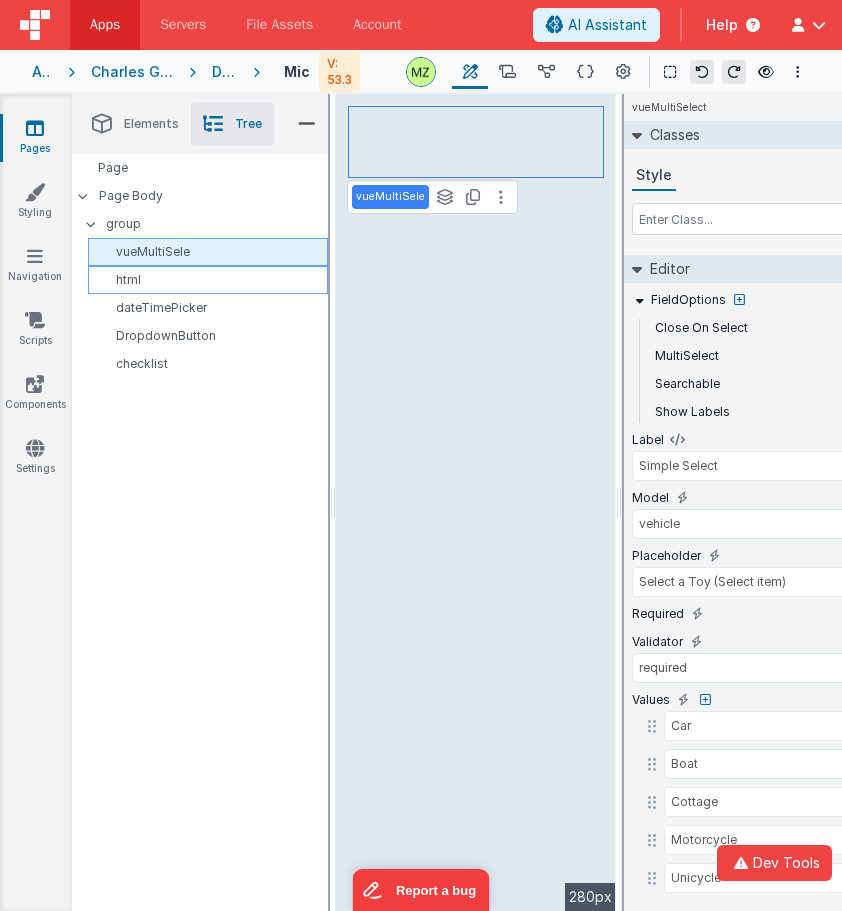 click on "html" at bounding box center [211, 280] 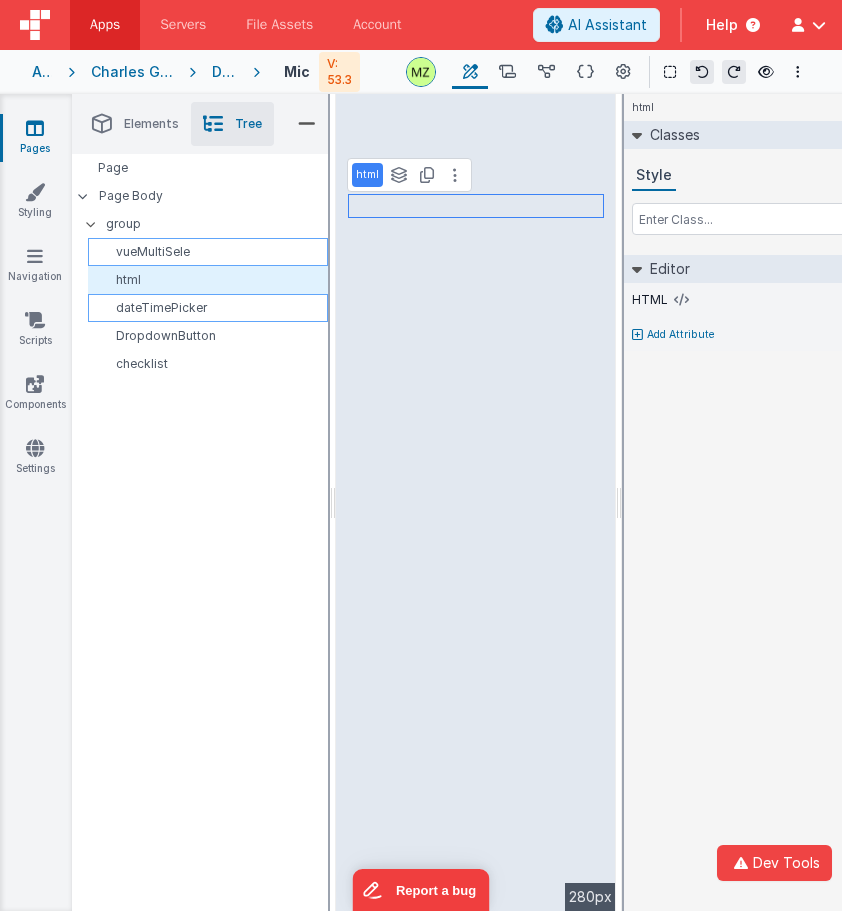 click on "dateTimePicker" at bounding box center [211, 308] 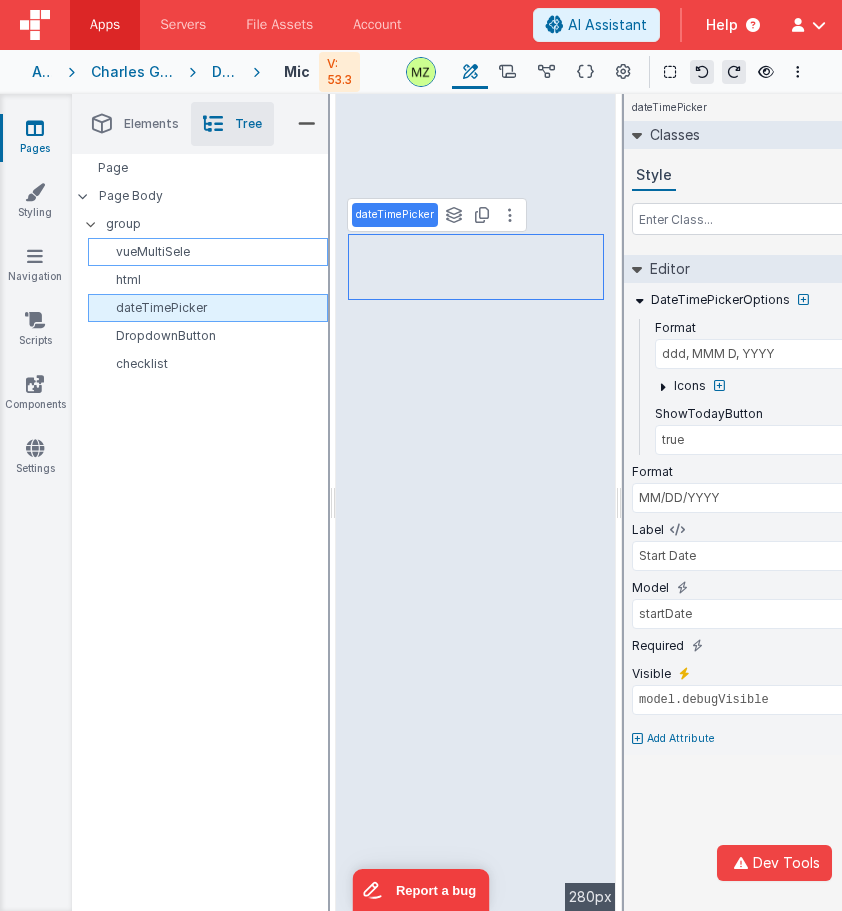 click on "dateTimePicker" at bounding box center (208, 308) 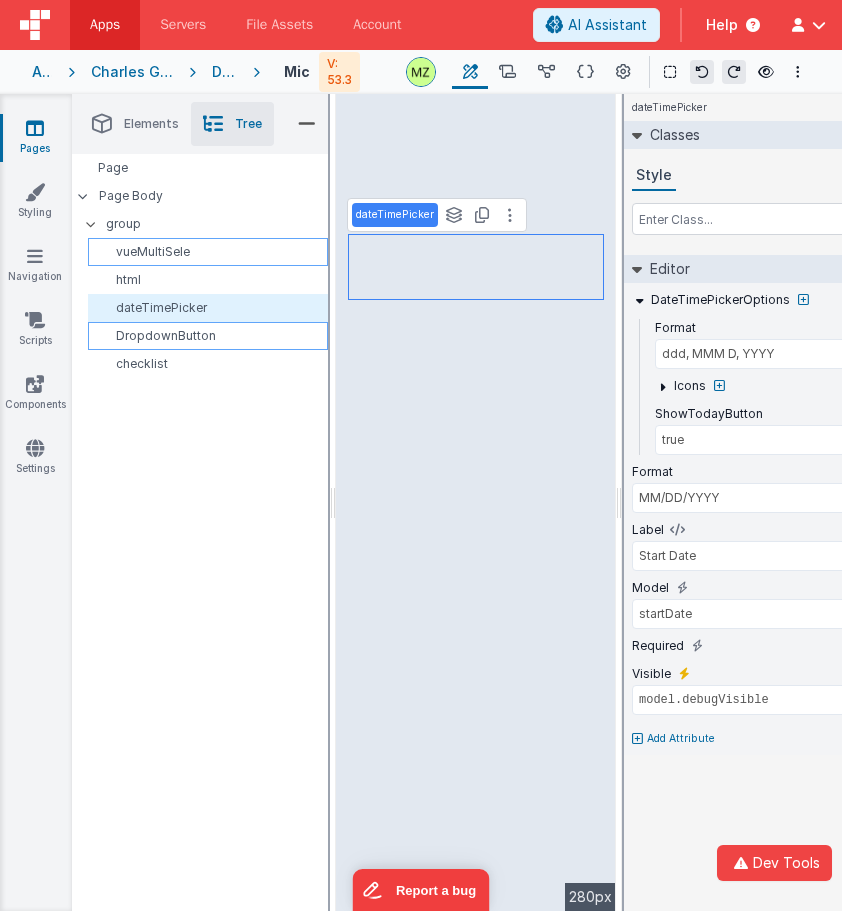 click on "DropdownButton" at bounding box center [208, 336] 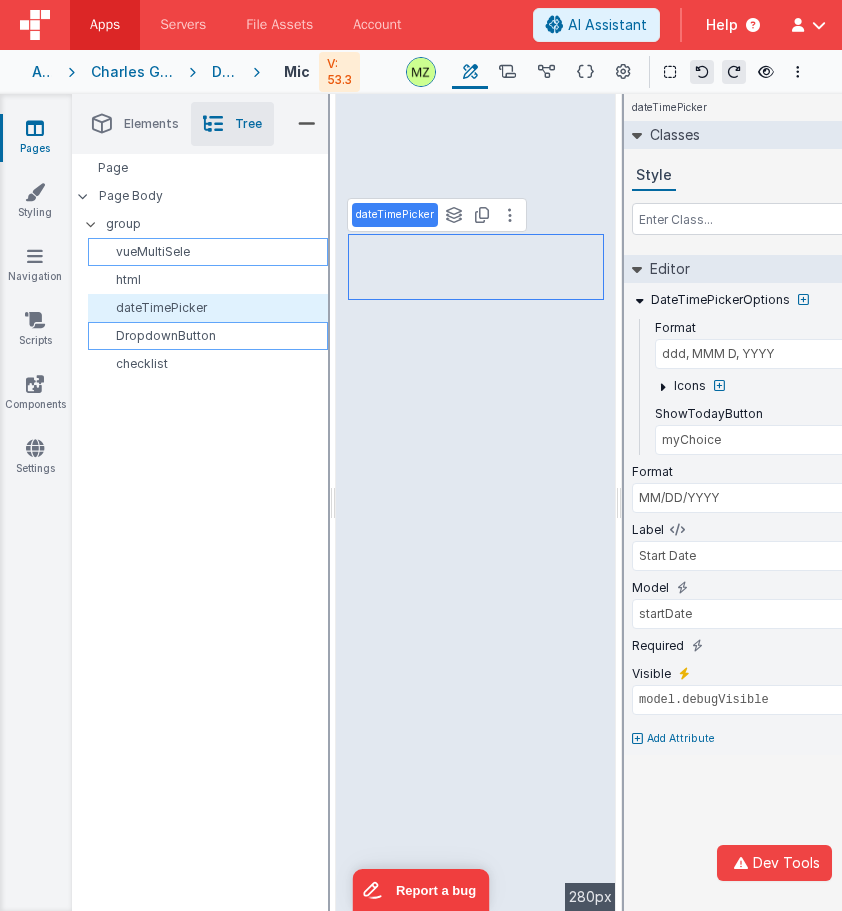 select 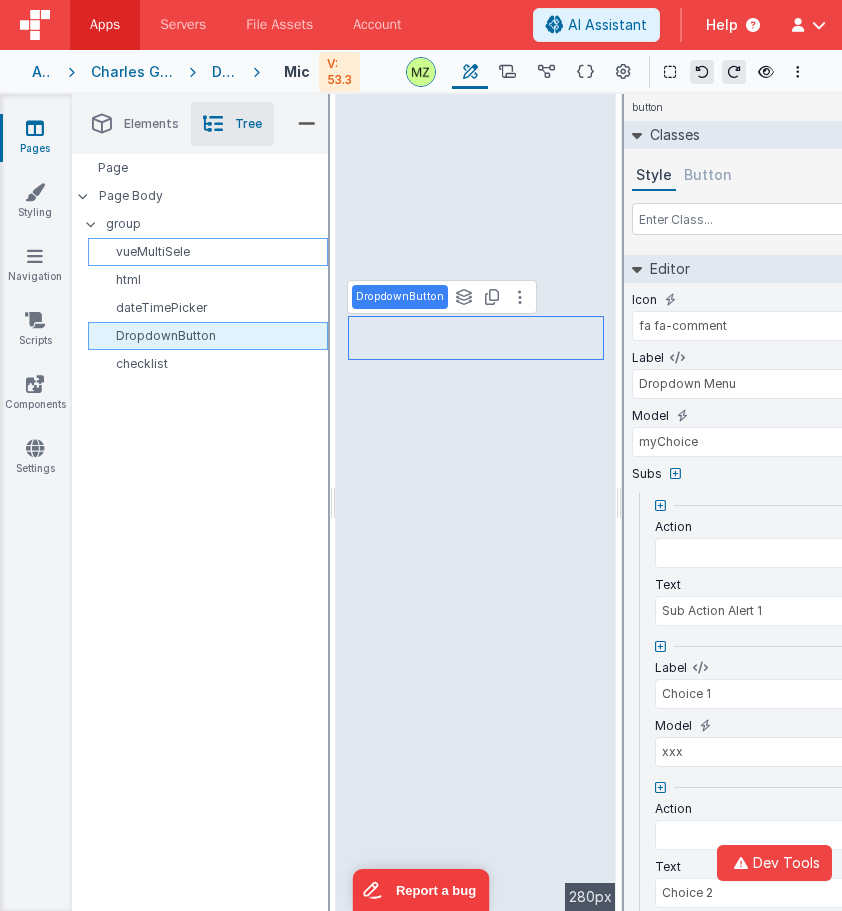 select 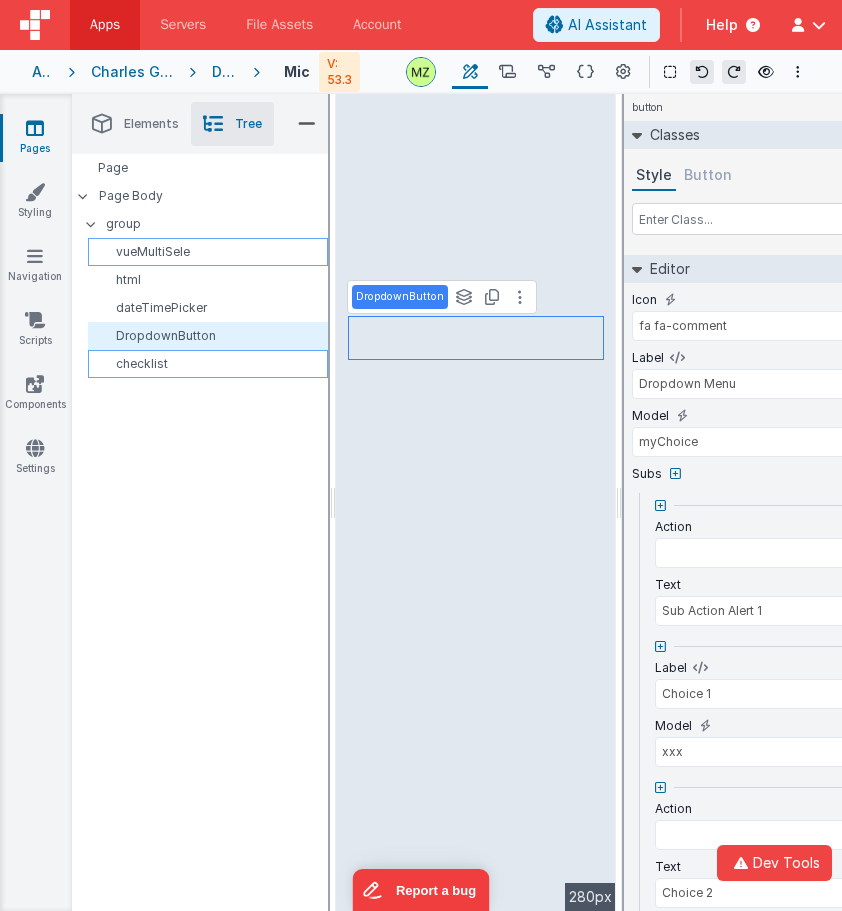 select 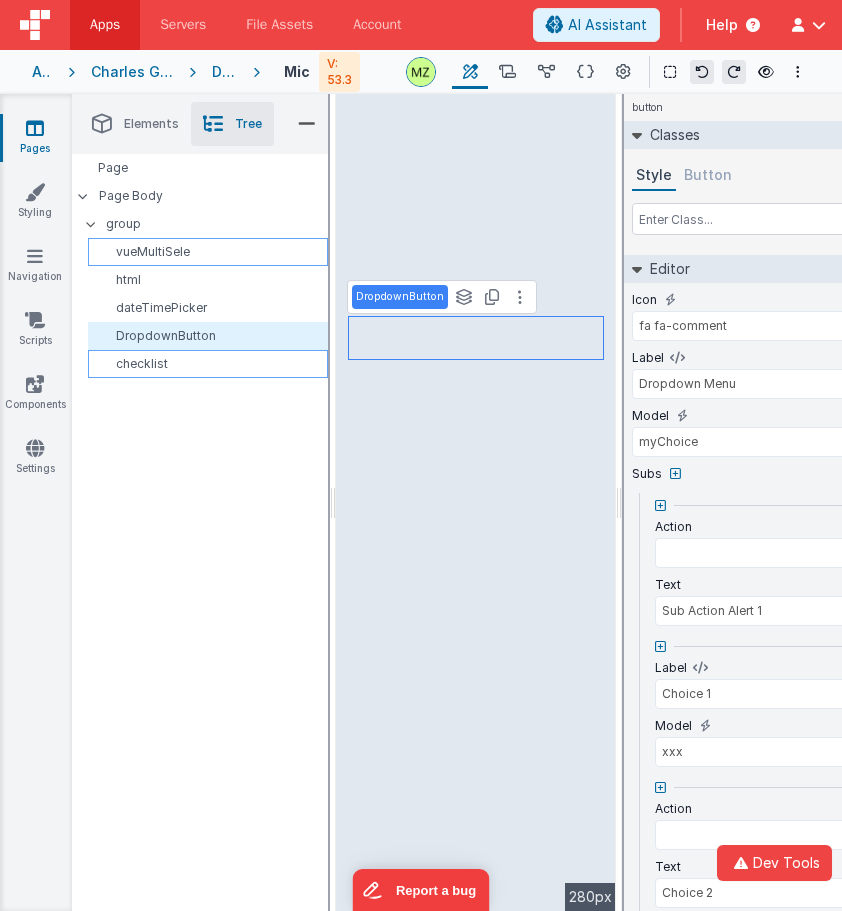 select 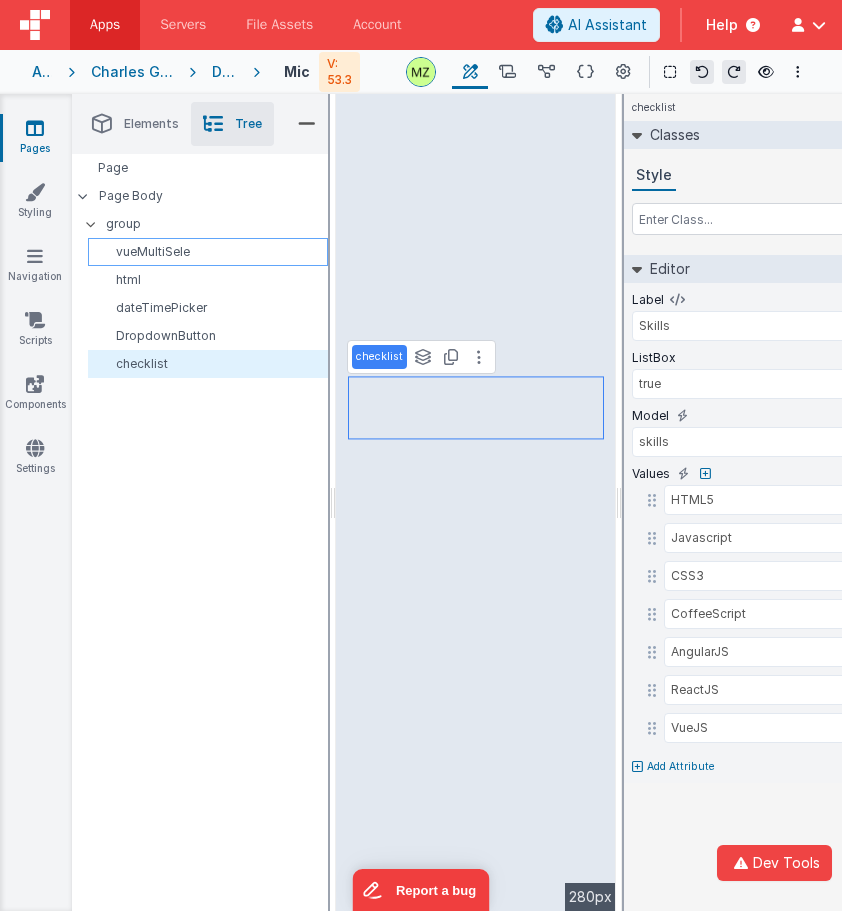 click on "vueMultiSele" at bounding box center [211, 252] 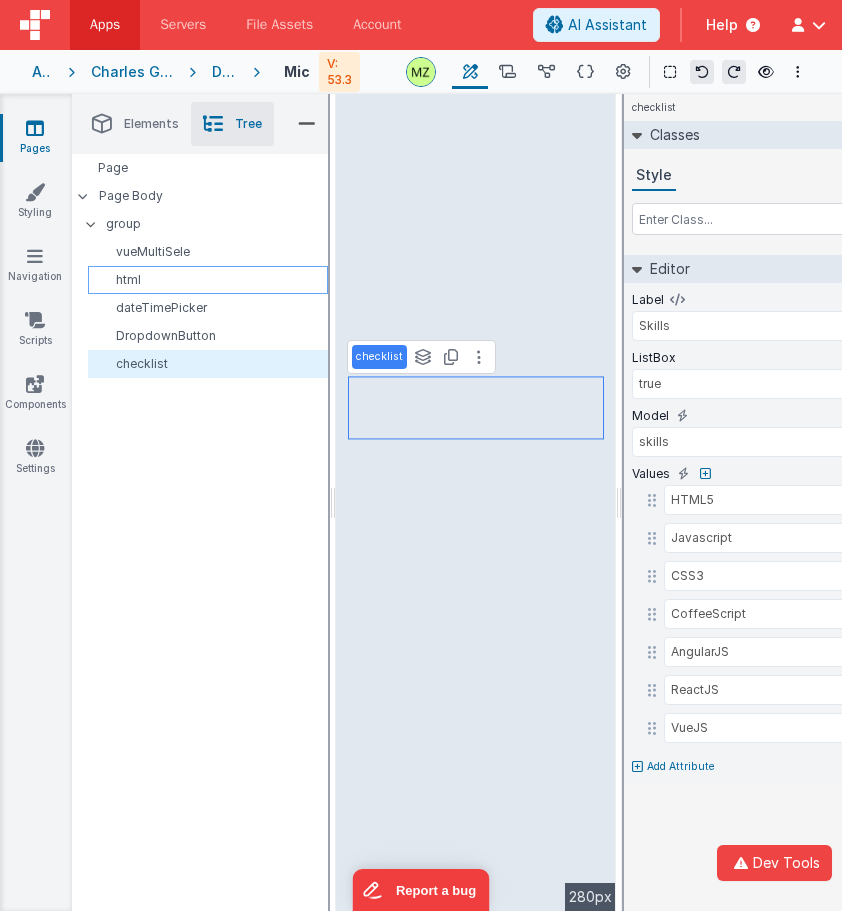 select on "required" 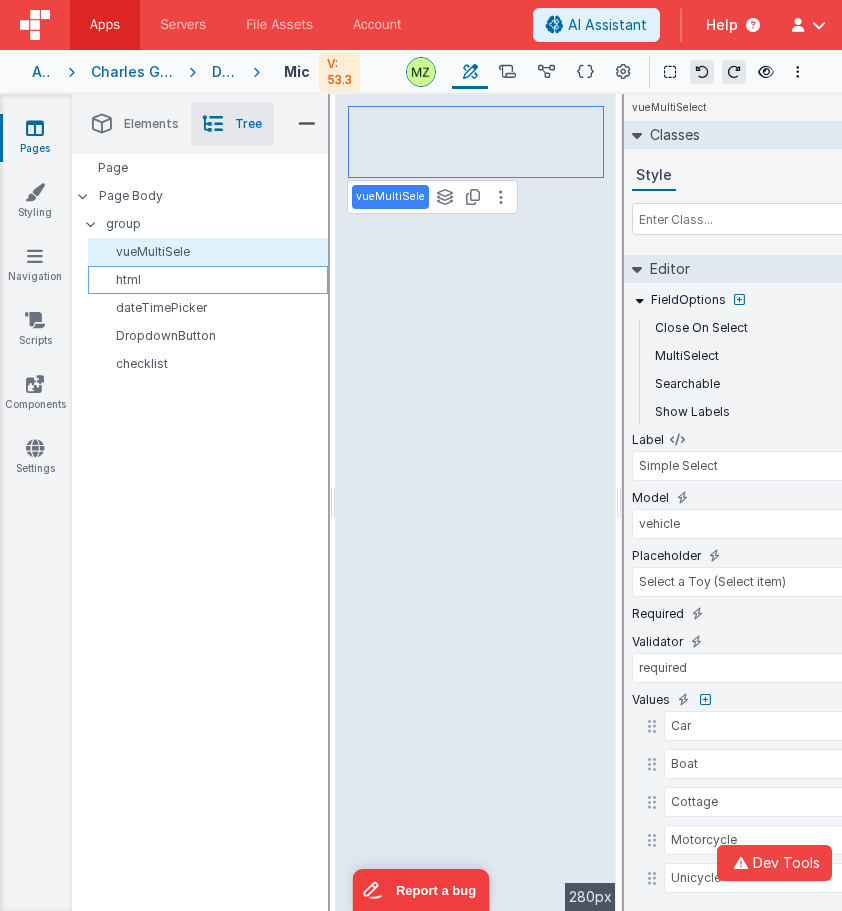 click on "html" at bounding box center [211, 280] 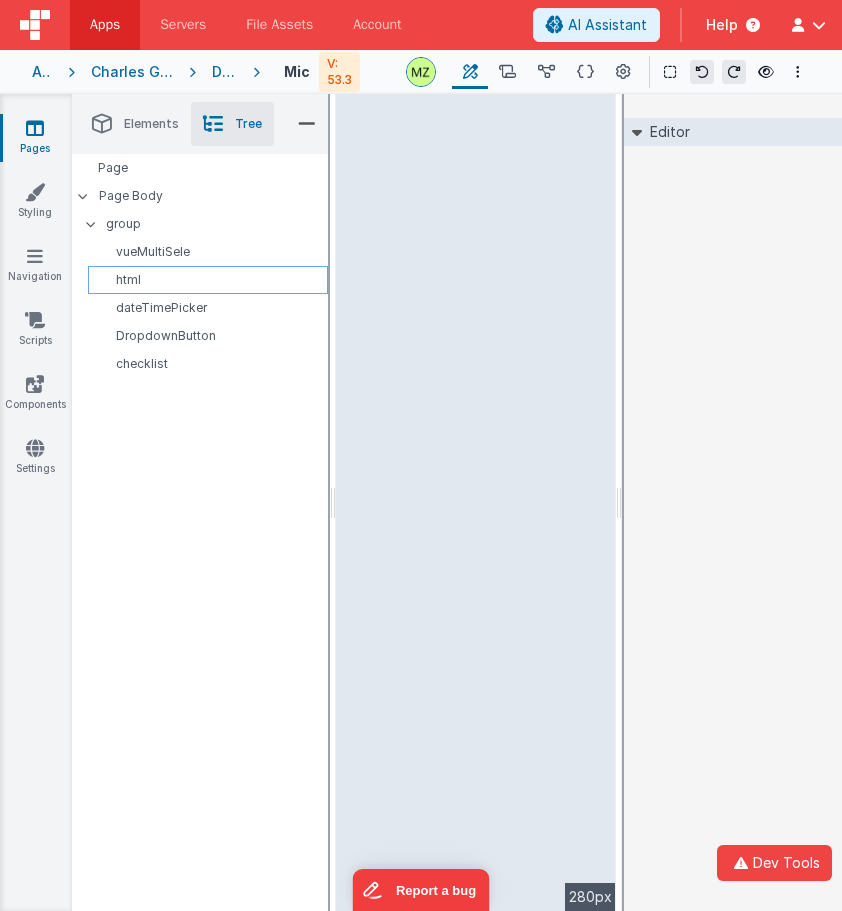 click on "html" at bounding box center [208, 280] 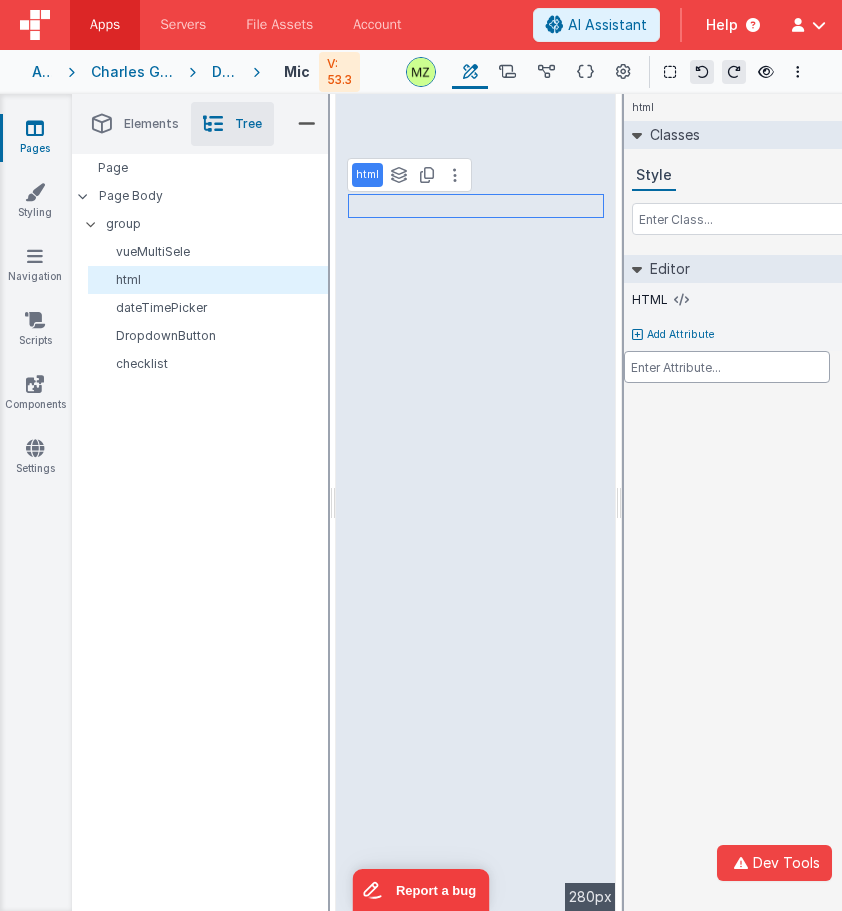 click at bounding box center (421, 455) 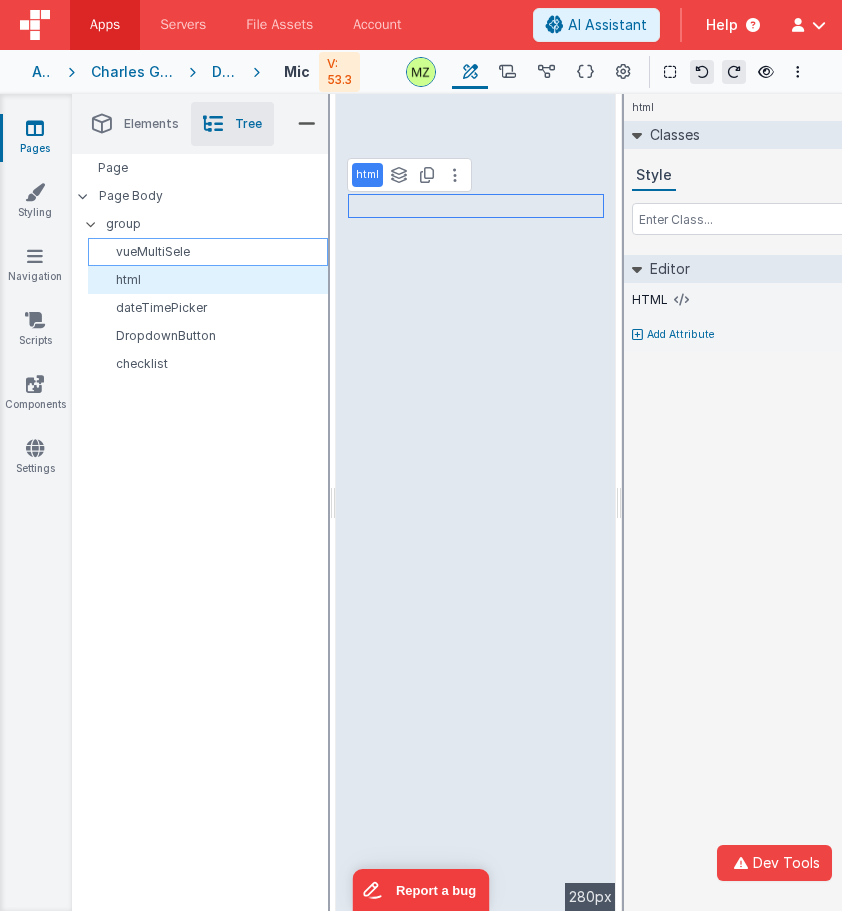 click on "vueMultiSele" at bounding box center [211, 252] 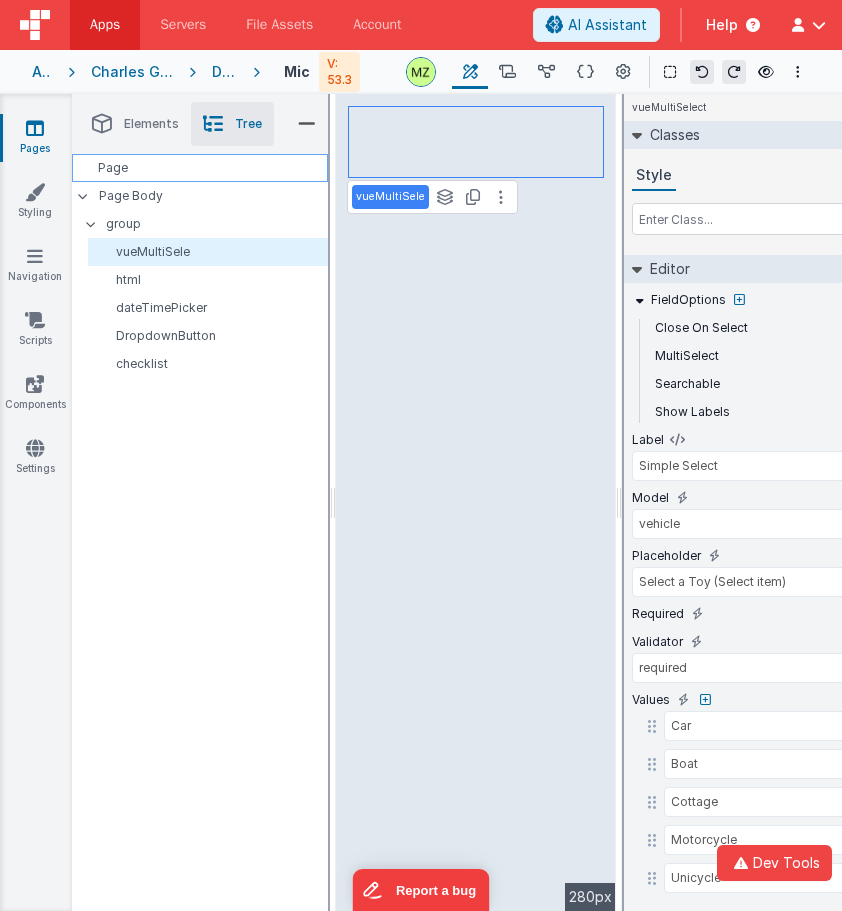 click on "Page" at bounding box center (200, 168) 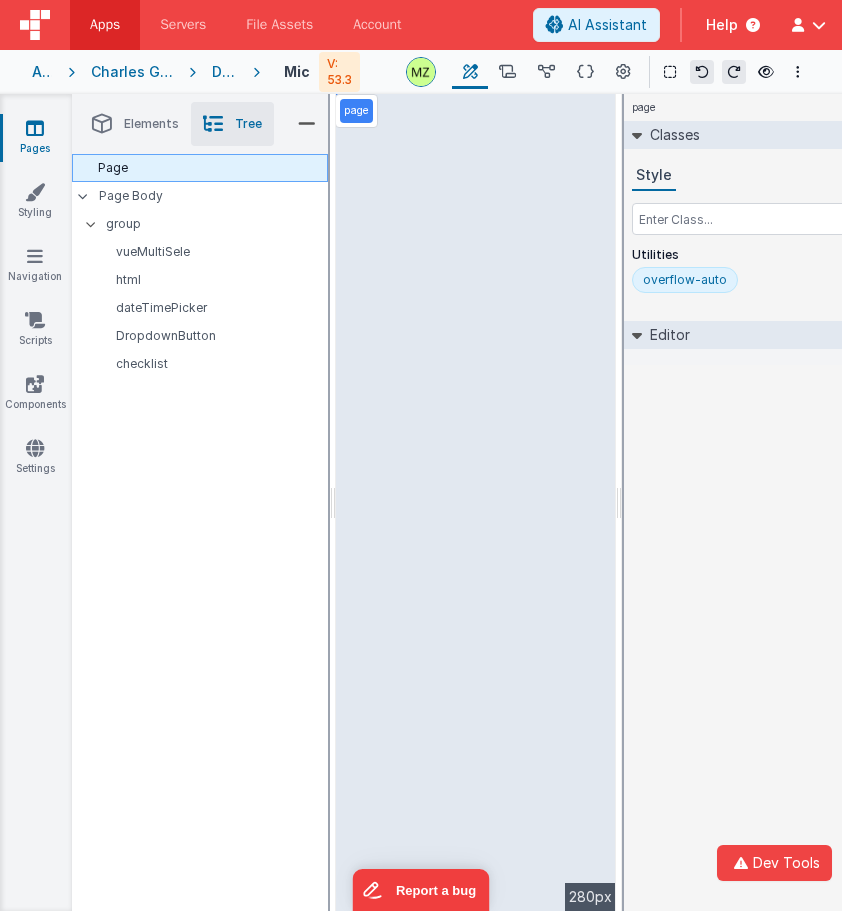 click on "Page" at bounding box center [200, 168] 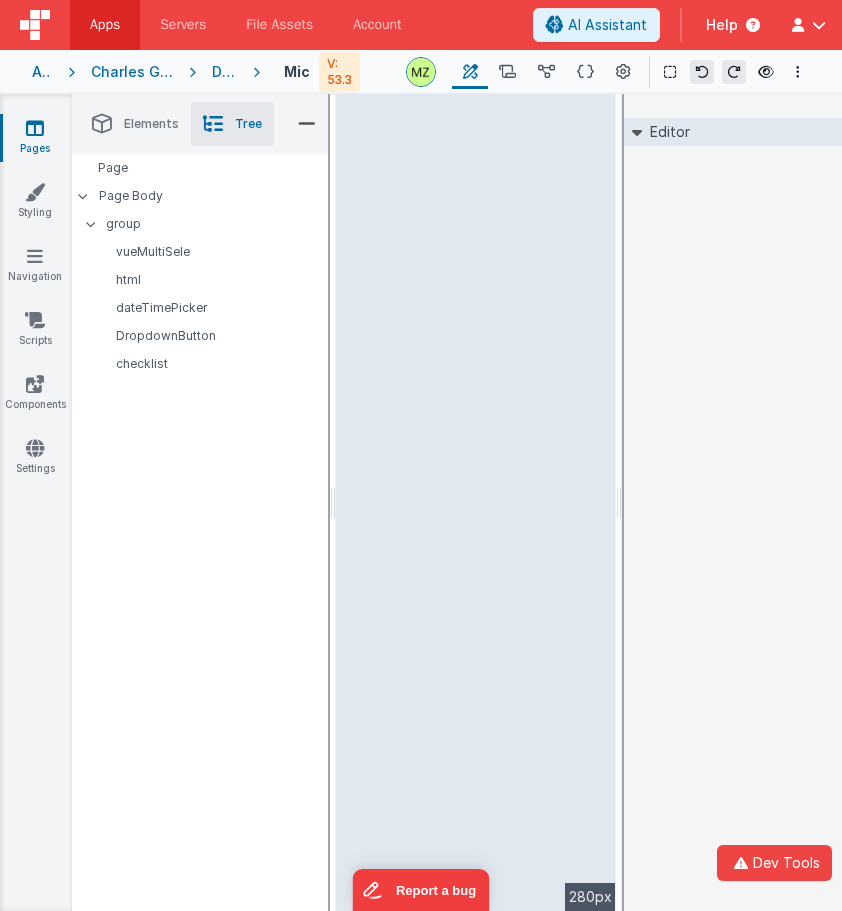 click on "Page
Page Body     group   vueMultiSele   html   dateTimePicker   DropdownButton   checklist" at bounding box center (200, 468) 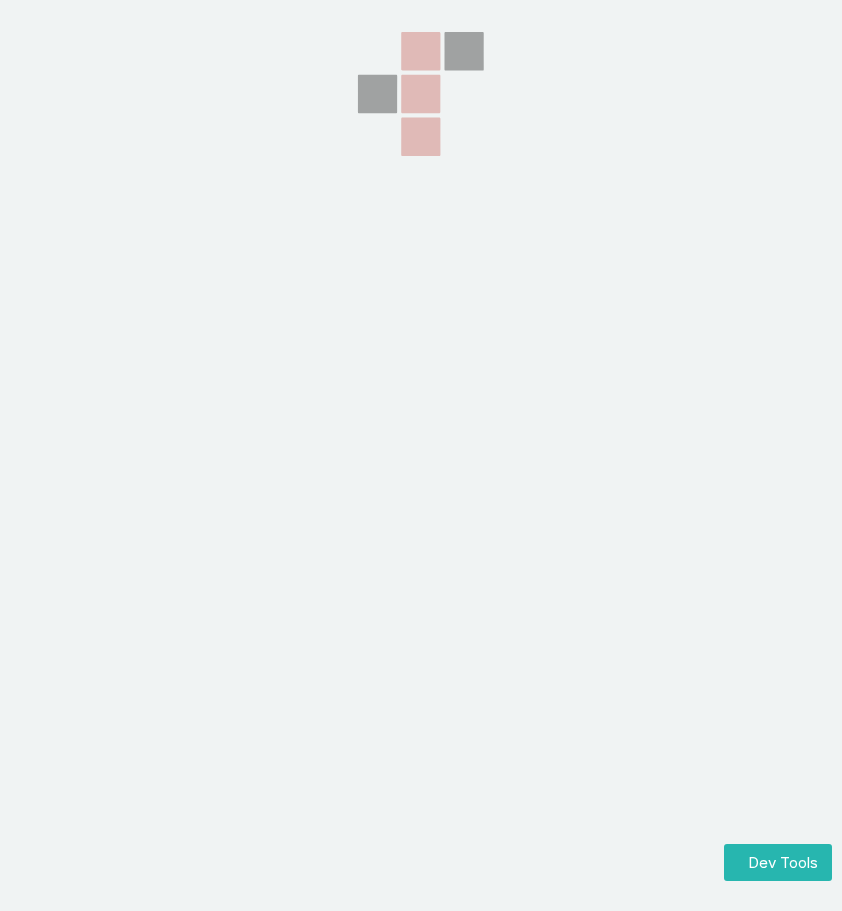 scroll, scrollTop: 0, scrollLeft: 0, axis: both 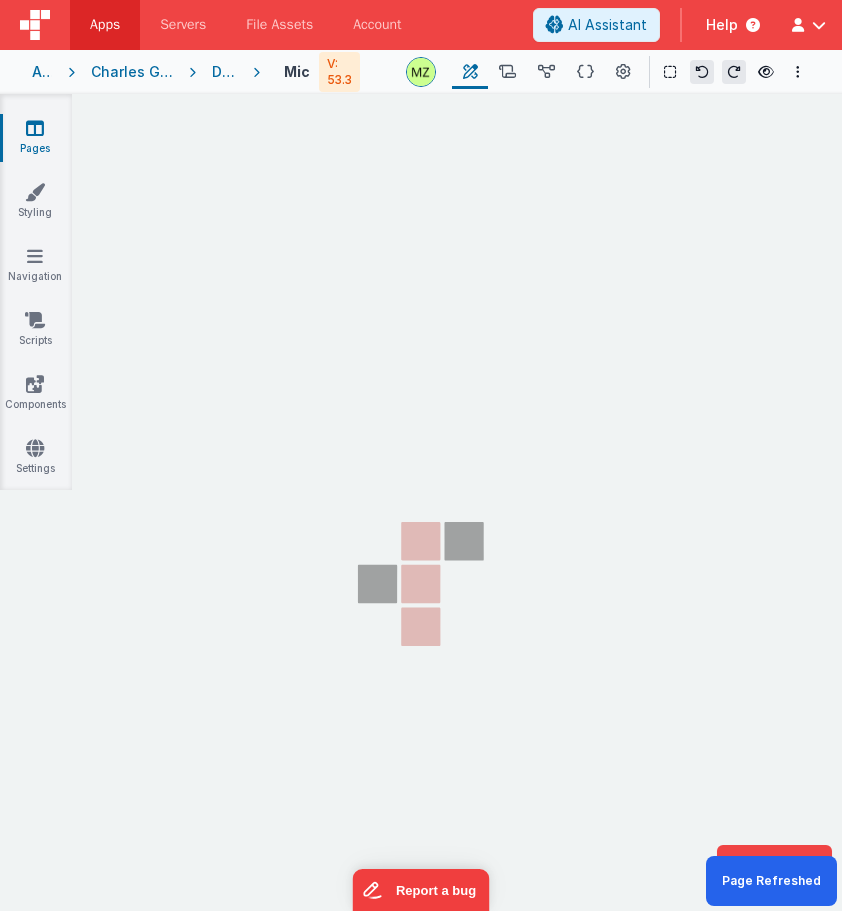 click on "Pages
Styling
Navigation
Scripts
Components
Settings" at bounding box center [421, 520] 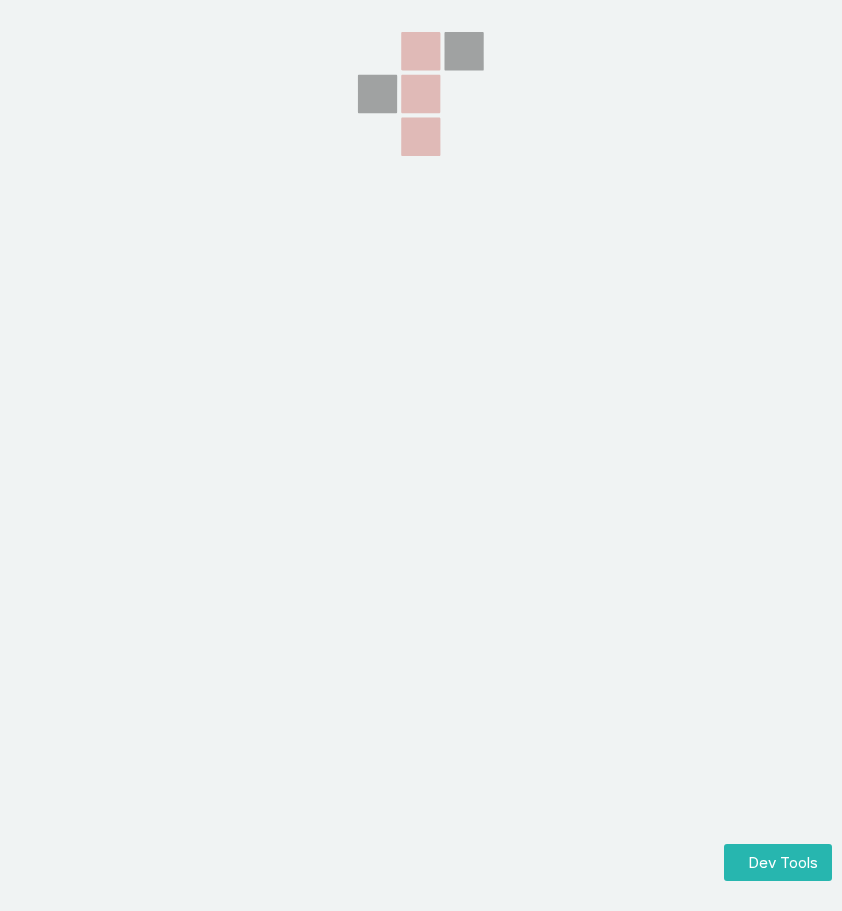 scroll, scrollTop: 0, scrollLeft: 0, axis: both 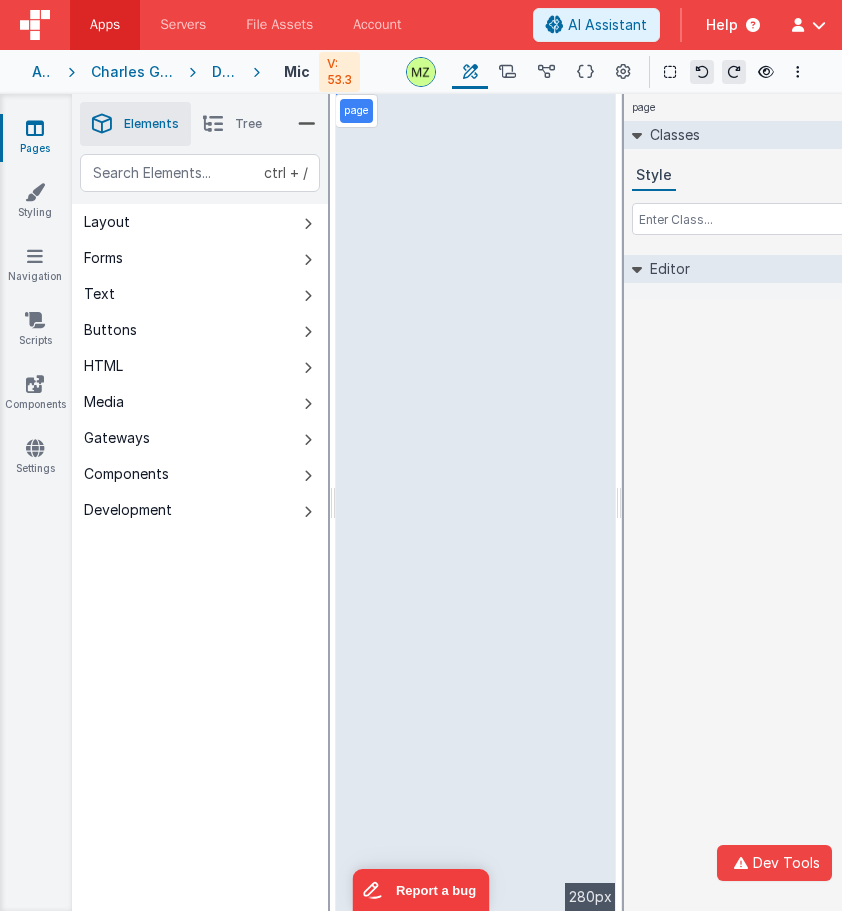 click on "Tree" at bounding box center [232, 124] 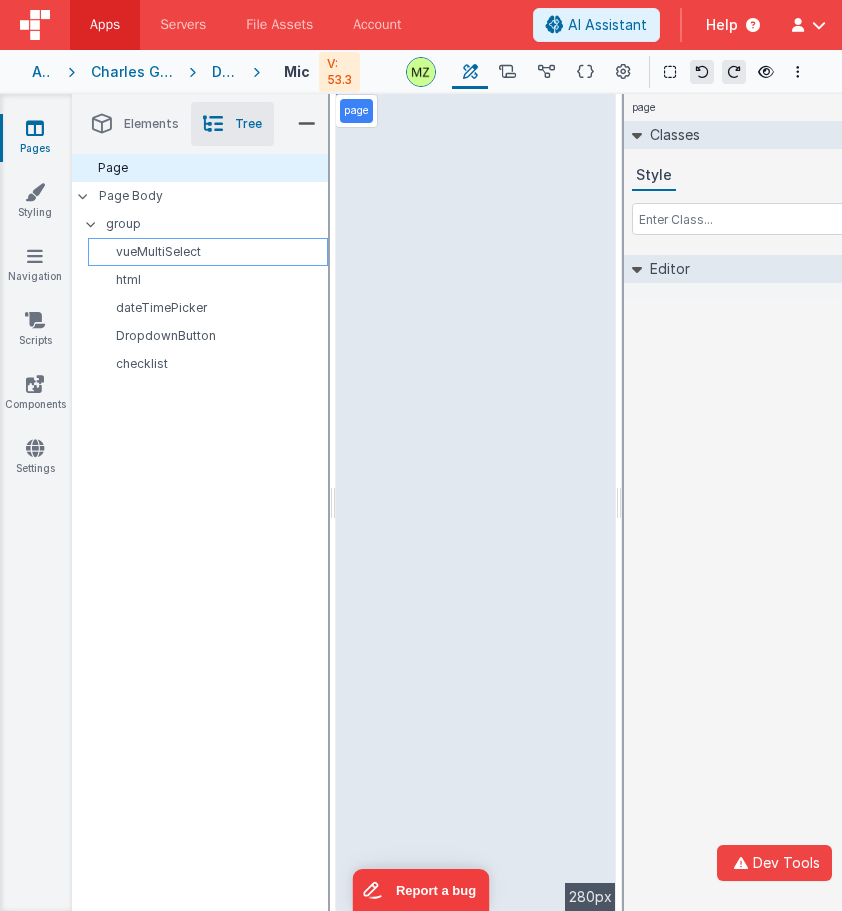 click on "vueMultiSelect" at bounding box center [211, 252] 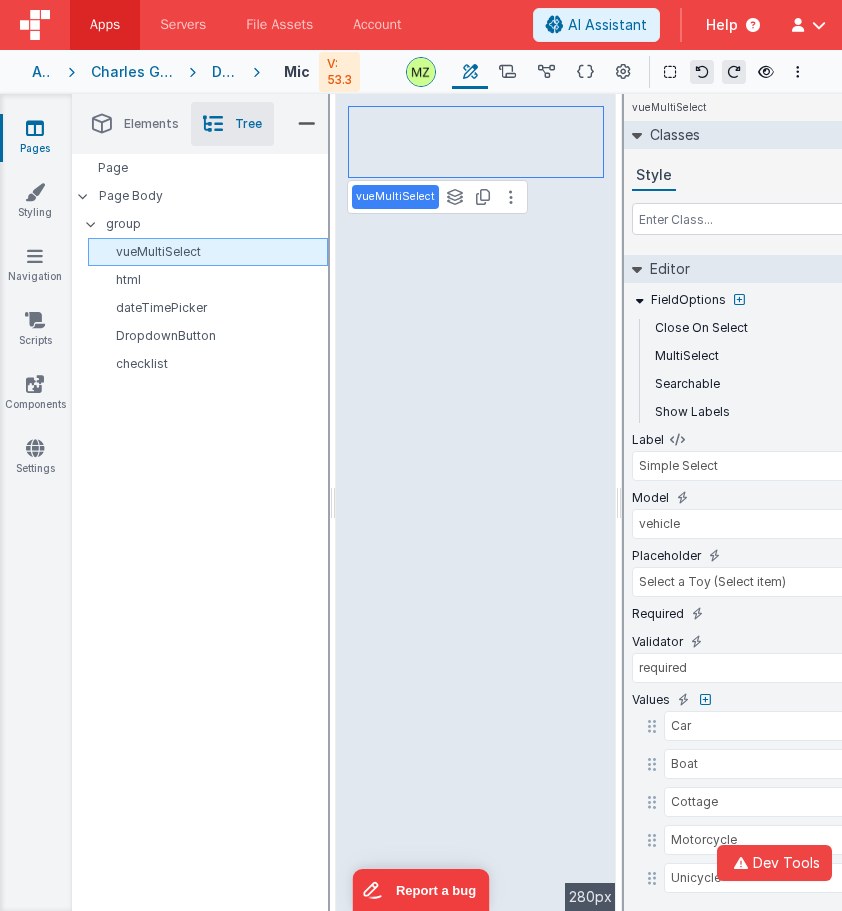 click on "Page
Page Body     group   vueMultiSelect   html   dateTimePicker   DropdownButton   checklist" at bounding box center (200, 468) 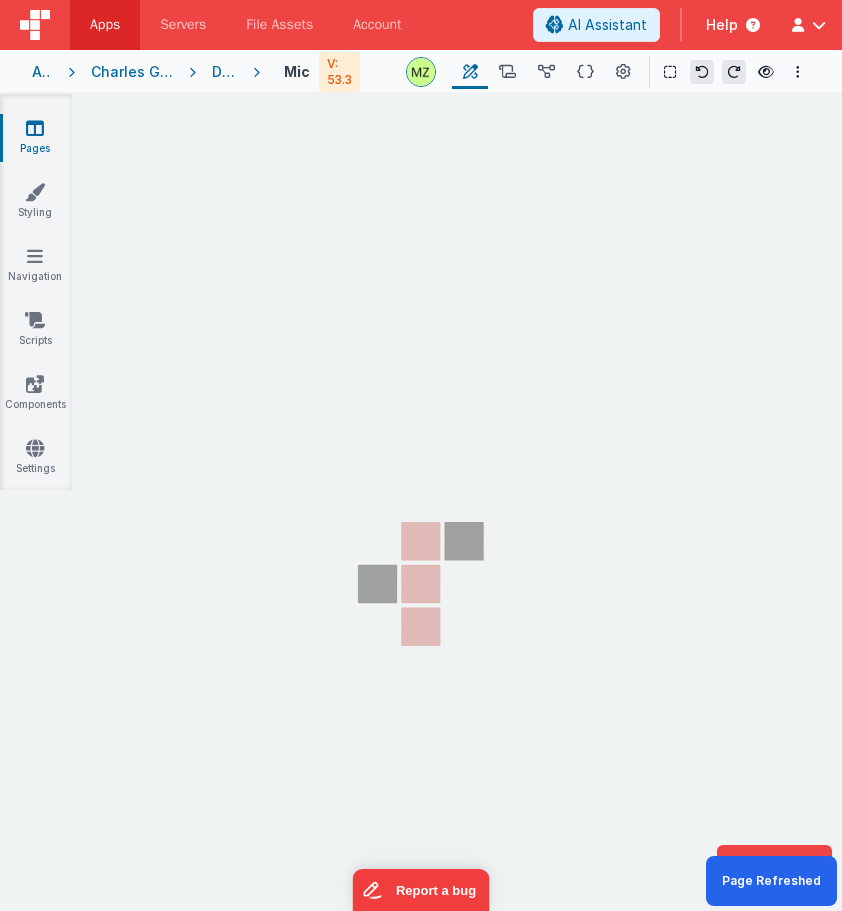 click on "Pages
Styling
Navigation
Scripts
Components
Settings" at bounding box center (421, 520) 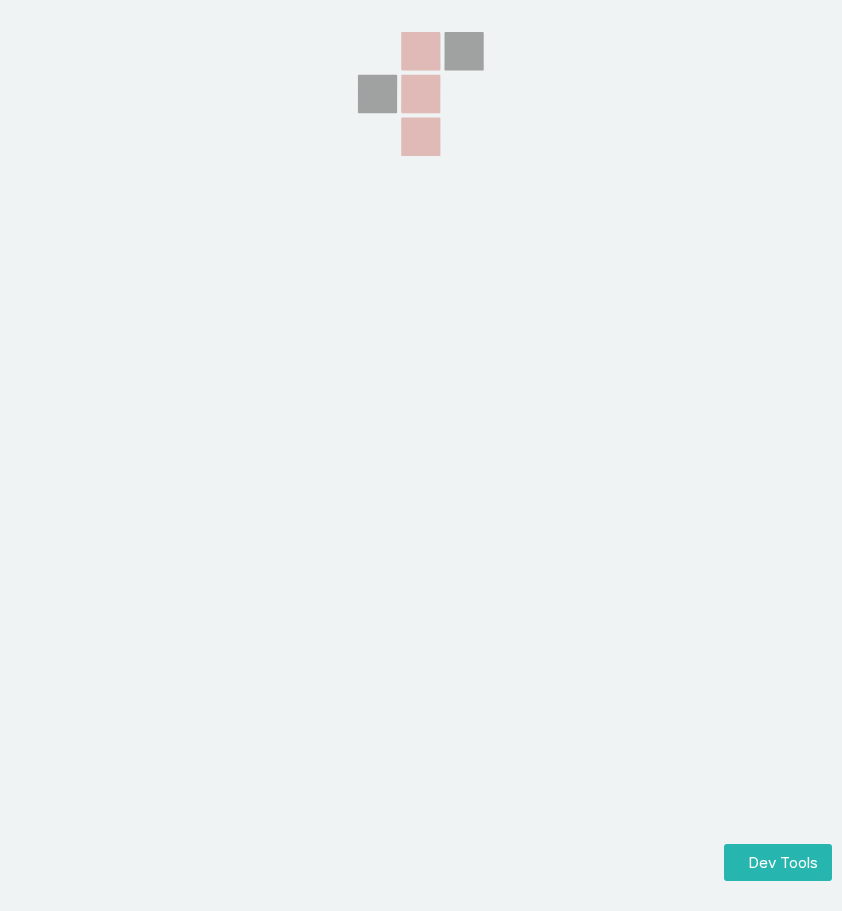 scroll, scrollTop: 0, scrollLeft: 0, axis: both 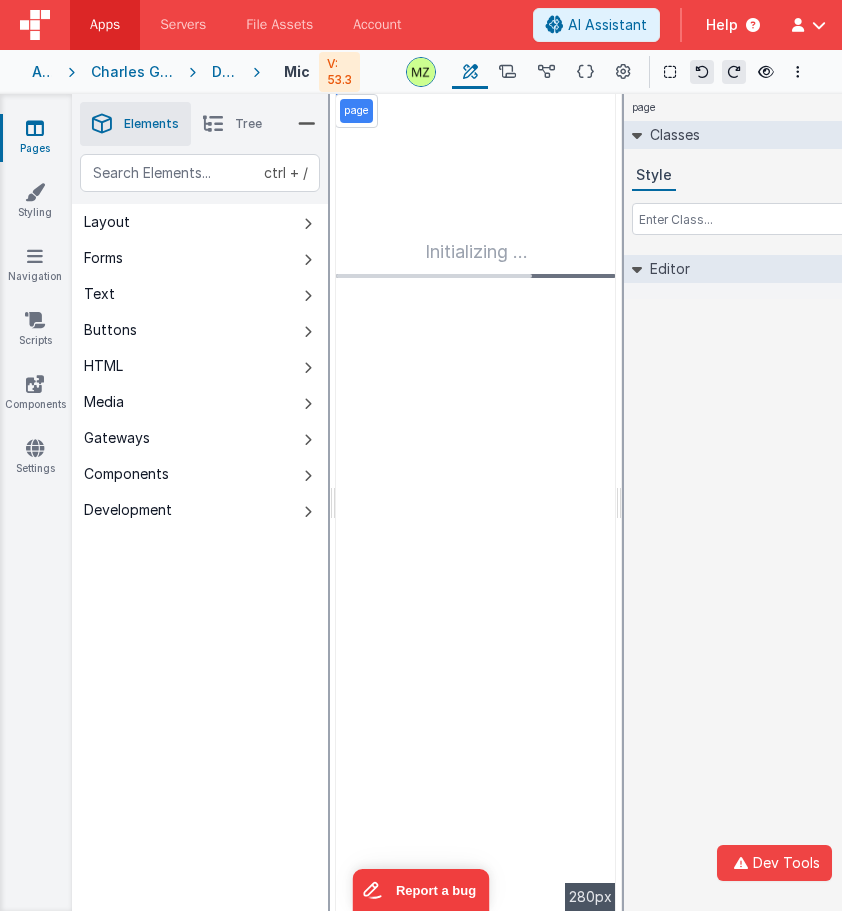 click at bounding box center (213, 124) 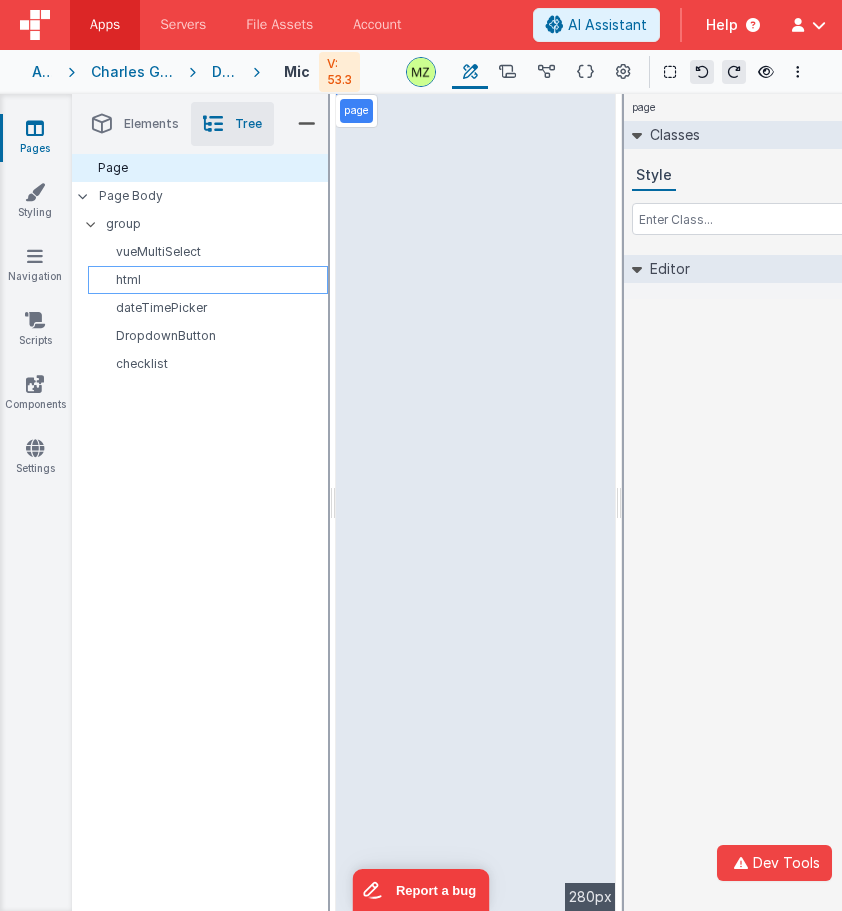 click on "html" at bounding box center (211, 280) 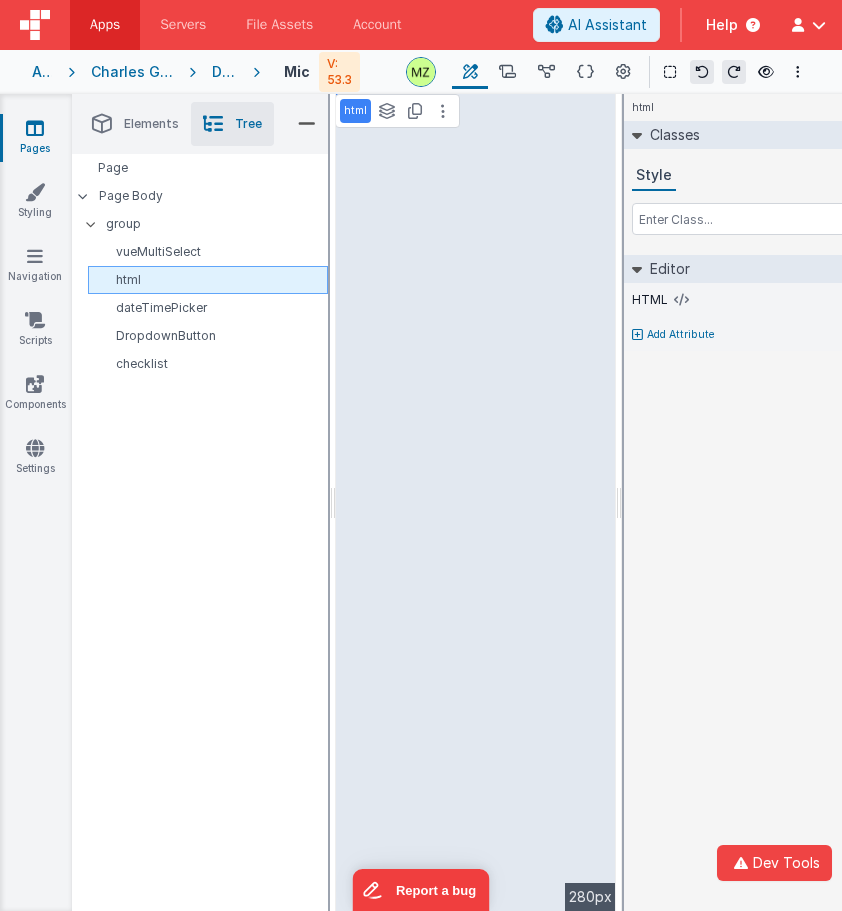 click on "html" at bounding box center (211, 280) 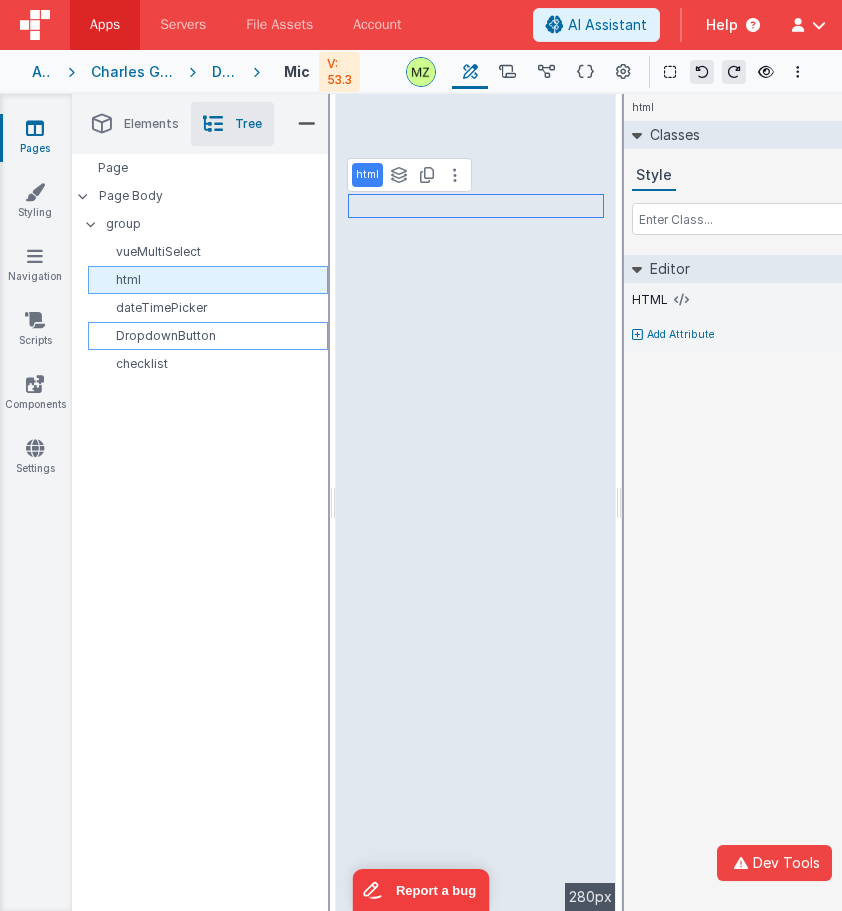 click on "DropdownButton" at bounding box center (211, 336) 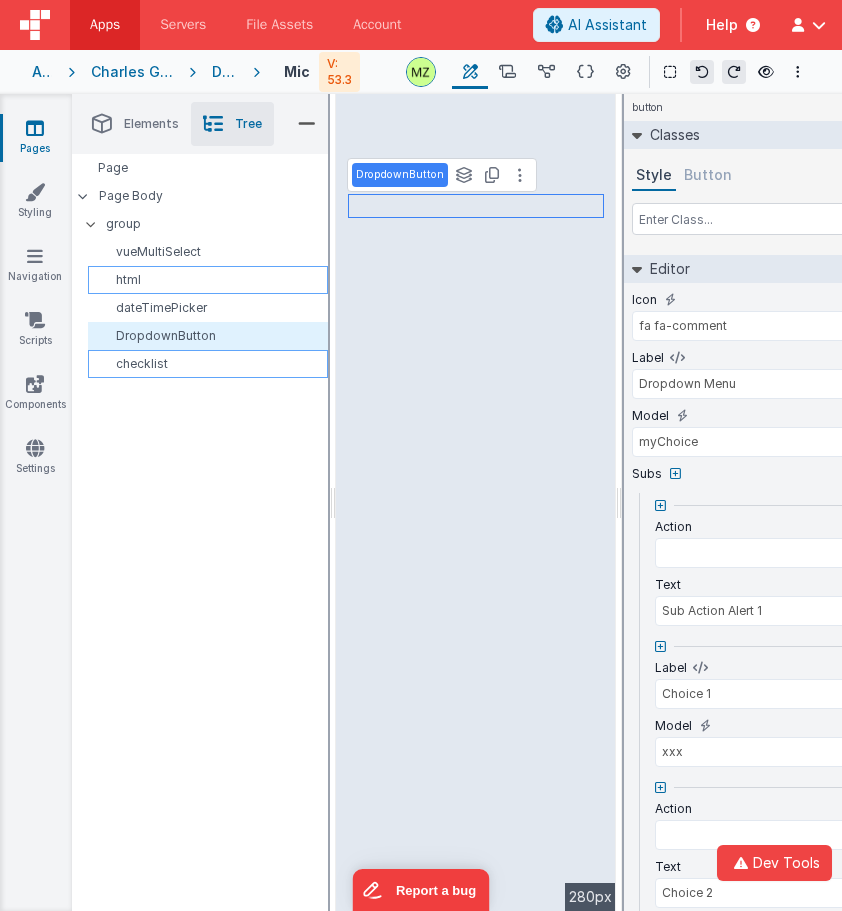 select 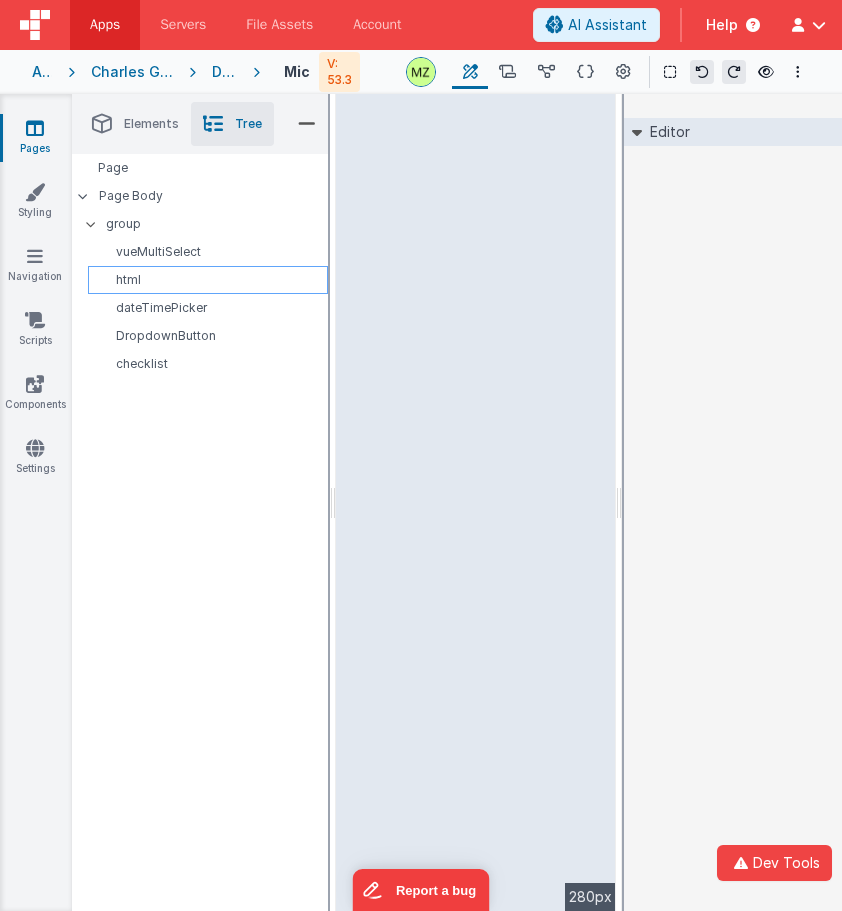 click on "html" at bounding box center (211, 280) 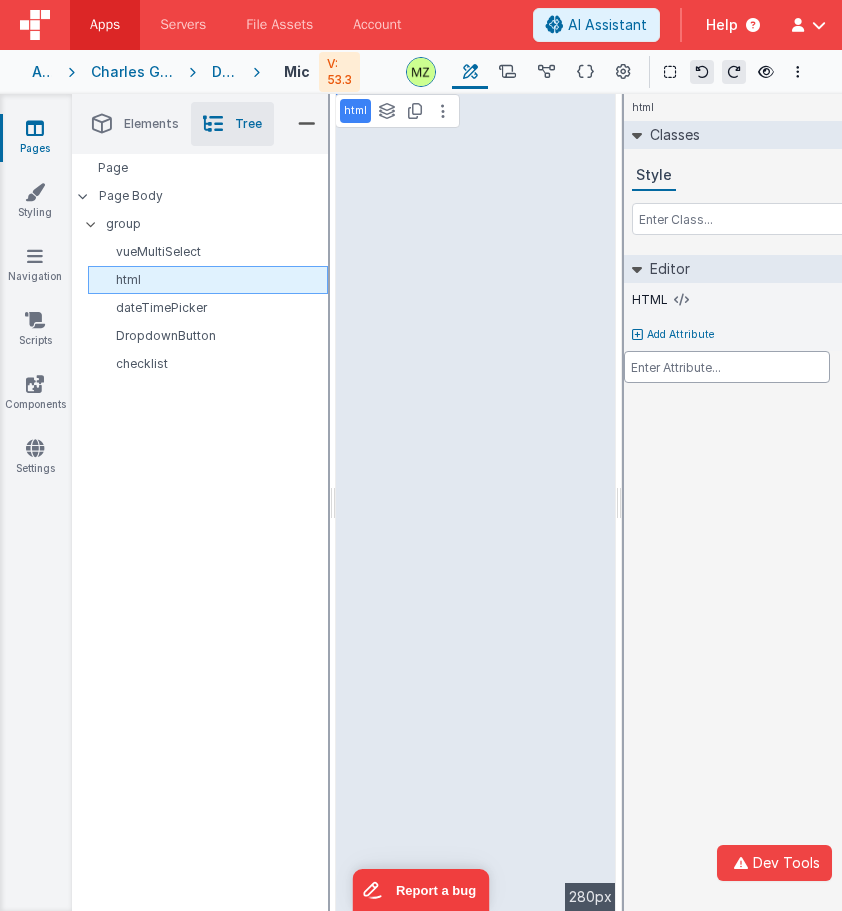 click at bounding box center (421, 455) 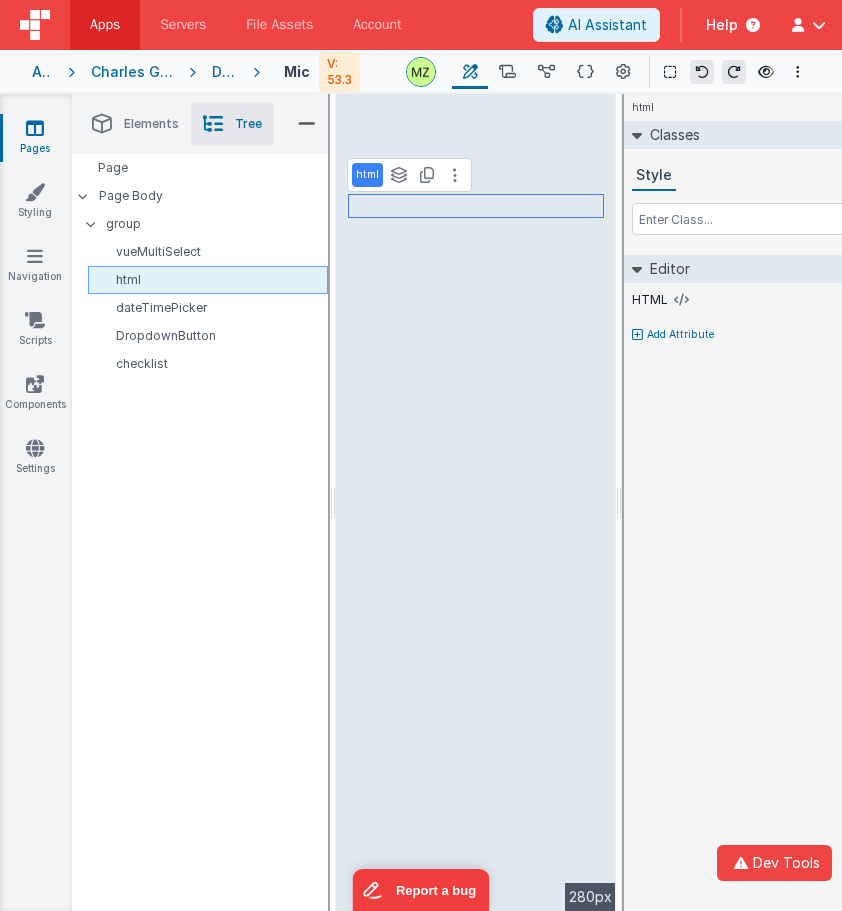 click on "html" at bounding box center [211, 280] 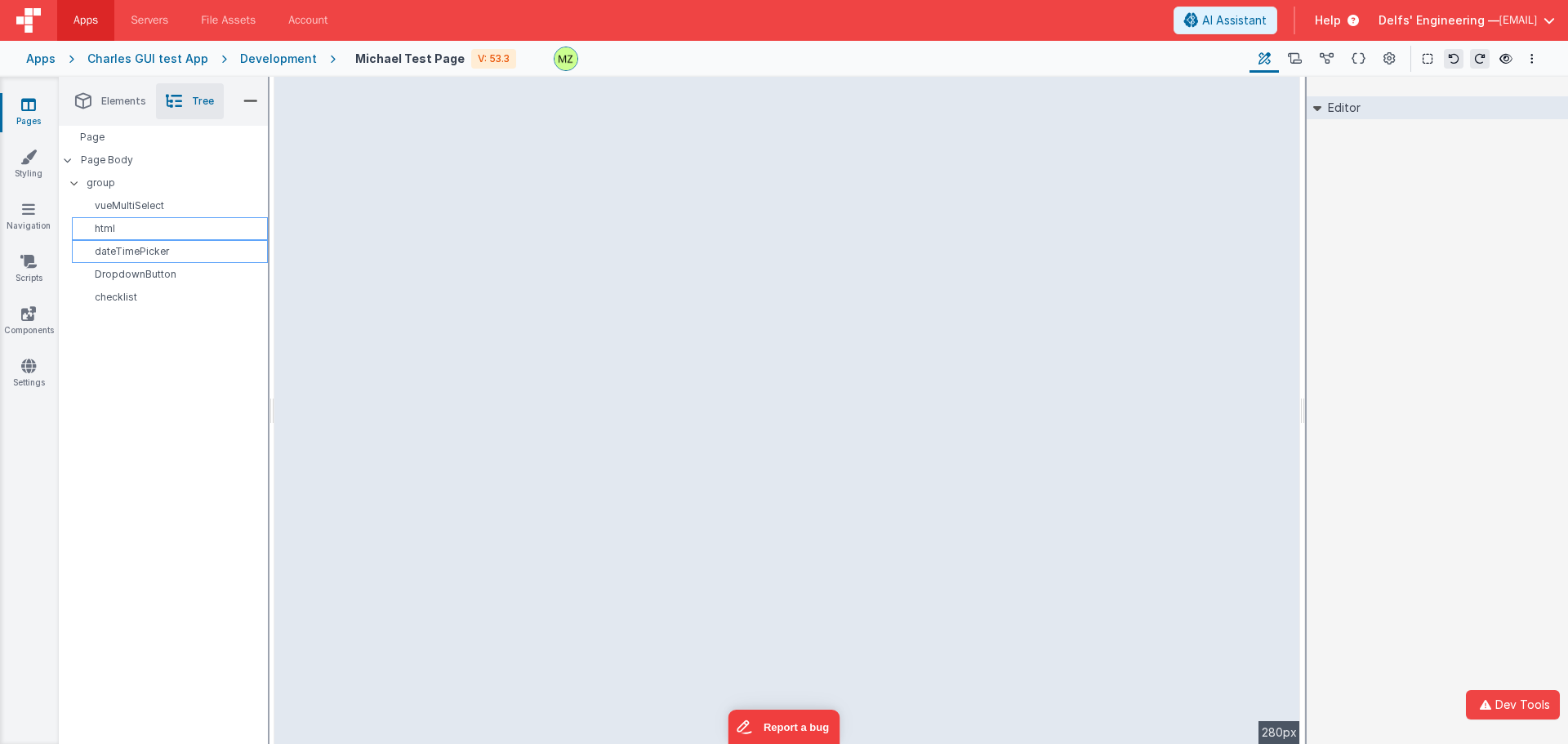 click on "dateTimePicker" at bounding box center (172, 252) 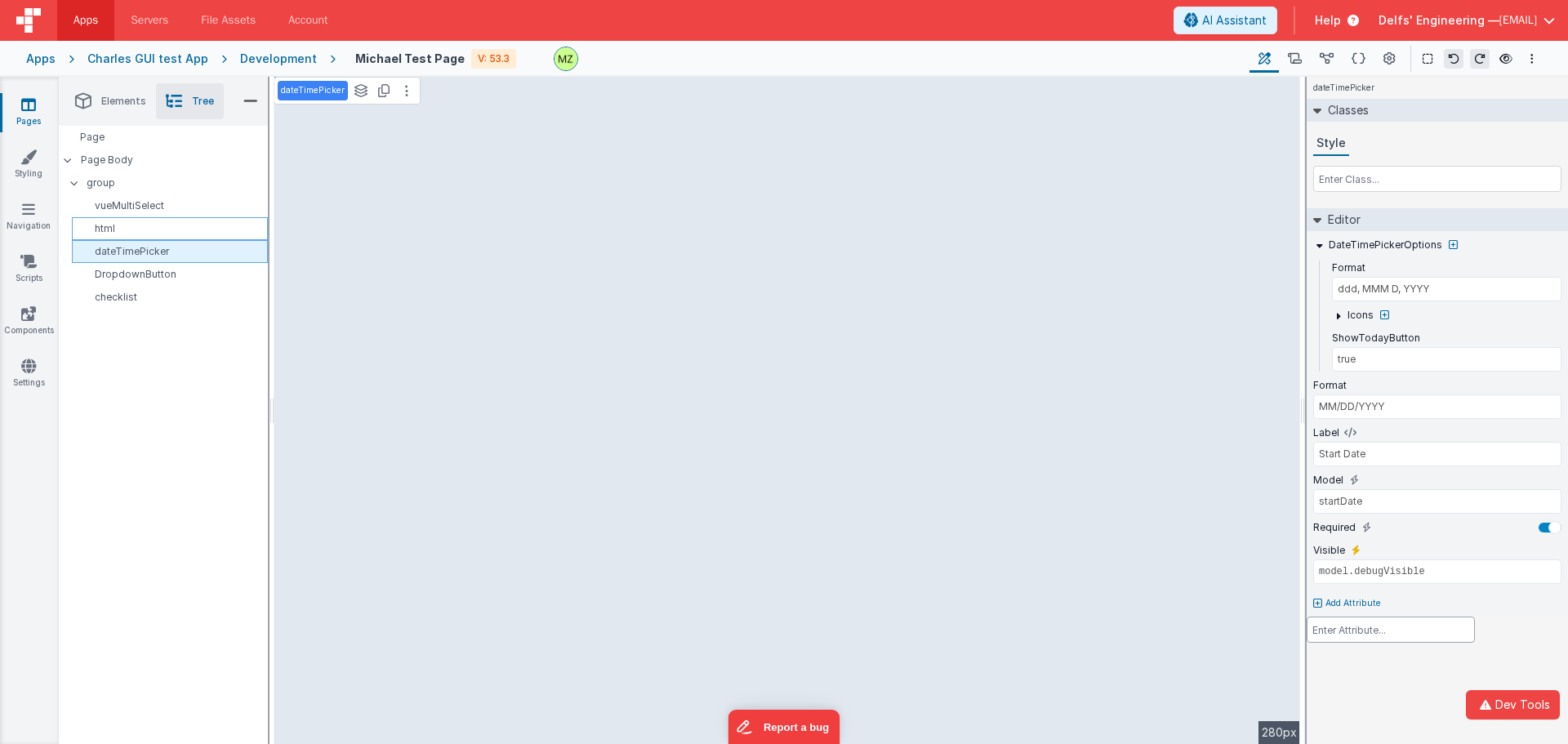 click at bounding box center [784, 372] 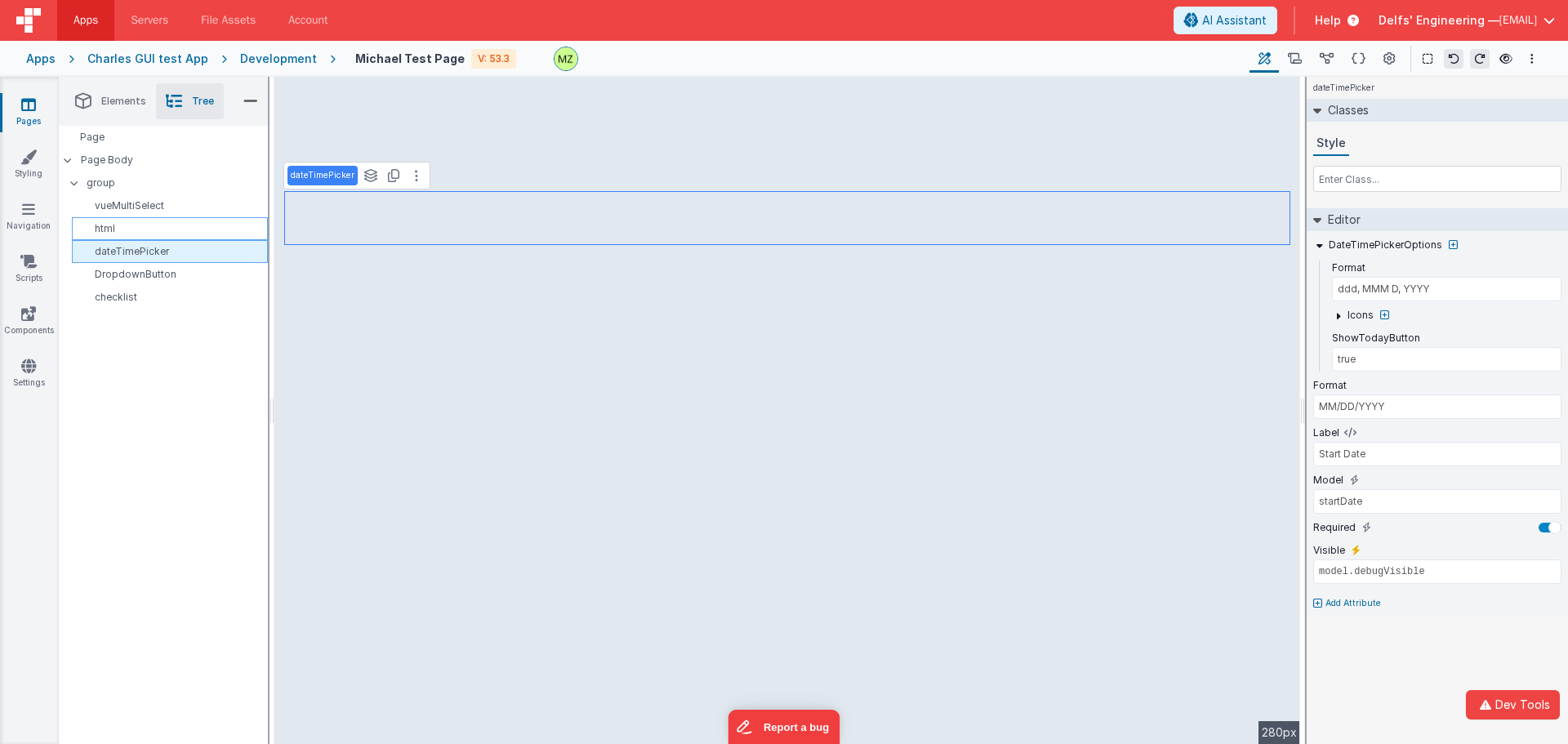 click on "dateTimePicker" at bounding box center (172, 252) 